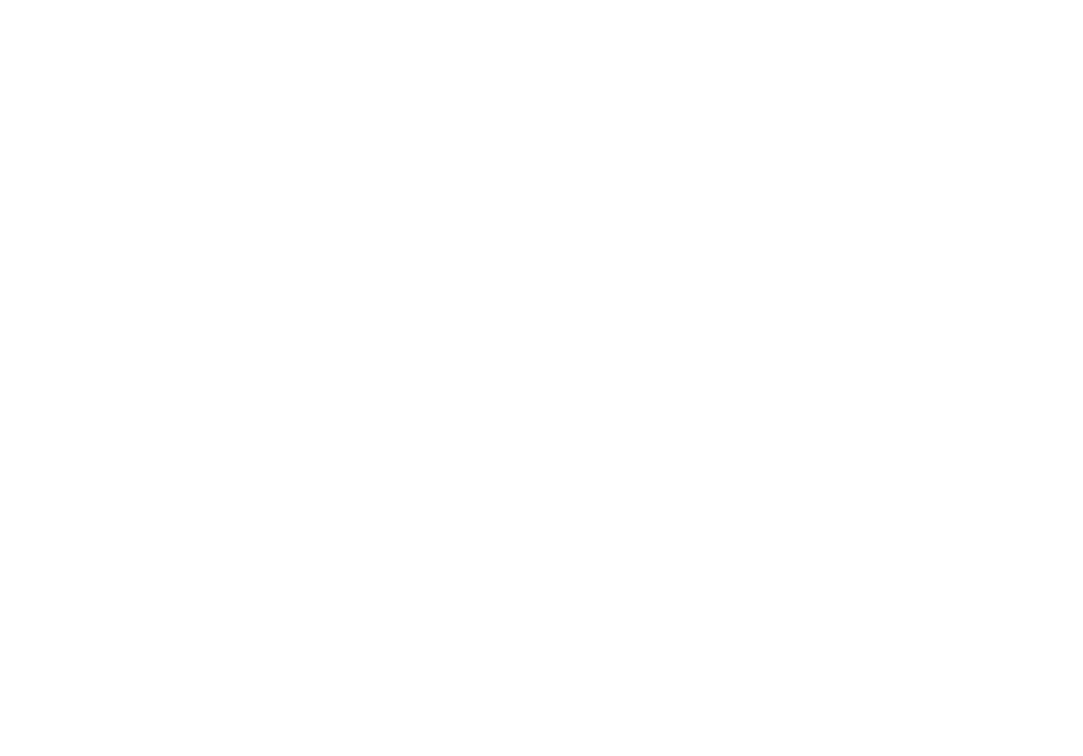 scroll, scrollTop: 0, scrollLeft: 0, axis: both 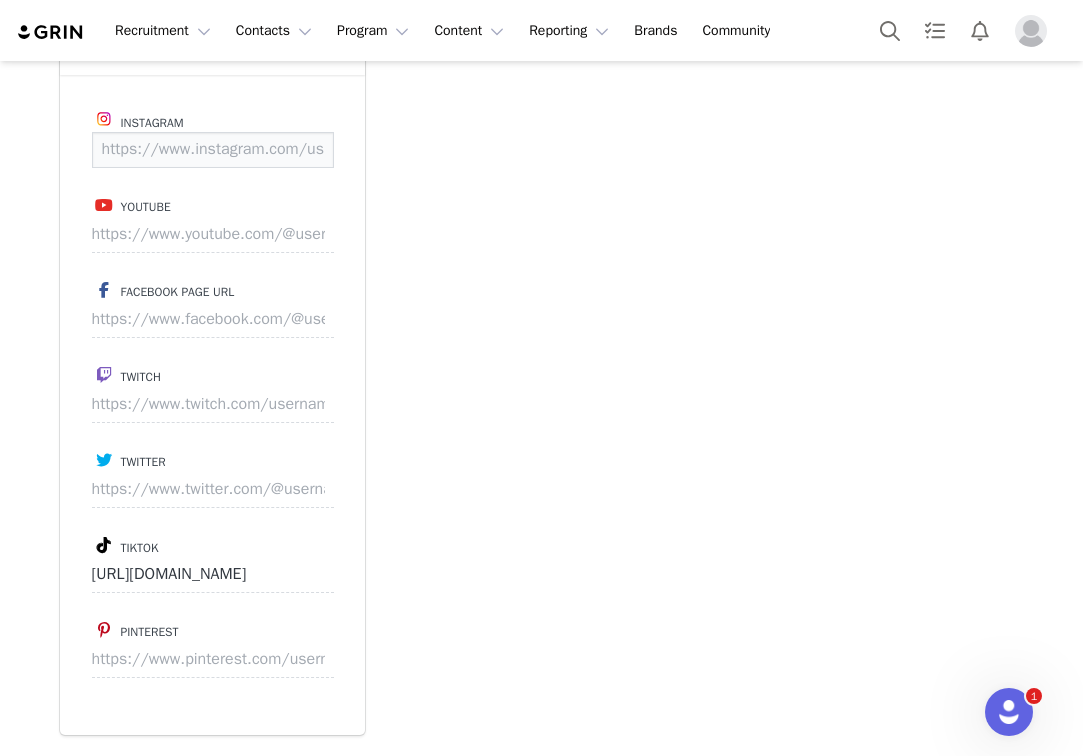 click at bounding box center [213, 150] 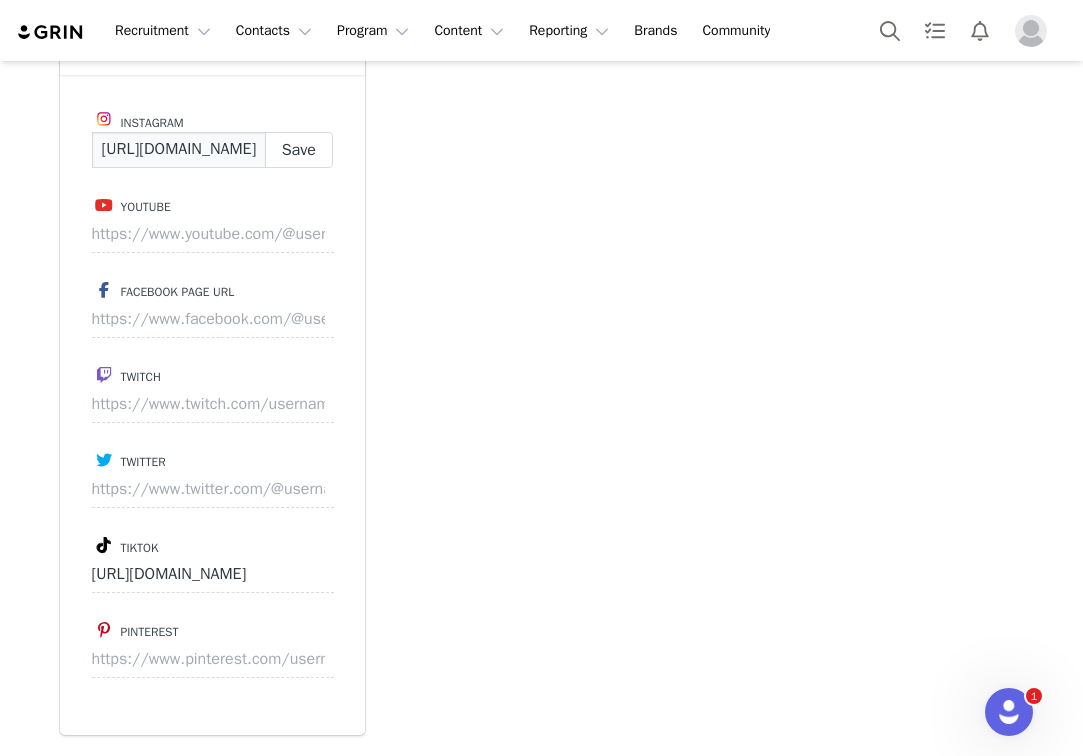 scroll, scrollTop: 0, scrollLeft: 113, axis: horizontal 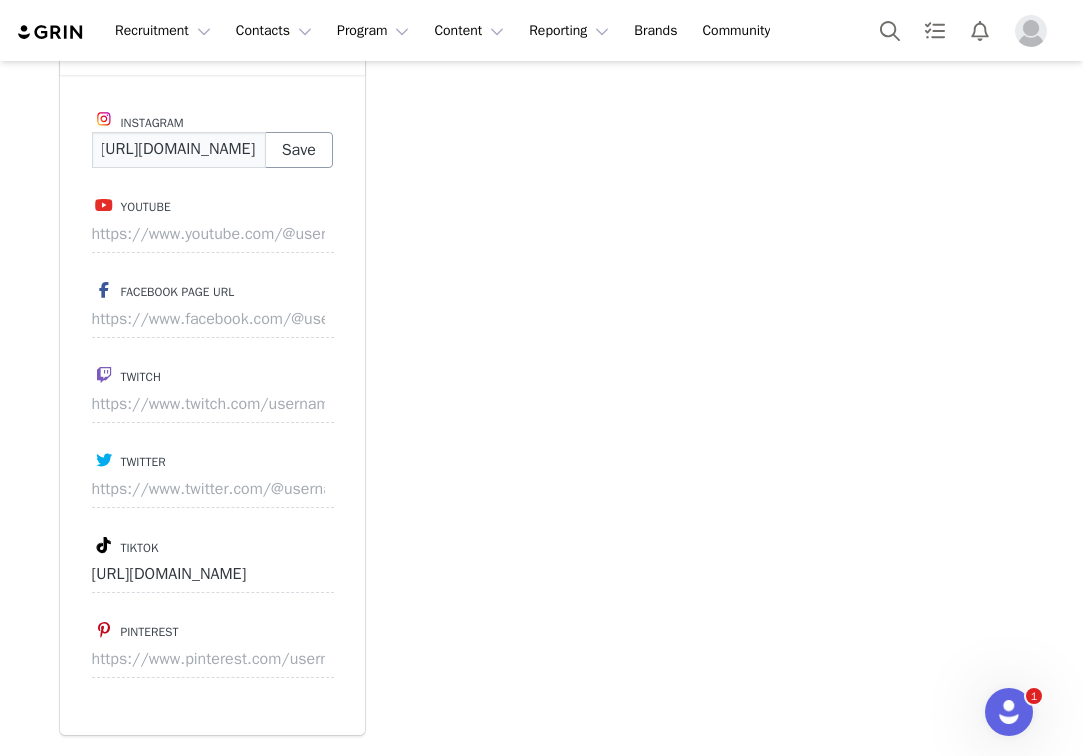 type on "https://www.instagram.com/bad_b_t/" 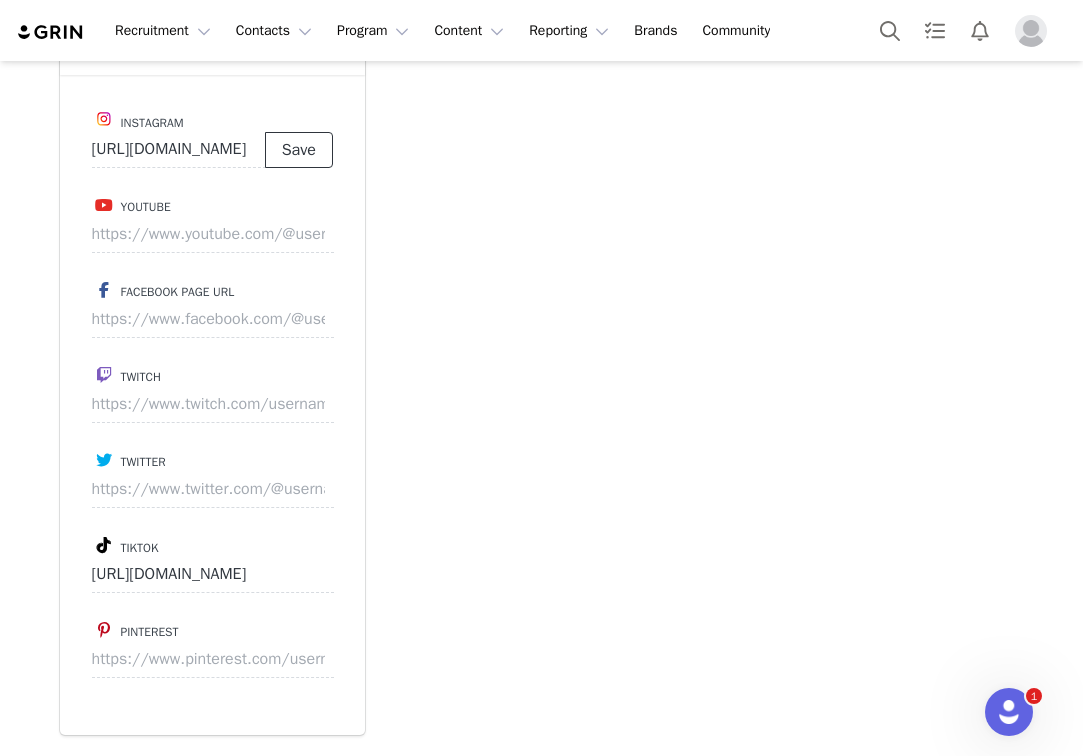 click on "Save" at bounding box center [299, 150] 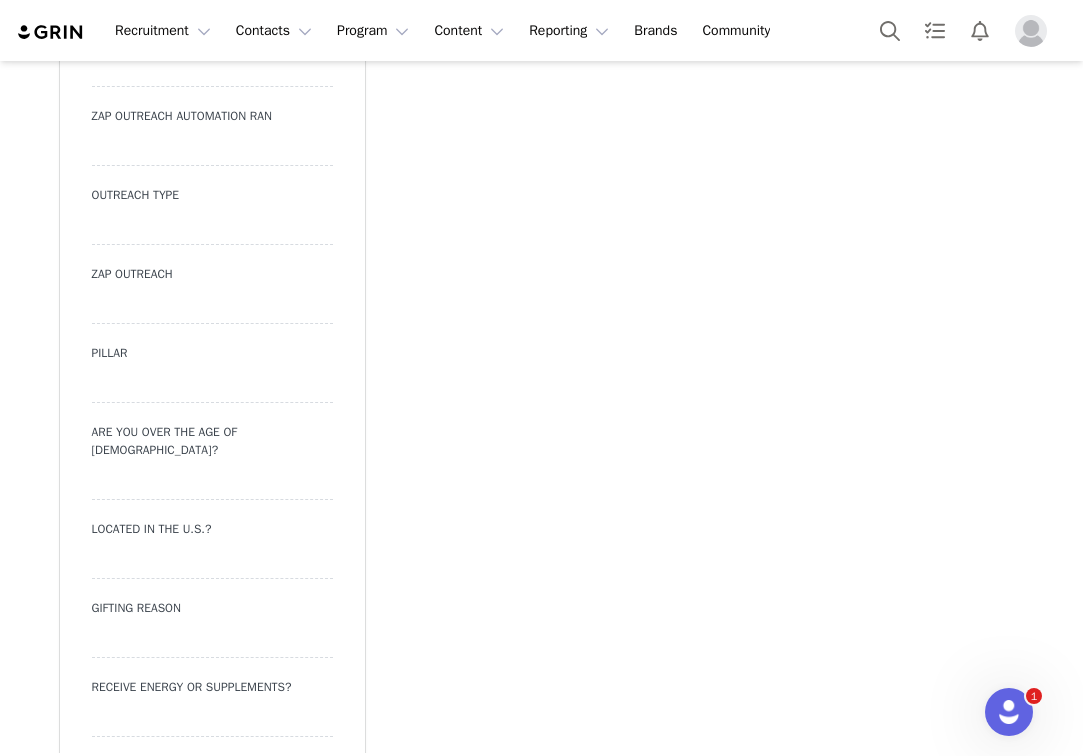 scroll, scrollTop: 1993, scrollLeft: 0, axis: vertical 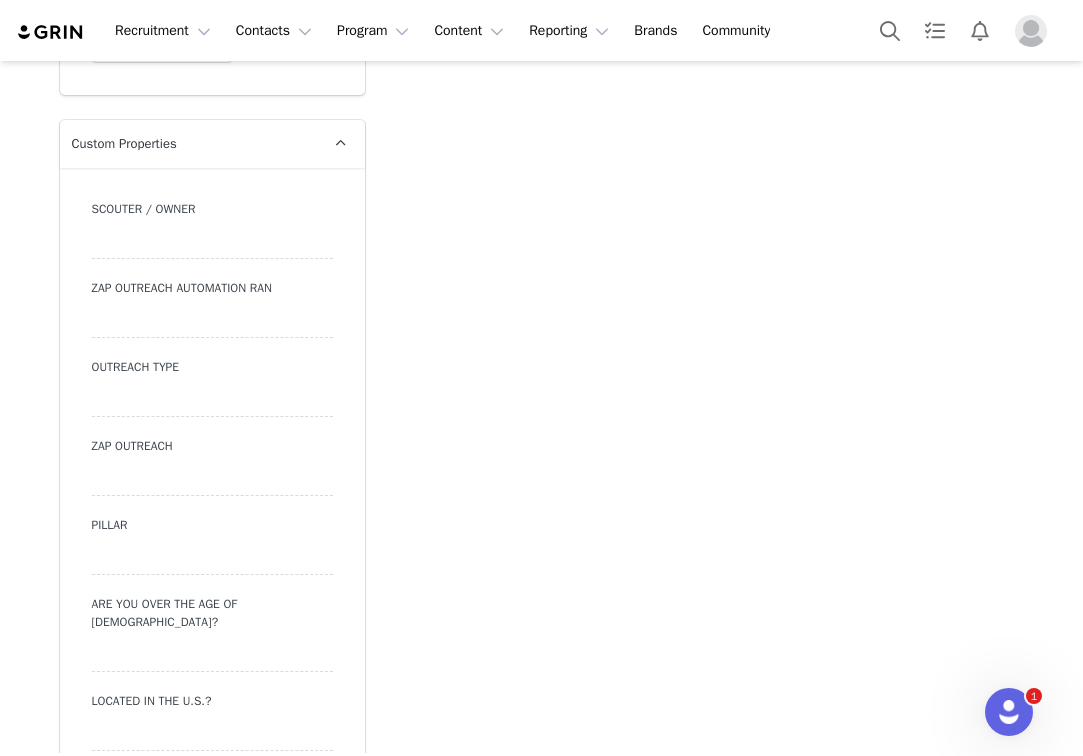 click at bounding box center [212, 399] 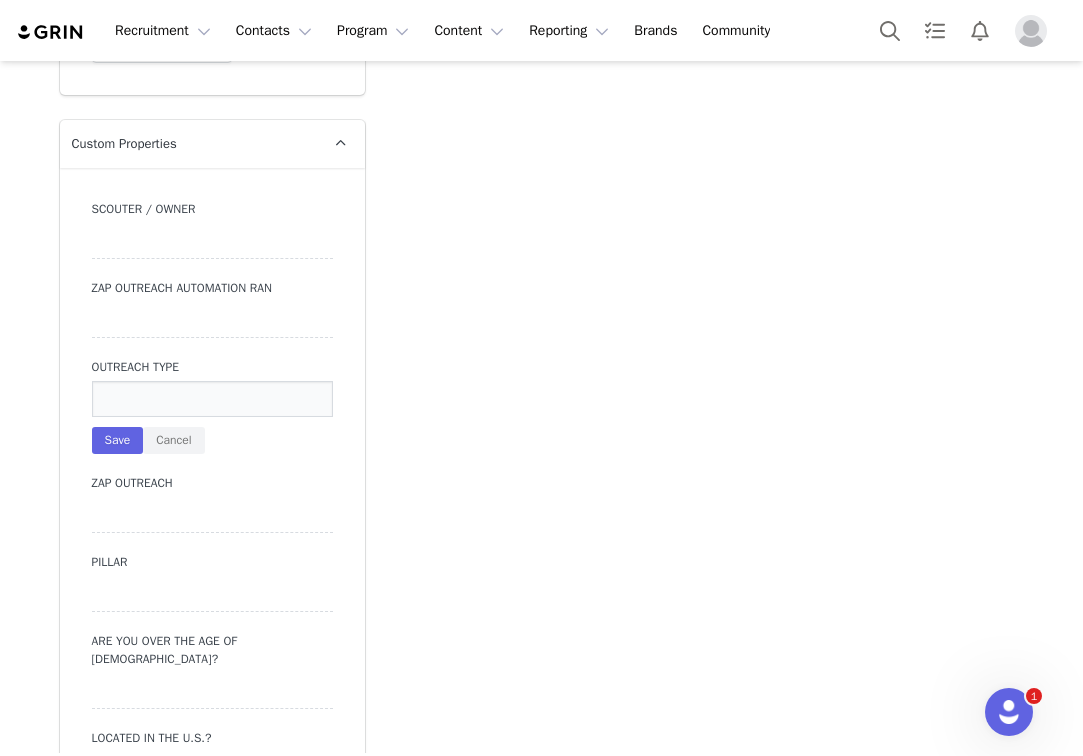 click at bounding box center (212, 399) 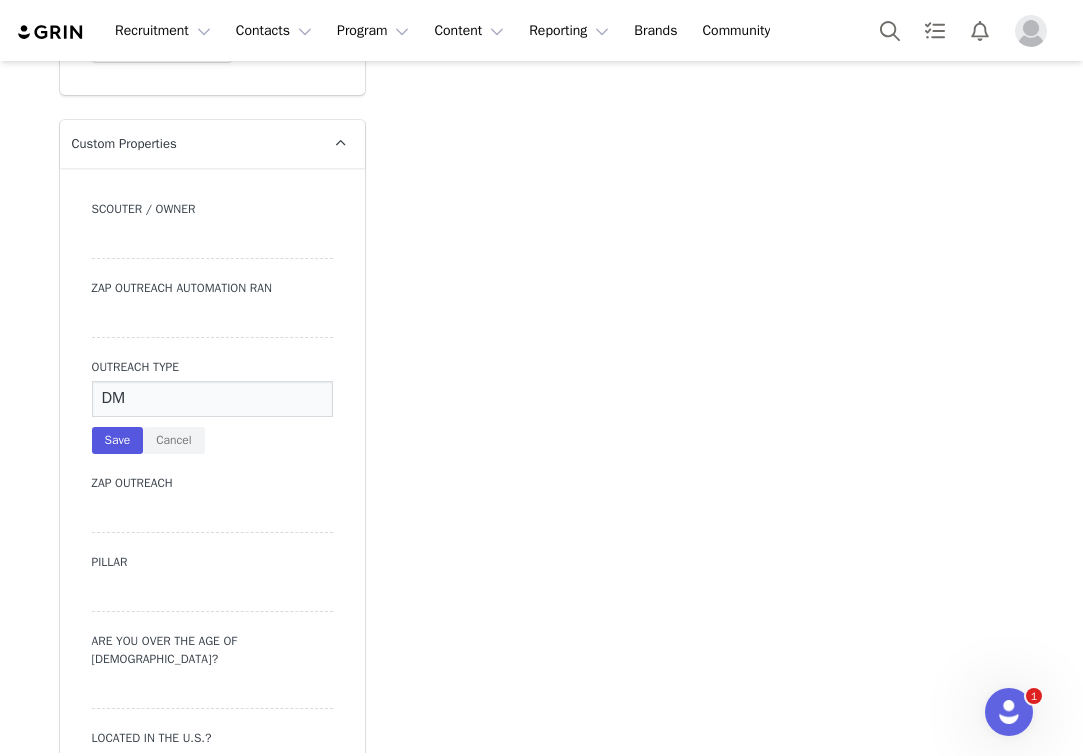 type on "DM" 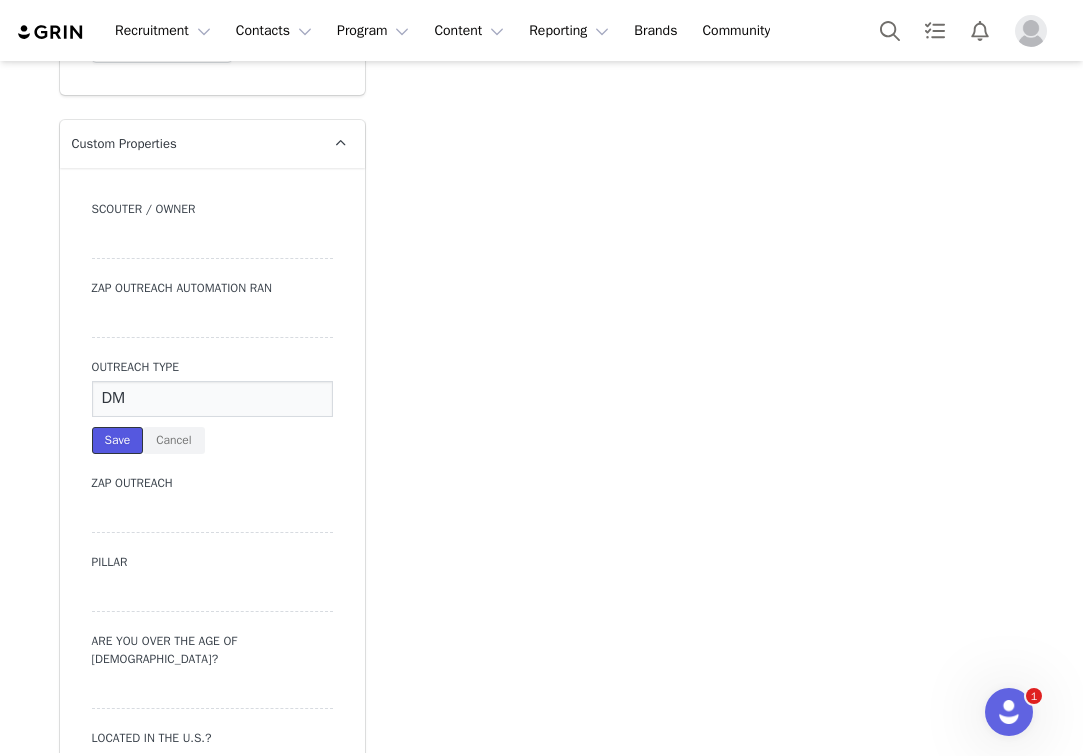 click on "Save" at bounding box center [118, 440] 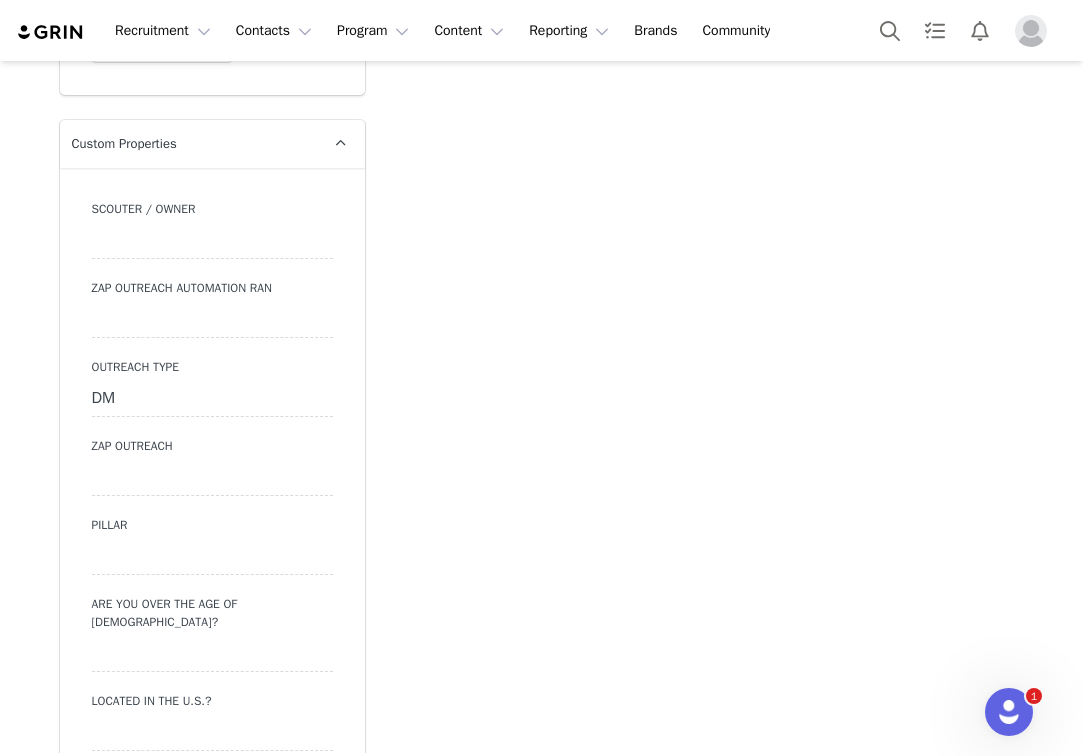 type on "https://www.instagram.com/bad_b_t" 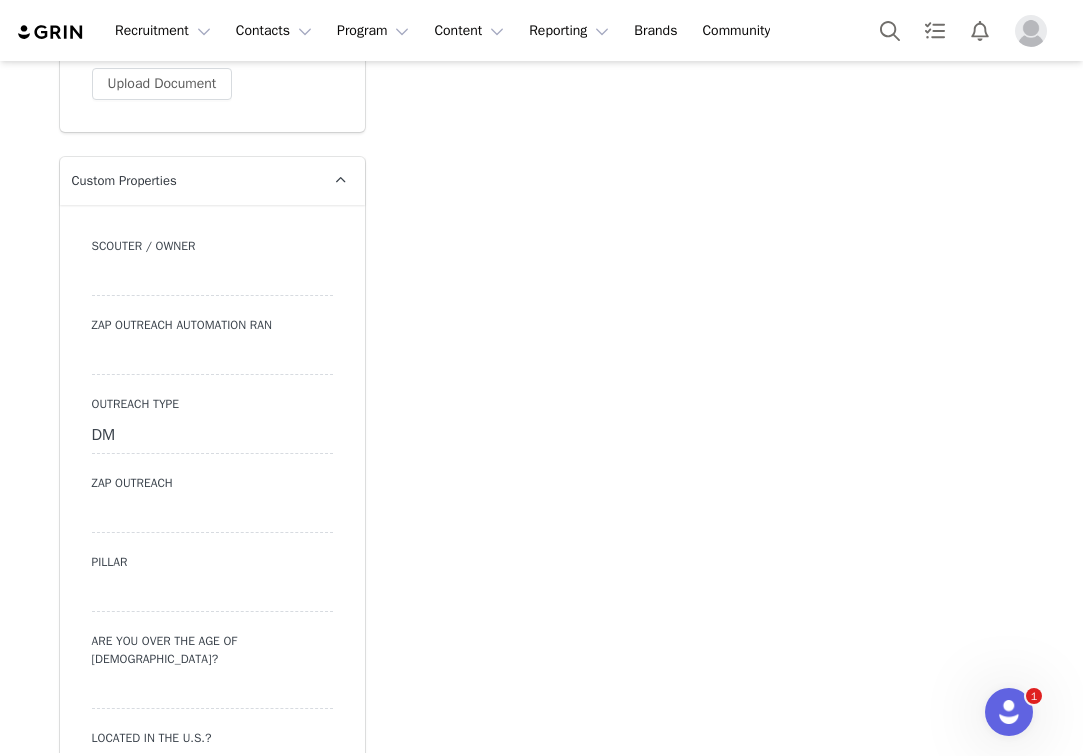scroll, scrollTop: 2030, scrollLeft: 0, axis: vertical 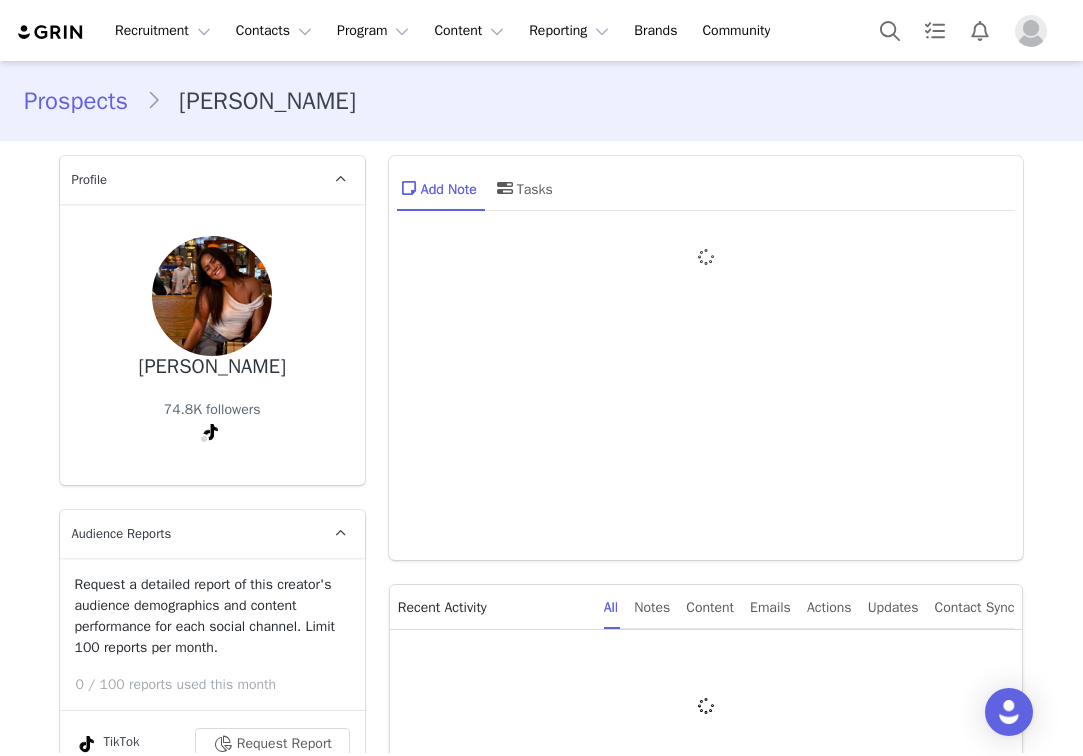 type on "+1 ([GEOGRAPHIC_DATA])" 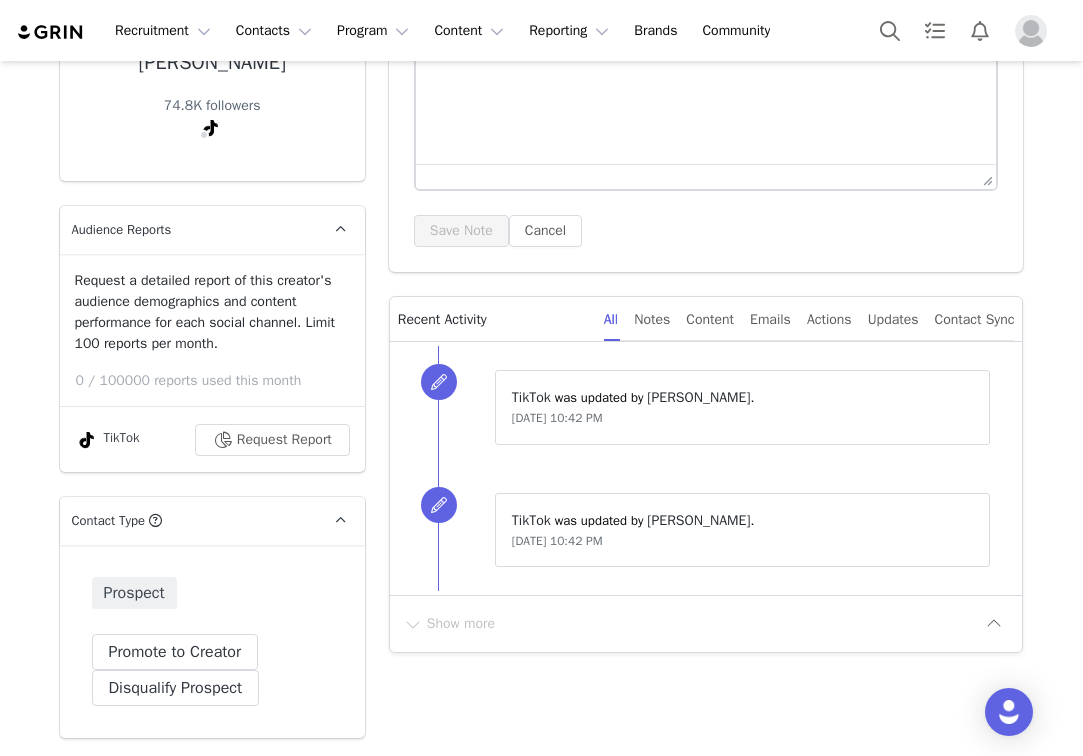 scroll, scrollTop: 794, scrollLeft: 0, axis: vertical 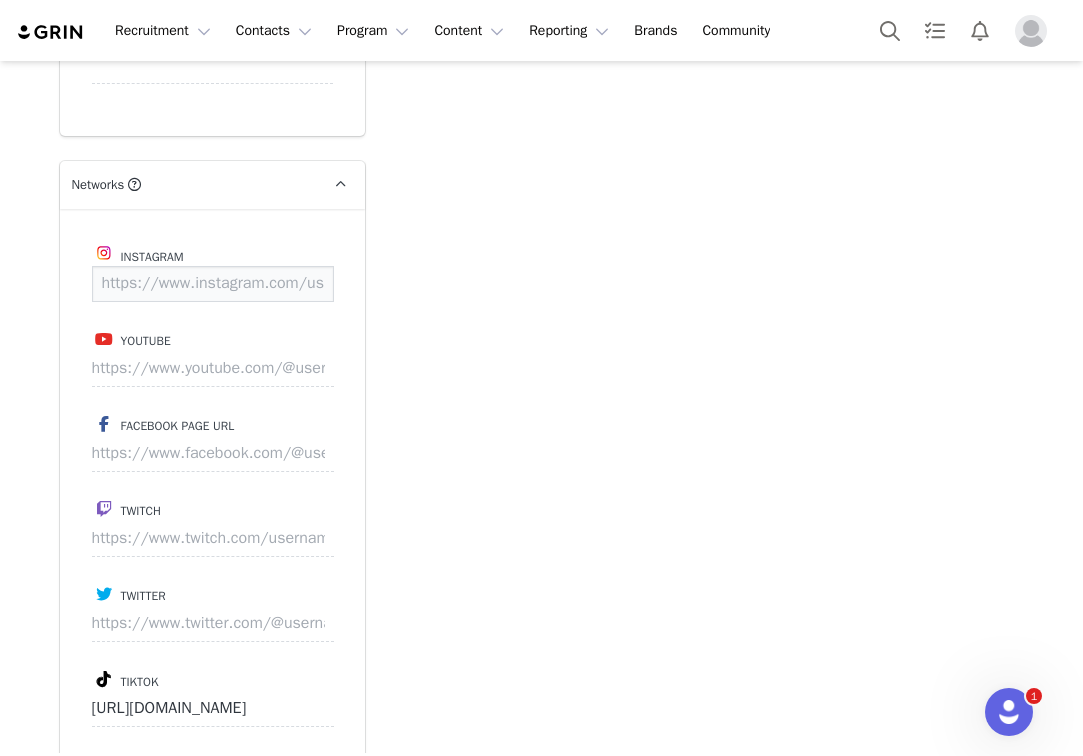 click at bounding box center (213, 284) 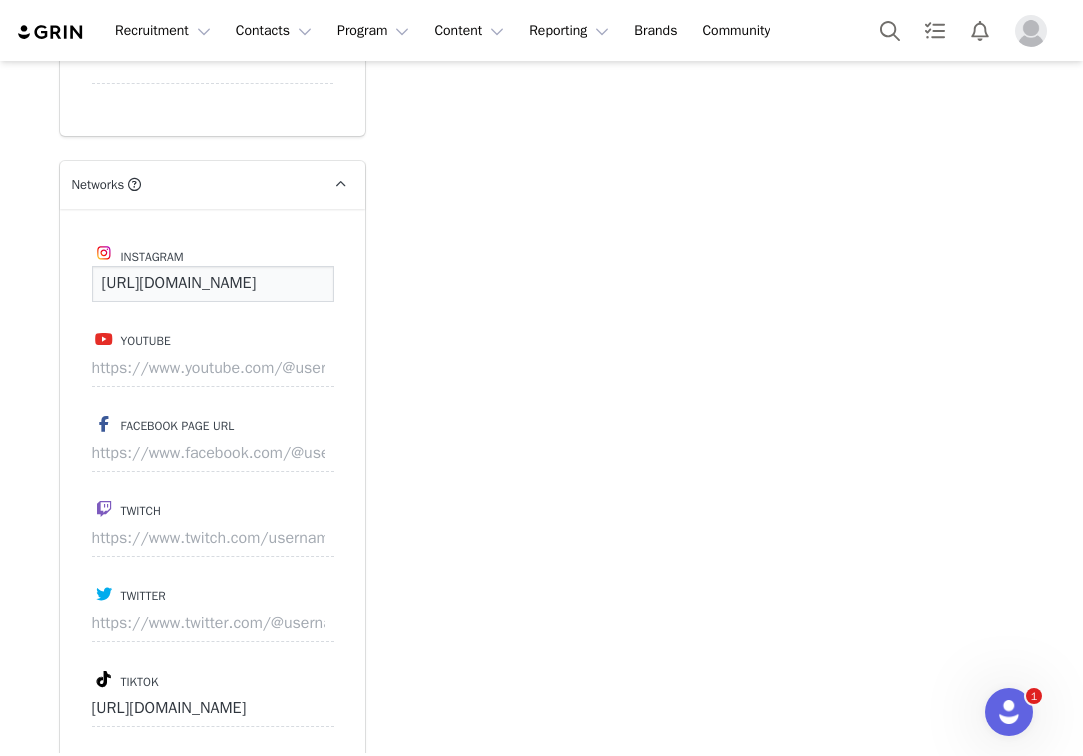 scroll, scrollTop: 0, scrollLeft: 162, axis: horizontal 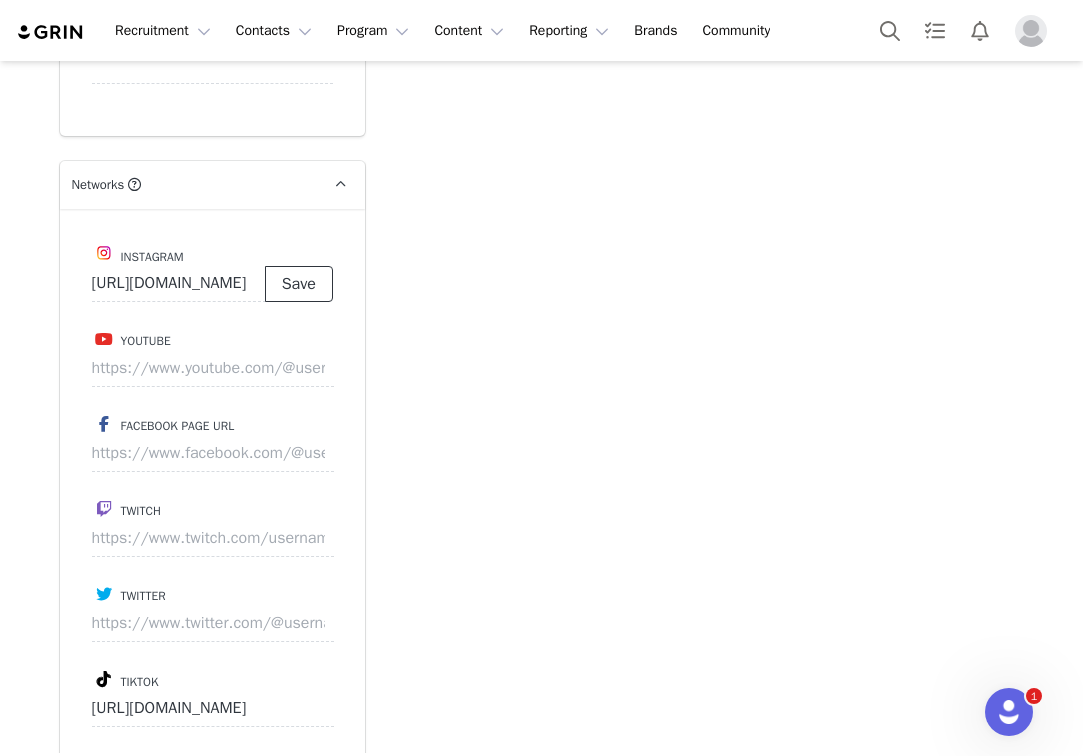 click on "Save" at bounding box center (299, 284) 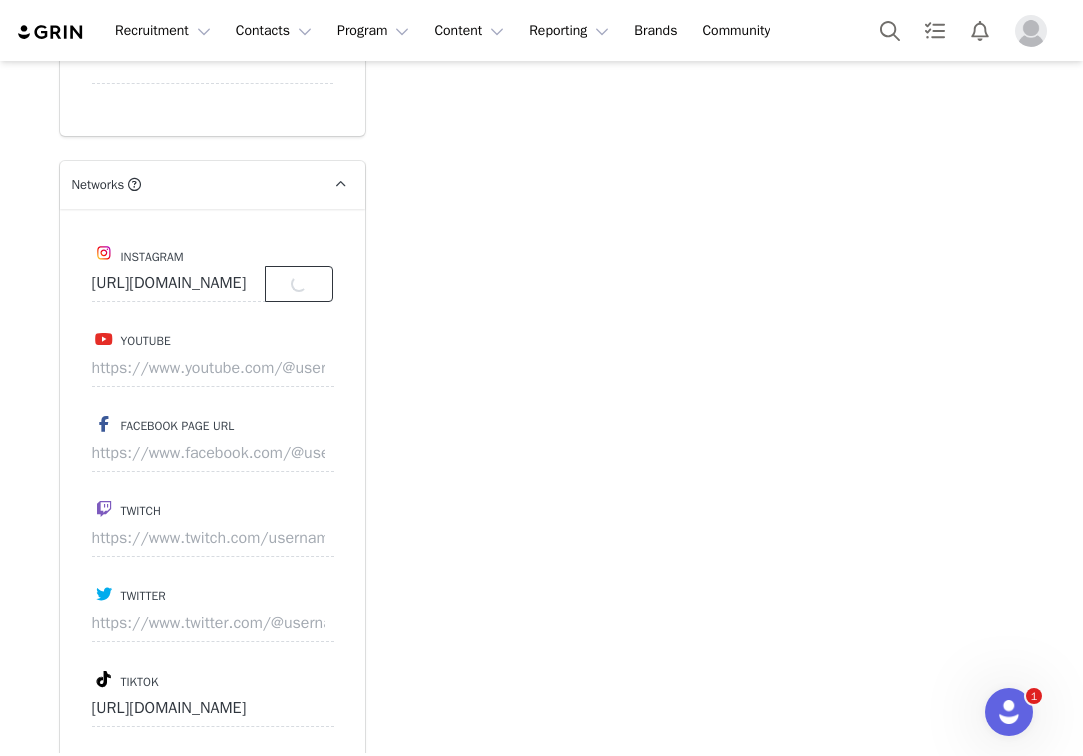 scroll, scrollTop: 0, scrollLeft: 0, axis: both 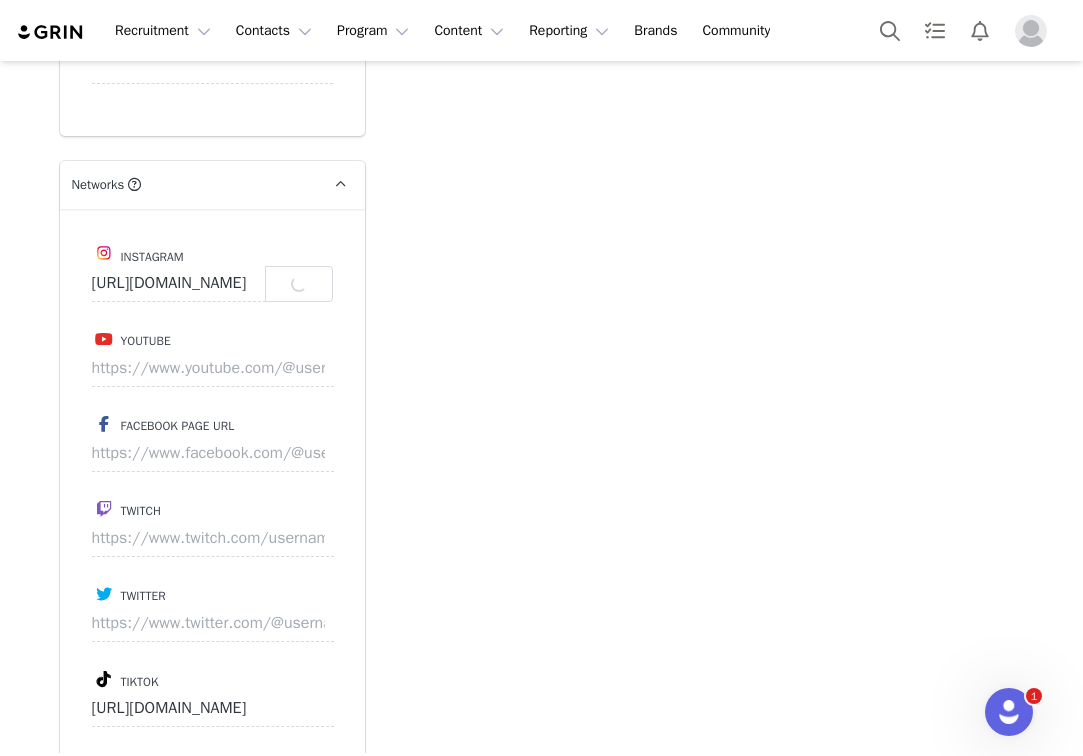 type on "https://www.instagram.com/maliyahaddock" 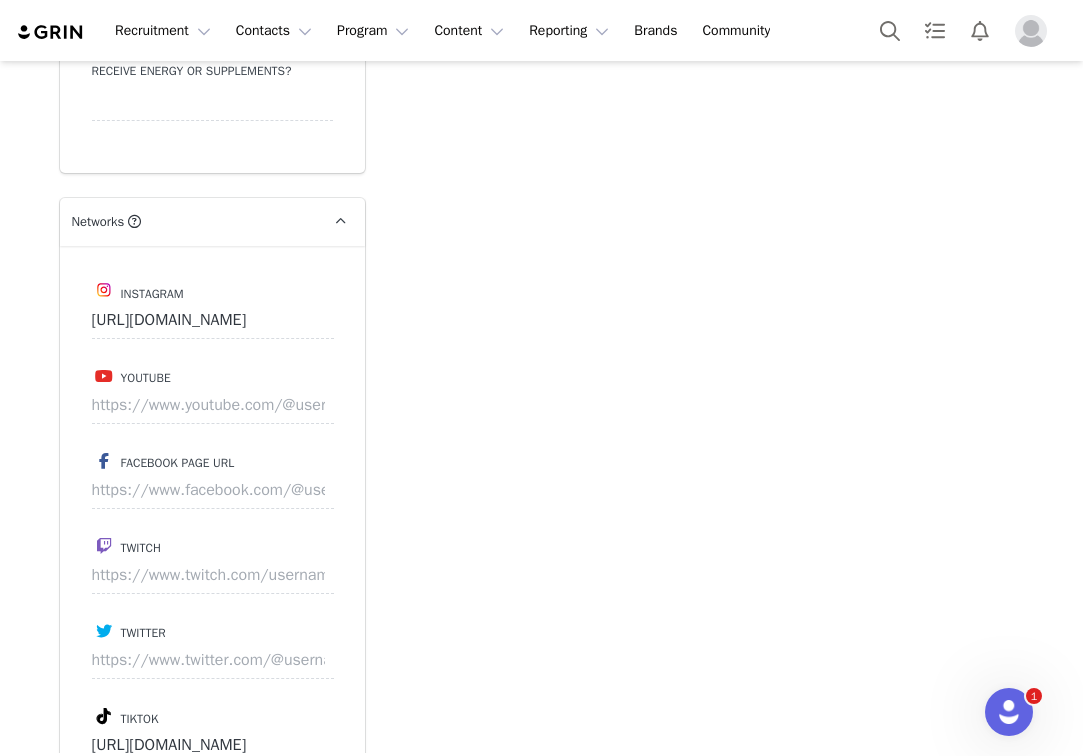 scroll, scrollTop: 2855, scrollLeft: 0, axis: vertical 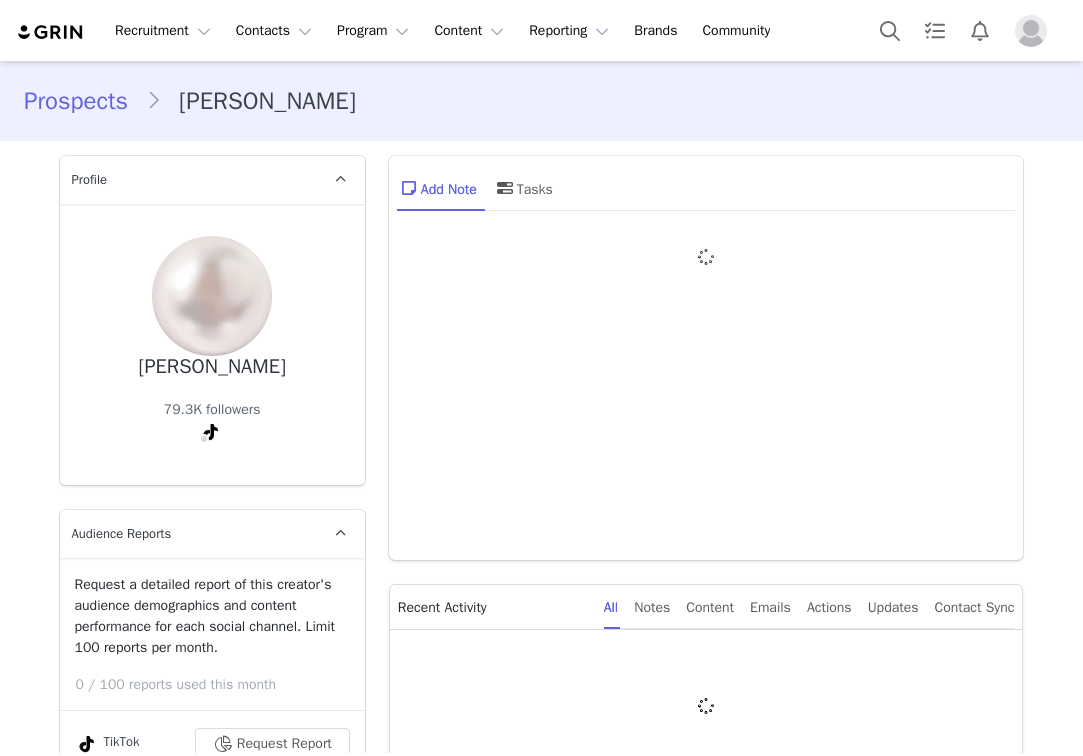 type on "+1 (United States)" 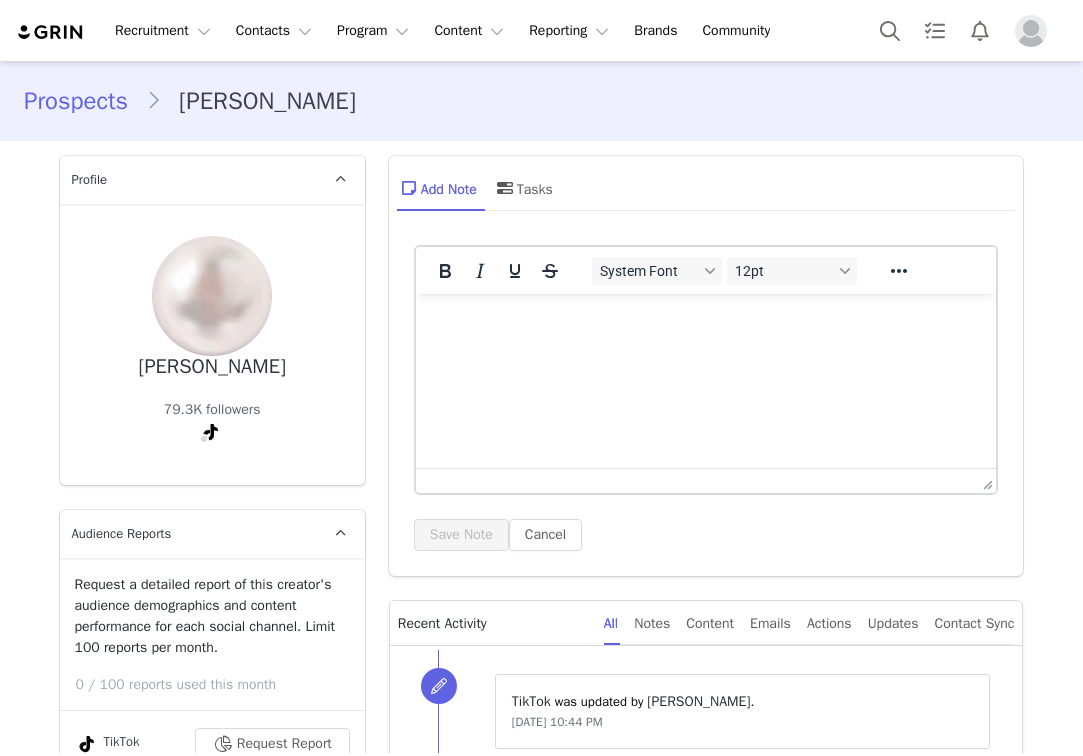 scroll, scrollTop: 541, scrollLeft: 0, axis: vertical 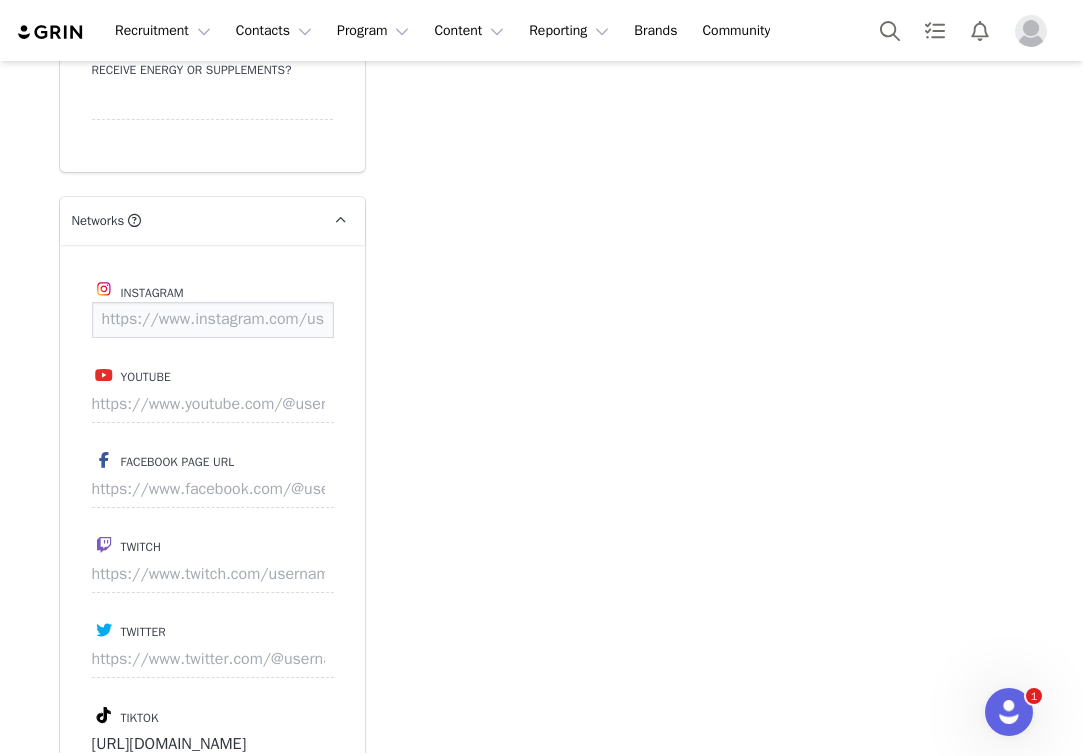 click at bounding box center (213, 320) 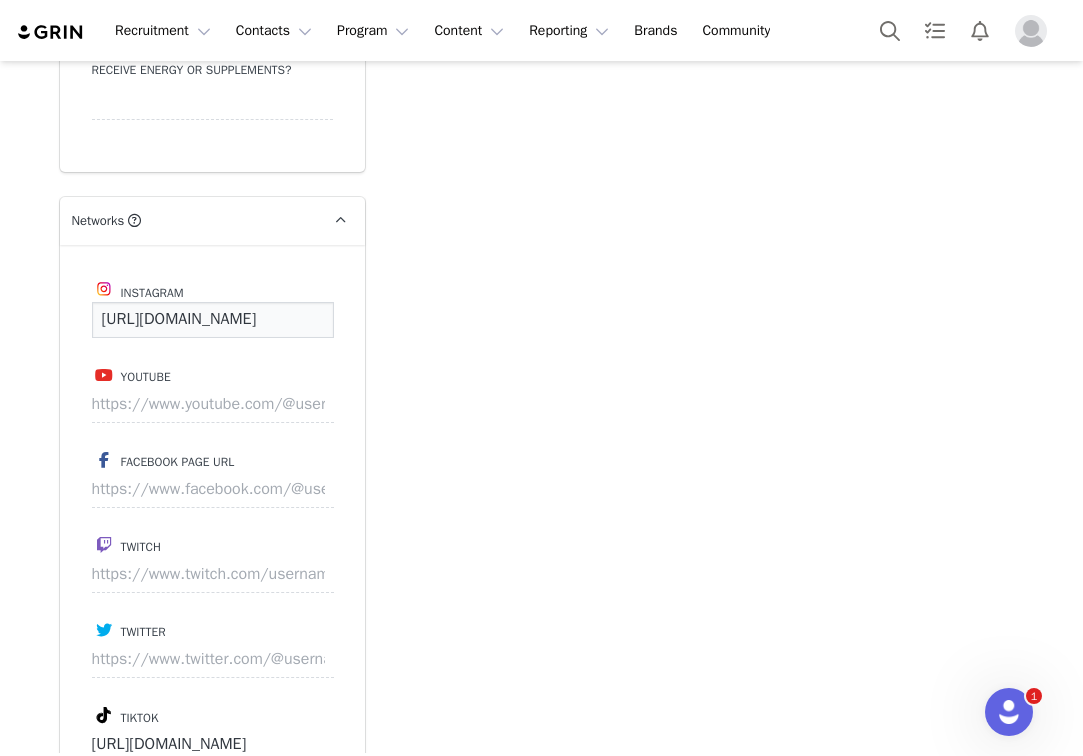 scroll, scrollTop: 0, scrollLeft: 145, axis: horizontal 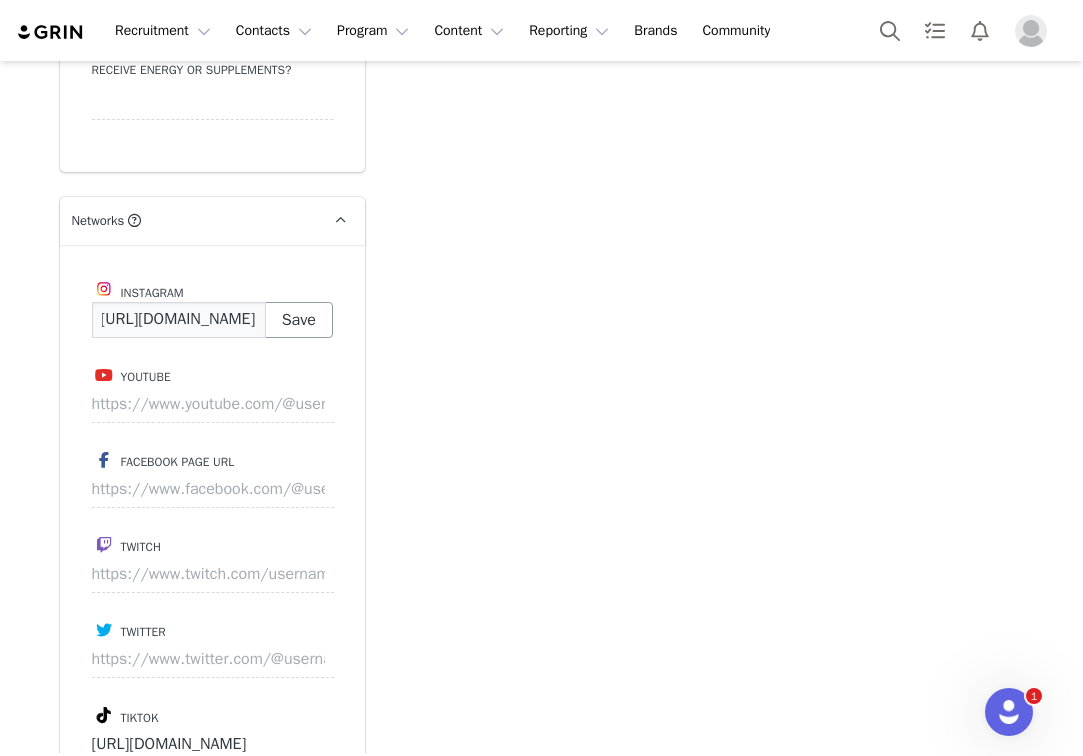 type on "https://www.instagram.com/gracey_kkim/" 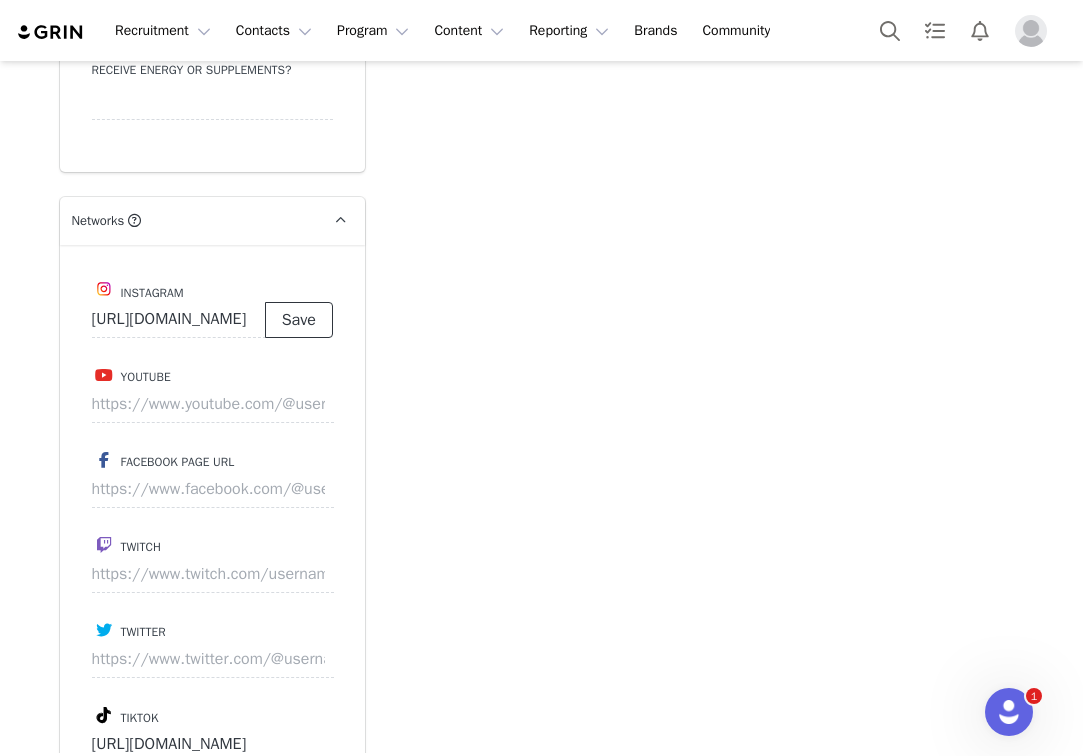 click on "Save" at bounding box center (299, 320) 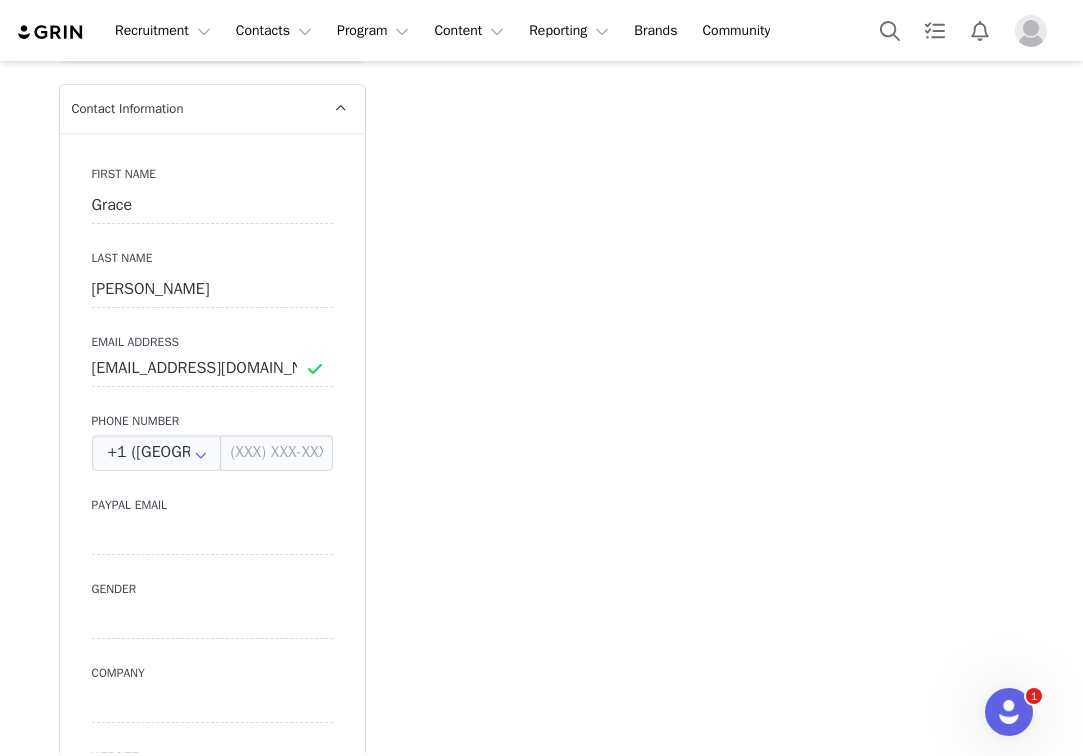 scroll, scrollTop: 849, scrollLeft: 0, axis: vertical 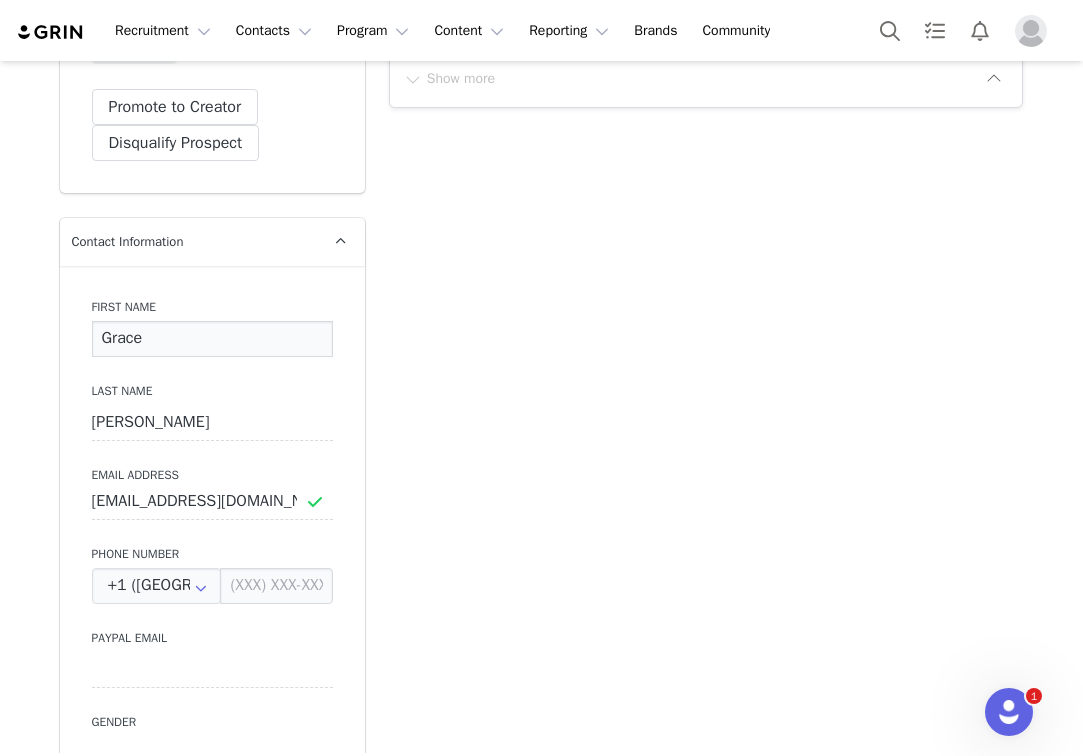 click on "Grace" at bounding box center (212, 339) 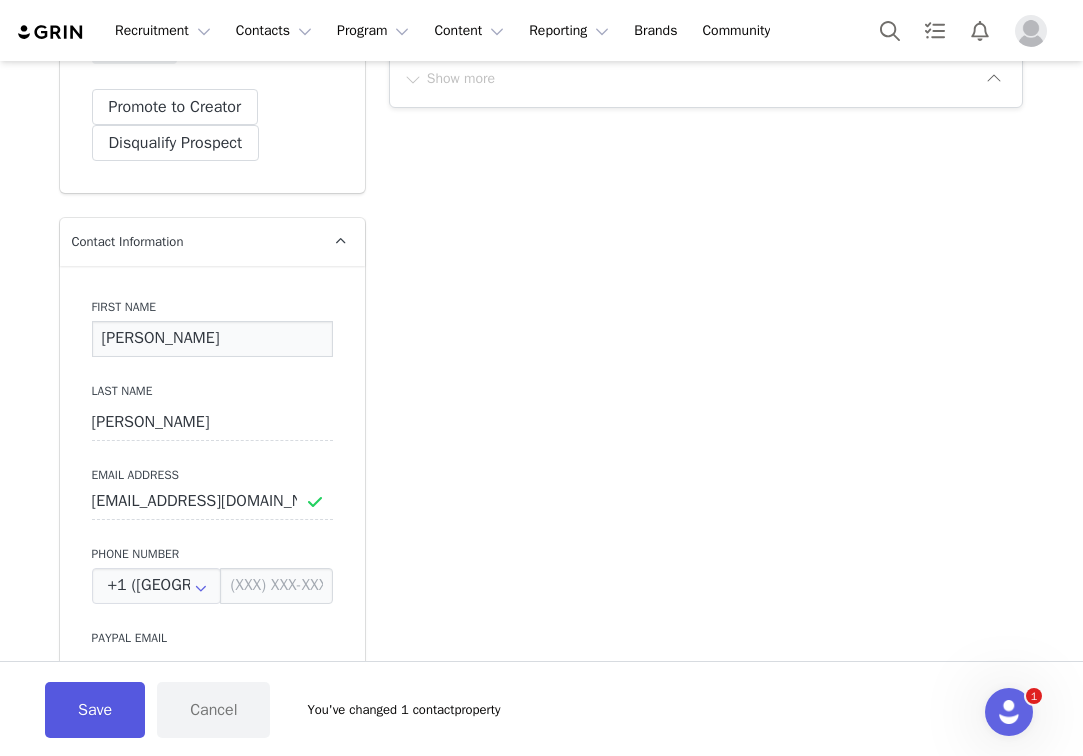 type on "Gracey" 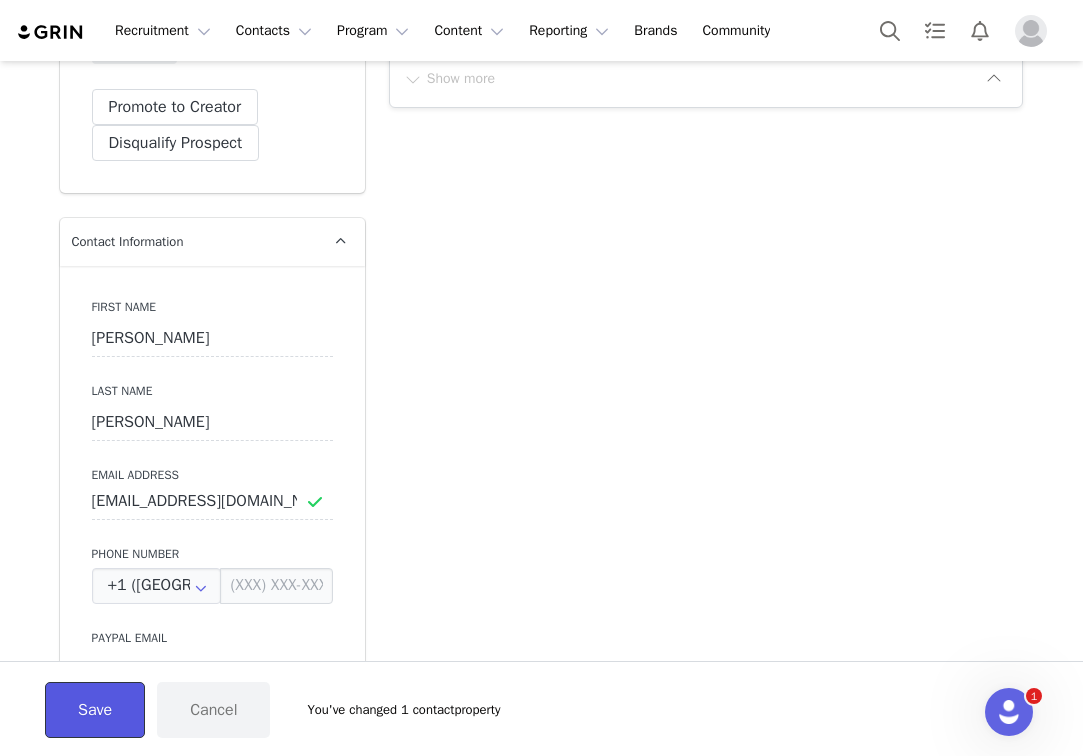 click on "Save" at bounding box center [95, 710] 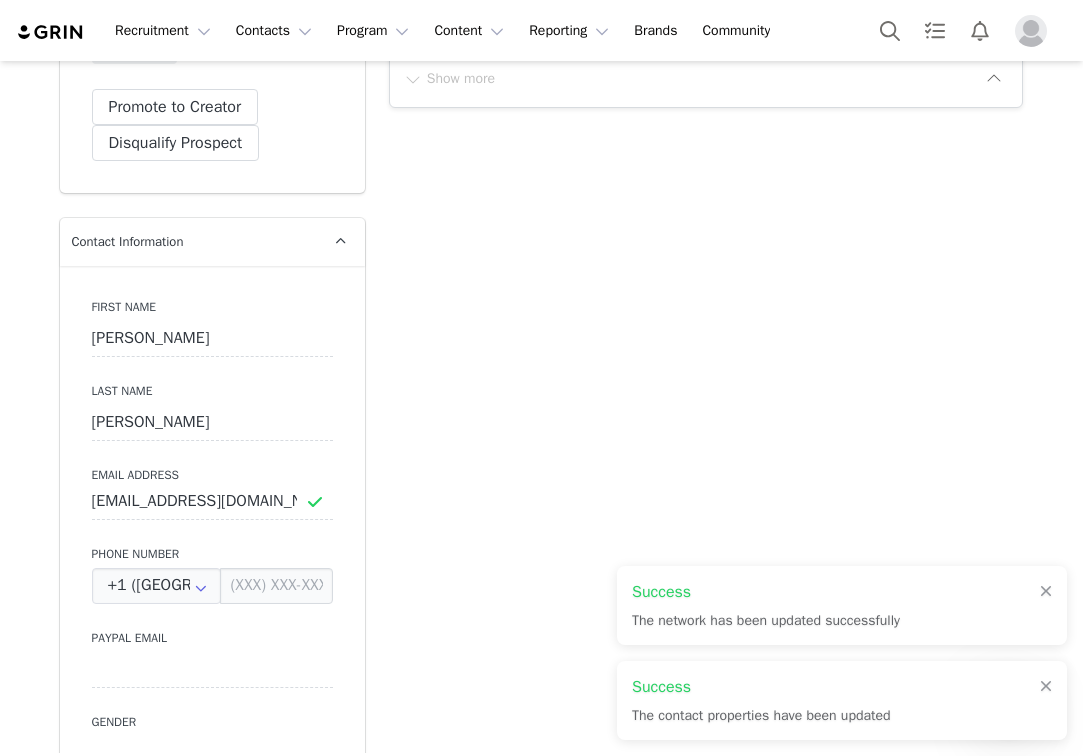 type on "https://www.instagram.com/gracey_kkim" 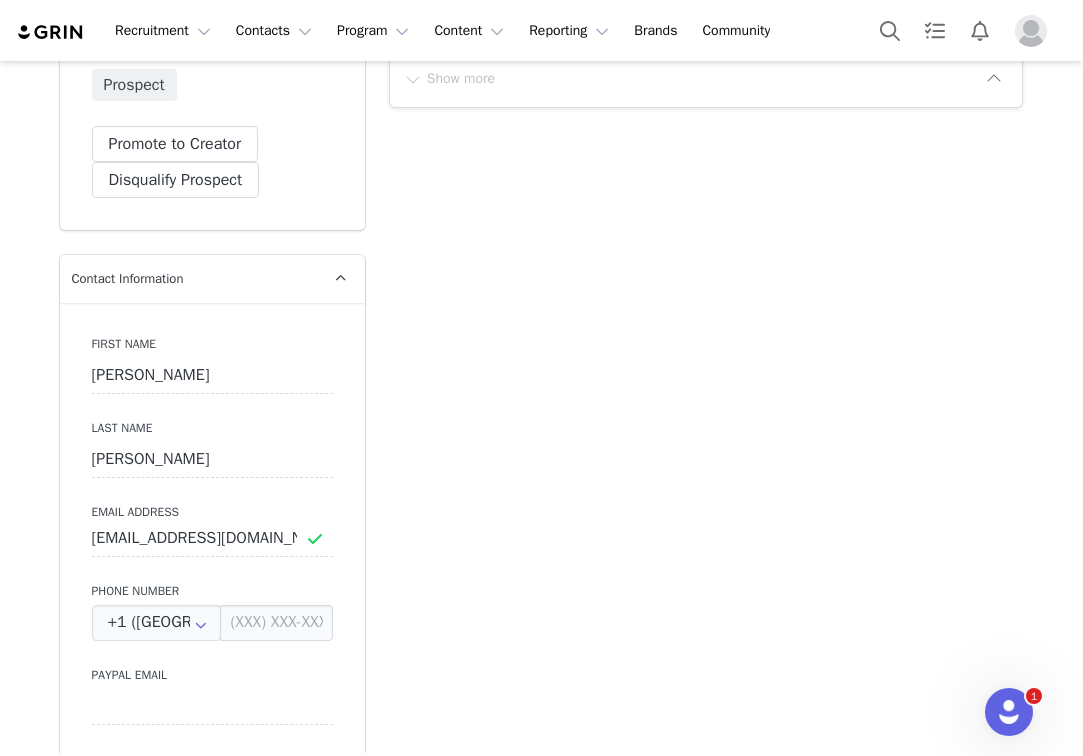 scroll, scrollTop: 886, scrollLeft: 0, axis: vertical 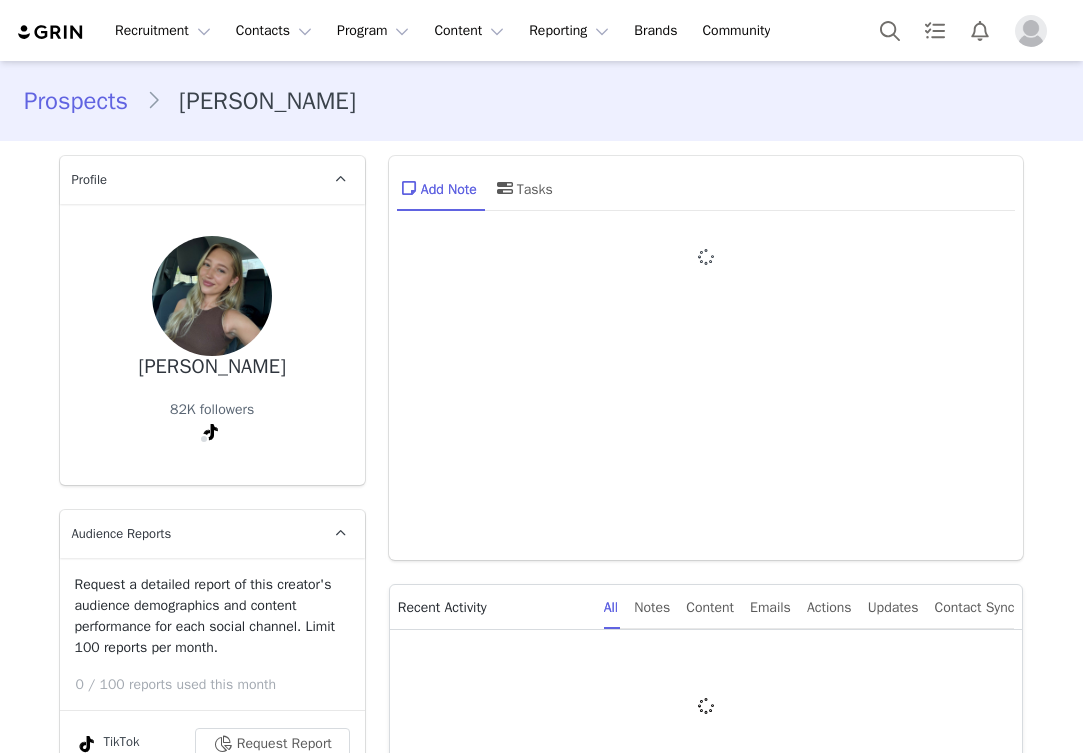 type on "+1 (United States)" 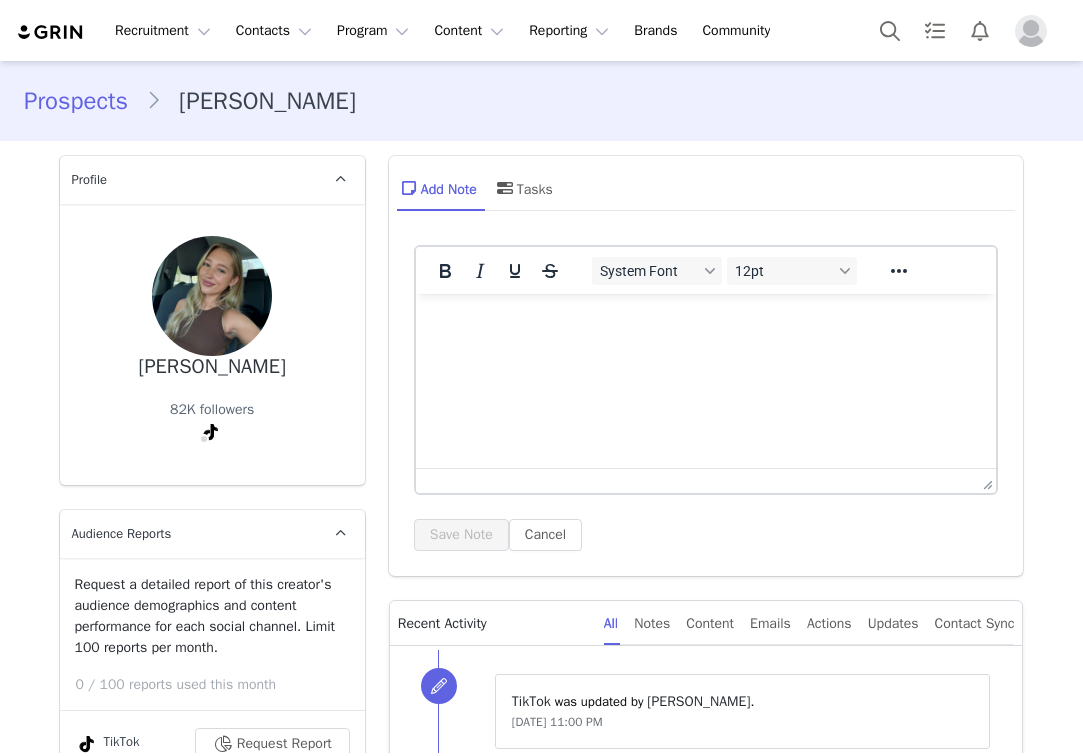 scroll, scrollTop: 0, scrollLeft: 0, axis: both 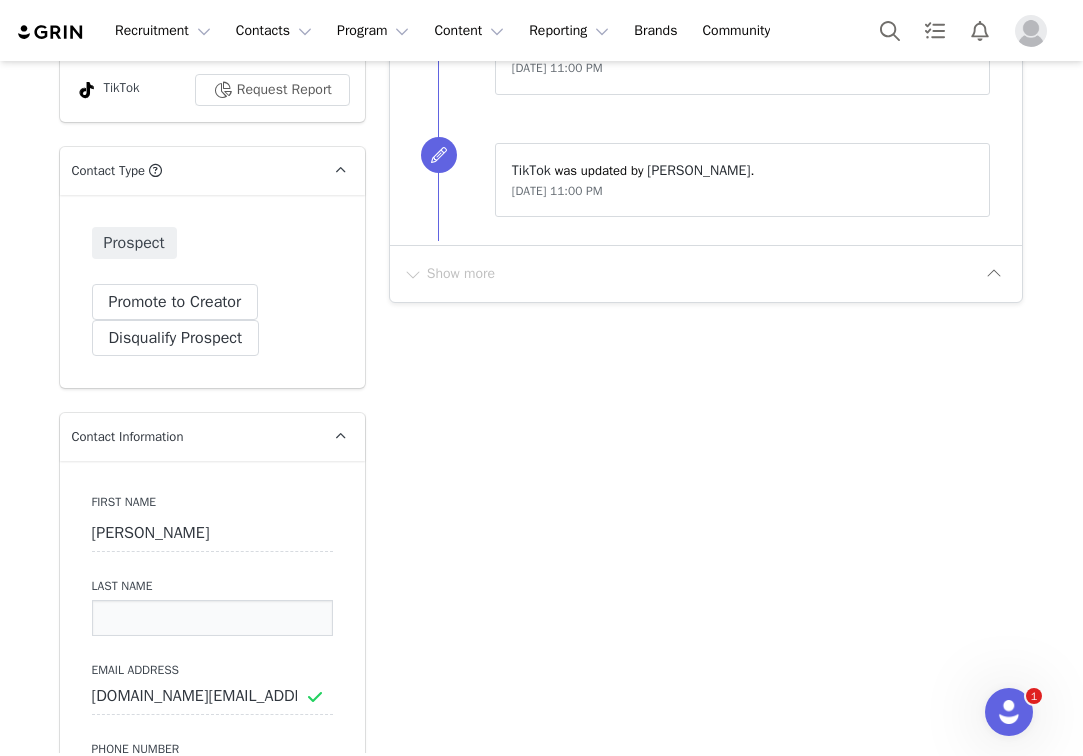 click at bounding box center [212, 618] 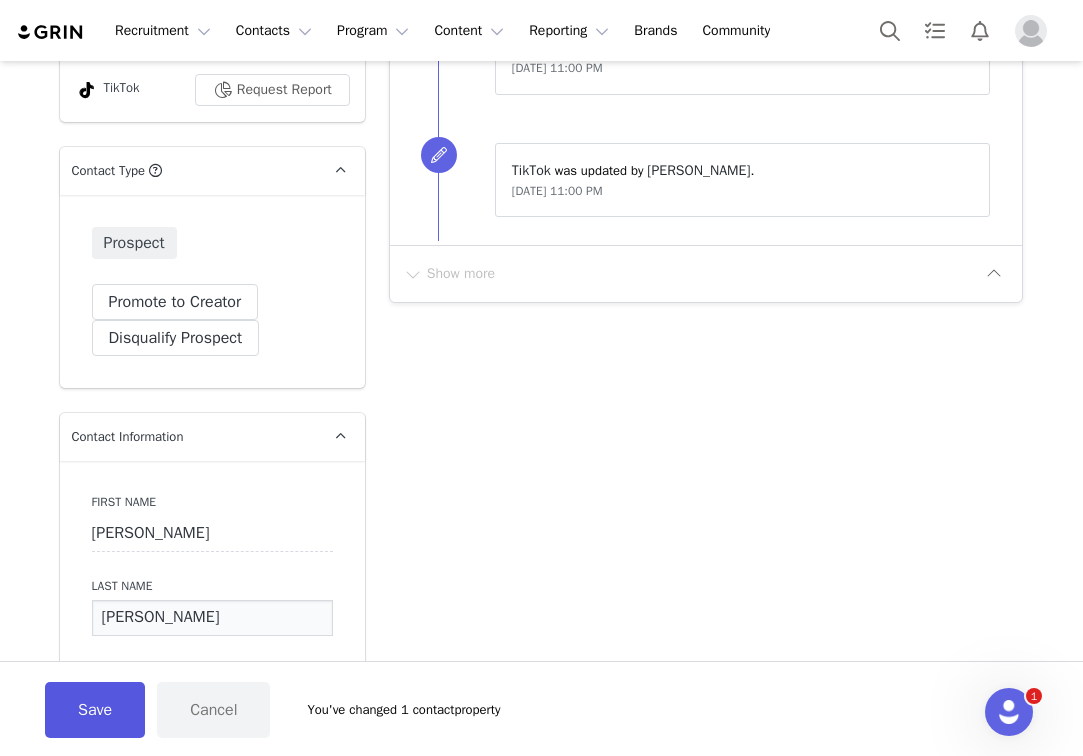 type on "Skriba" 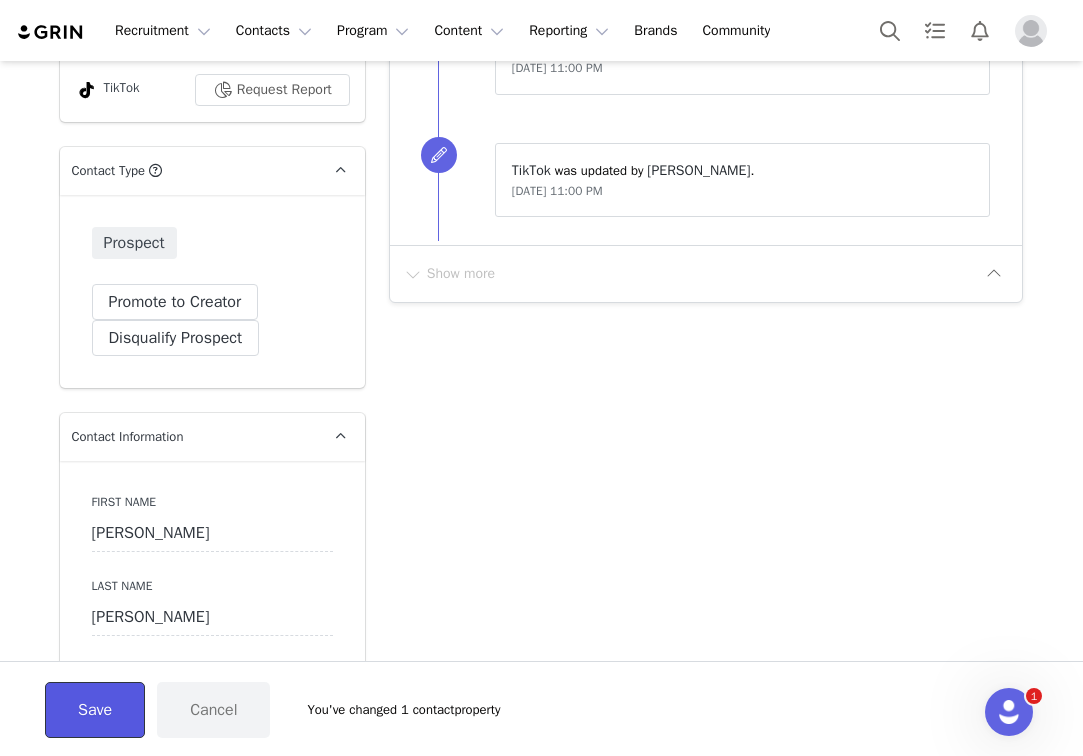 click on "Save" at bounding box center [95, 710] 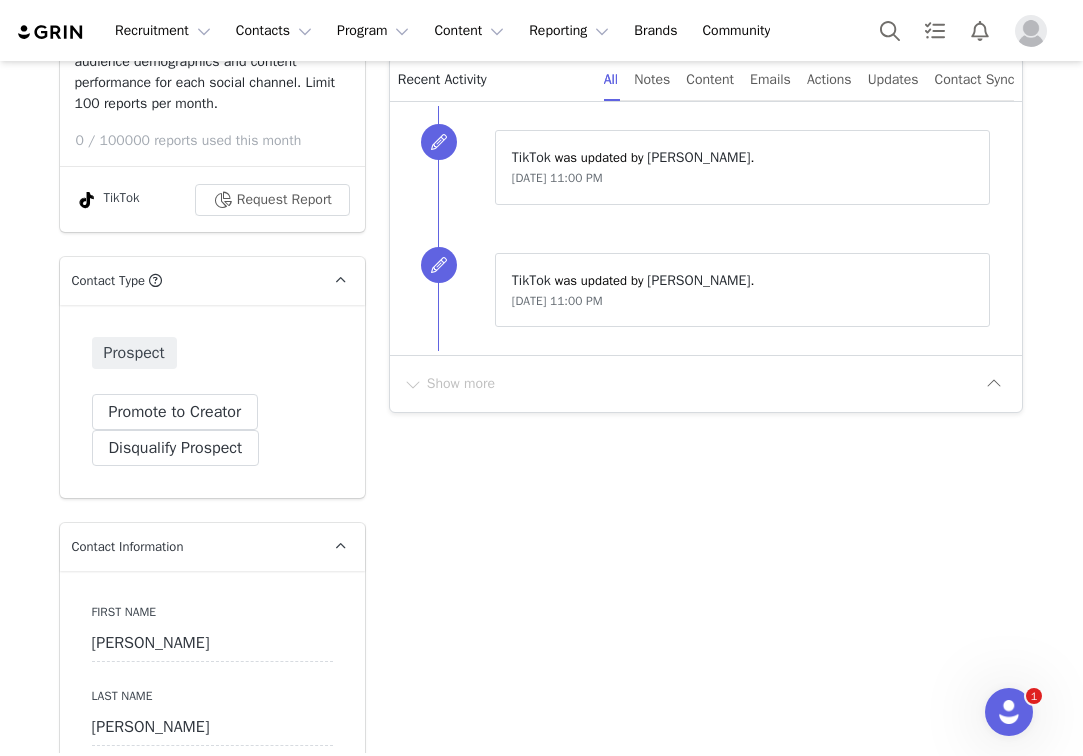 scroll, scrollTop: 550, scrollLeft: 0, axis: vertical 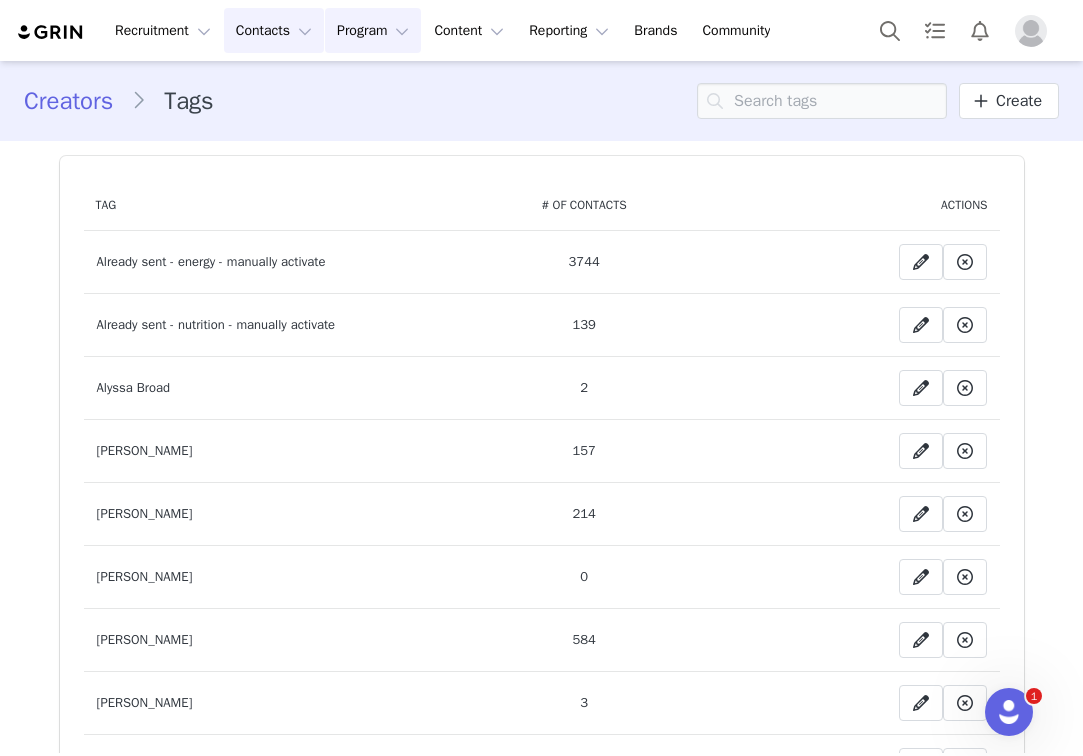 click on "Program Program" at bounding box center (373, 30) 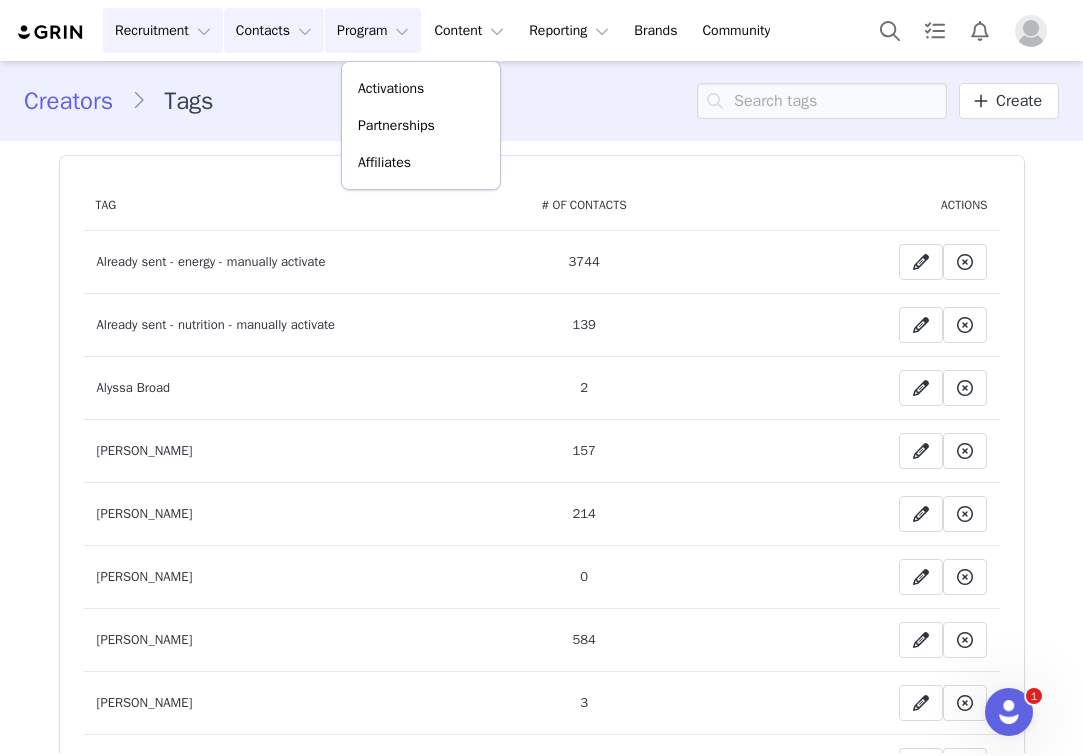 click on "Recruitment Recruitment" at bounding box center (163, 30) 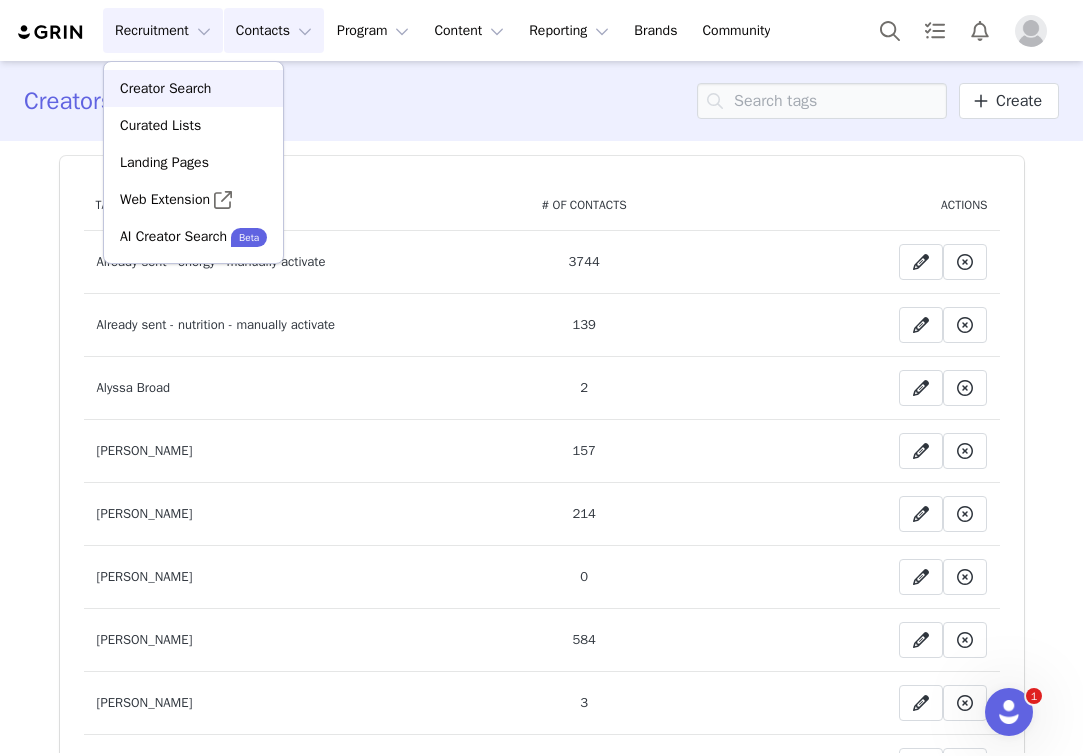 click on "Creator Search" at bounding box center (165, 88) 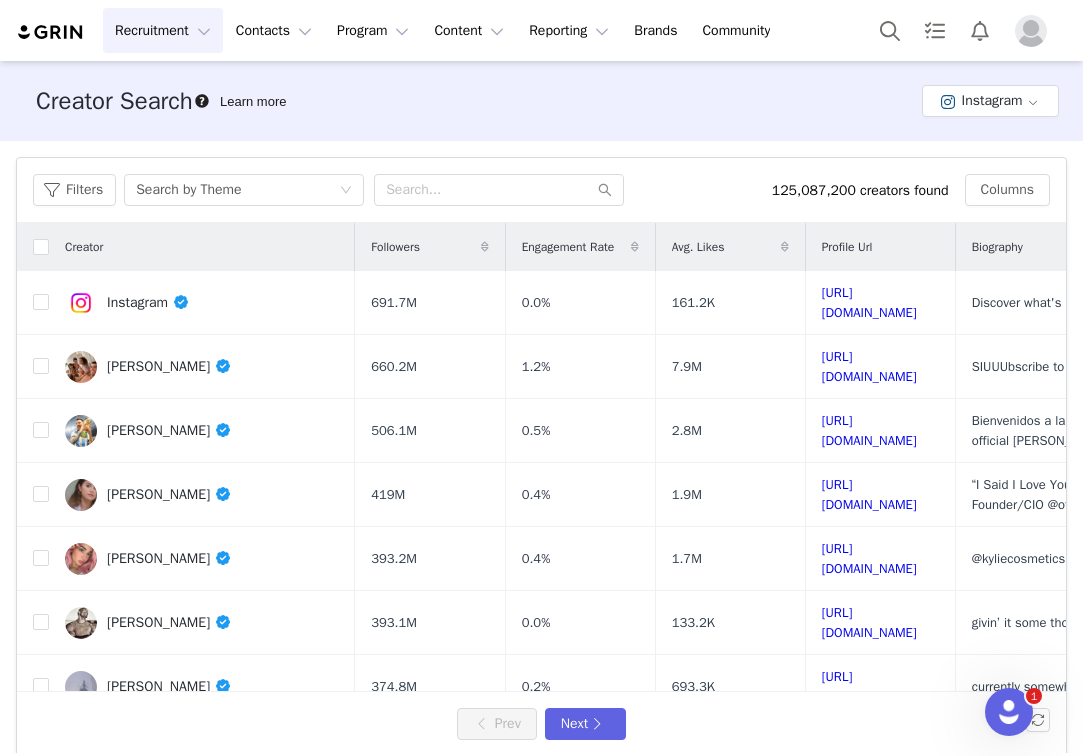 click on "Filters  Search by Theme       125,087,200 creators found      Columns" at bounding box center (541, 190) 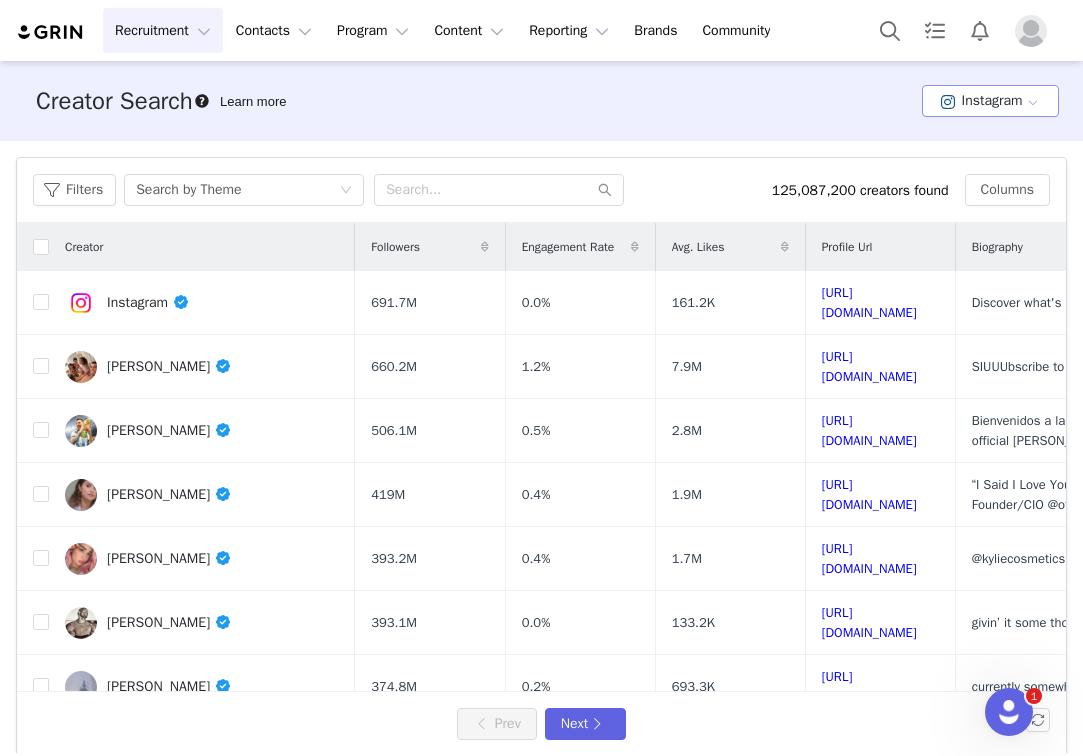 click on "Instagram" at bounding box center [990, 101] 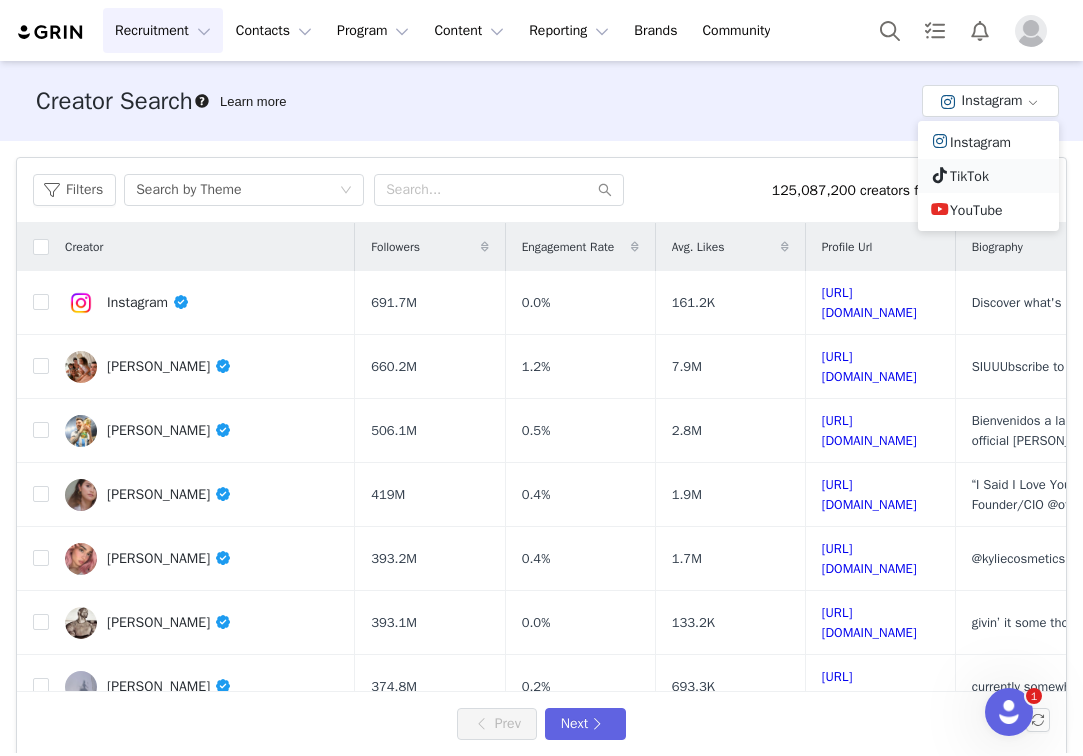 click on "TikTok" at bounding box center [988, 176] 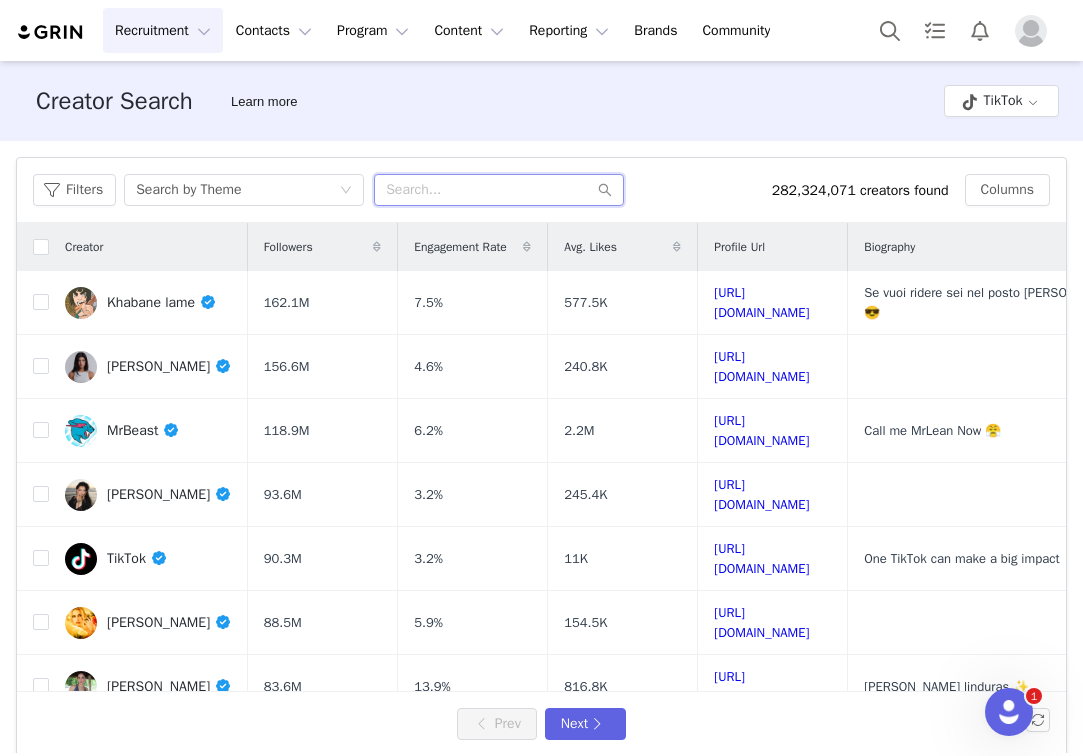 click at bounding box center (499, 190) 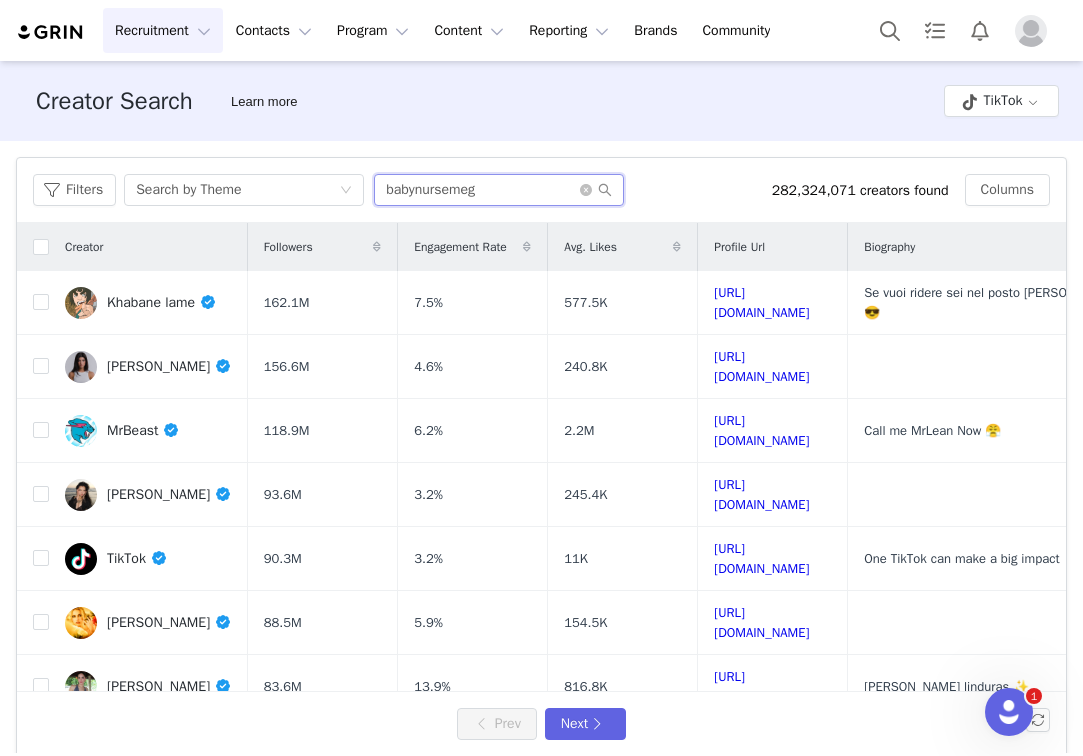 type on "babynursemeg" 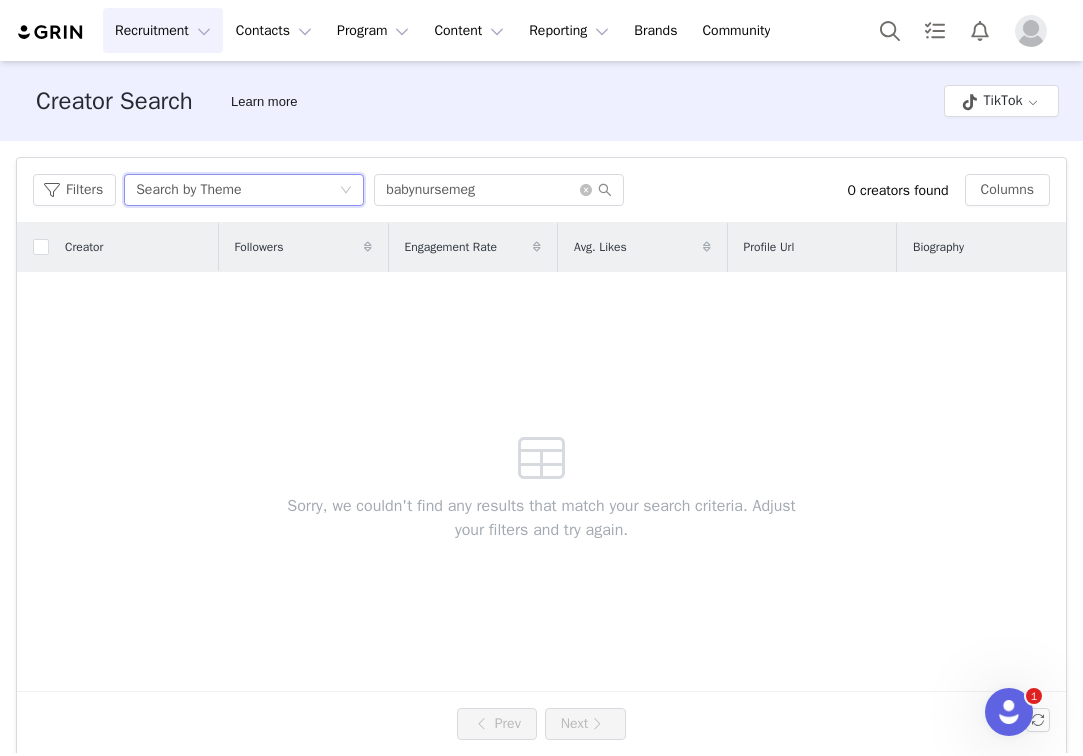 click on "Search by Theme" at bounding box center [237, 190] 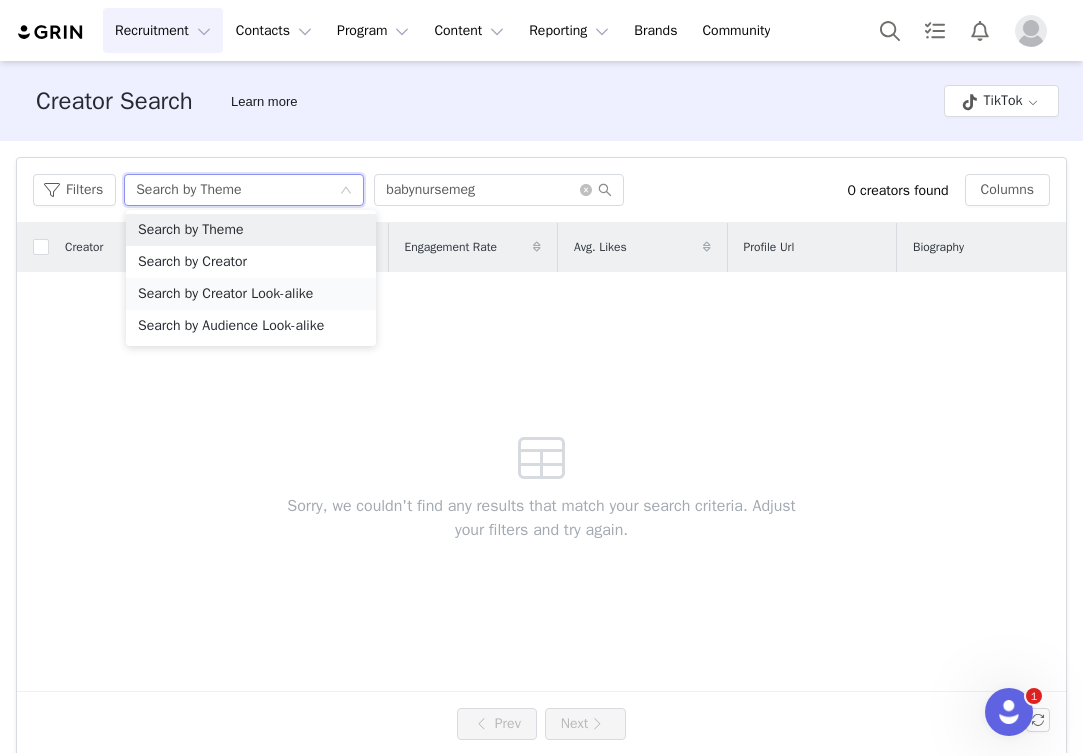 click on "Search by Creator Look-alike" at bounding box center [251, 294] 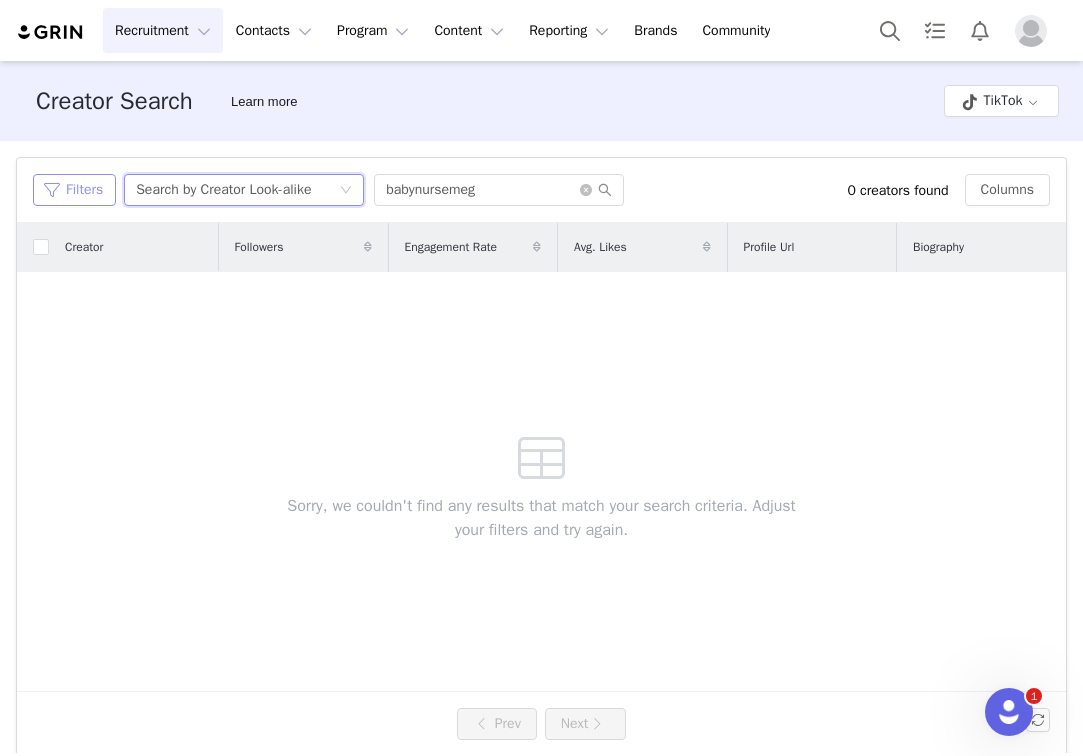 click on "Filters" at bounding box center (74, 190) 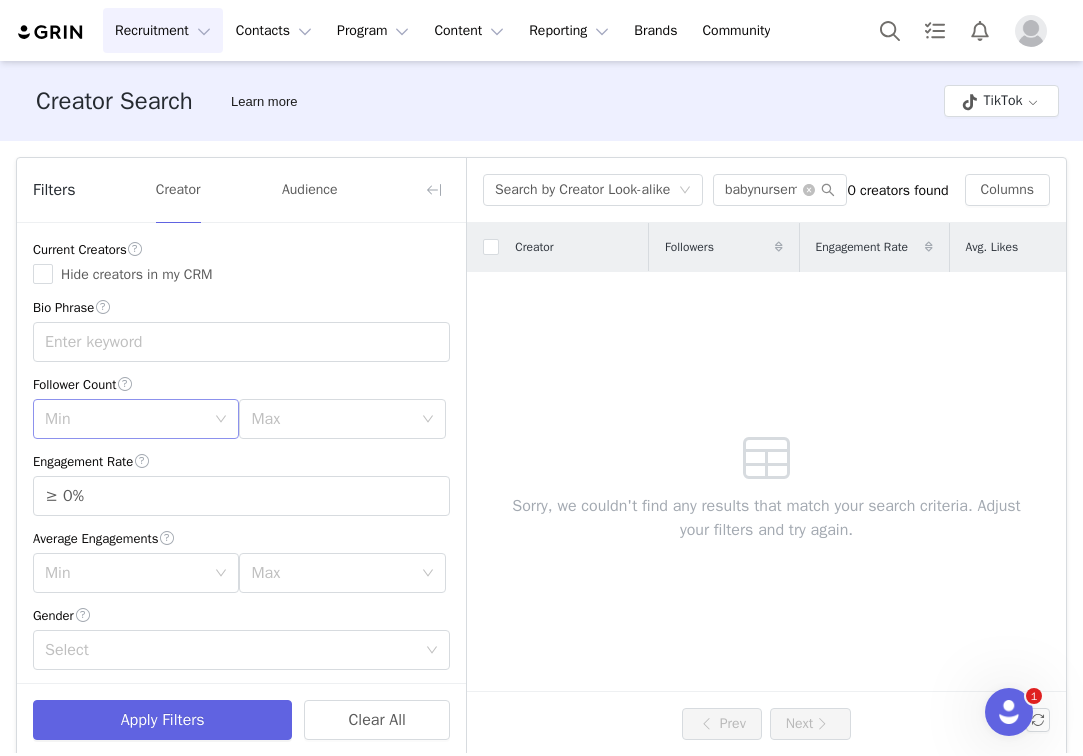 click on "Min" at bounding box center [129, 419] 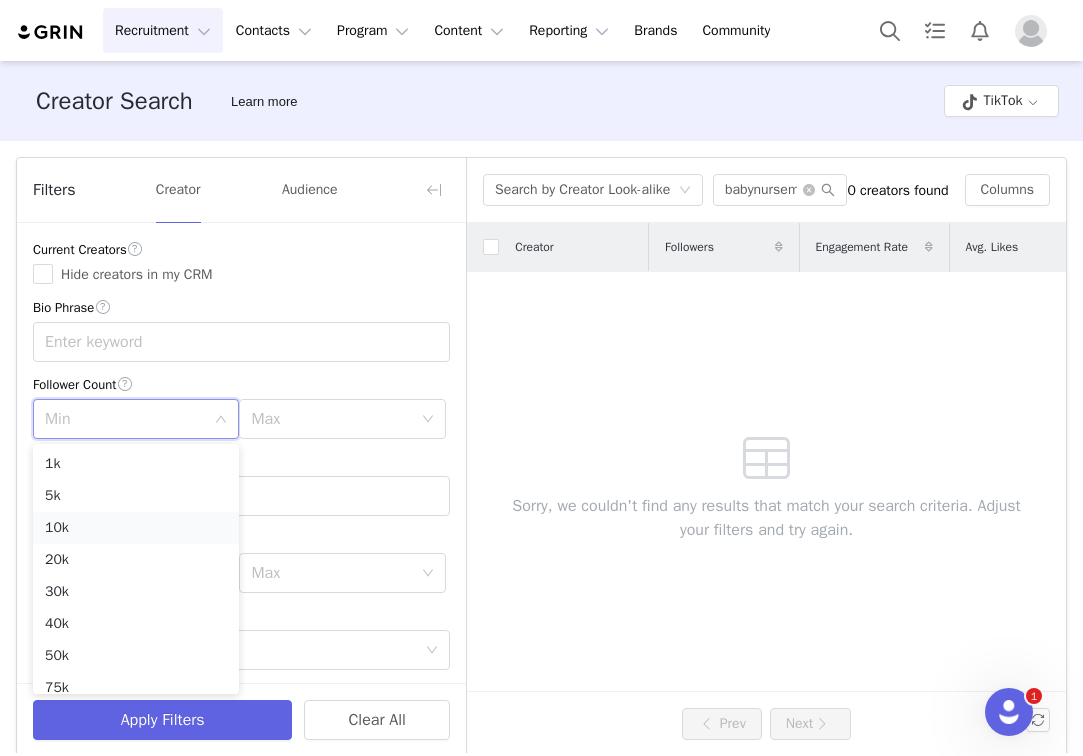 click on "10k" at bounding box center [136, 528] 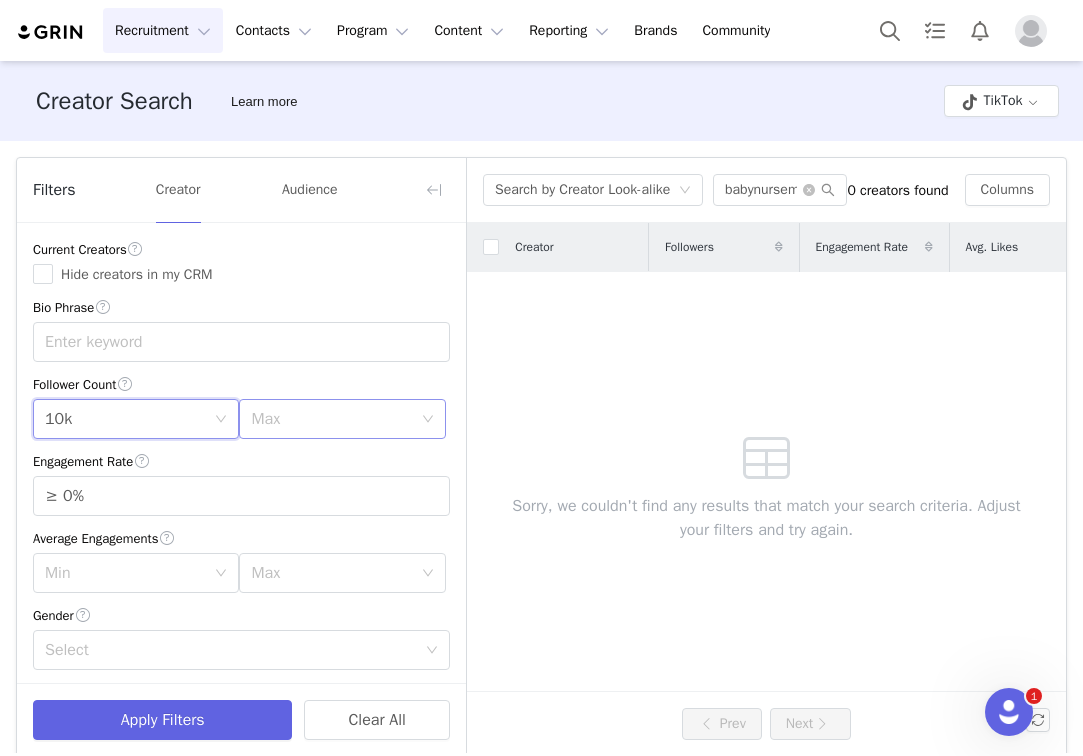 click on "Max" at bounding box center (331, 419) 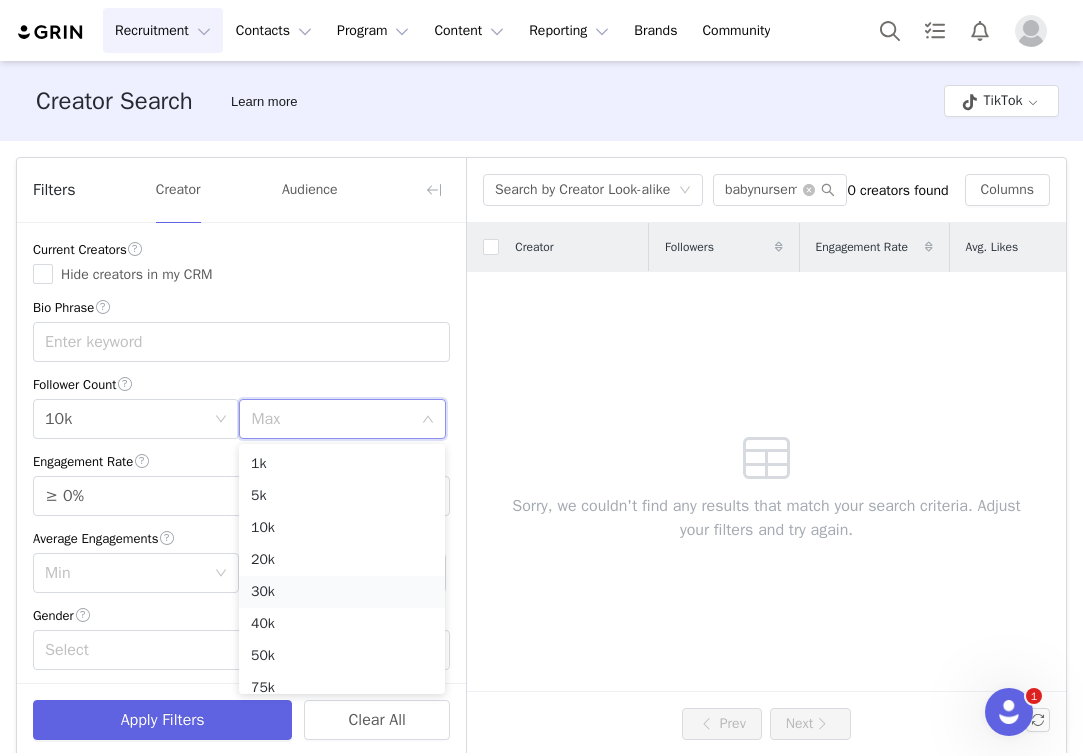 scroll, scrollTop: 18, scrollLeft: 0, axis: vertical 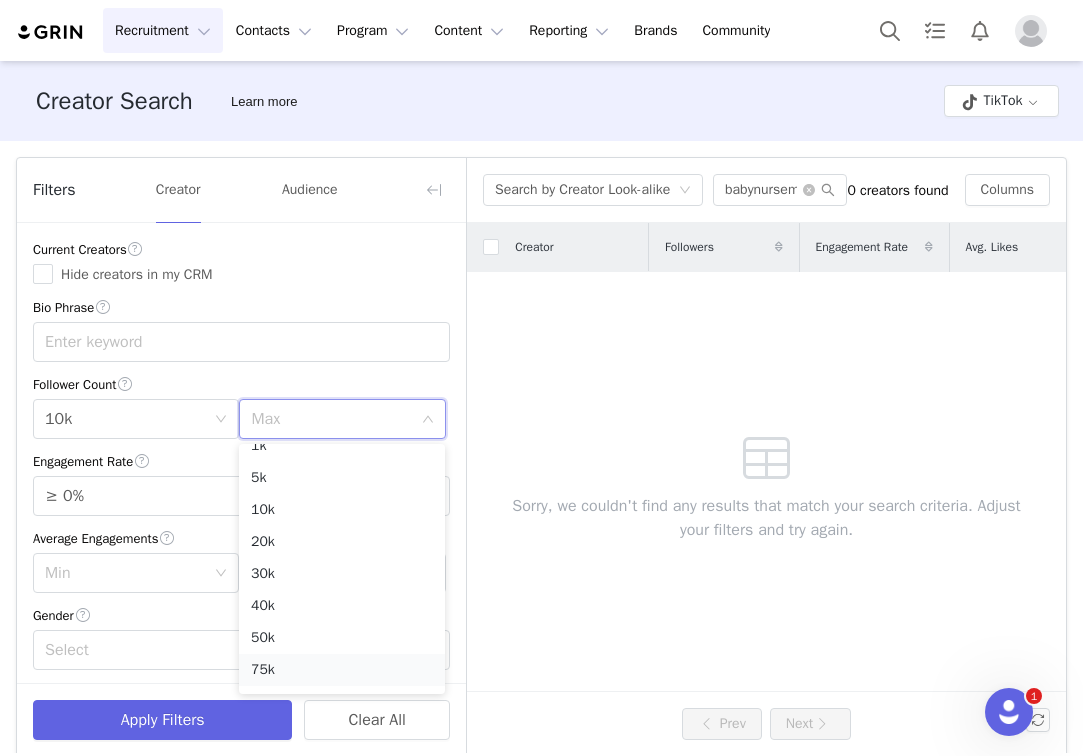 click on "75k" at bounding box center (342, 670) 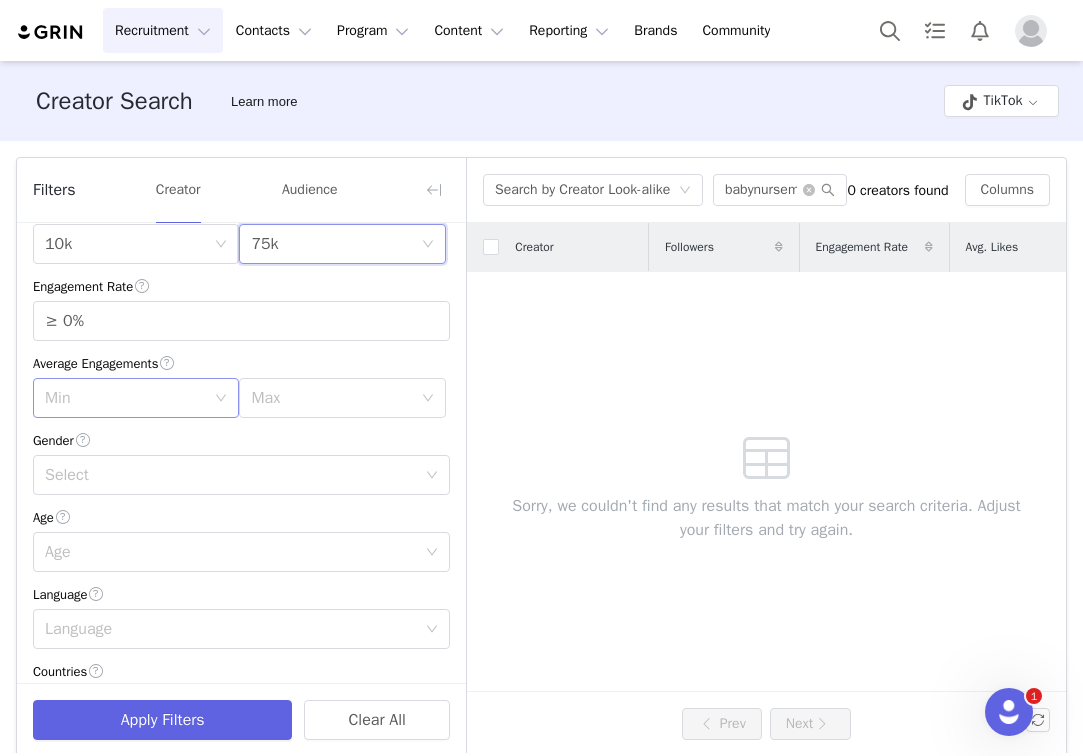 scroll, scrollTop: 240, scrollLeft: 0, axis: vertical 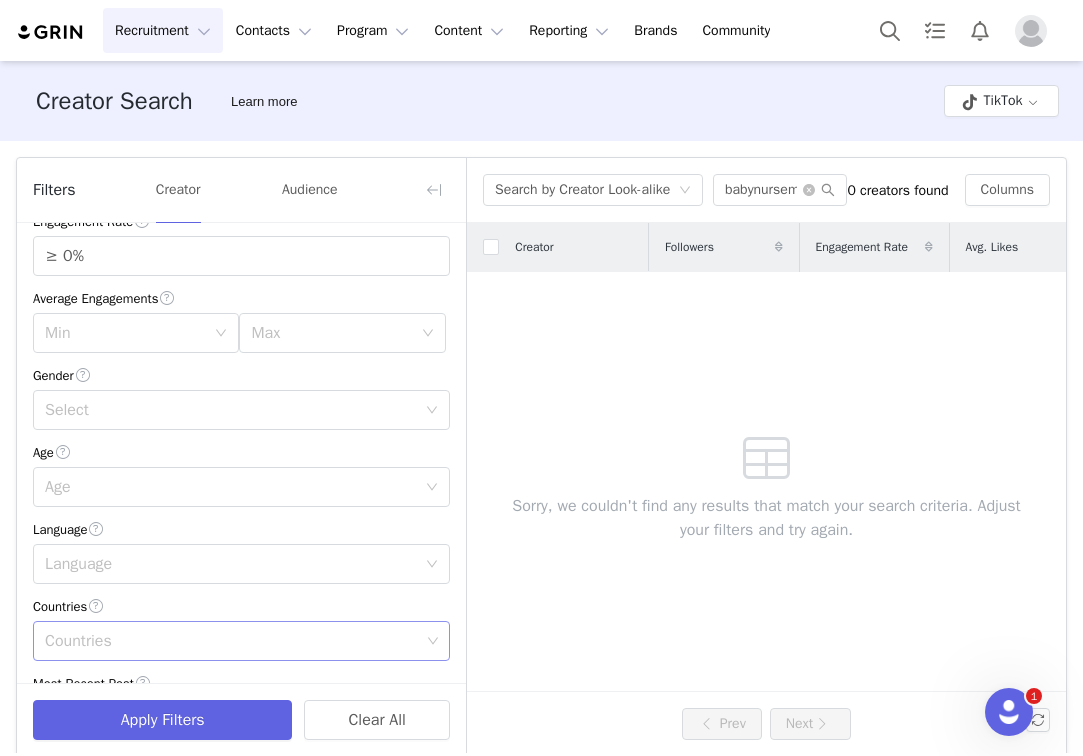 click on "Countries" at bounding box center (234, 641) 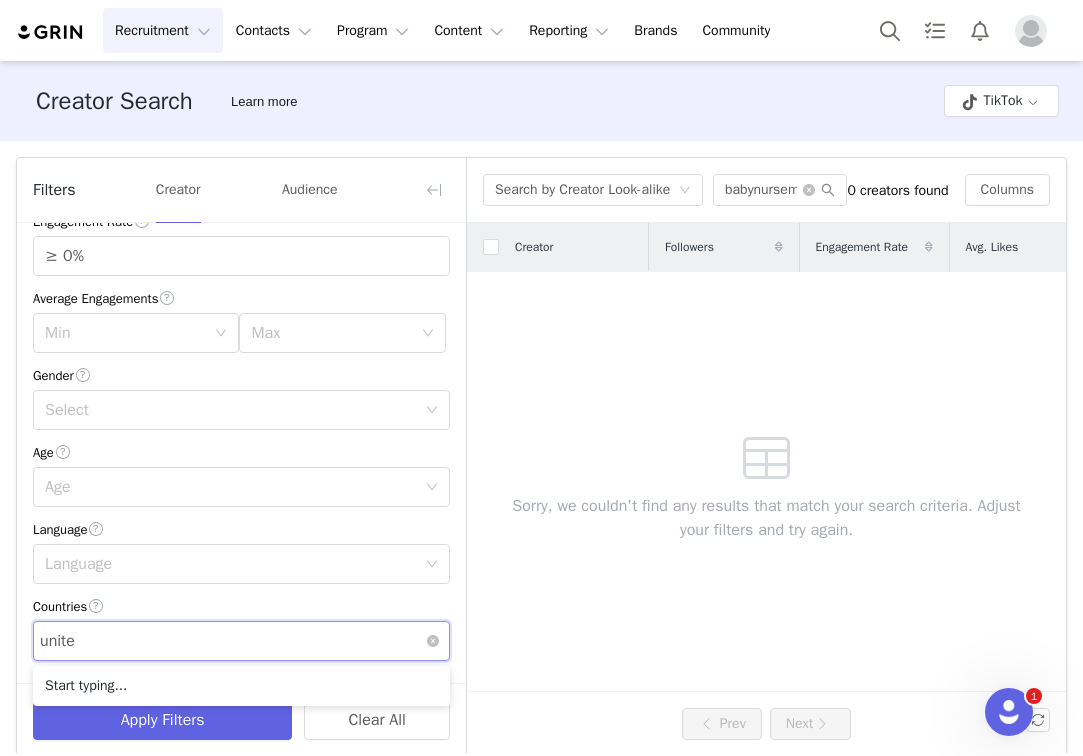 type on "united" 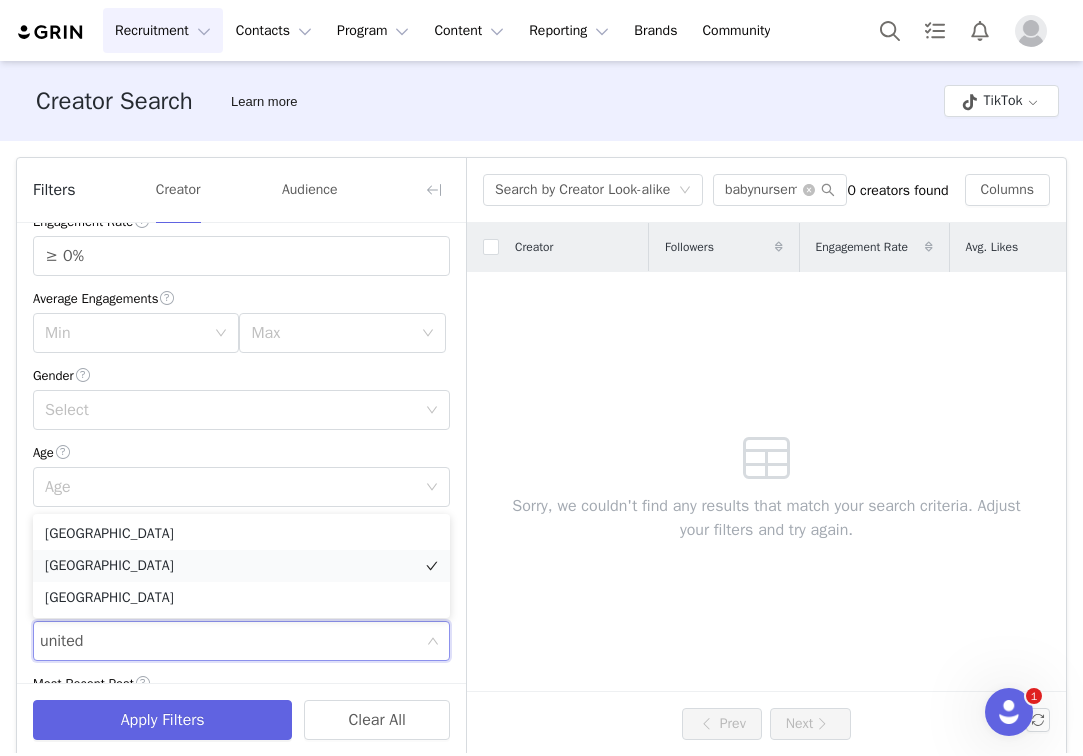 click on "[GEOGRAPHIC_DATA]" at bounding box center [241, 566] 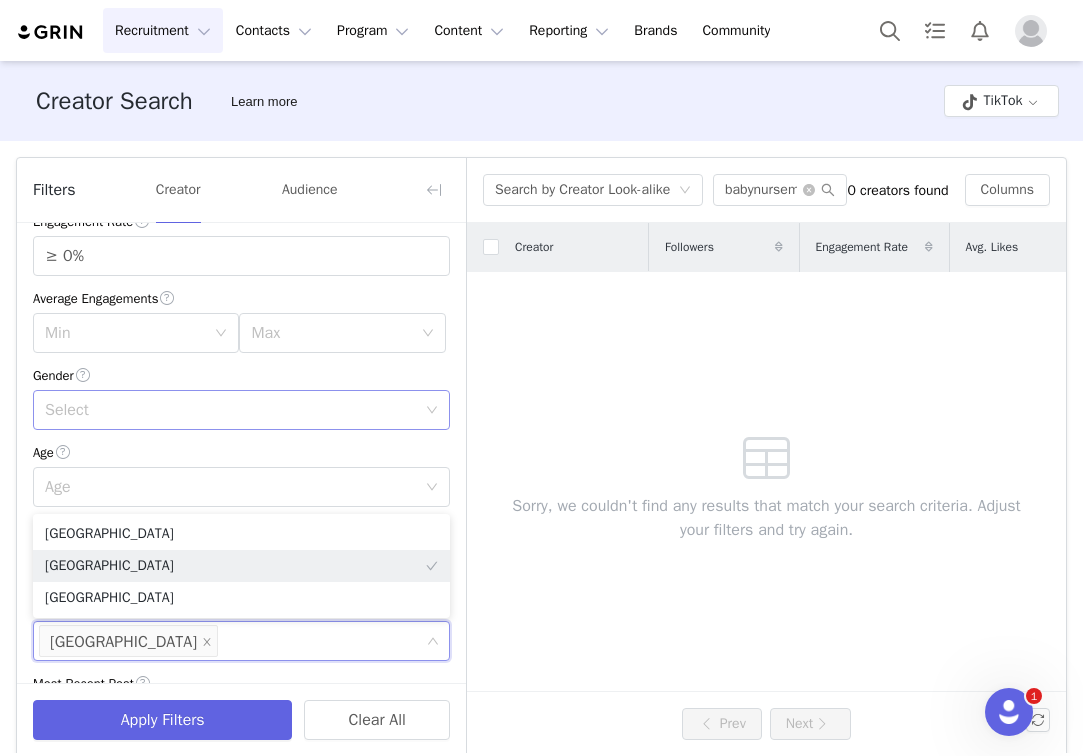 click on "Select" at bounding box center (230, 410) 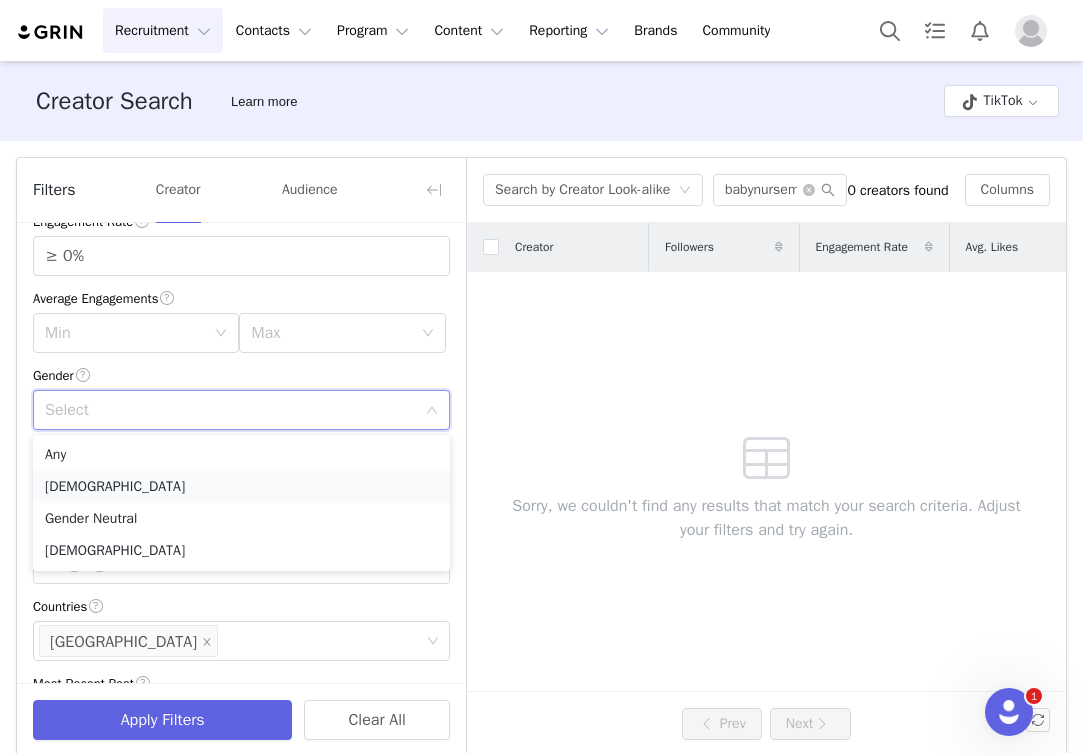 click on "[DEMOGRAPHIC_DATA]" at bounding box center [241, 487] 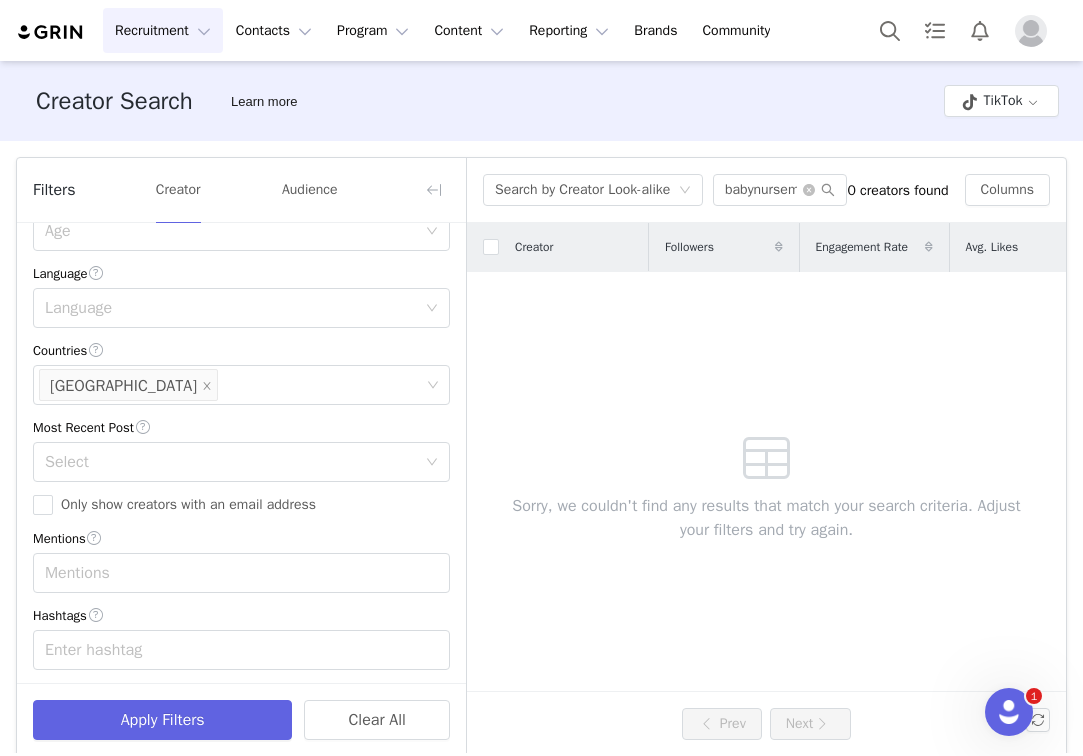 scroll, scrollTop: 499, scrollLeft: 0, axis: vertical 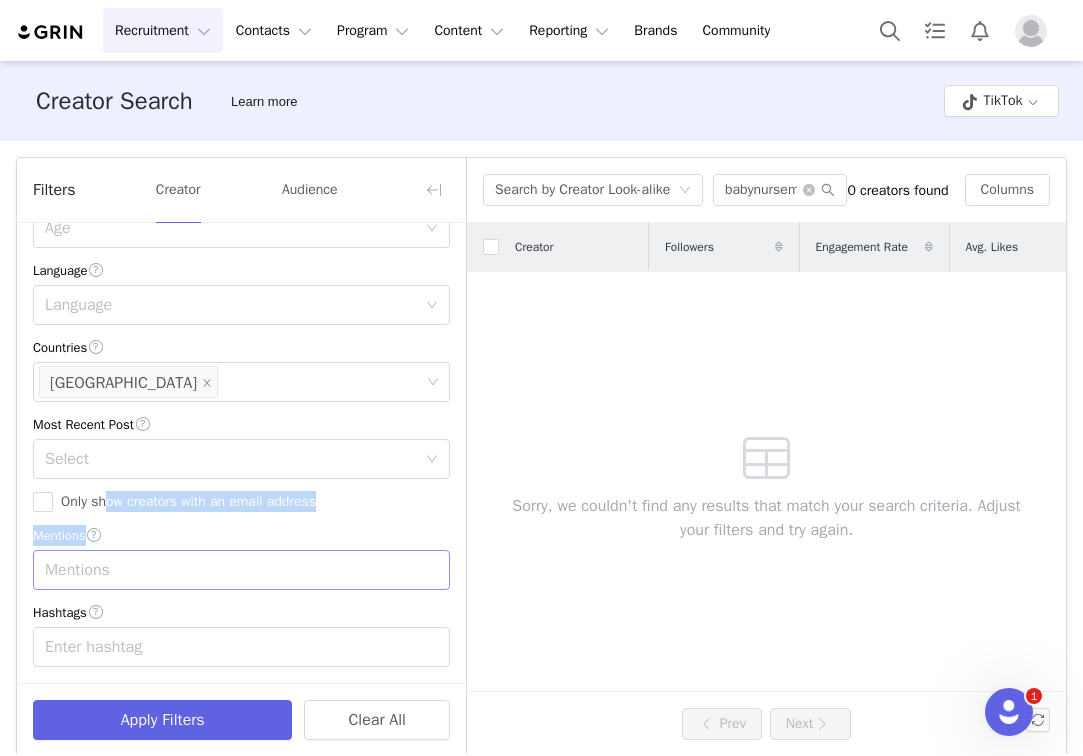 drag, startPoint x: 104, startPoint y: 508, endPoint x: 191, endPoint y: 571, distance: 107.415085 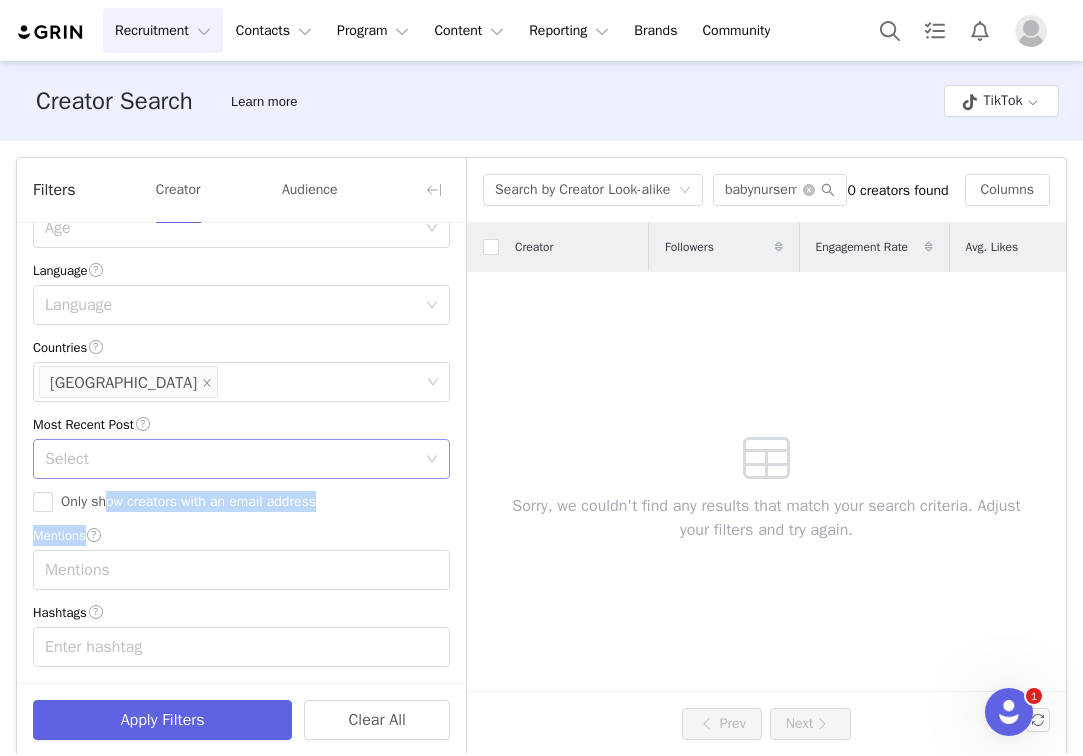 click on "Select" at bounding box center (230, 459) 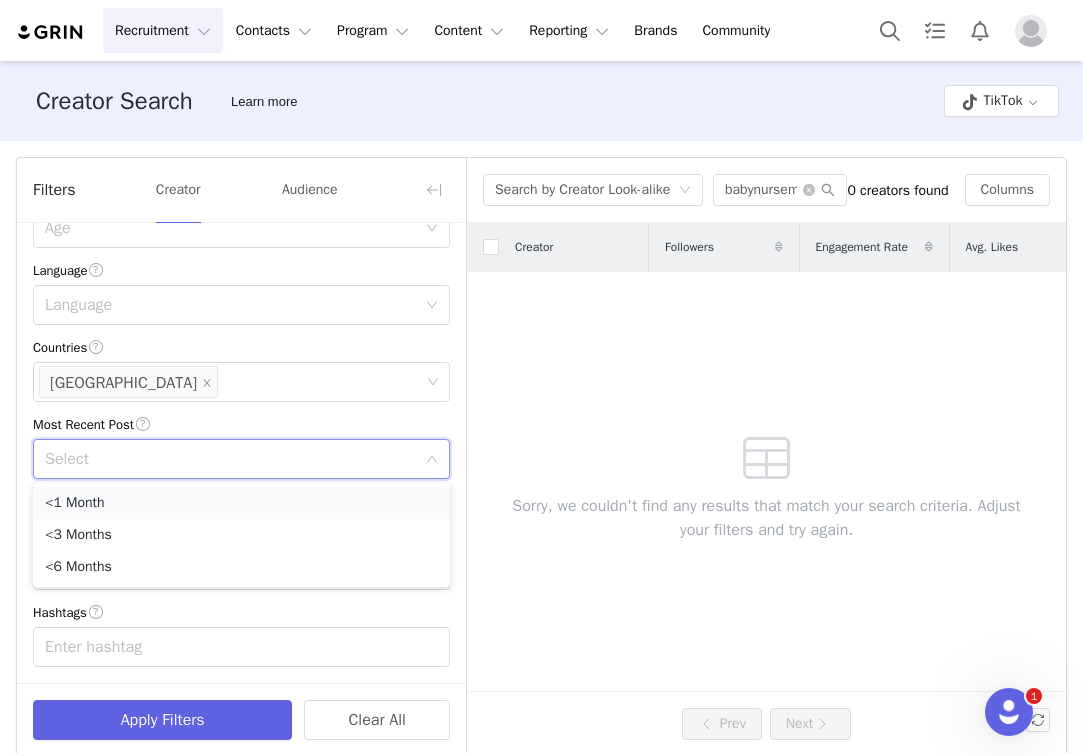 click on "<1 Month" at bounding box center (241, 503) 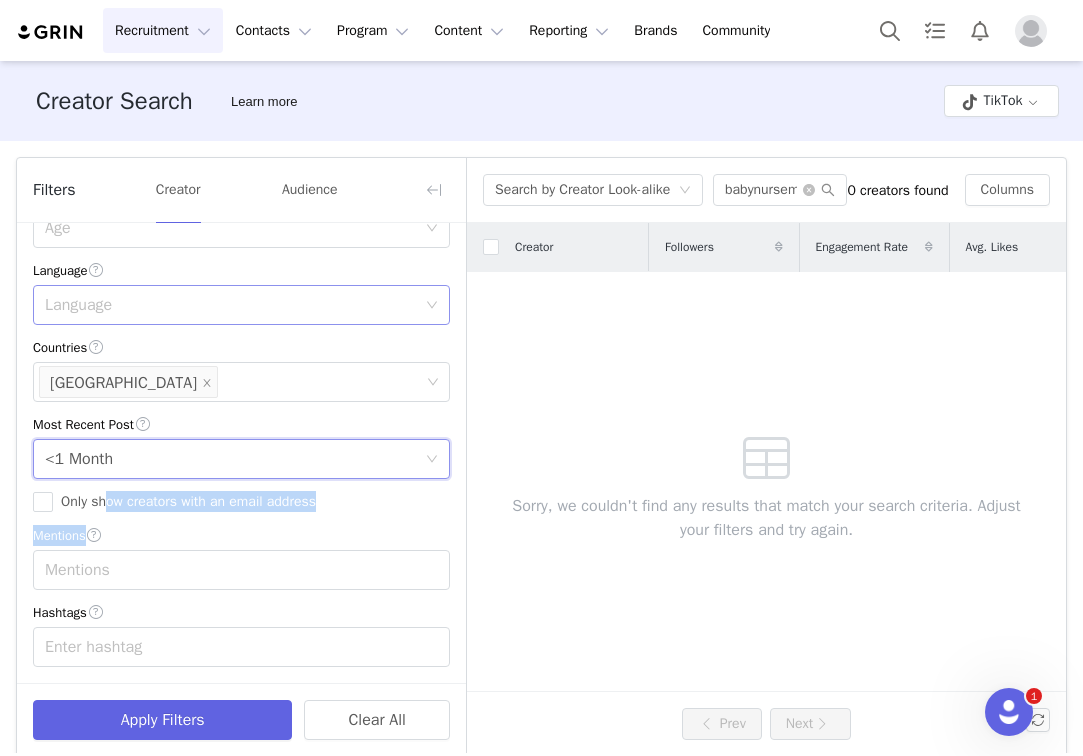 scroll, scrollTop: 0, scrollLeft: 0, axis: both 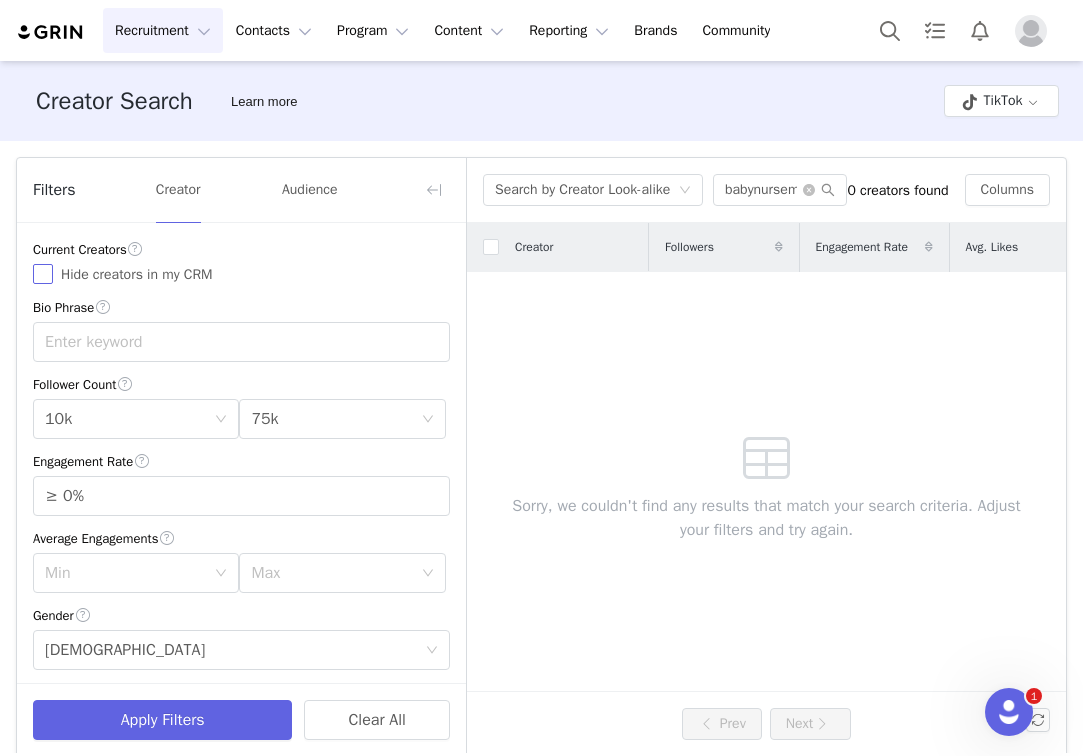 click on "Hide creators in my CRM" at bounding box center [43, 274] 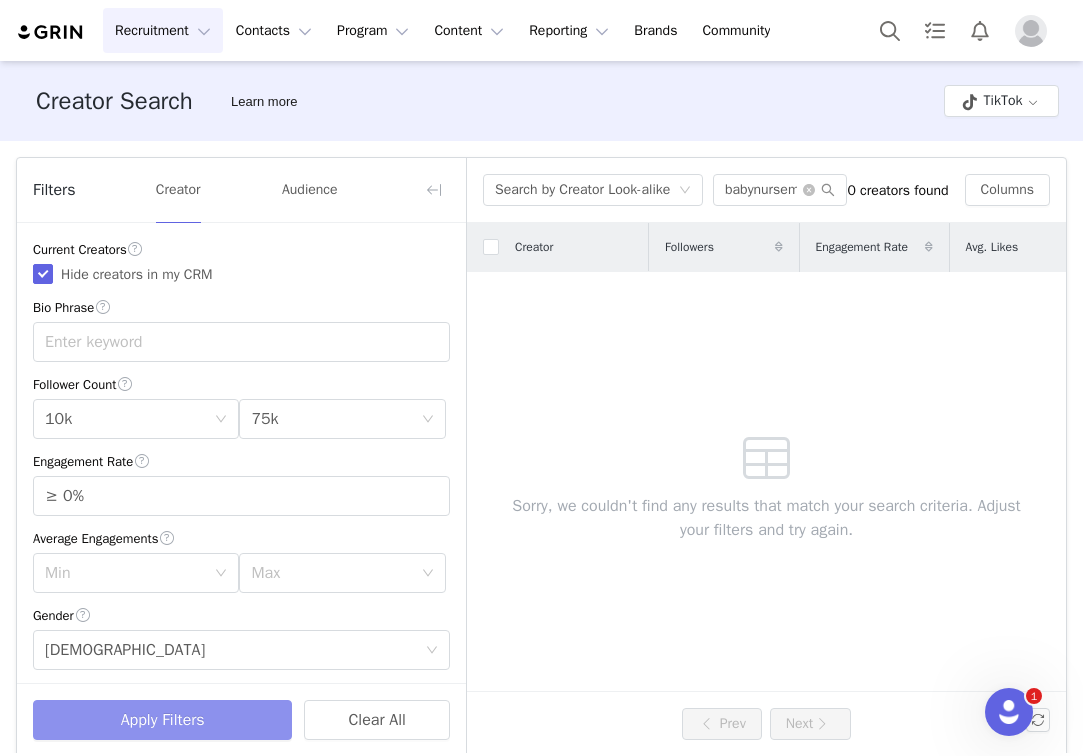 click on "Apply Filters" at bounding box center (162, 720) 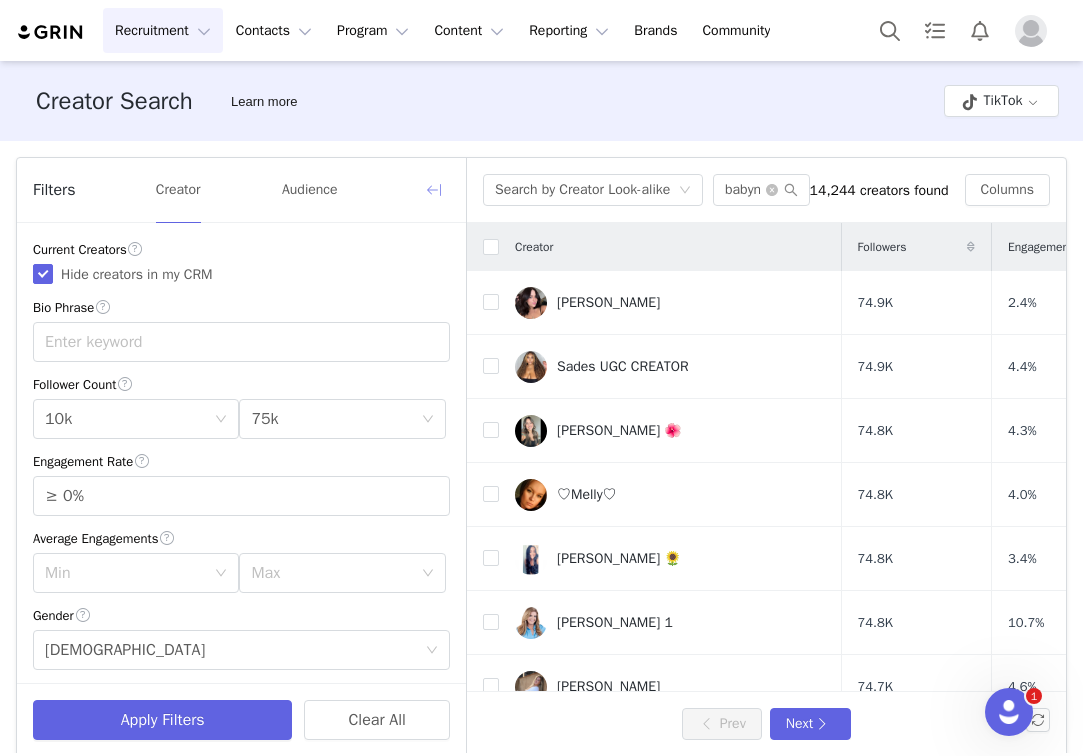 click at bounding box center (434, 190) 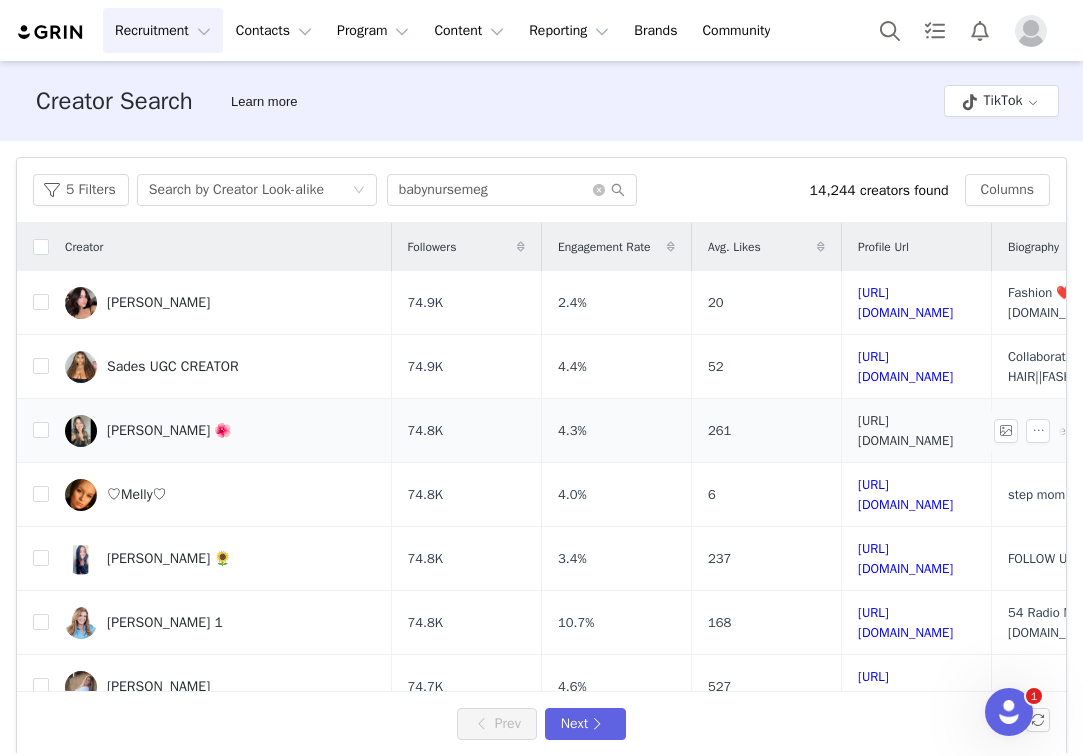 type 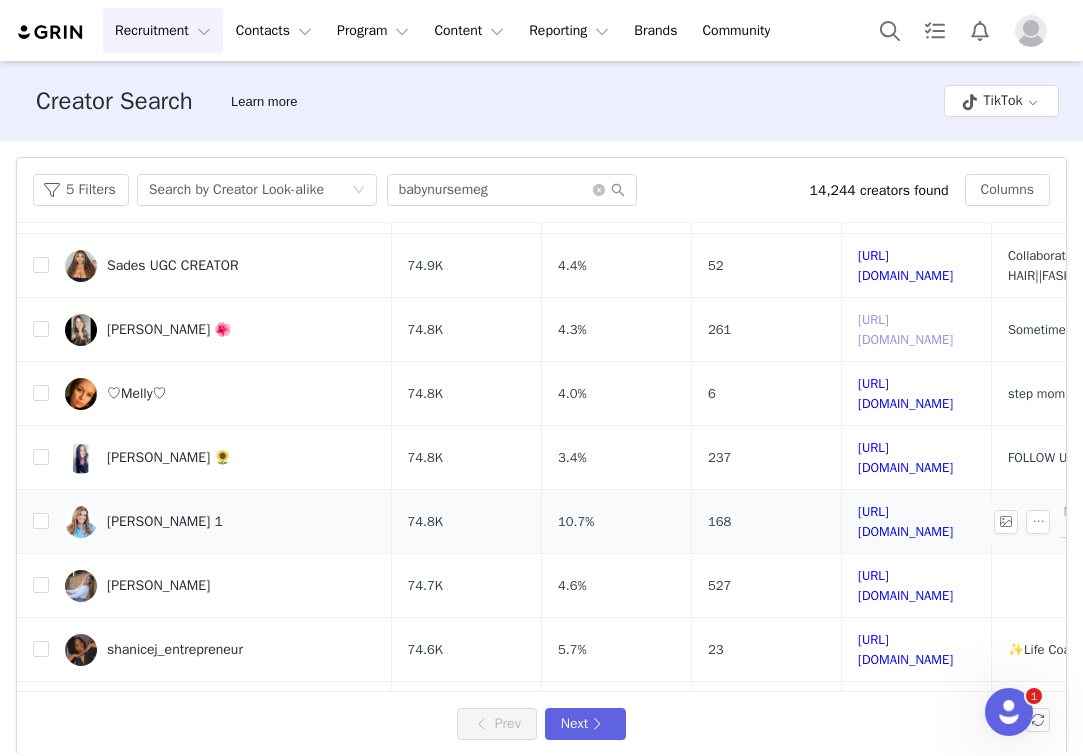 scroll, scrollTop: 128, scrollLeft: 0, axis: vertical 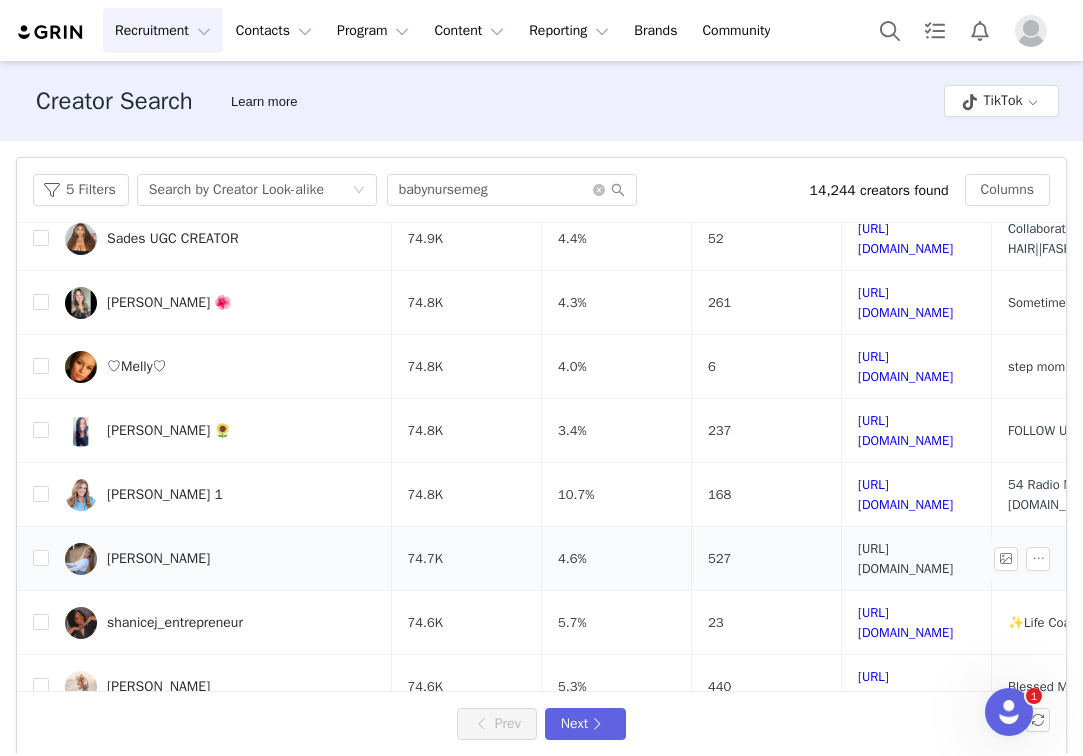 click on "https://www.tiktok.com/share/user/6702199096101192710" at bounding box center [905, 558] 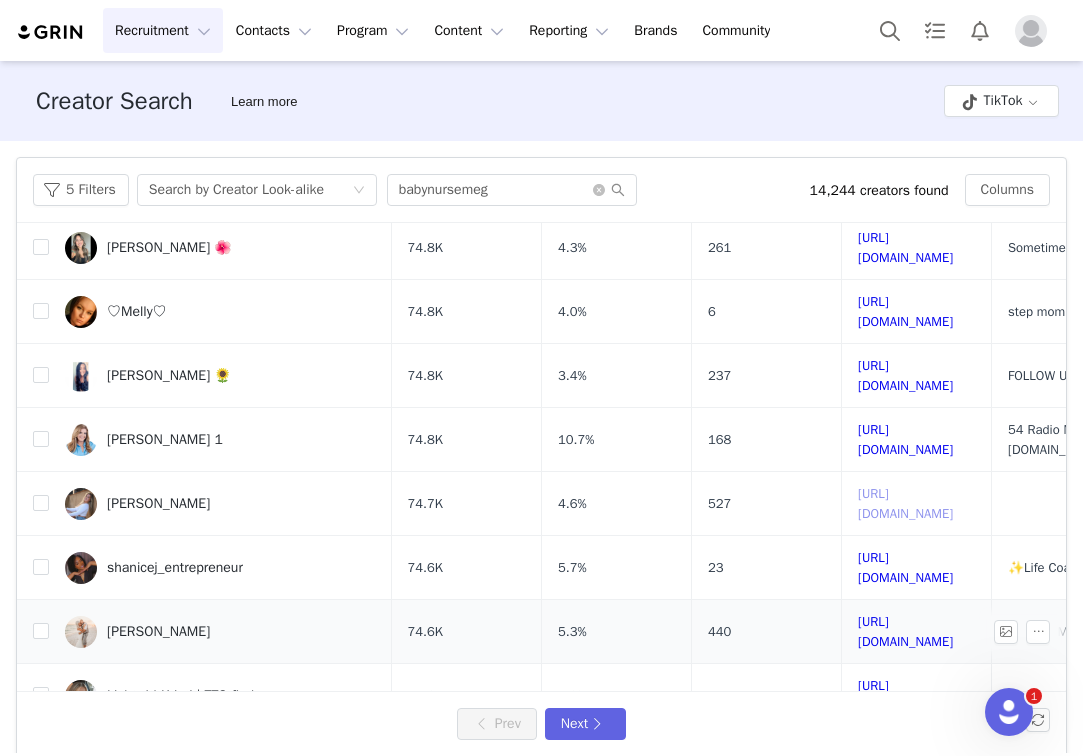 scroll, scrollTop: 189, scrollLeft: 0, axis: vertical 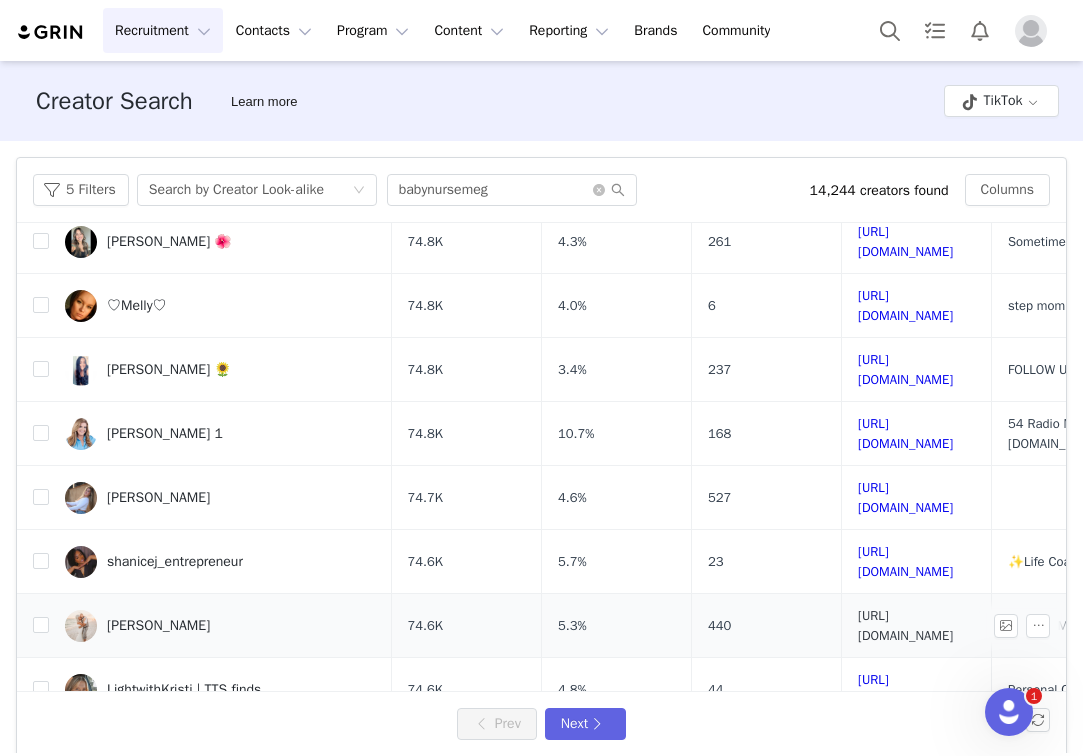 click on "https://www.tiktok.com/share/user/100159444432363520" at bounding box center [905, 625] 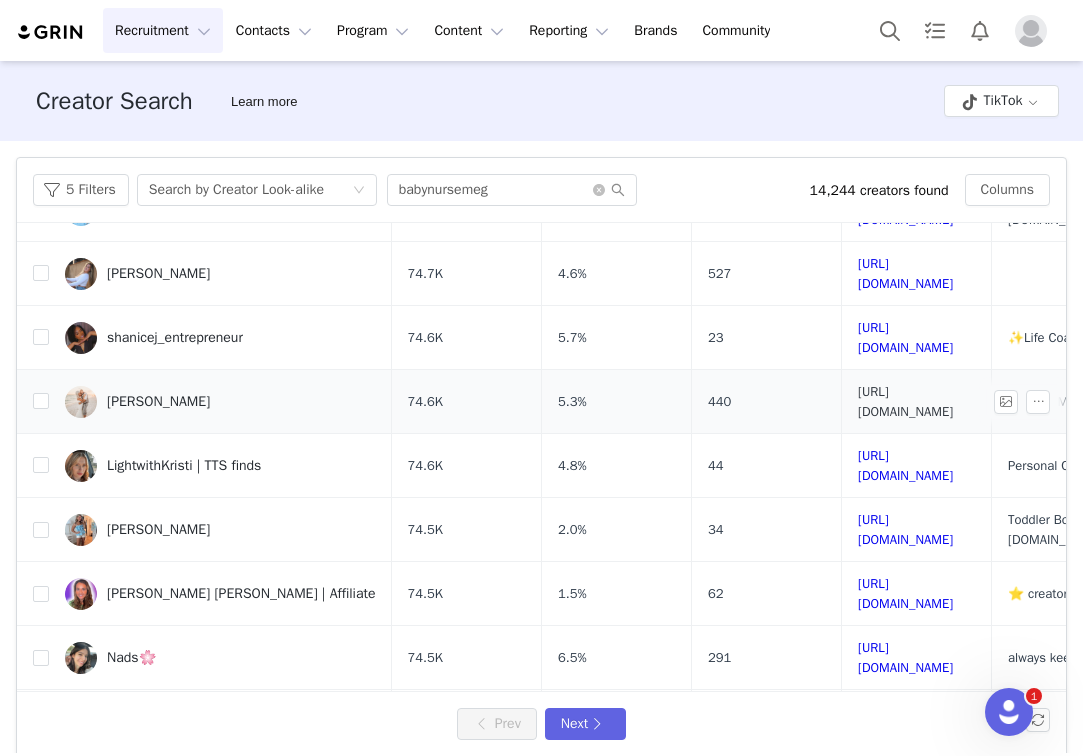 scroll, scrollTop: 414, scrollLeft: 0, axis: vertical 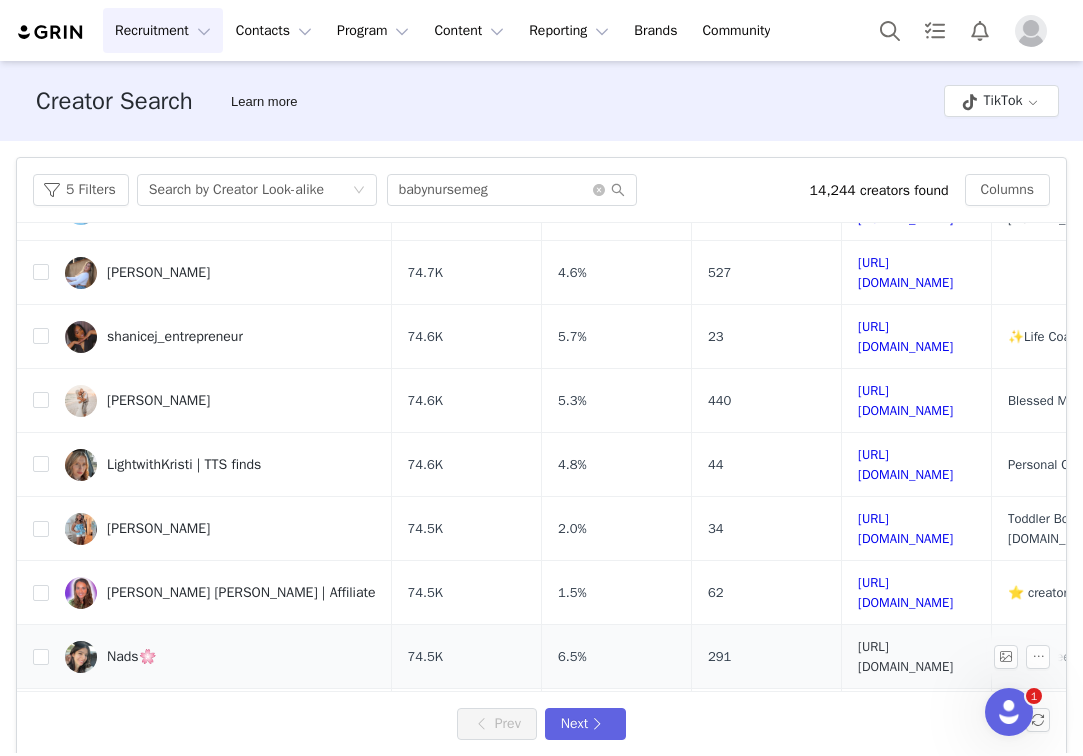 click on "https://www.tiktok.com/share/user/7094907028657046574" at bounding box center (905, 656) 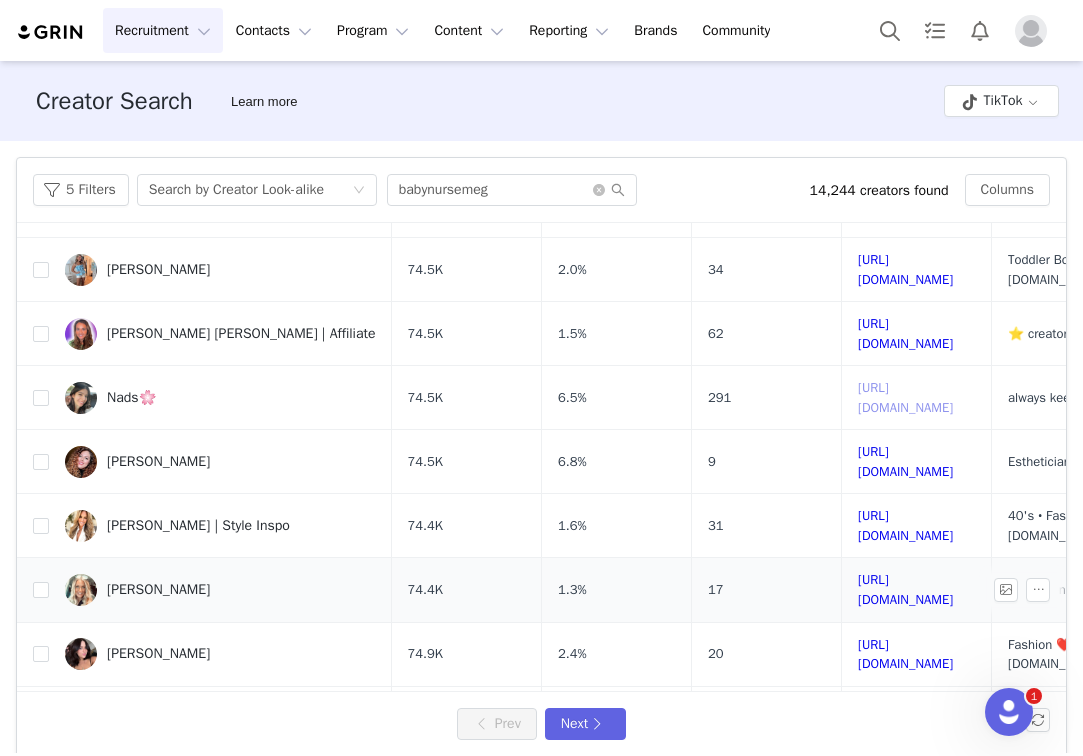 scroll, scrollTop: 733, scrollLeft: 0, axis: vertical 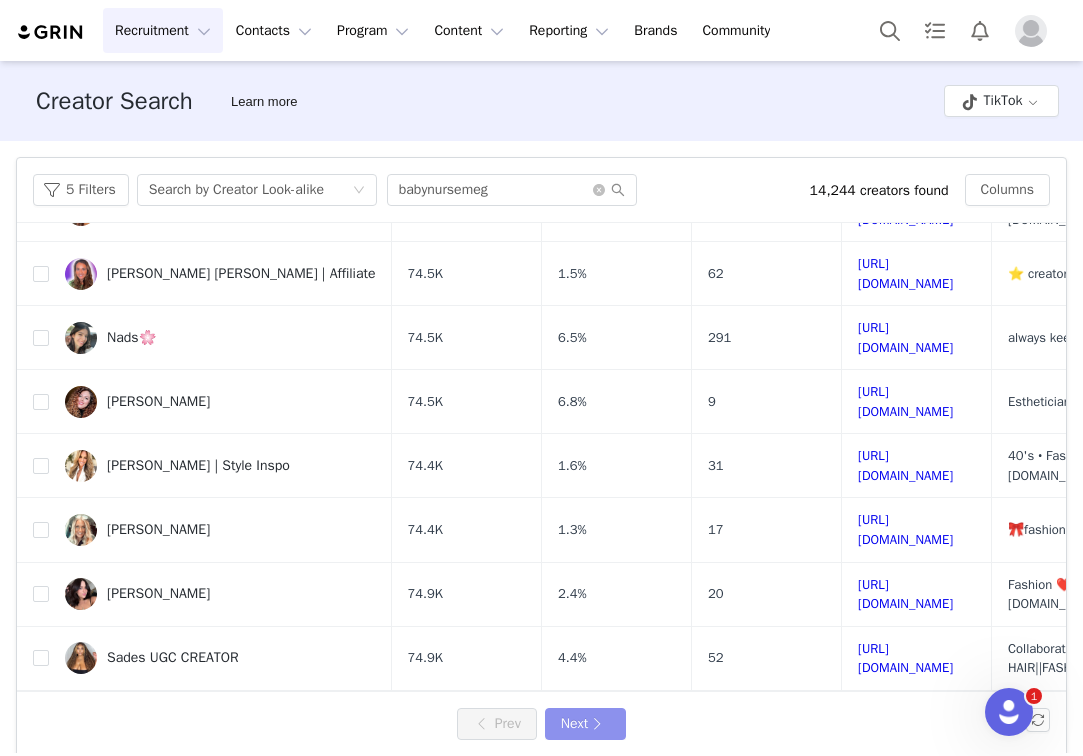 click on "Next" at bounding box center (585, 724) 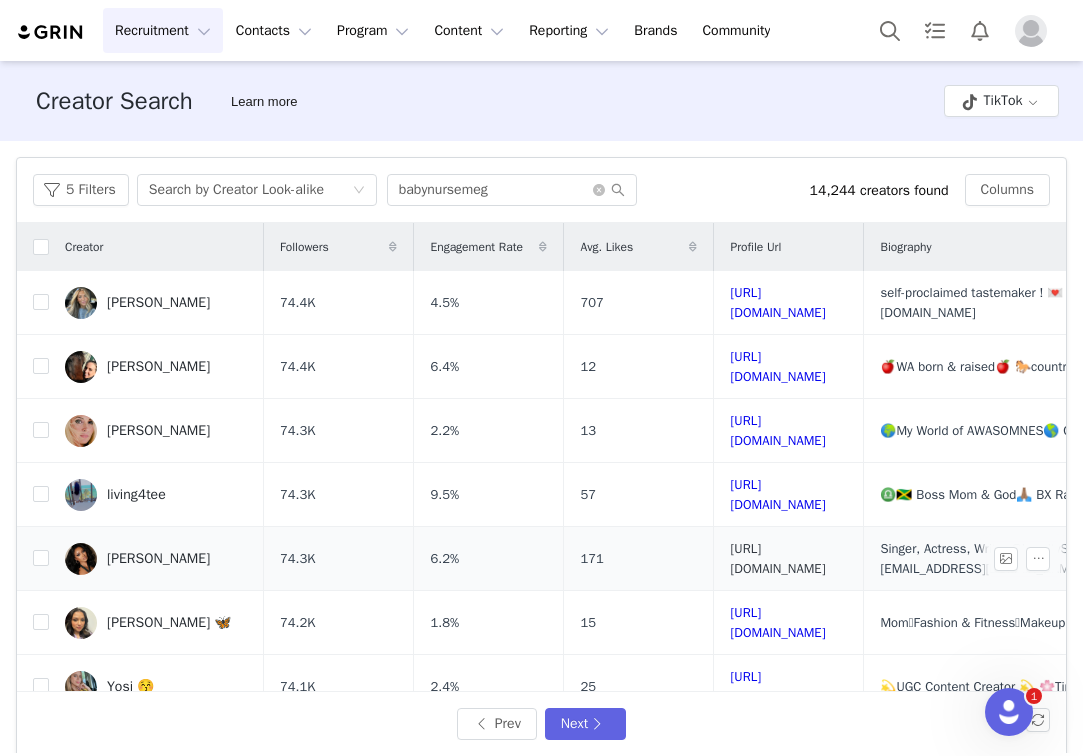 click on "https://www.tiktok.com/share/user/233907661358956544" at bounding box center (777, 558) 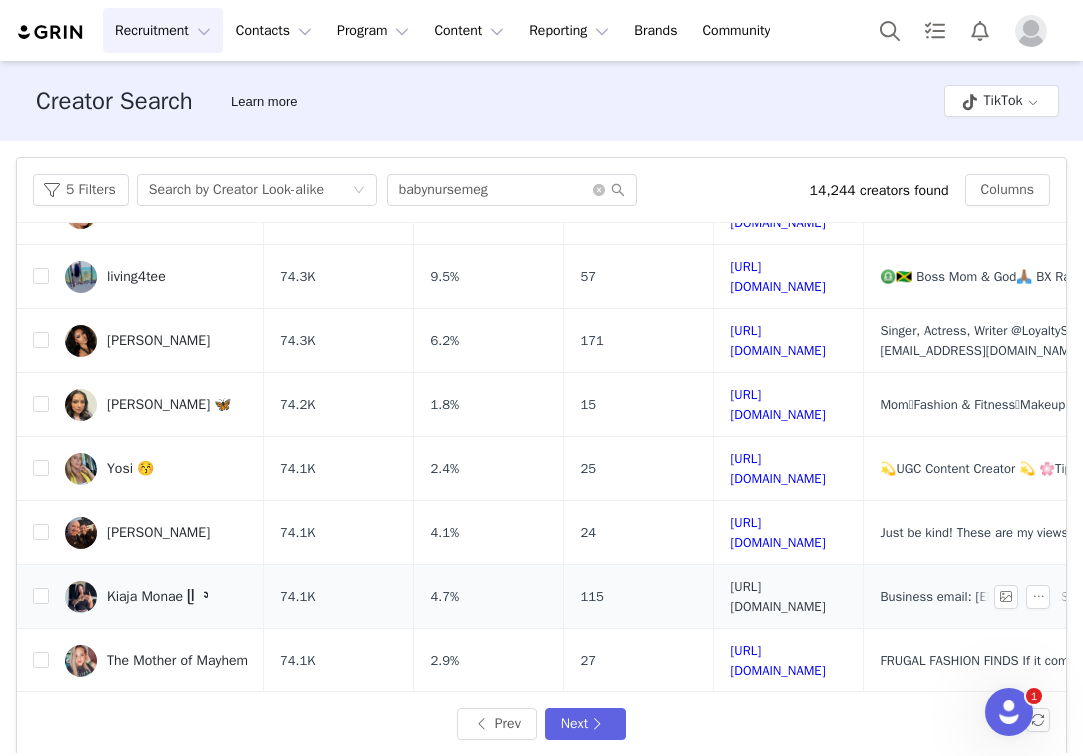 click on "https://www.tiktok.com/share/user/6781903608180884485" at bounding box center [777, 596] 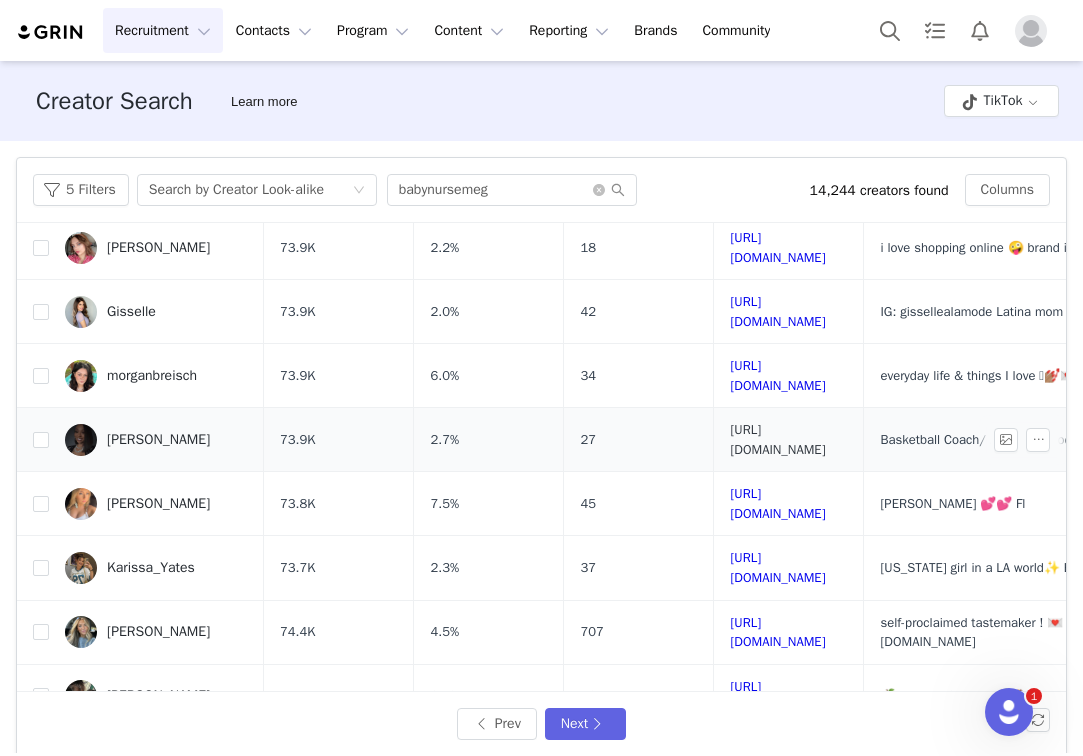 scroll, scrollTop: 726, scrollLeft: 0, axis: vertical 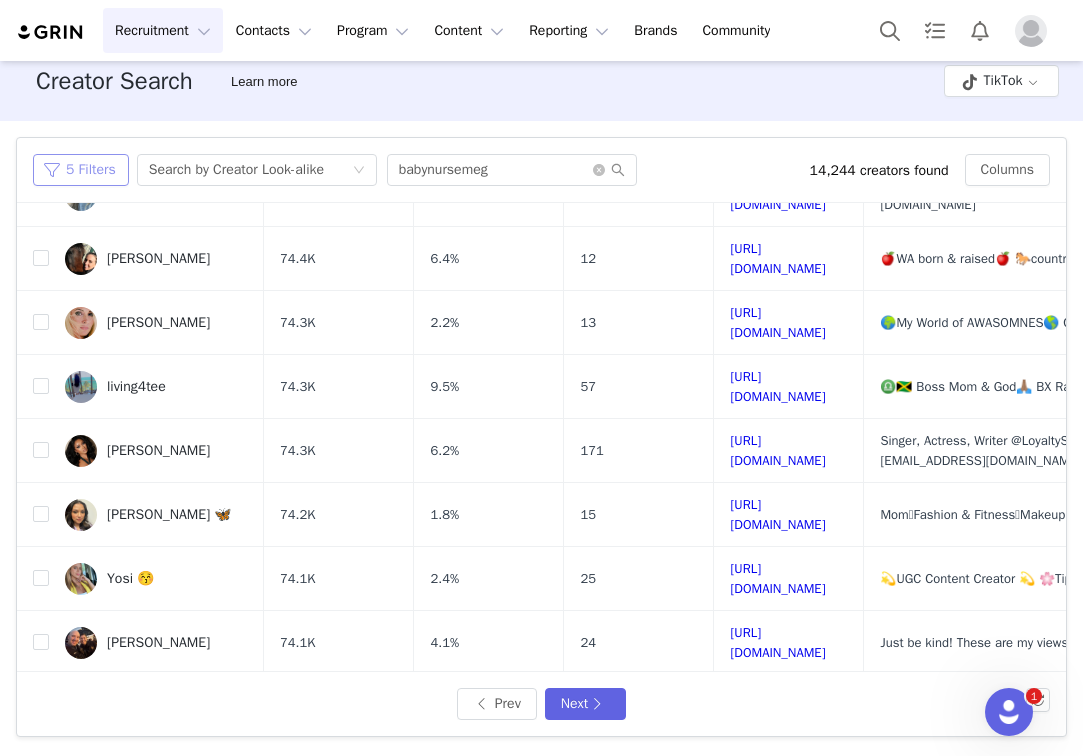 click on "5 Filters" at bounding box center [81, 170] 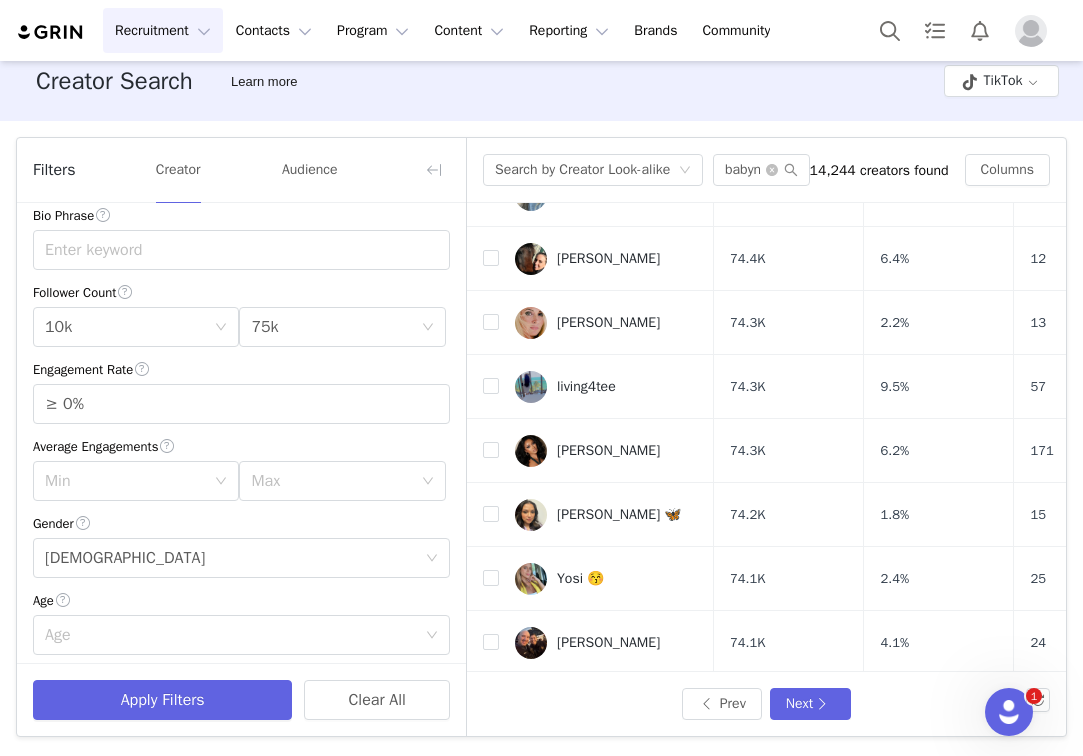 scroll, scrollTop: 63, scrollLeft: 0, axis: vertical 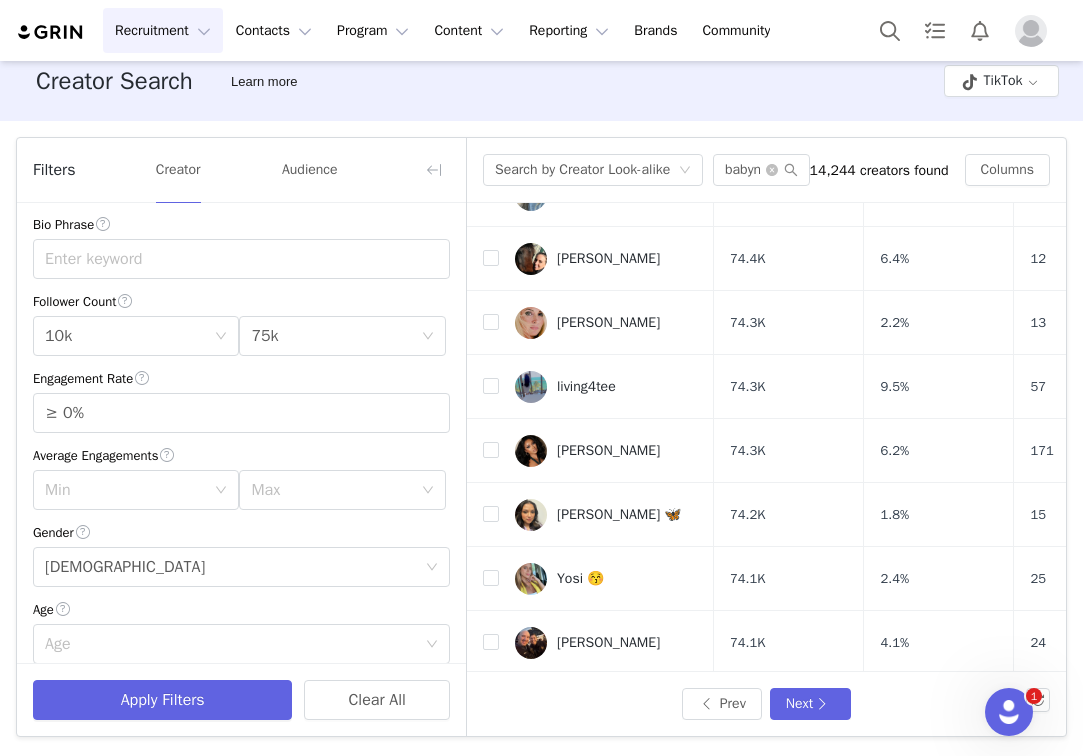 click on "Filters" at bounding box center [54, 170] 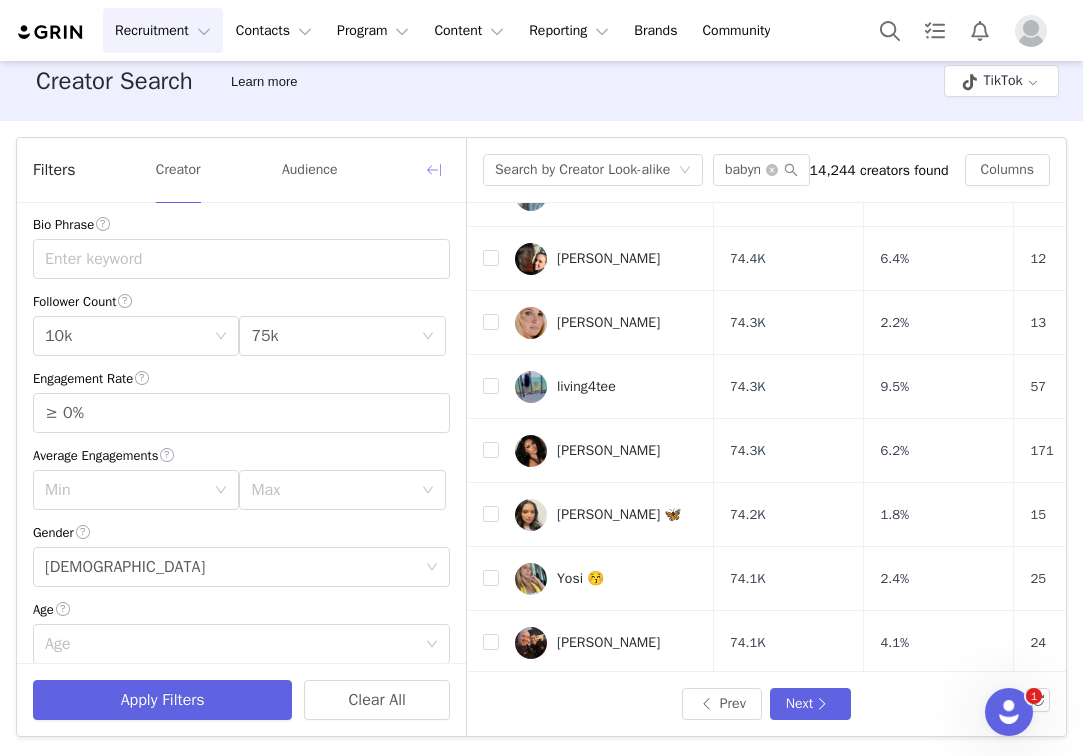 click at bounding box center (434, 170) 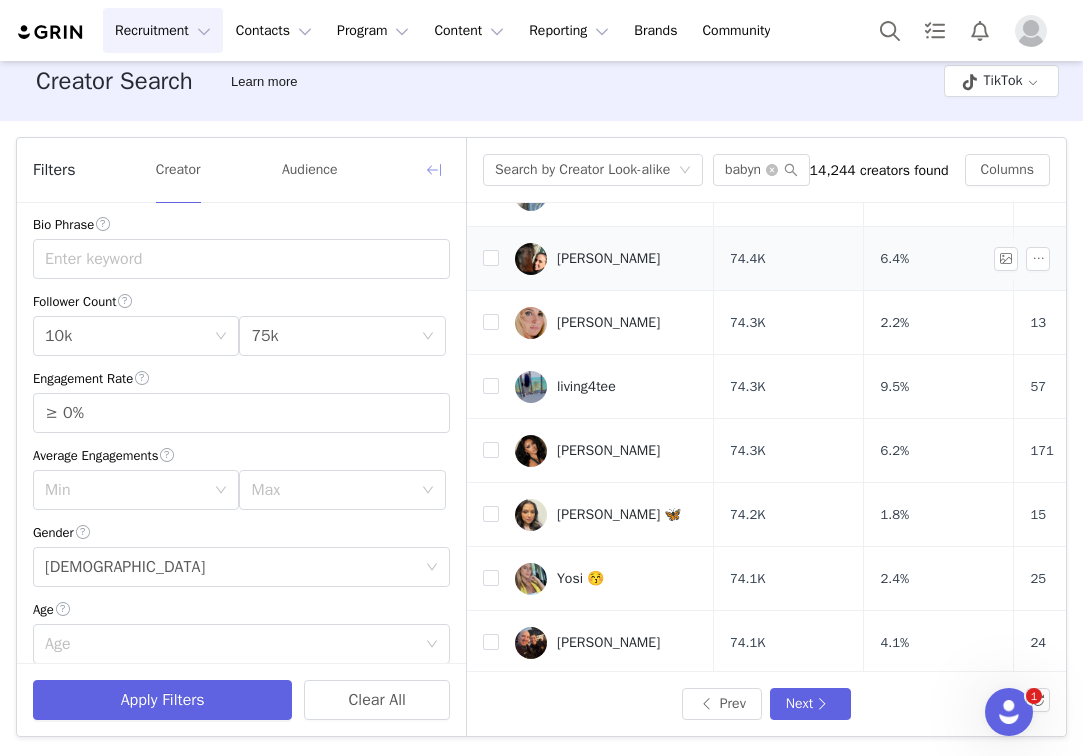 scroll, scrollTop: 462, scrollLeft: 0, axis: vertical 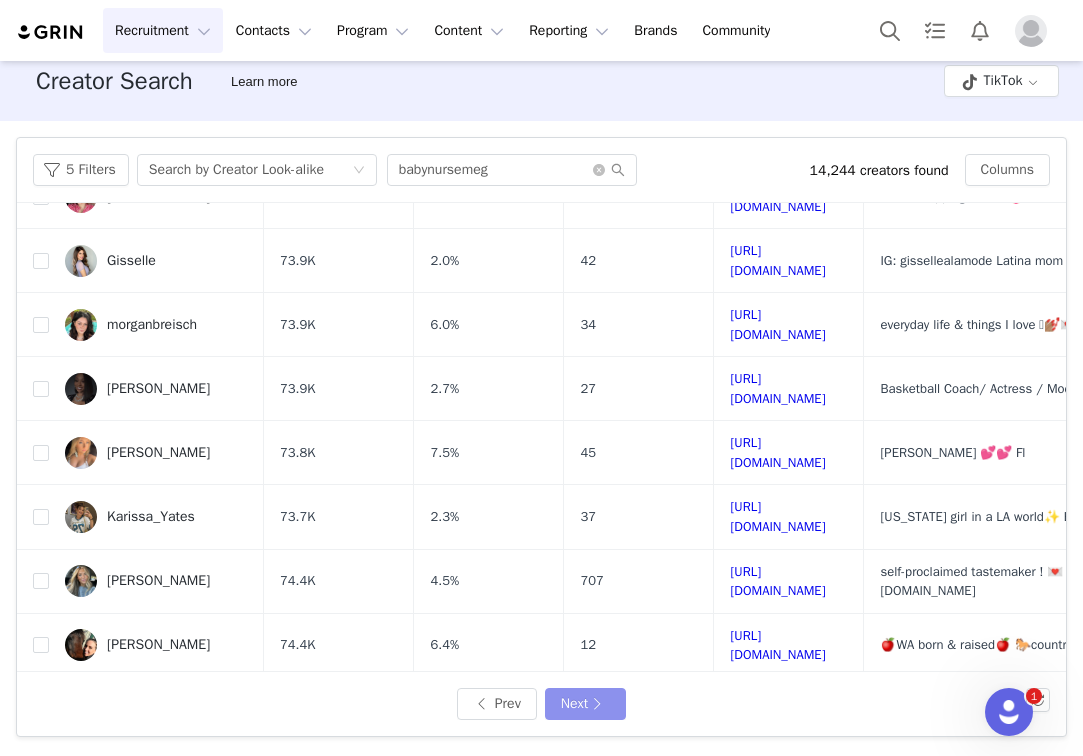 click on "Next" at bounding box center (585, 704) 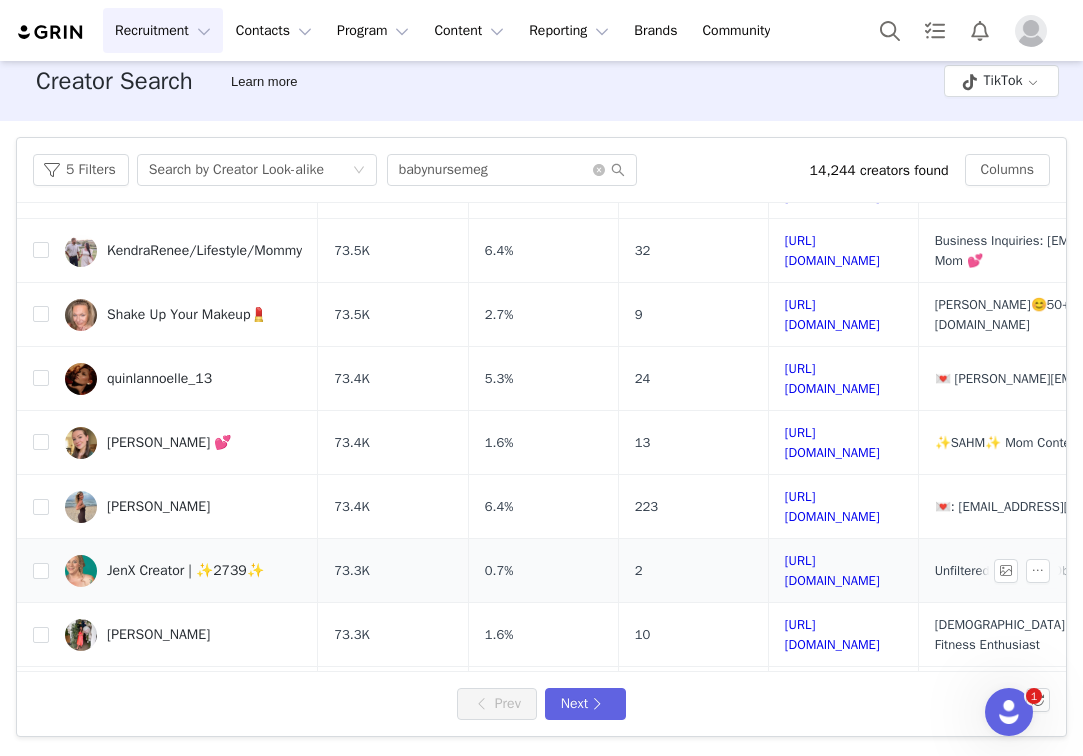 scroll, scrollTop: 492, scrollLeft: 0, axis: vertical 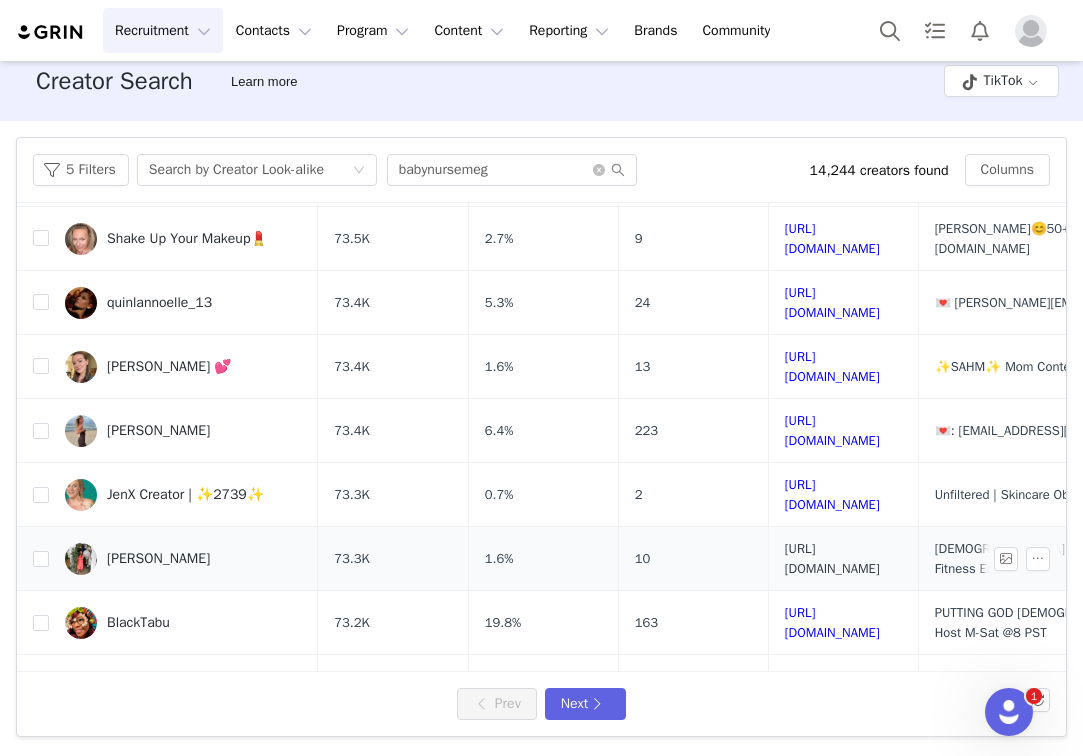 click on "https://www.tiktok.com/share/user/6752346336916128774" at bounding box center (832, 558) 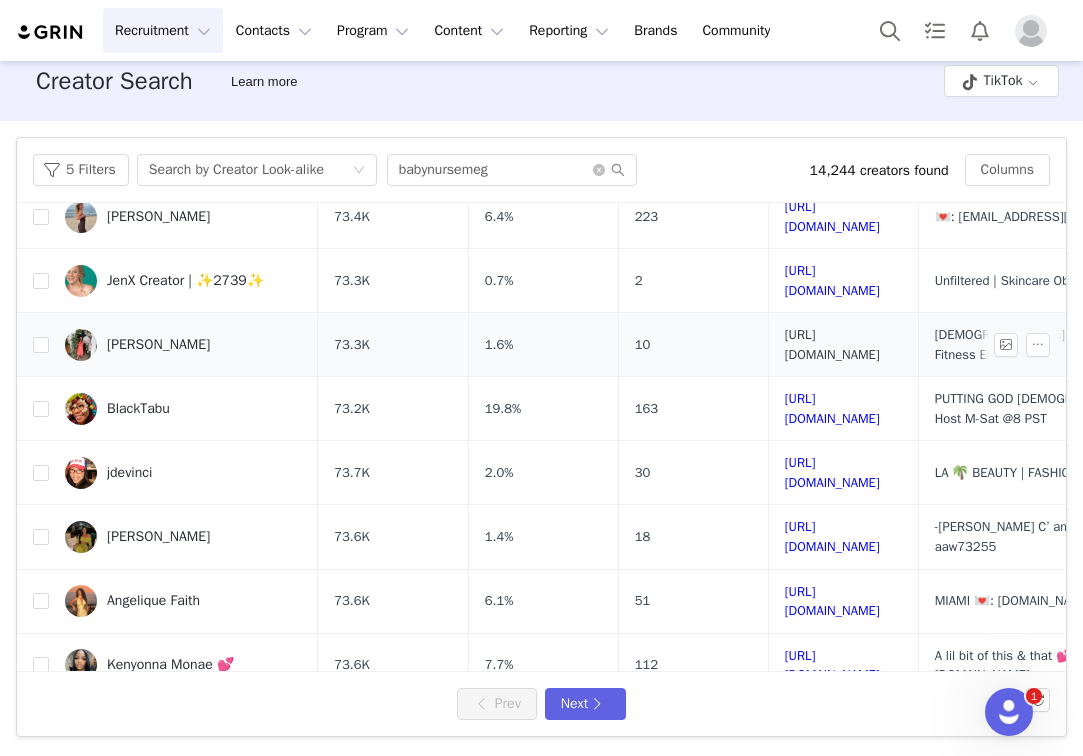 scroll, scrollTop: 720, scrollLeft: 0, axis: vertical 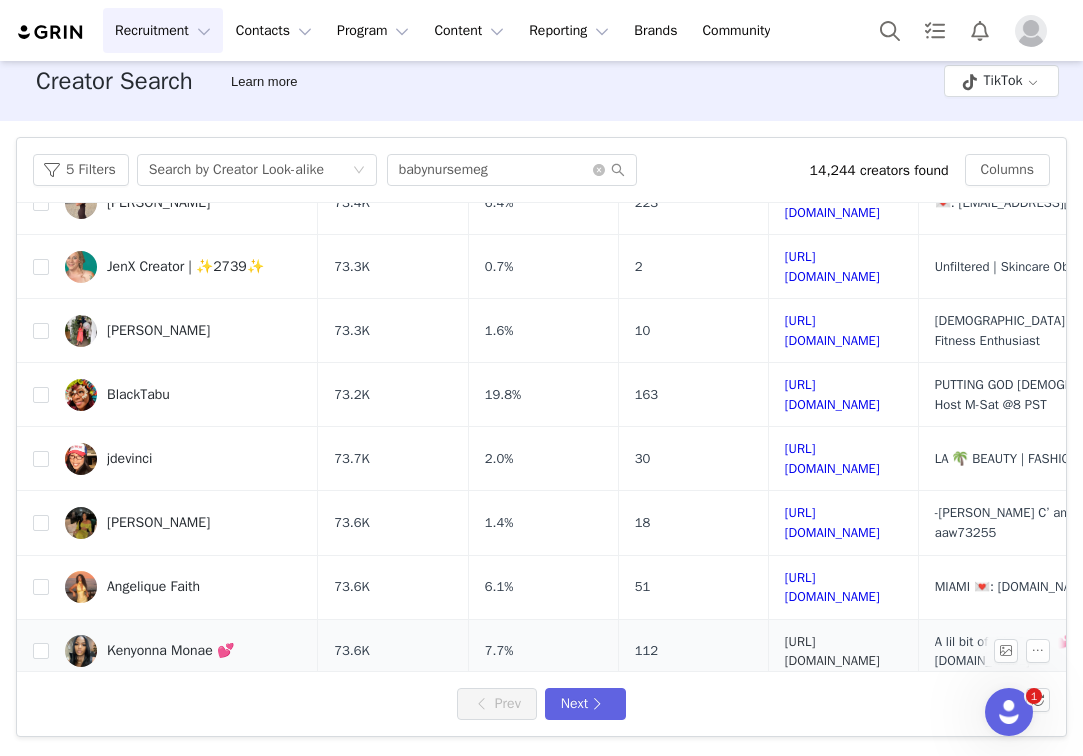 click on "https://www.tiktok.com/share/user/6798739477940093957" at bounding box center [832, 651] 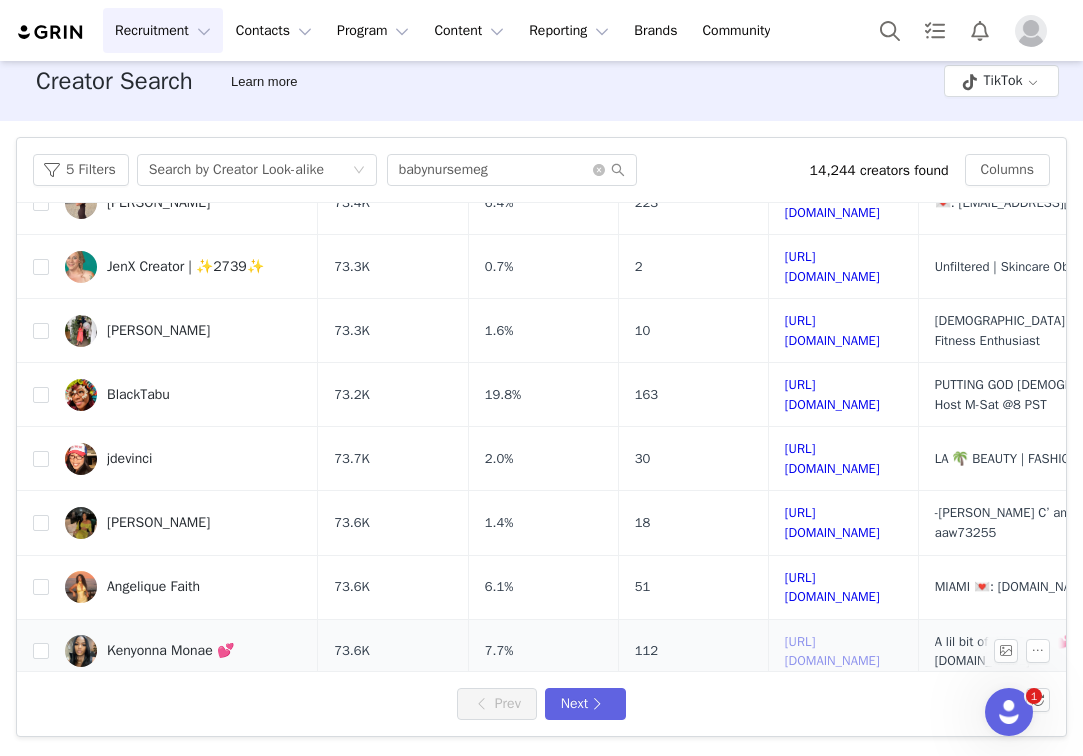 scroll, scrollTop: 740, scrollLeft: 0, axis: vertical 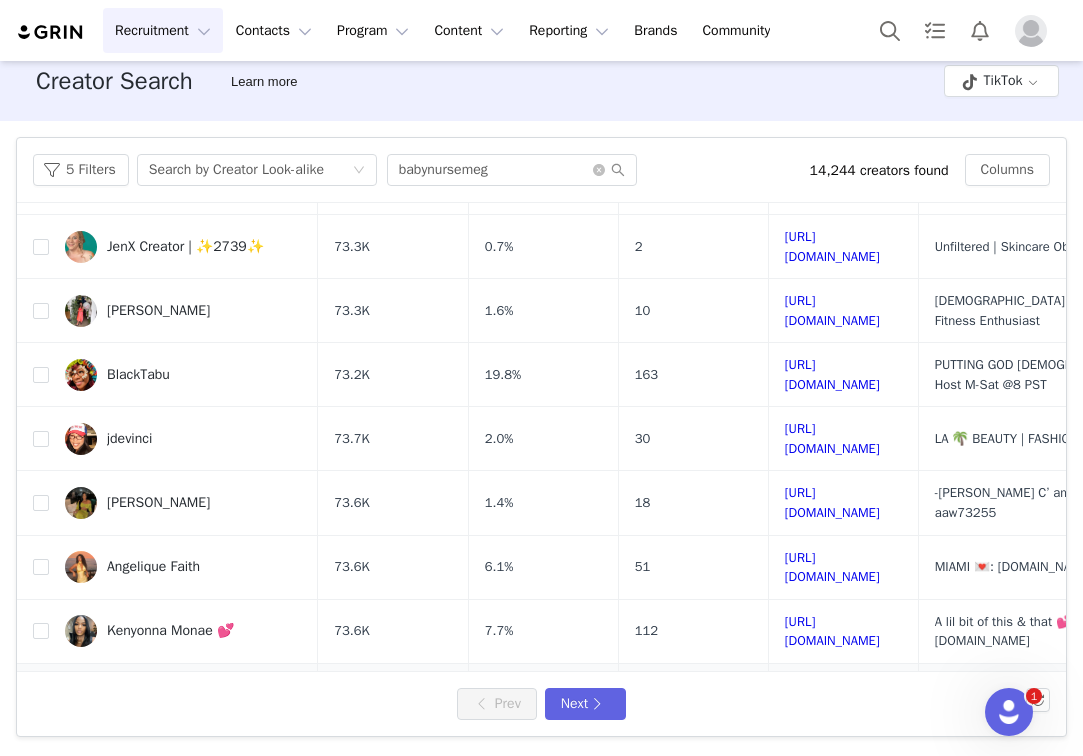 click on "https://www.tiktok.com/share/user/6809416326916146182" at bounding box center (832, 695) 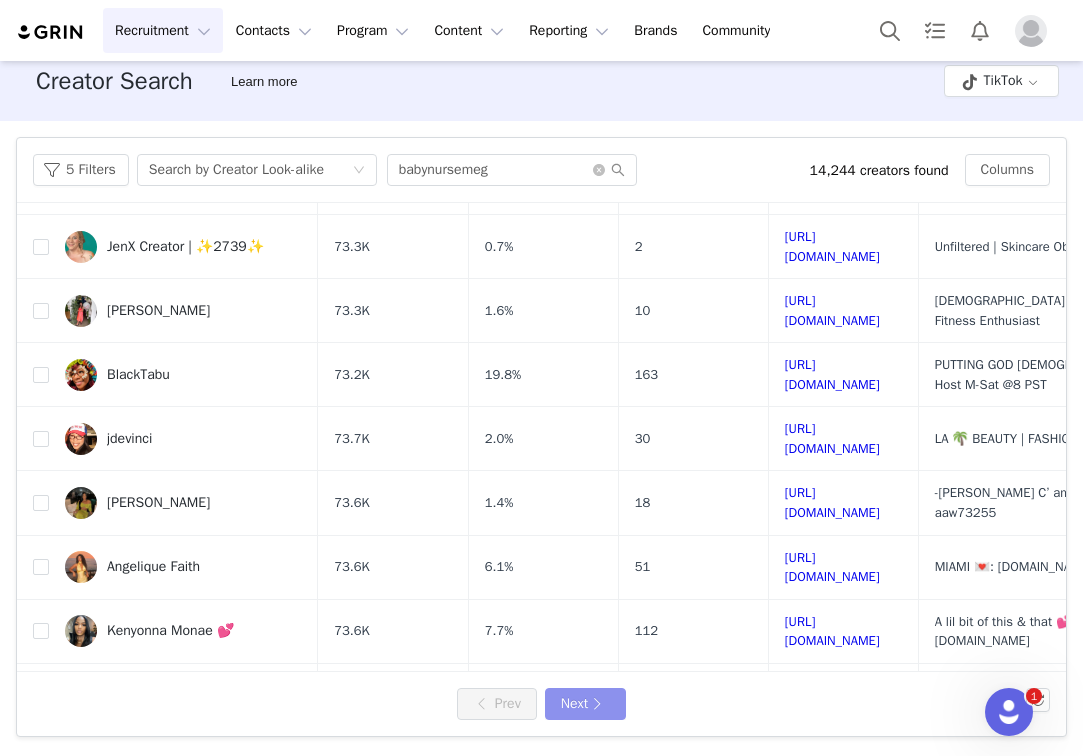 click on "Next" at bounding box center (585, 704) 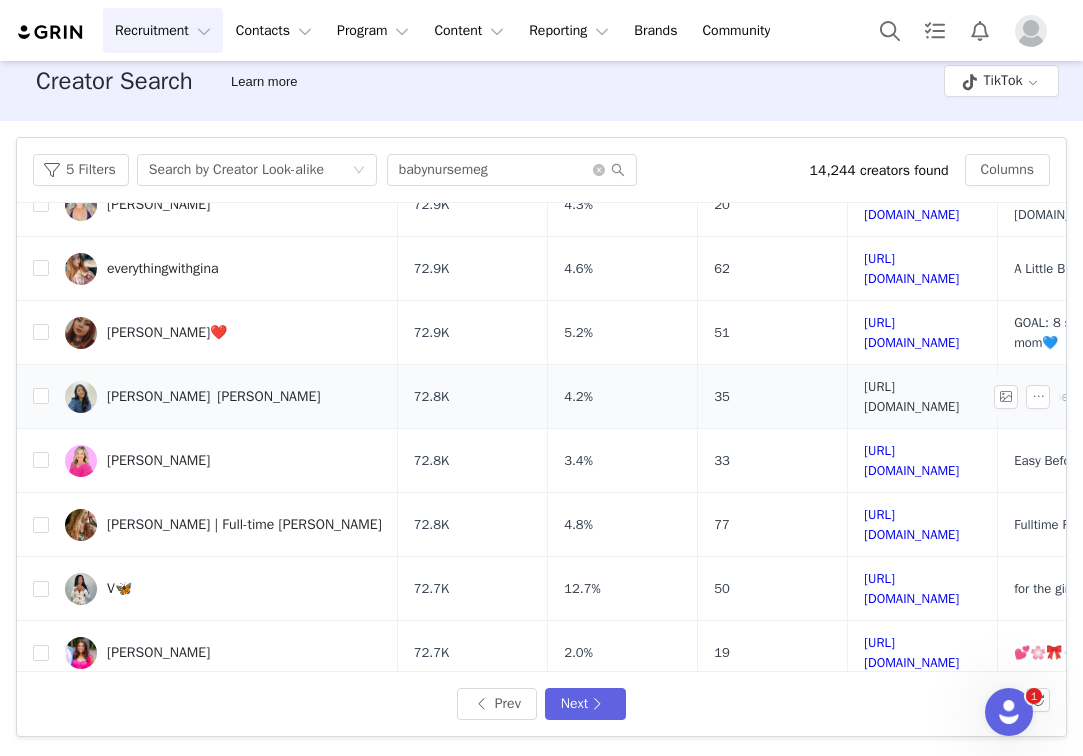 scroll, scrollTop: 401, scrollLeft: 0, axis: vertical 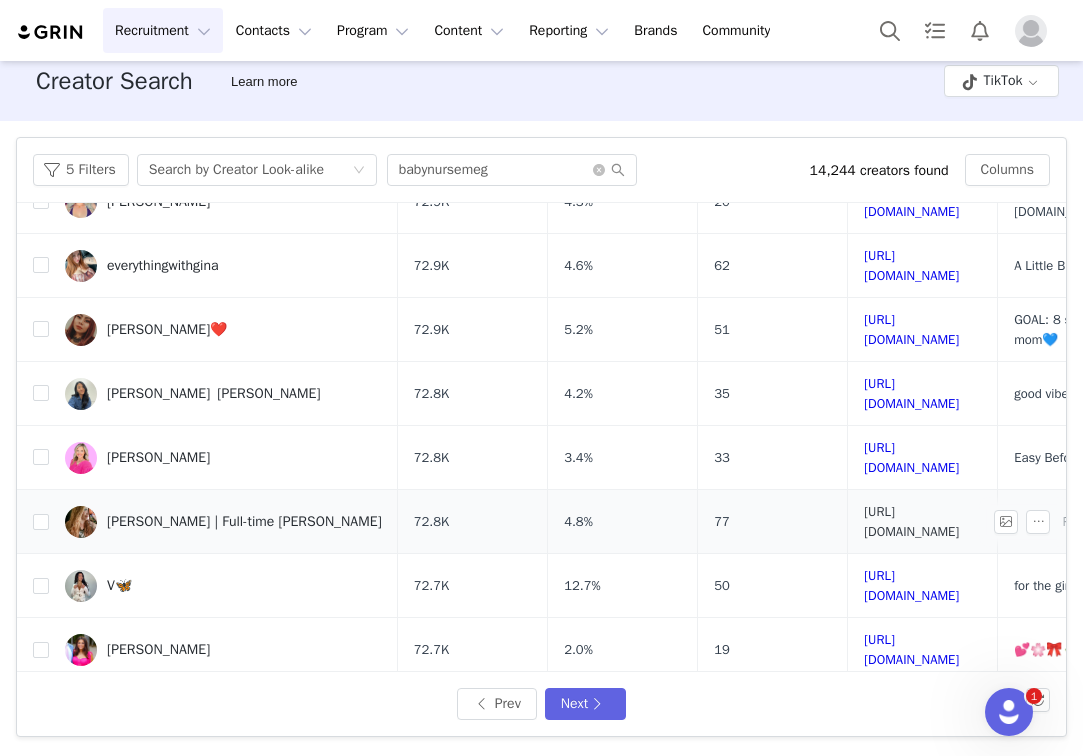 click on "https://www.tiktok.com/share/user/6818676645306926085" at bounding box center (911, 521) 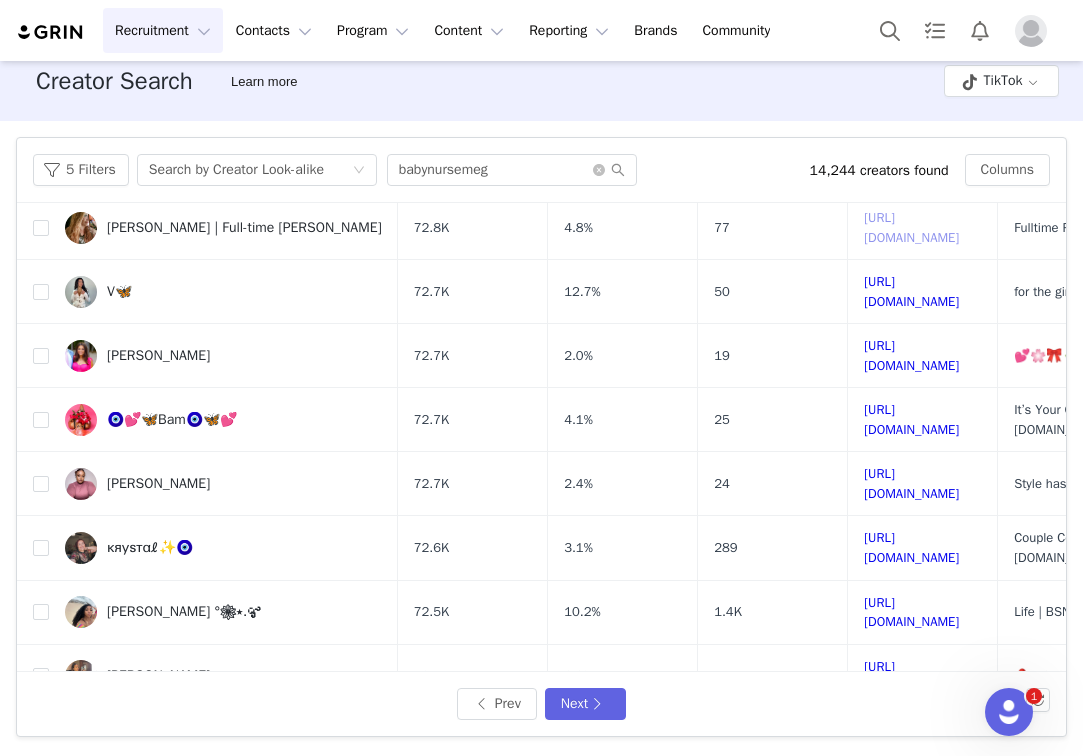 scroll, scrollTop: 740, scrollLeft: 0, axis: vertical 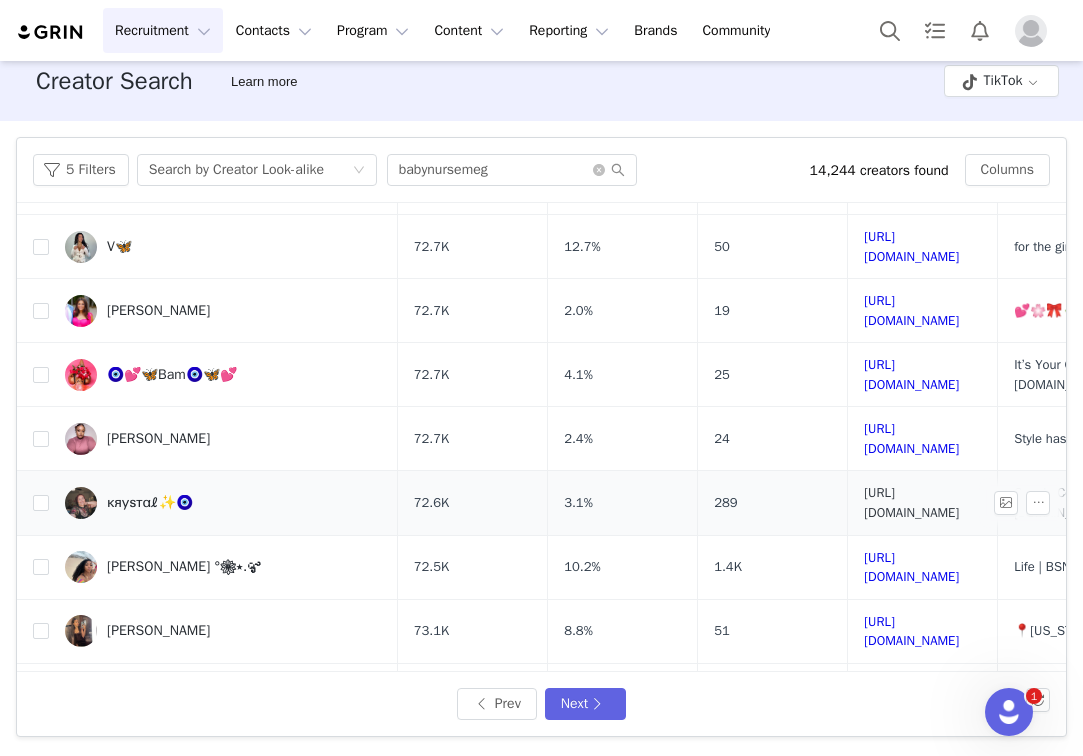 click on "https://www.tiktok.com/share/user/6848046169362007046" at bounding box center [911, 502] 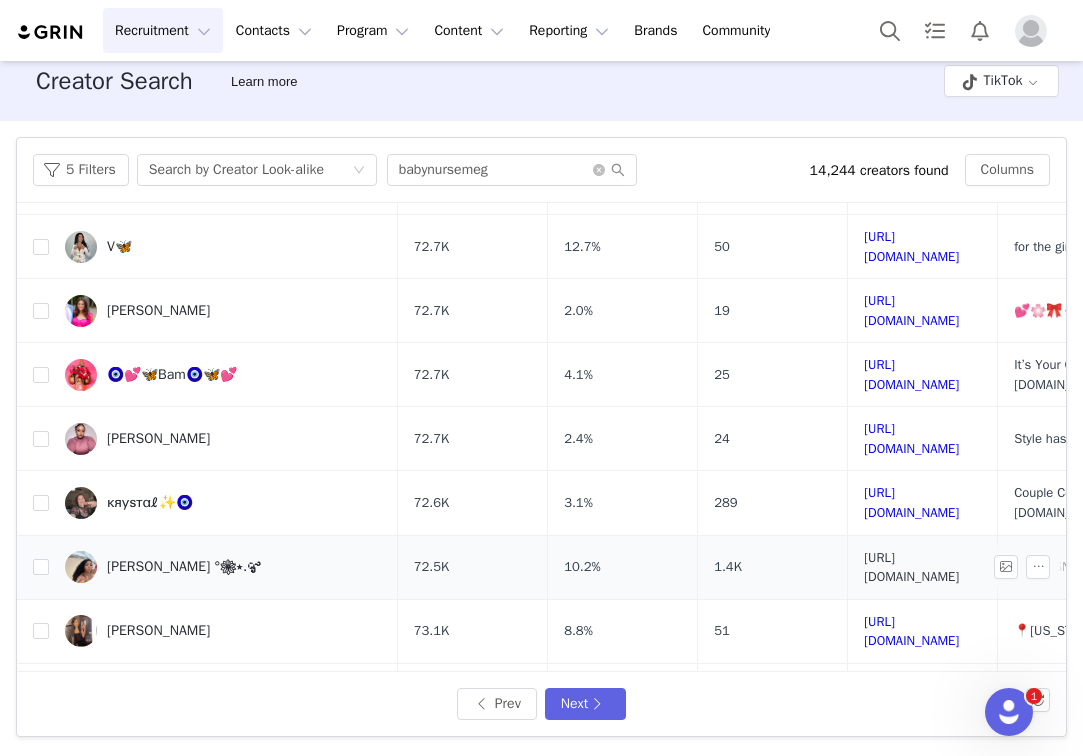 click on "https://www.tiktok.com/share/user/7041203407194522670" at bounding box center (911, 567) 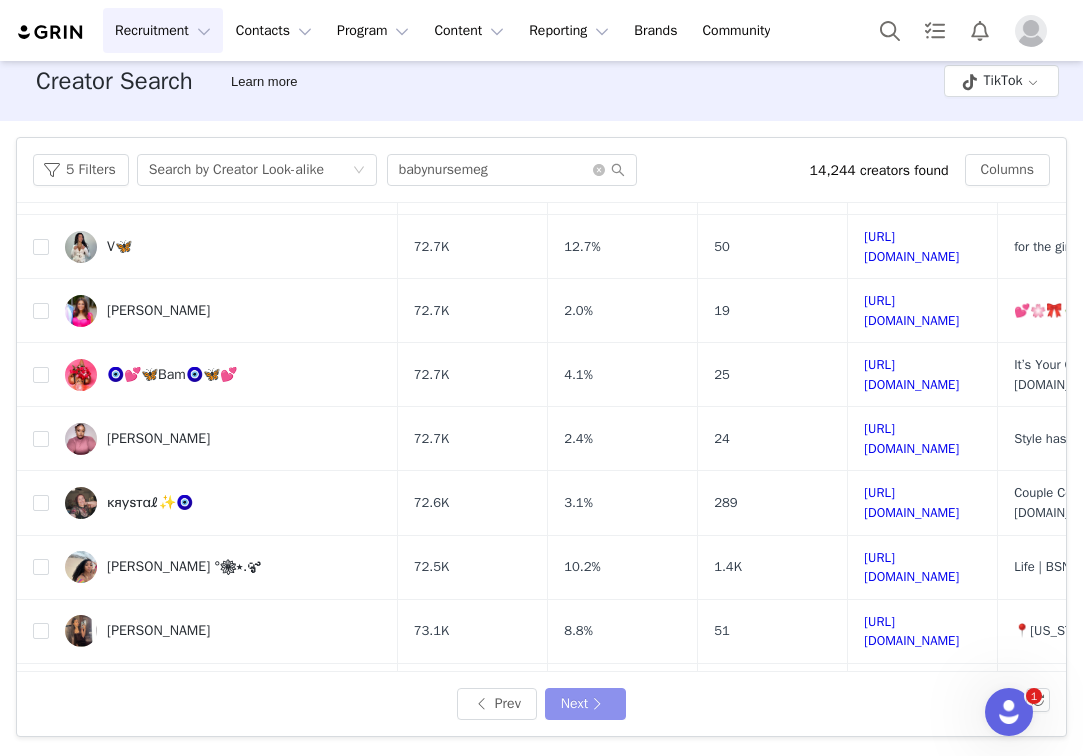 click on "Next" at bounding box center (585, 704) 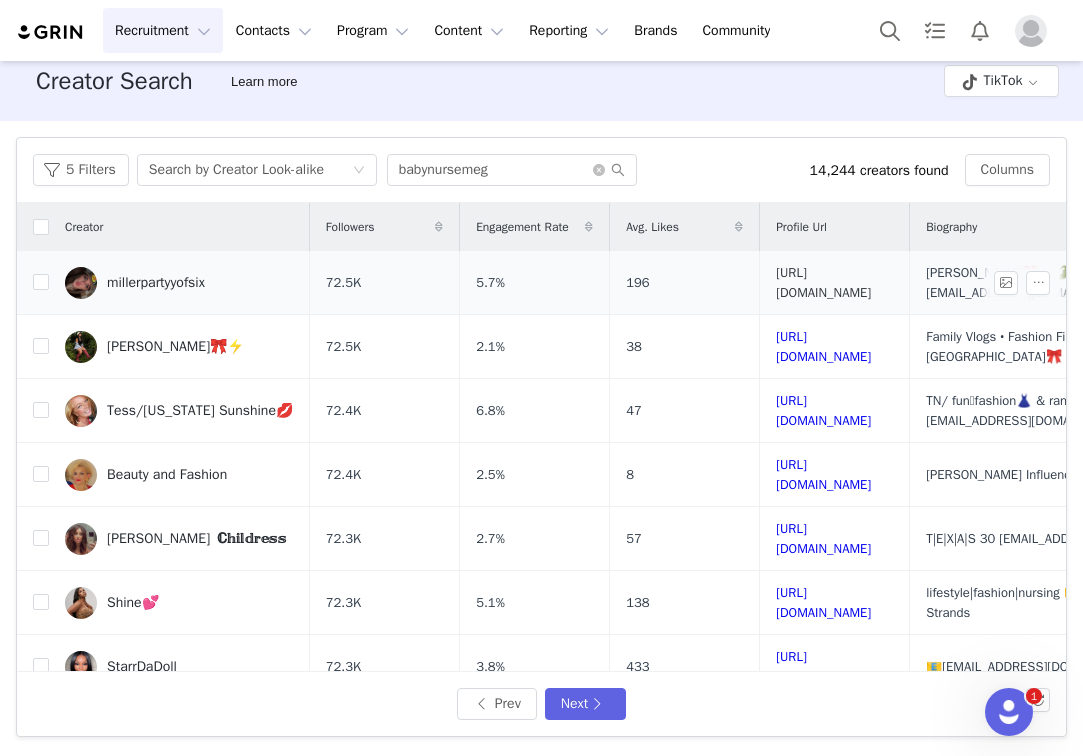 click on "https://www.tiktok.com/share/user/6631600737430519814" at bounding box center [823, 282] 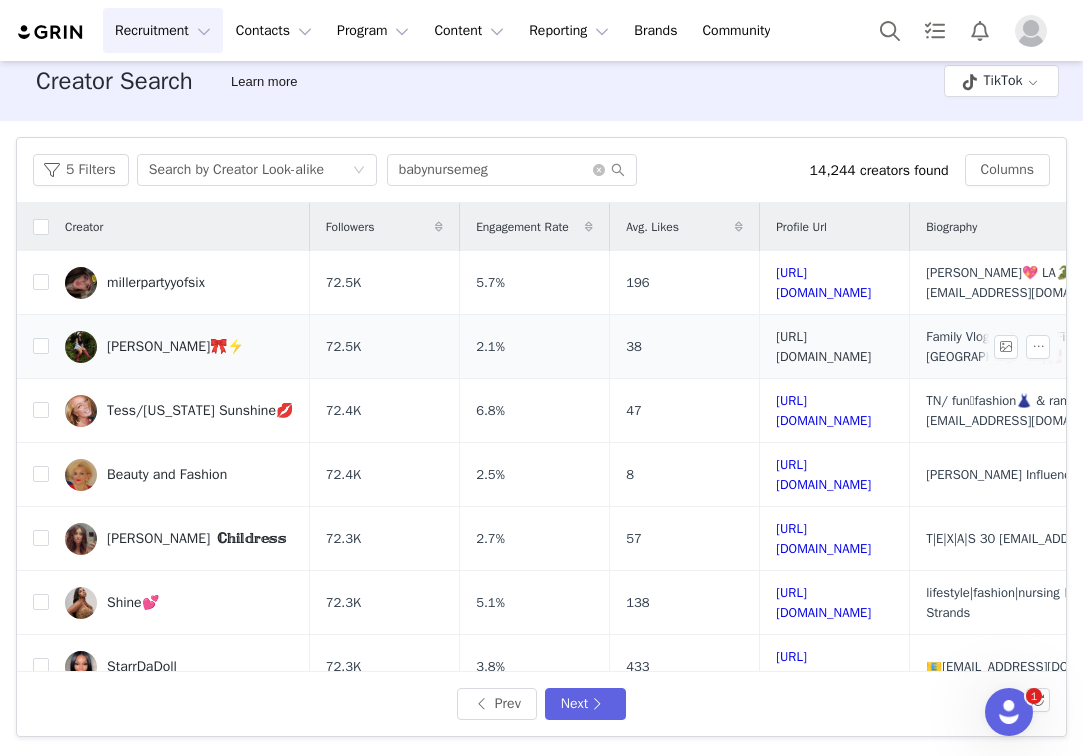 click on "https://www.tiktok.com/share/user/6710621844230439941" at bounding box center [823, 346] 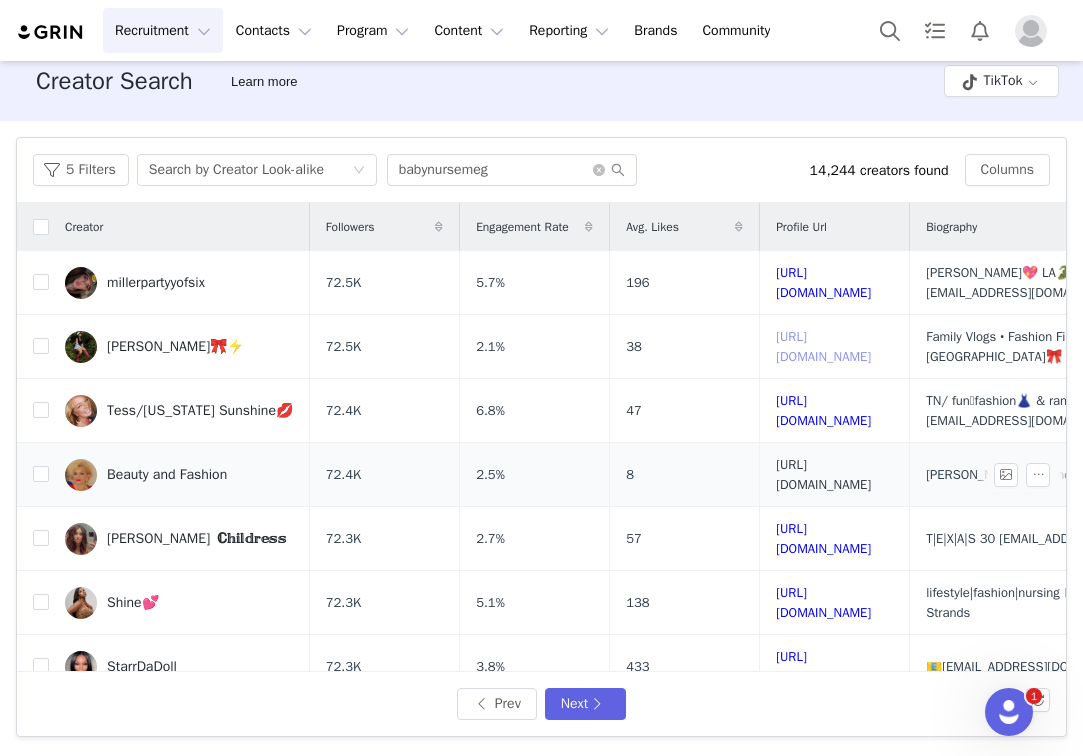 scroll, scrollTop: 68, scrollLeft: 0, axis: vertical 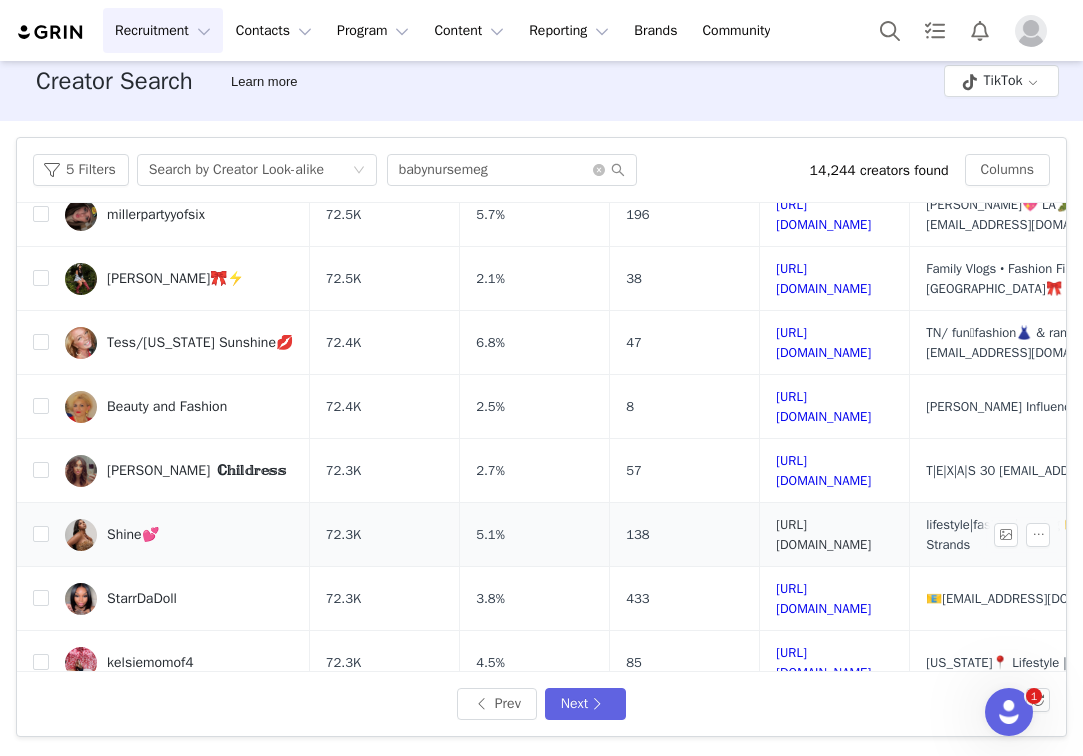 click on "https://www.tiktok.com/share/user/13803725" at bounding box center [823, 534] 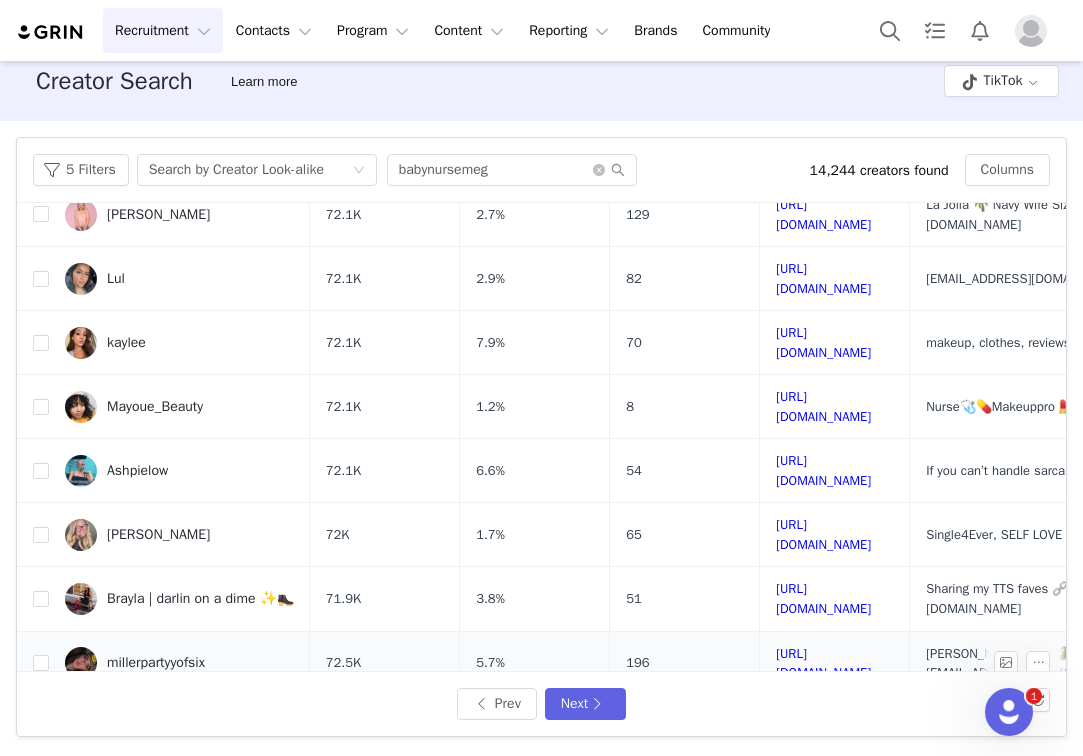 scroll, scrollTop: 768, scrollLeft: 0, axis: vertical 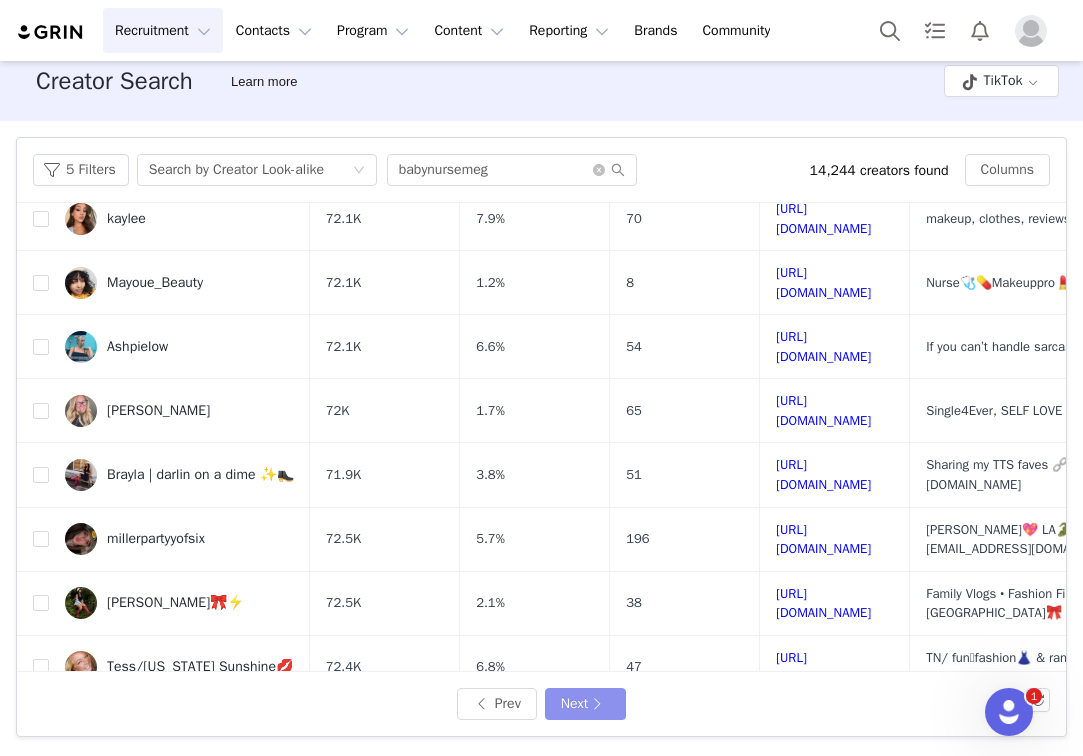 click on "Next" at bounding box center (585, 704) 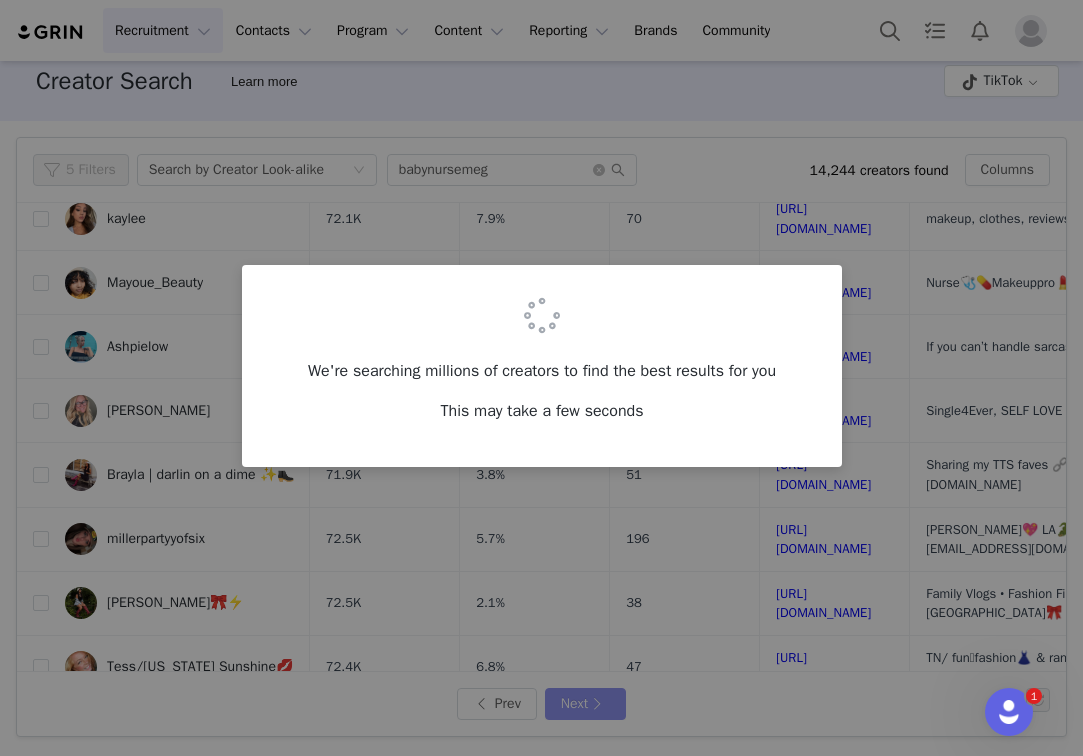 scroll, scrollTop: 0, scrollLeft: 0, axis: both 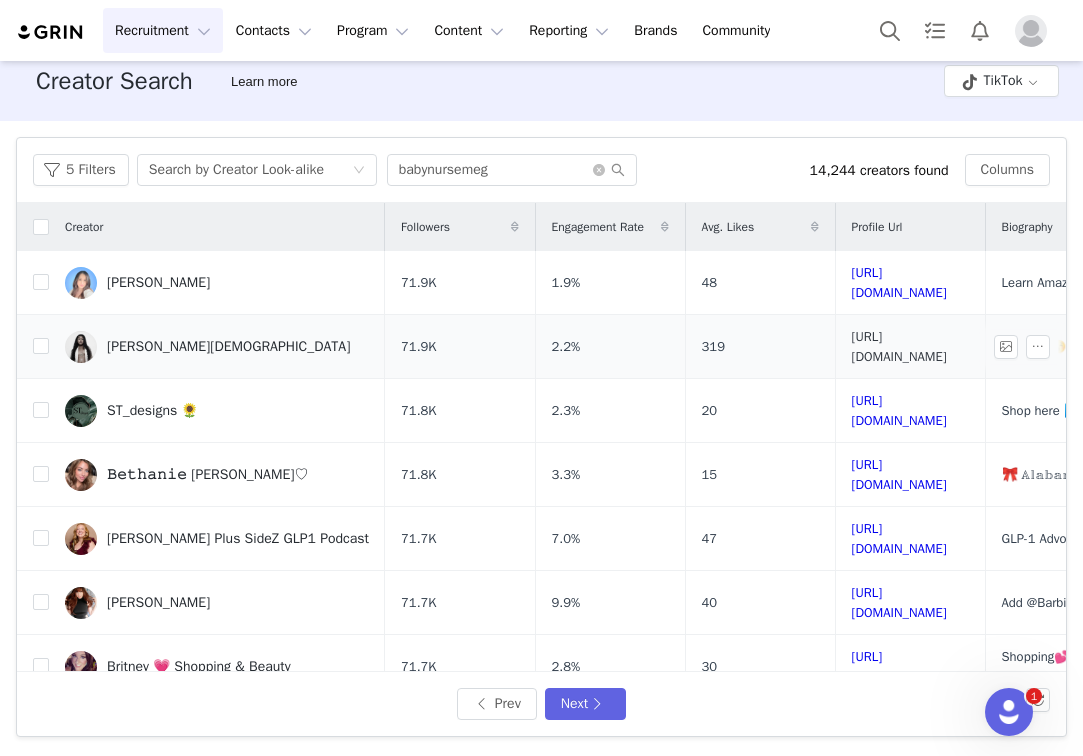 click on "https://www.tiktok.com/share/user/6785382111195333637" at bounding box center [899, 346] 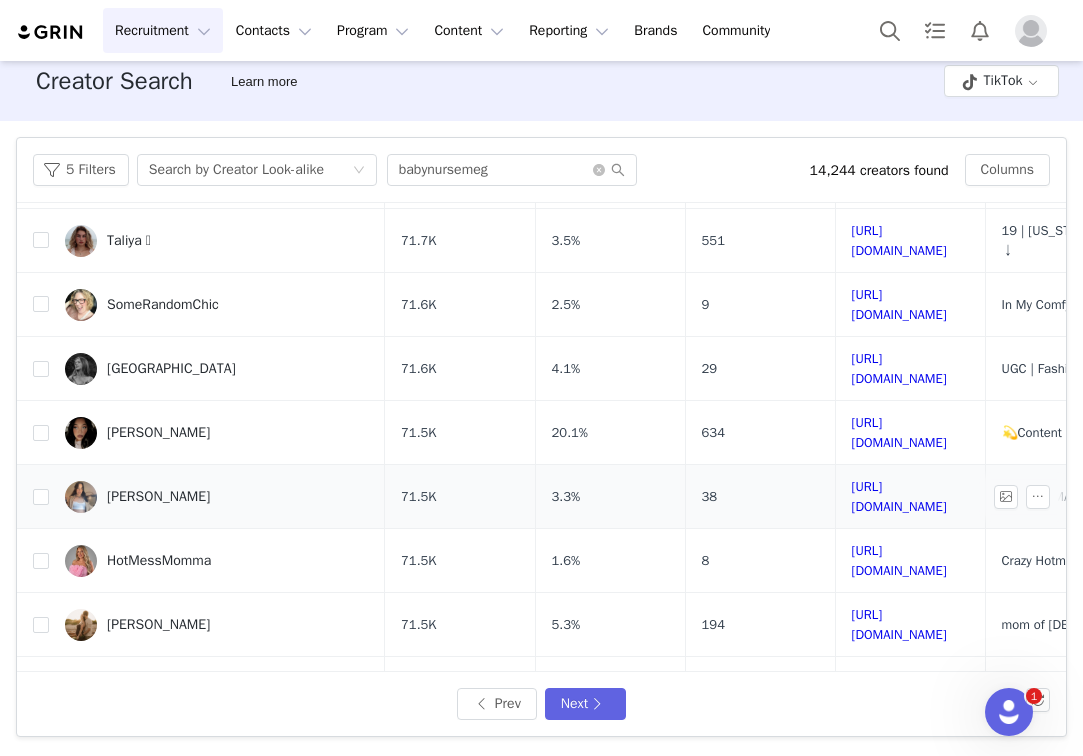 scroll, scrollTop: 761, scrollLeft: 0, axis: vertical 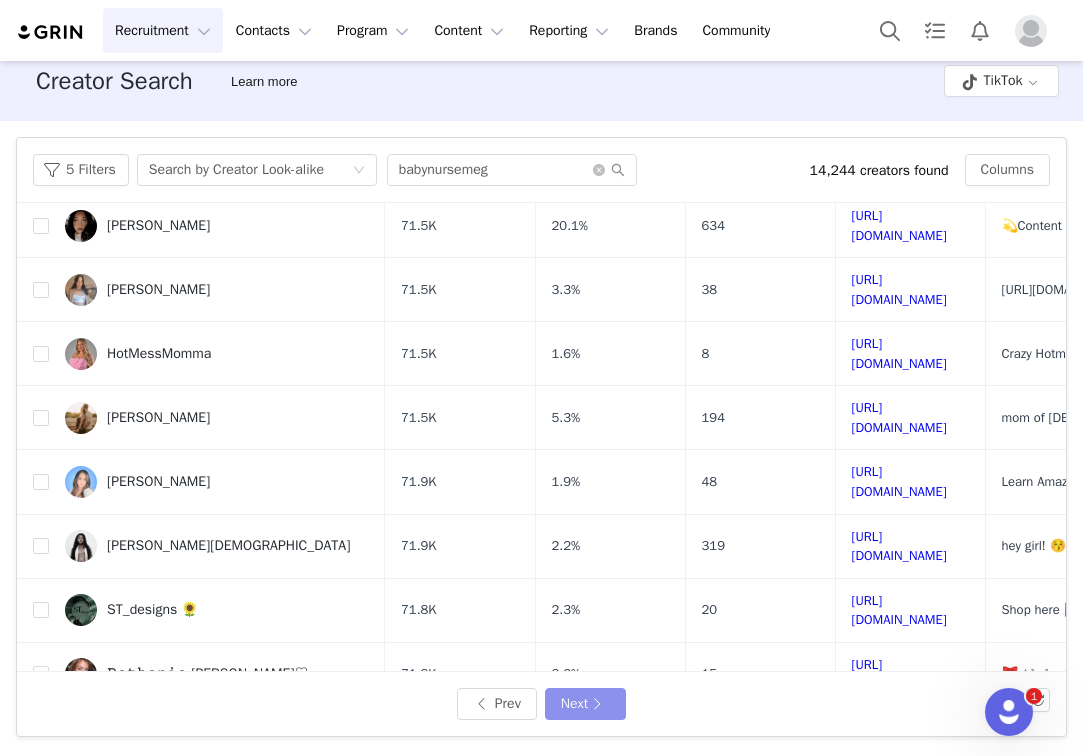click on "Next" at bounding box center (585, 704) 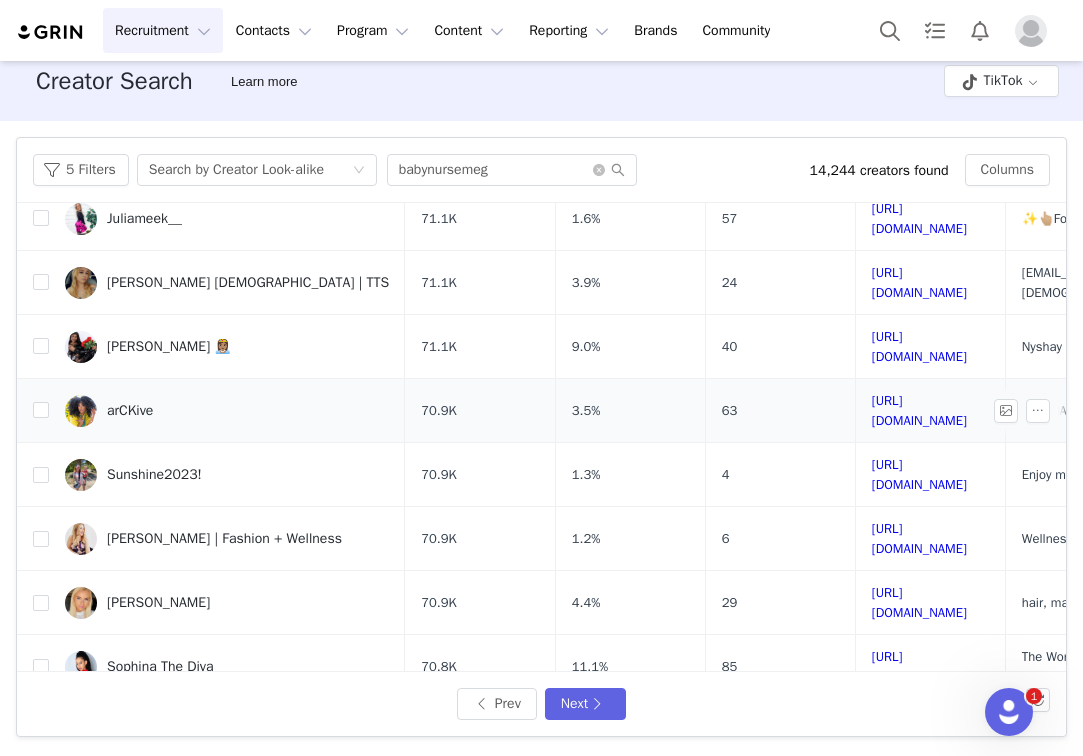 scroll, scrollTop: 450, scrollLeft: 0, axis: vertical 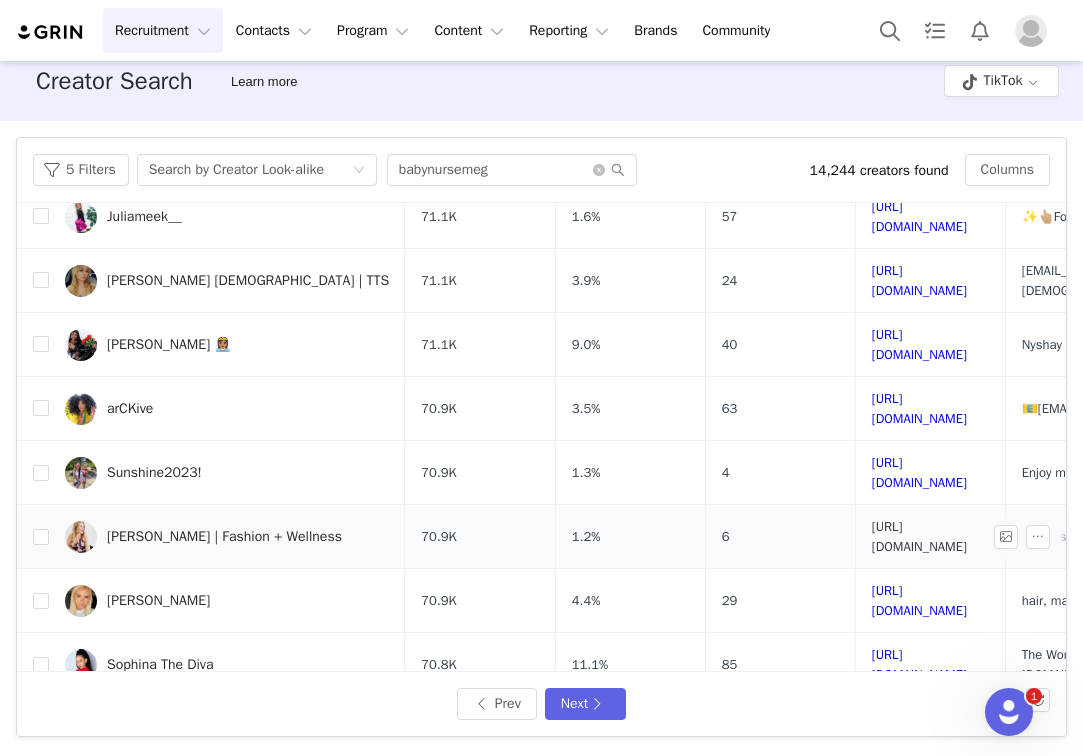 click on "https://www.tiktok.com/share/user/6741779709539566597" at bounding box center (919, 536) 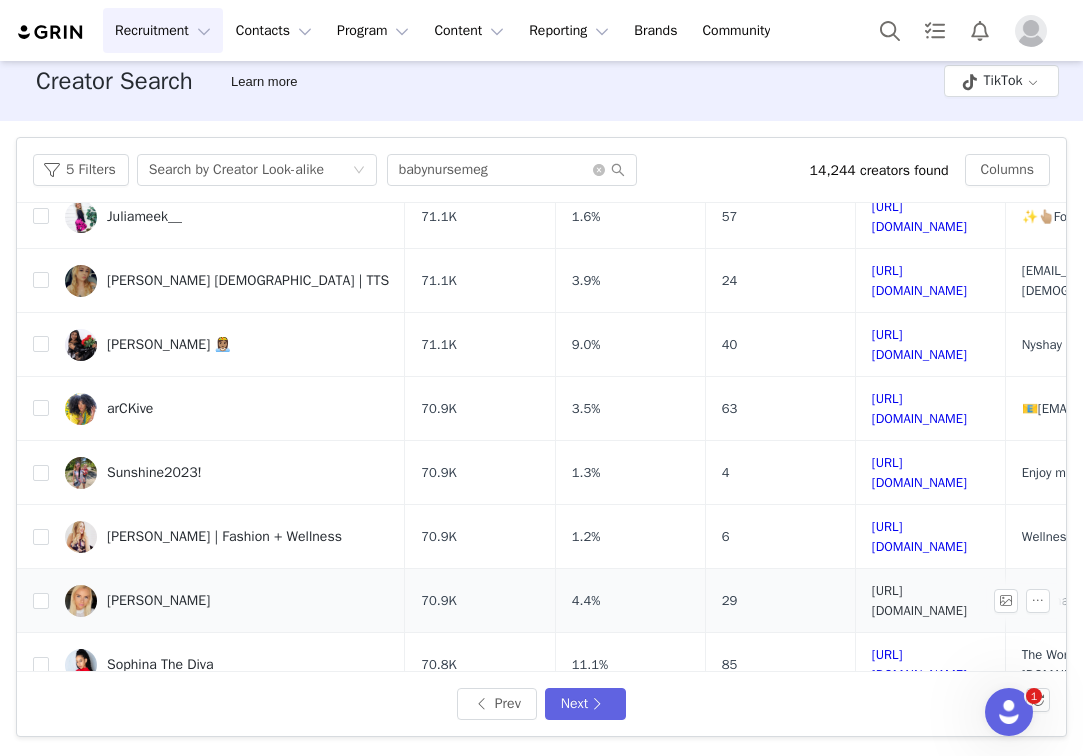 click on "https://www.tiktok.com/share/user/6743990280809006085" at bounding box center (919, 600) 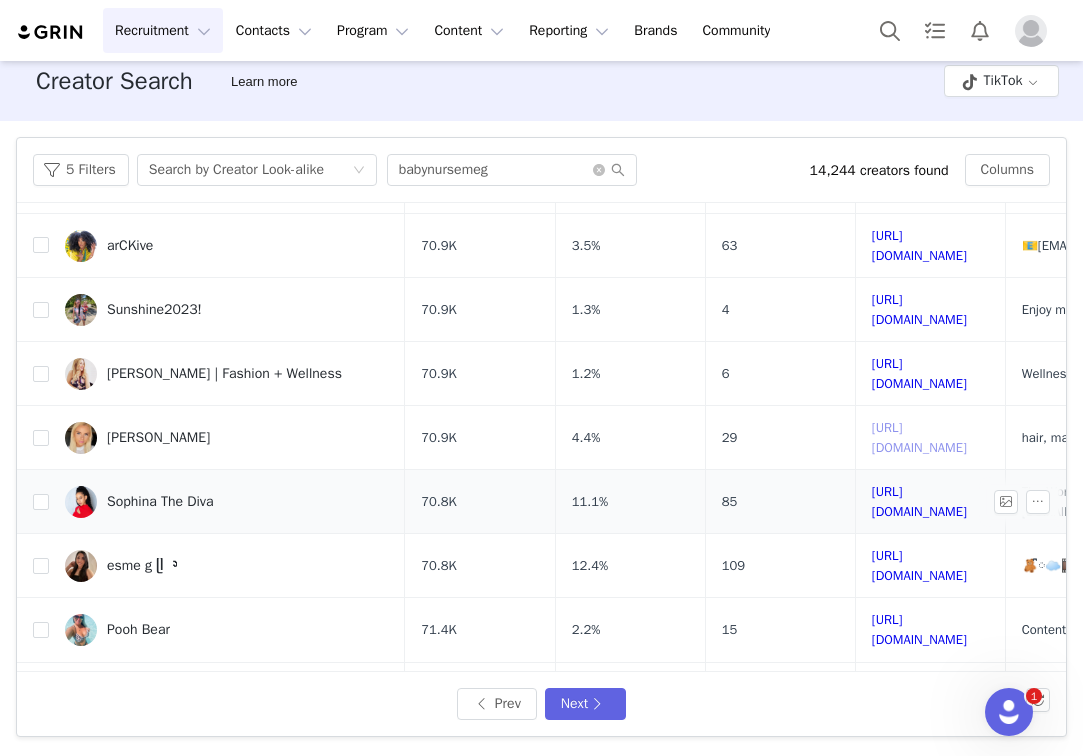scroll, scrollTop: 688, scrollLeft: 0, axis: vertical 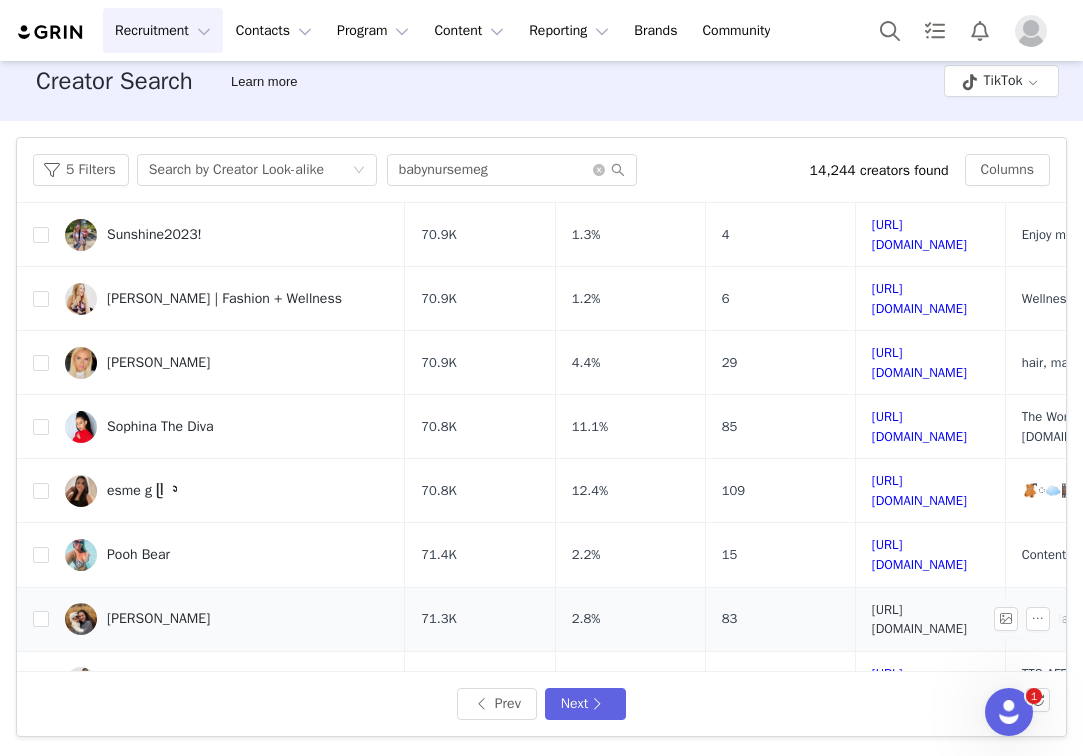 click on "https://www.tiktok.com/share/user/6967350530894103558" at bounding box center [919, 619] 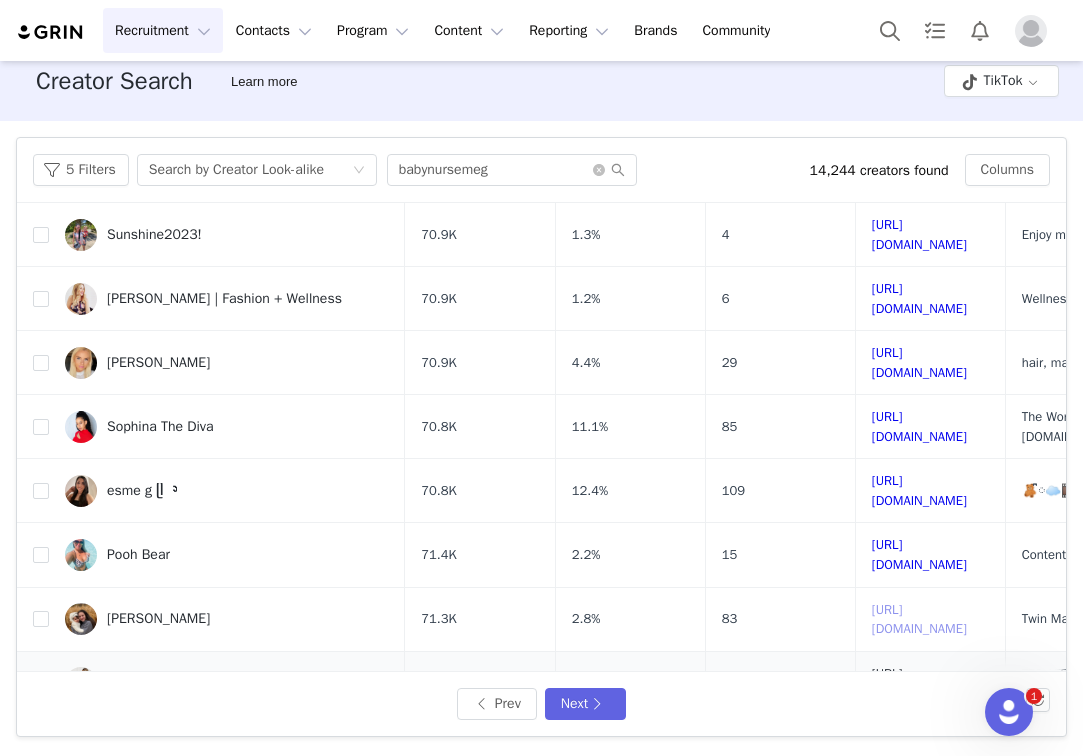 scroll, scrollTop: 740, scrollLeft: 0, axis: vertical 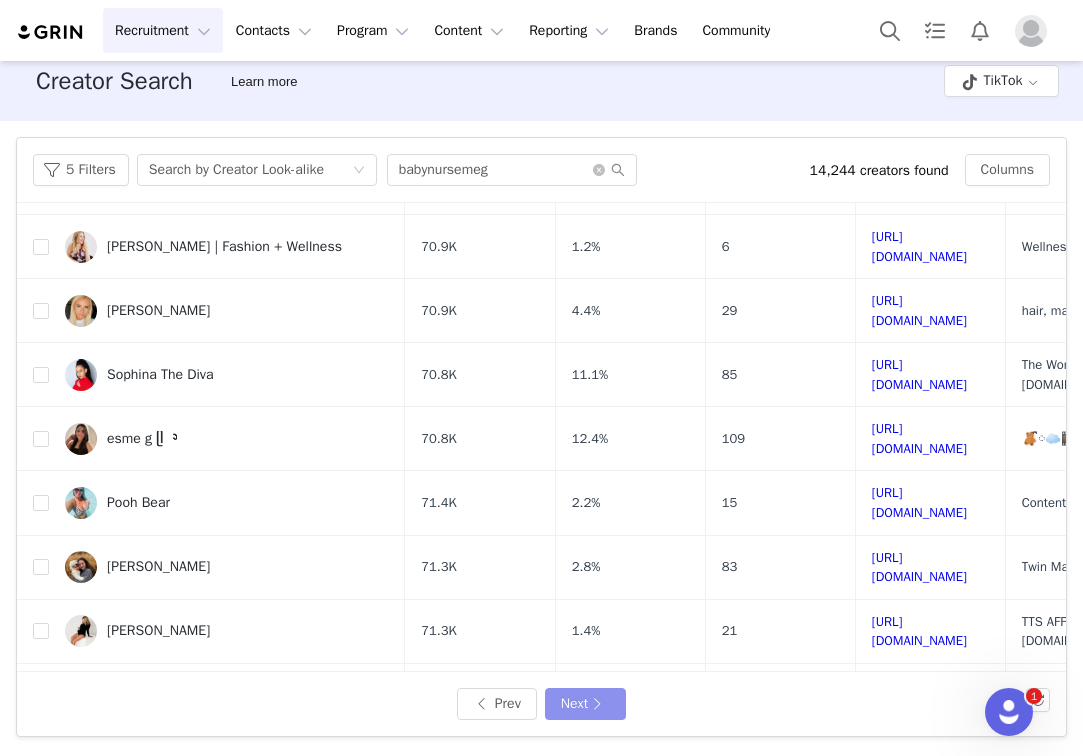 click on "Next" at bounding box center [585, 704] 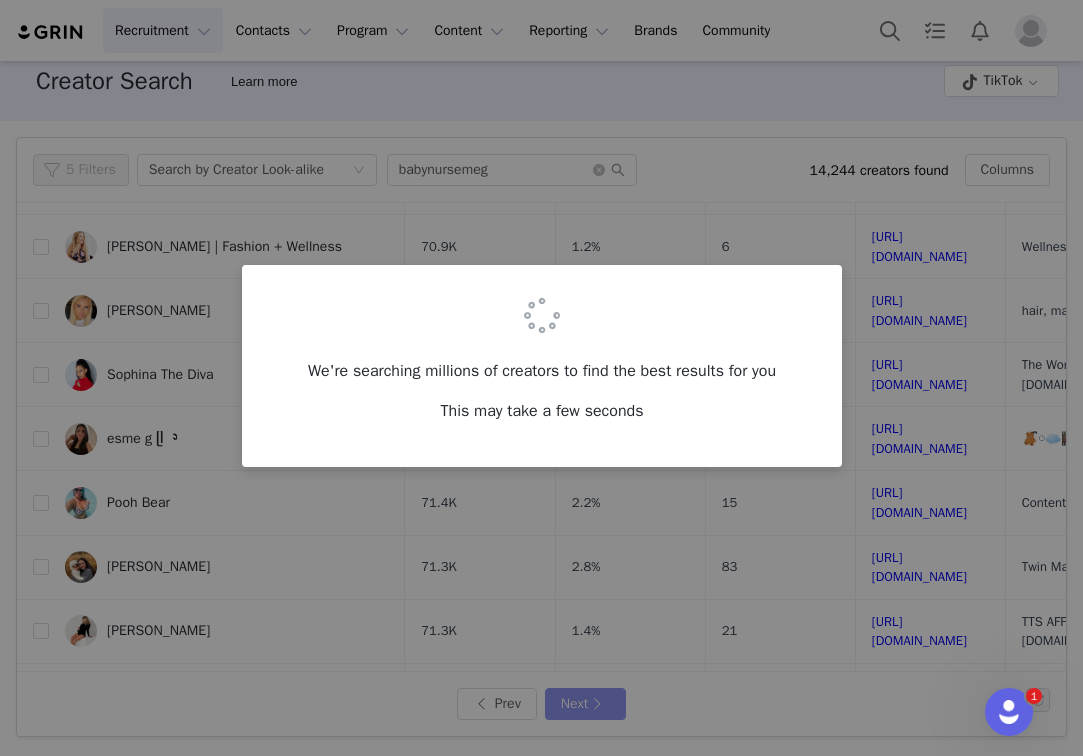 scroll, scrollTop: 0, scrollLeft: 0, axis: both 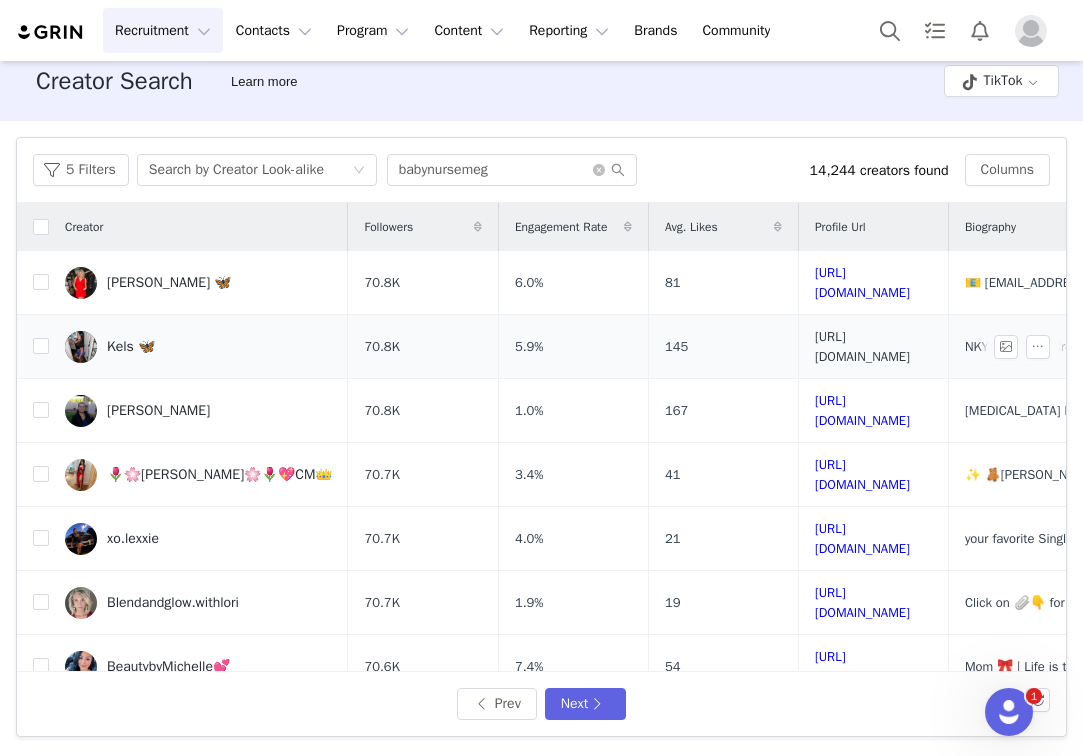 click on "https://www.tiktok.com/share/user/20908825" at bounding box center (862, 346) 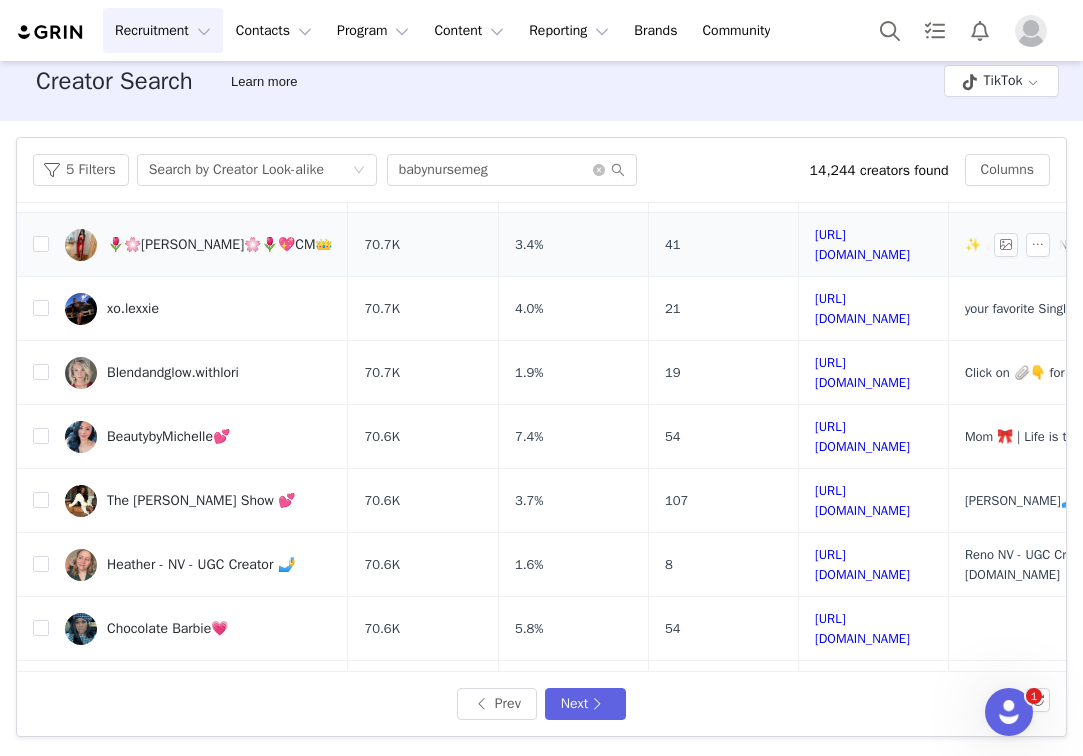 scroll, scrollTop: 238, scrollLeft: 0, axis: vertical 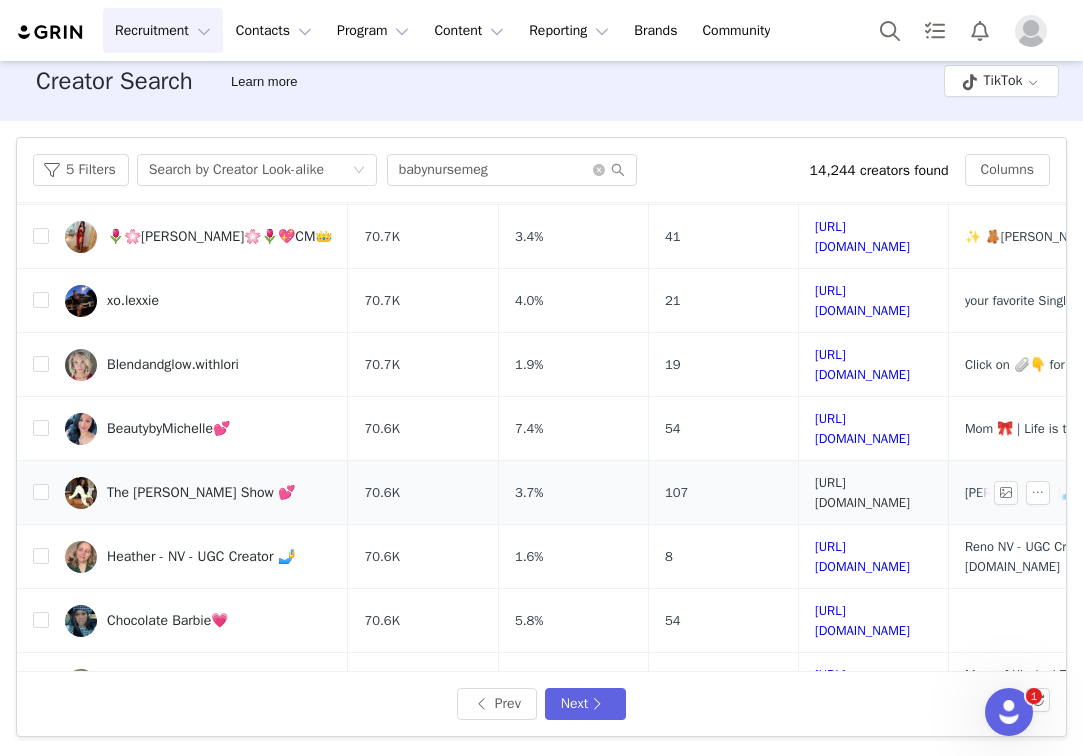 click on "https://www.tiktok.com/share/user/7128039224632198187" at bounding box center [862, 492] 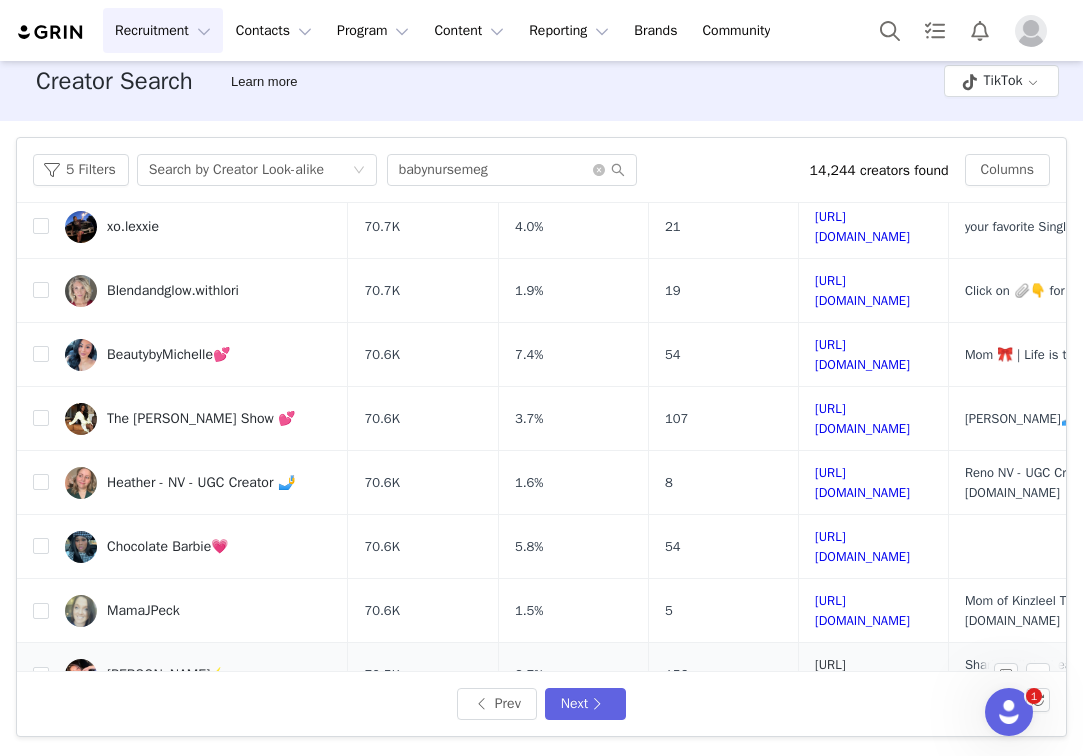 click on "https://www.tiktok.com/share/user/6667267864821776390" at bounding box center (862, 674) 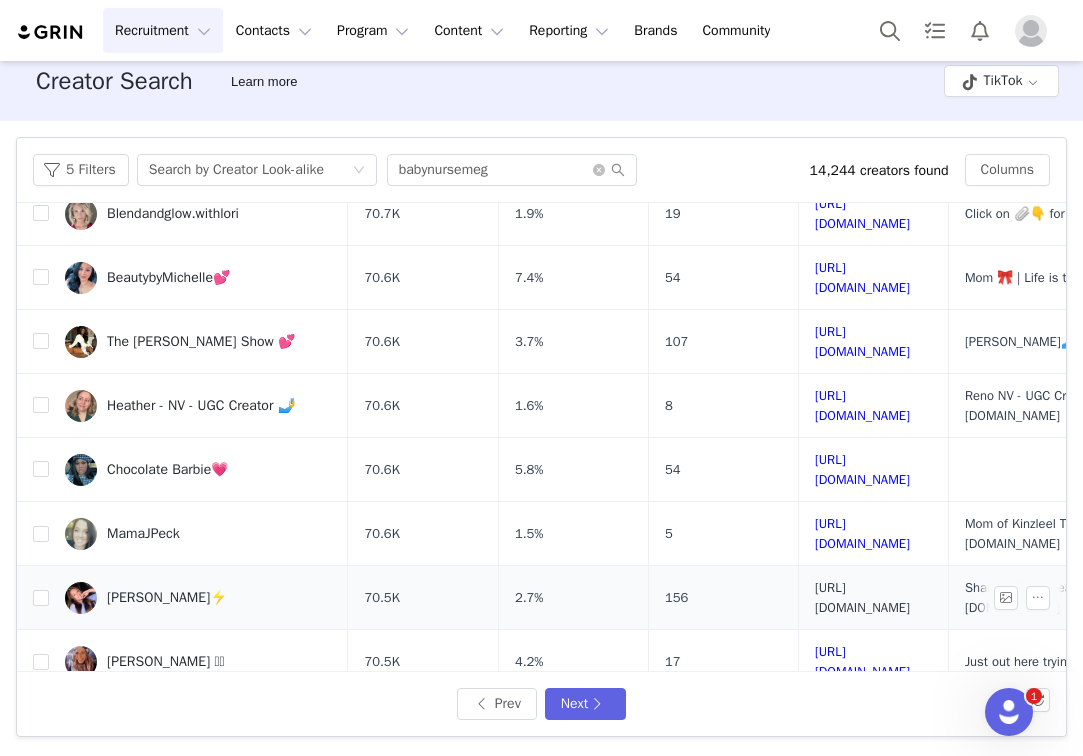 scroll, scrollTop: 401, scrollLeft: 0, axis: vertical 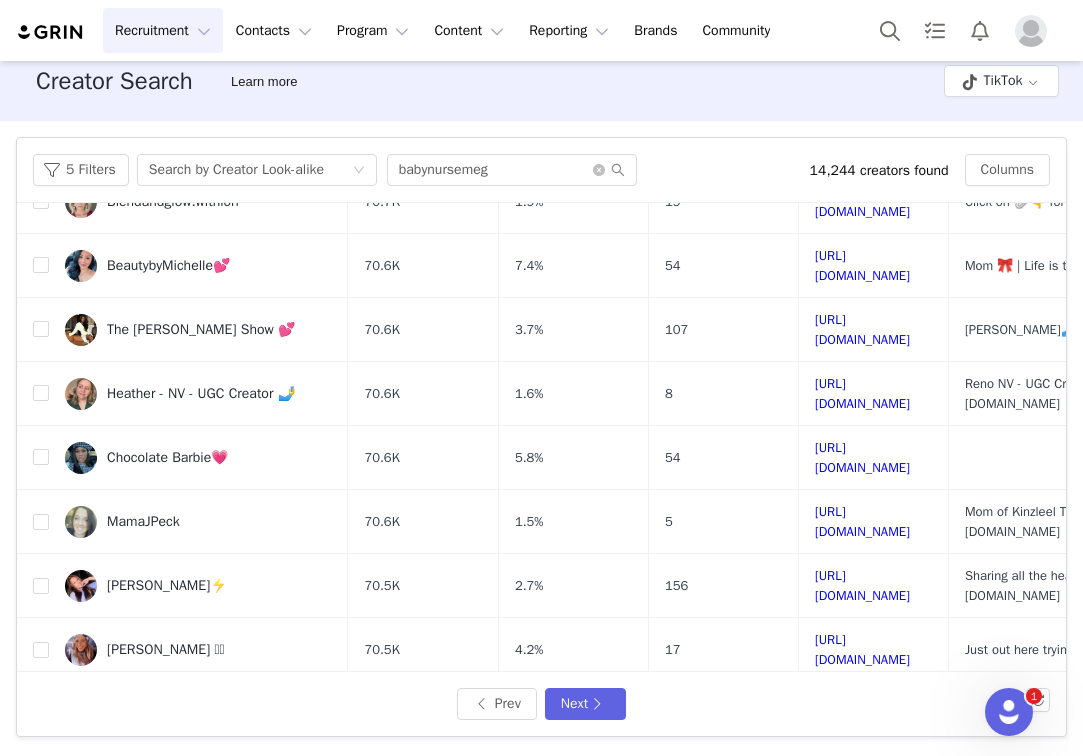 click on "https://www.tiktok.com/share/user/6858430839912498182" at bounding box center [862, 713] 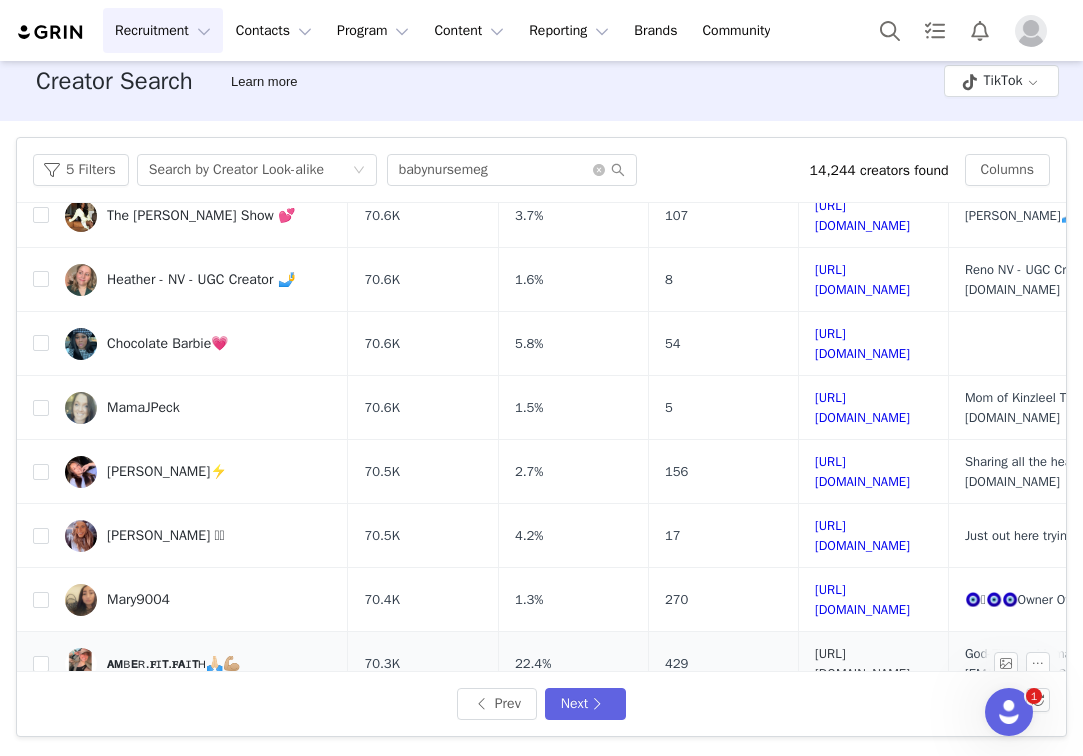 click on "https://www.tiktok.com/share/user/7025639425091748870" at bounding box center [862, 663] 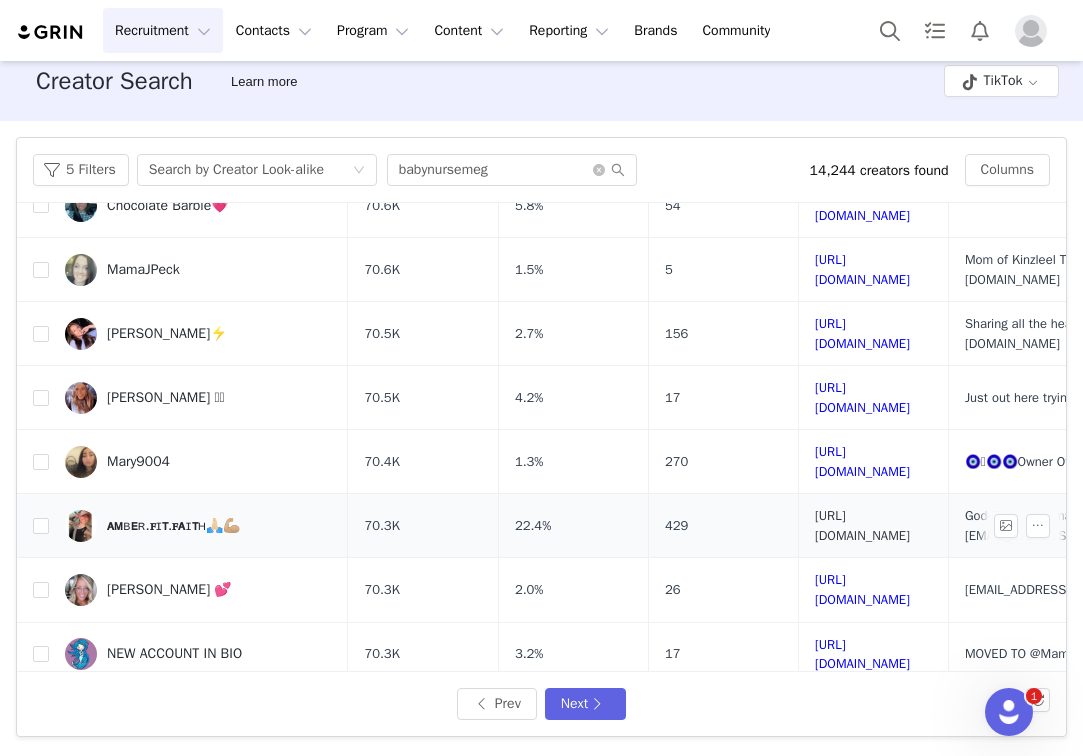 scroll, scrollTop: 656, scrollLeft: 0, axis: vertical 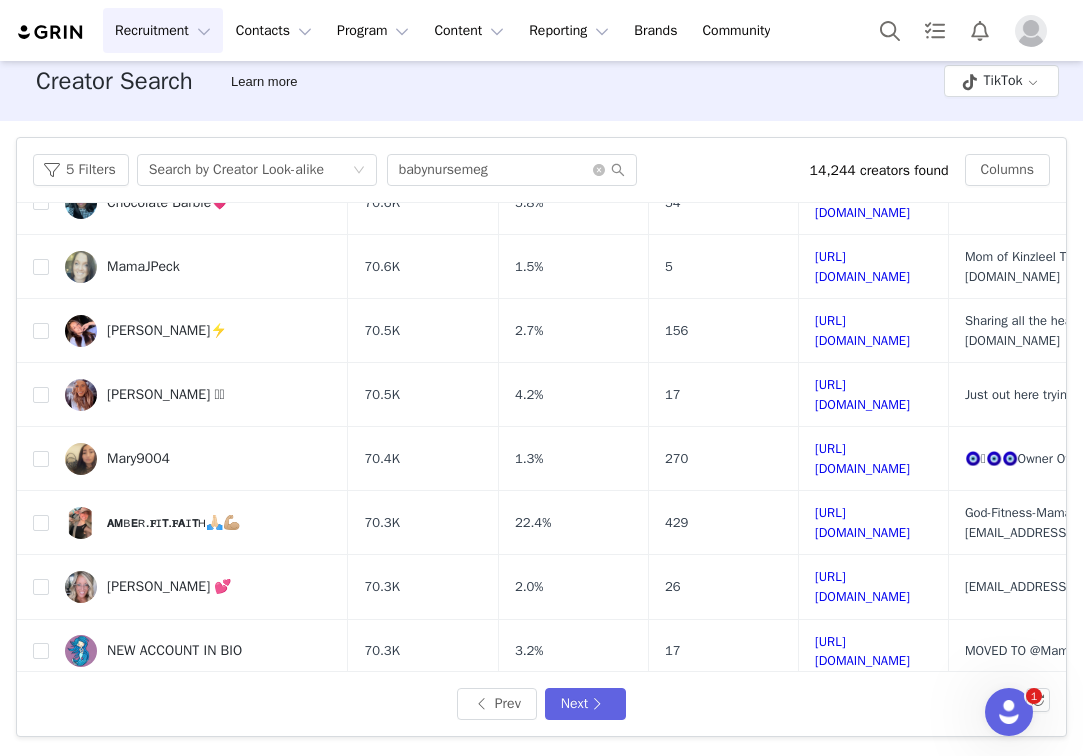 click on "https://www.tiktok.com/share/user/6656493507027042309" at bounding box center (862, 779) 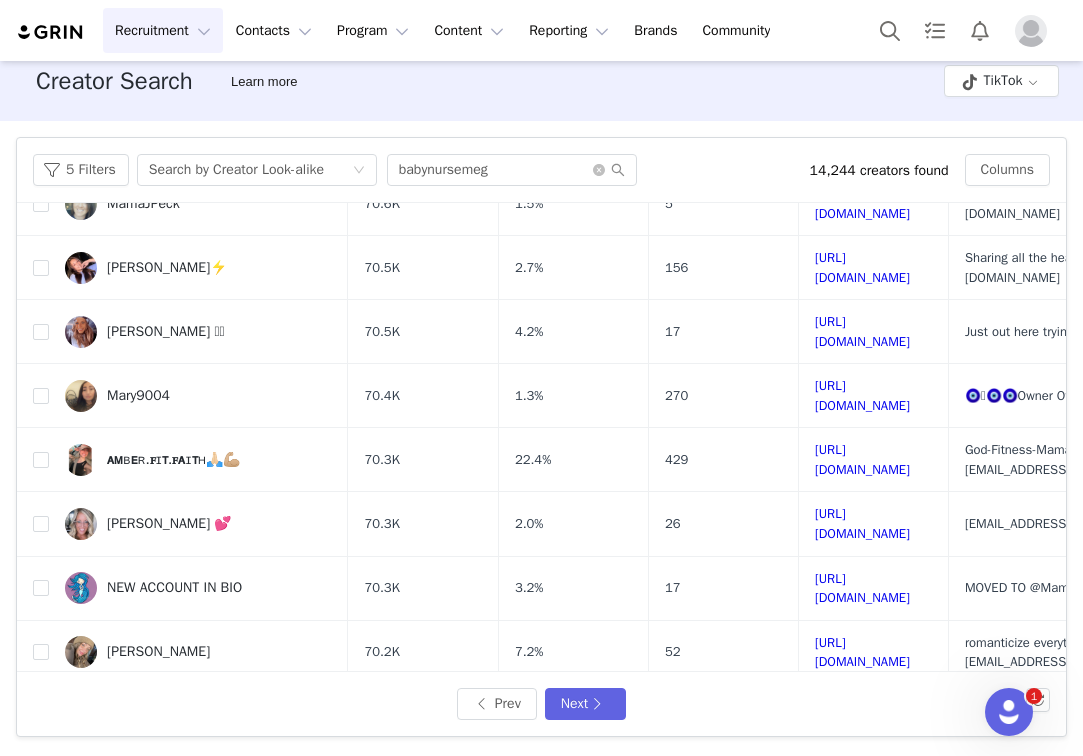 click on "https://www.tiktok.com/share/user/20908825" at bounding box center (862, 780) 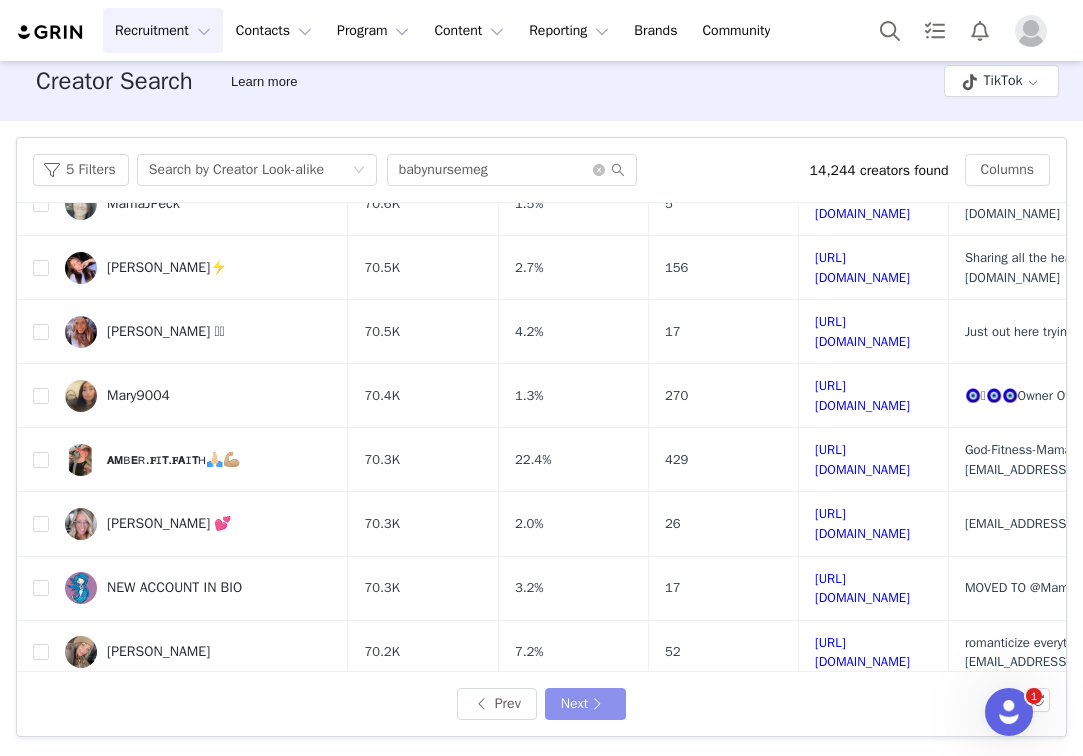 click on "Next" at bounding box center (585, 704) 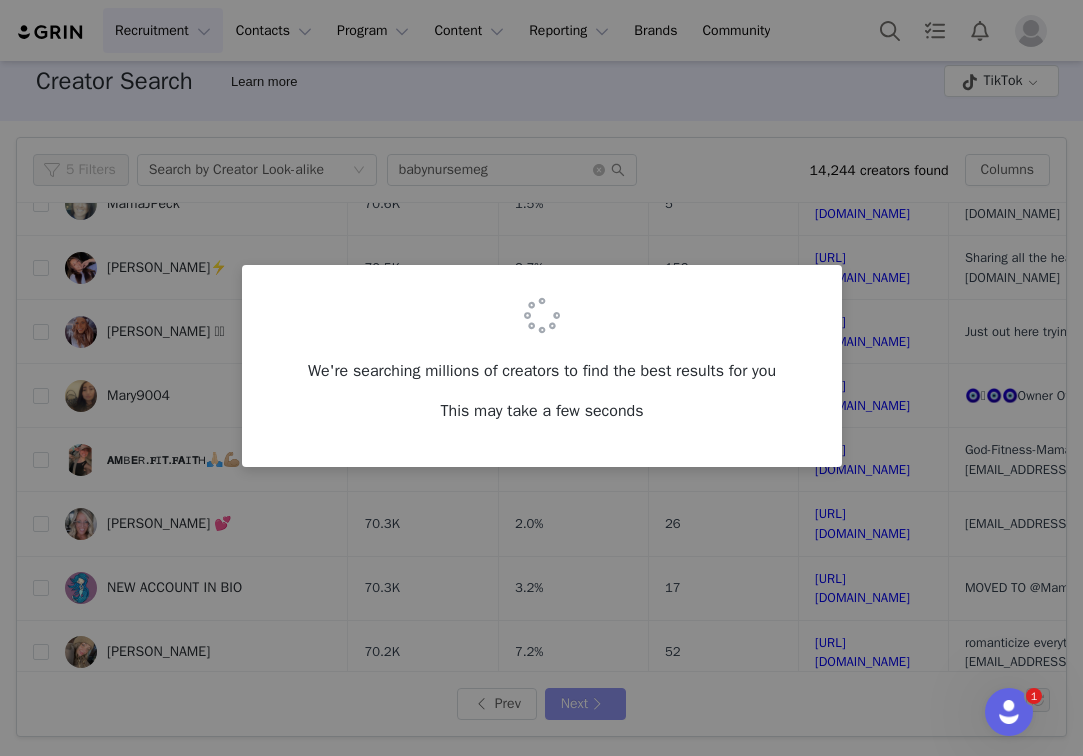 scroll, scrollTop: 0, scrollLeft: 0, axis: both 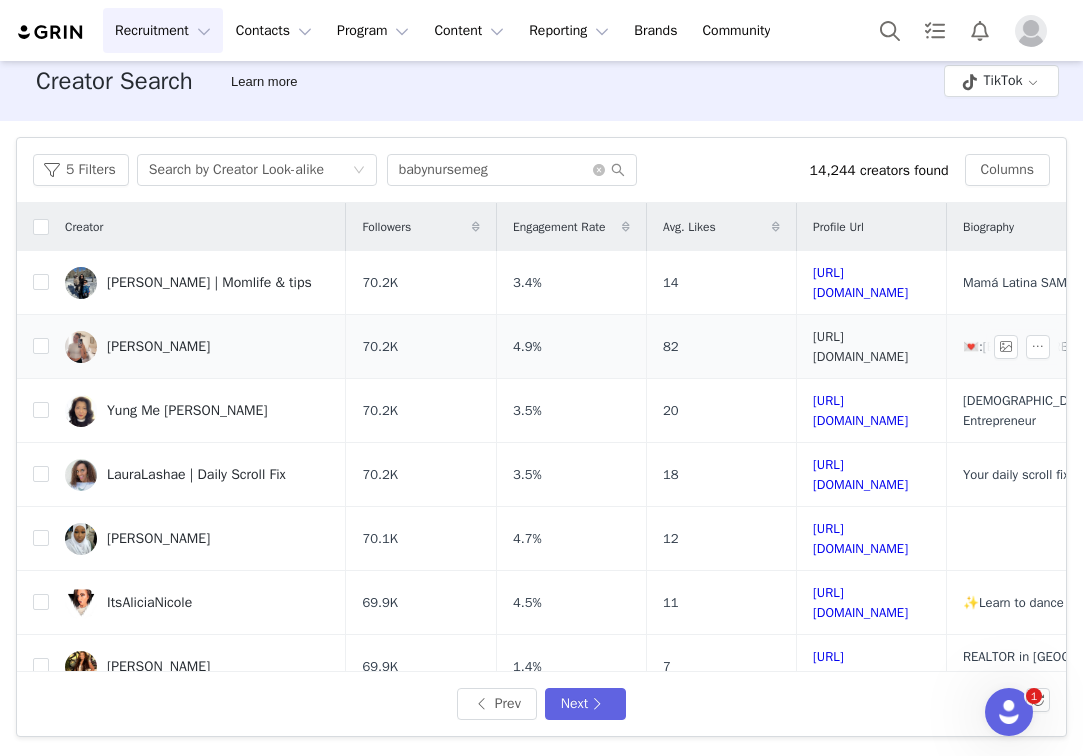 click on "https://www.tiktok.com/share/user/6815439161639322630" at bounding box center [860, 346] 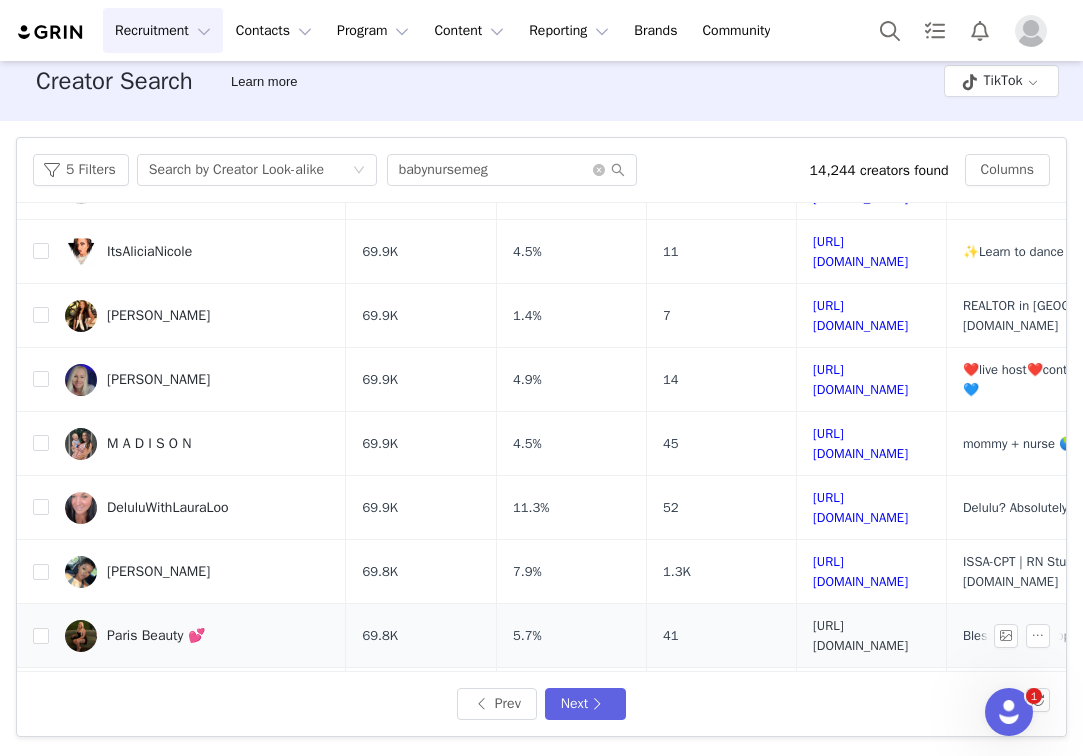 scroll, scrollTop: 357, scrollLeft: 0, axis: vertical 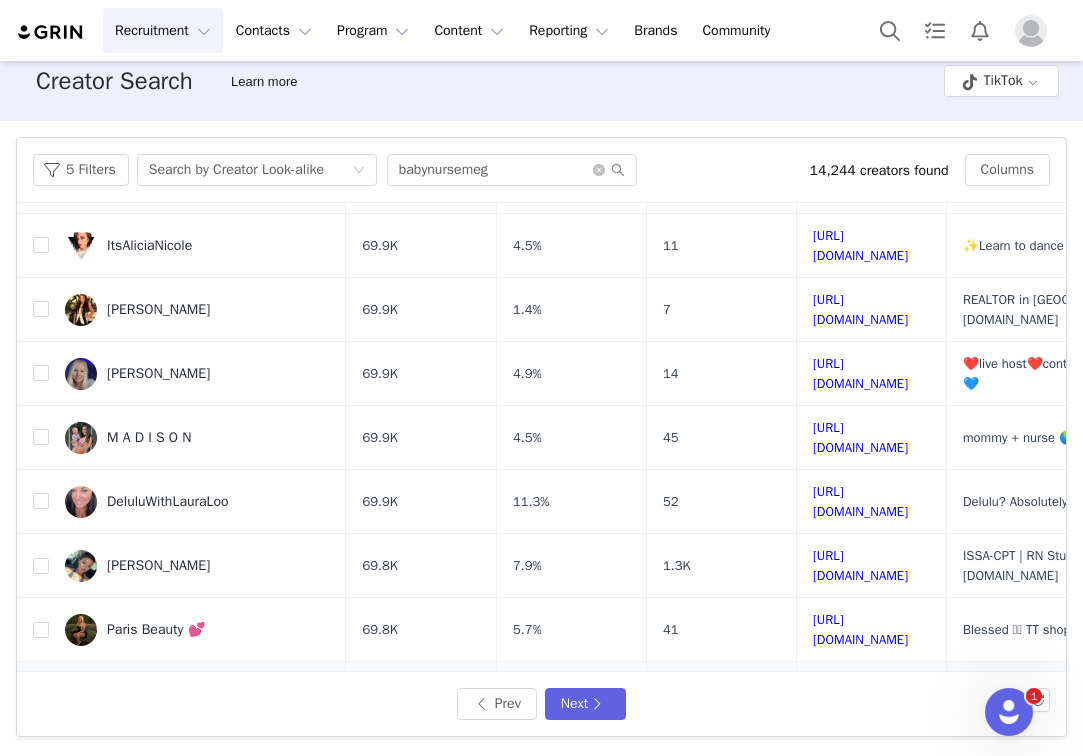 click on "https://www.tiktok.com/share/user/6991936033417135109" at bounding box center [860, 693] 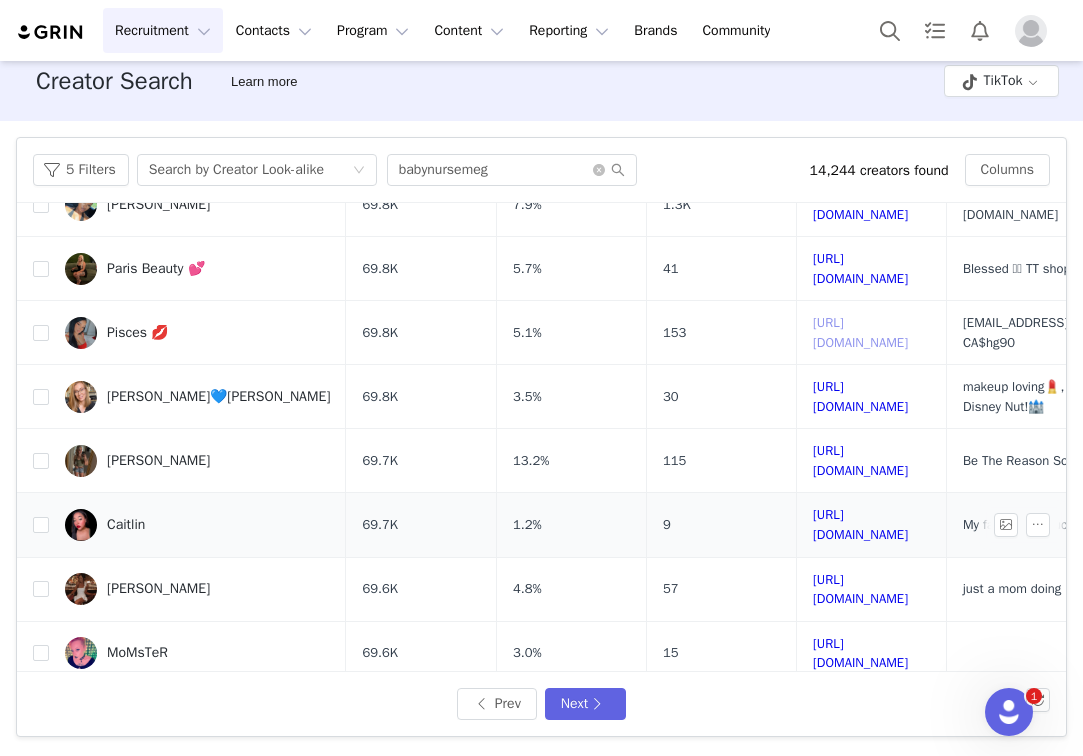 scroll, scrollTop: 726, scrollLeft: 0, axis: vertical 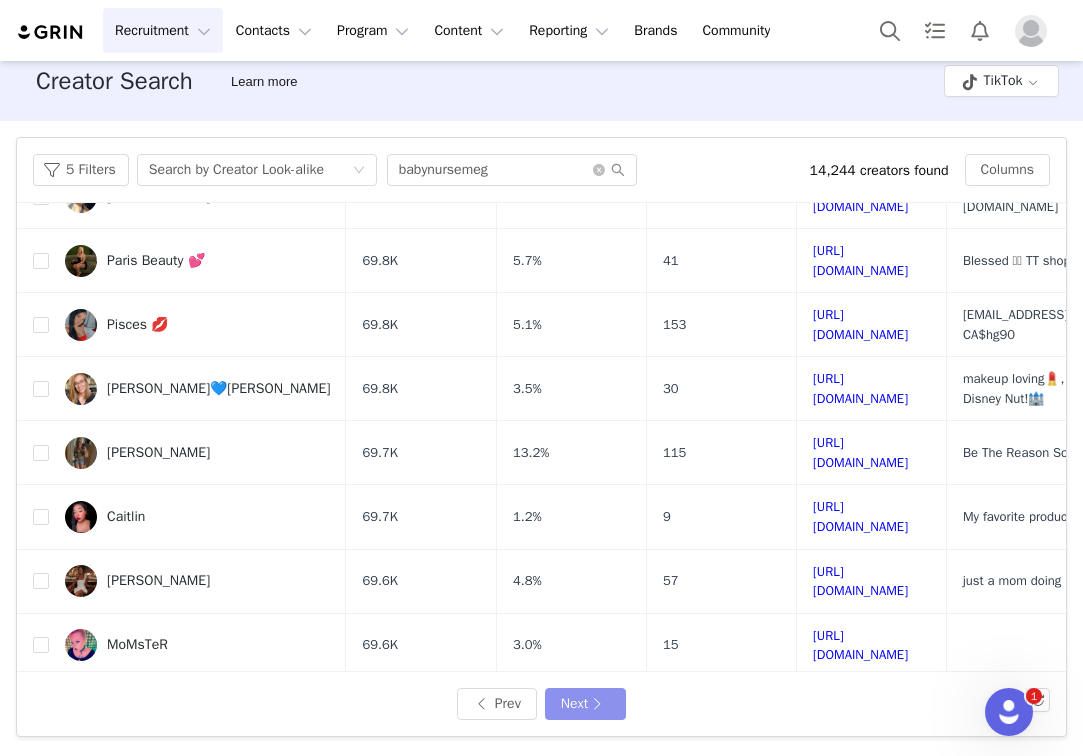 click on "Next" at bounding box center [585, 704] 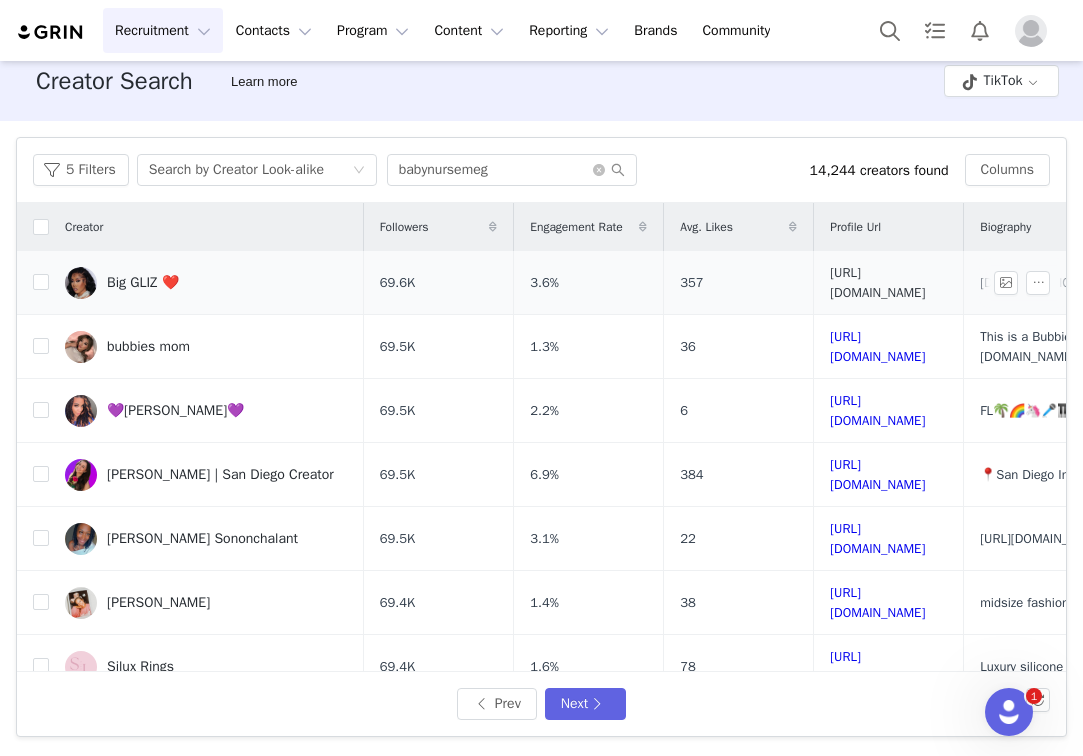 click on "https://www.tiktok.com/share/user/6828044406966551557" at bounding box center (877, 282) 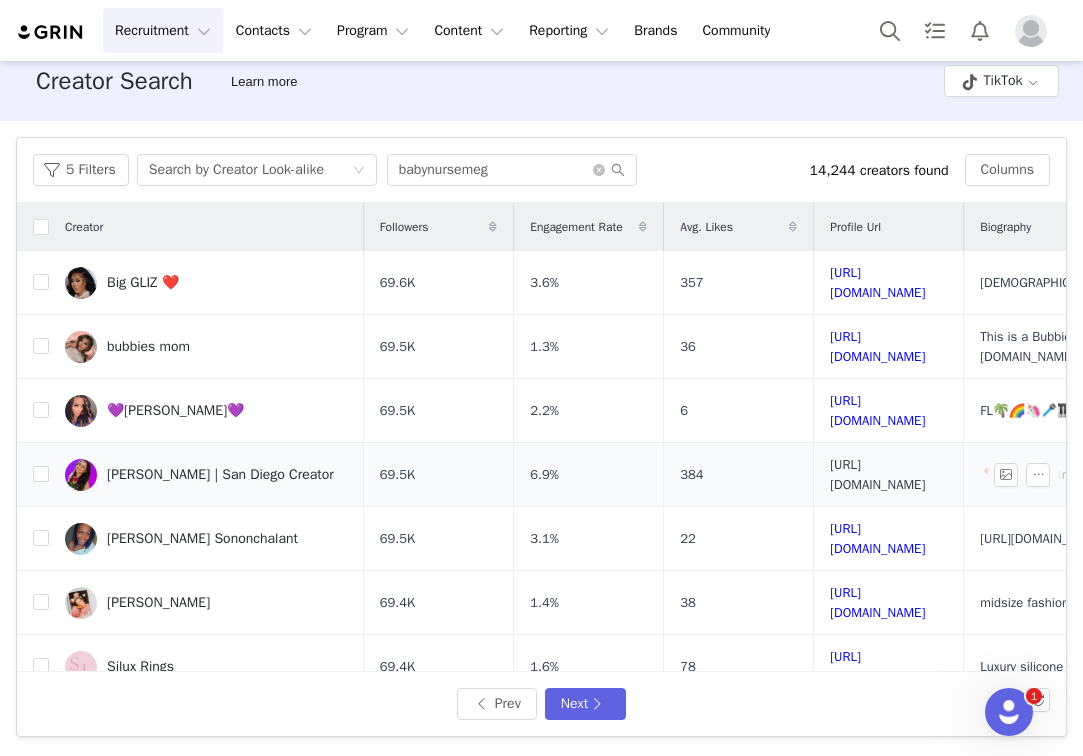 click on "https://www.tiktok.com/share/user/6753259000664409093" at bounding box center [877, 474] 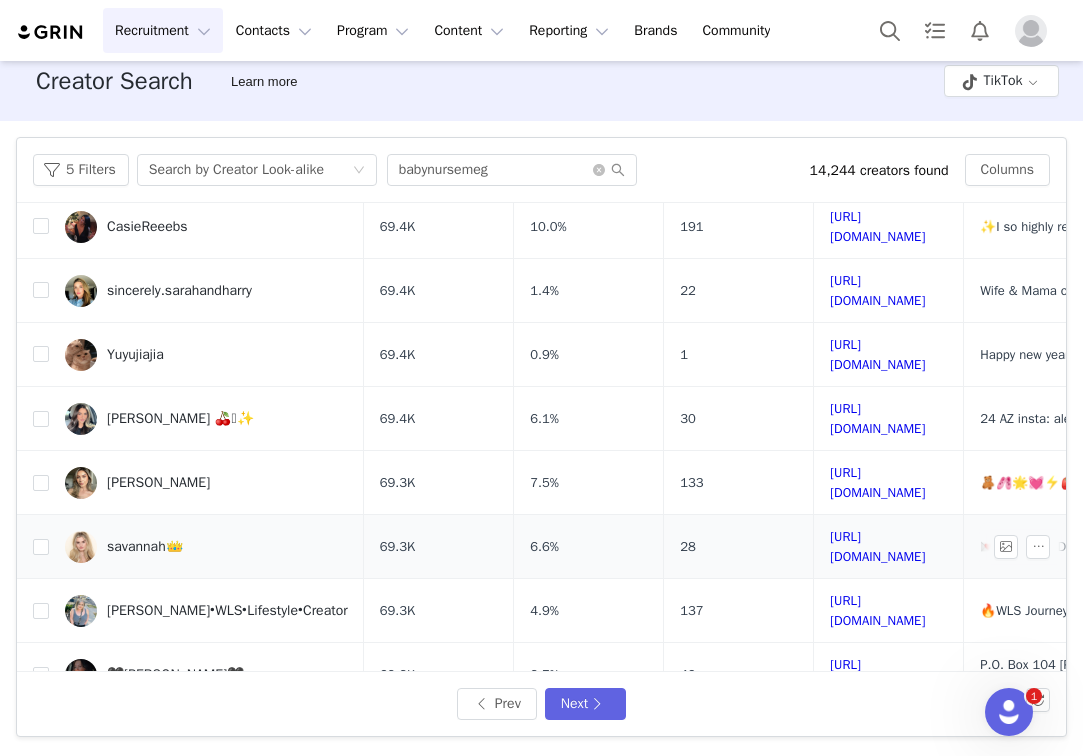 scroll, scrollTop: 508, scrollLeft: 0, axis: vertical 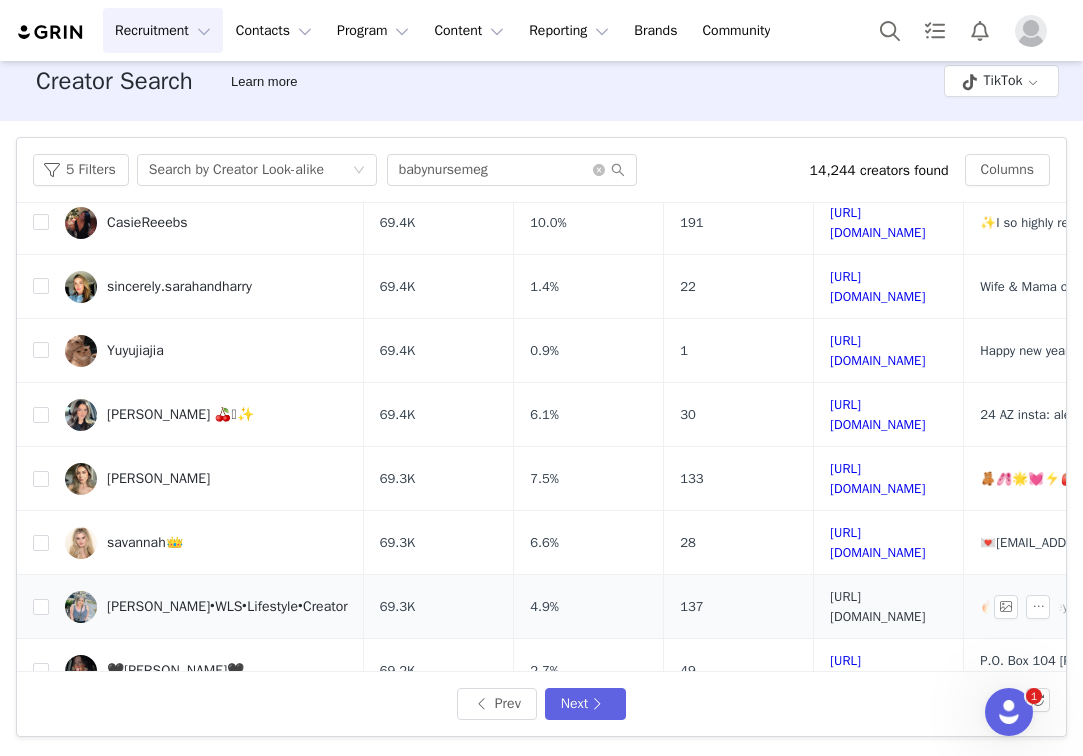 click on "https://www.tiktok.com/share/user/7107651207968195630" at bounding box center (877, 606) 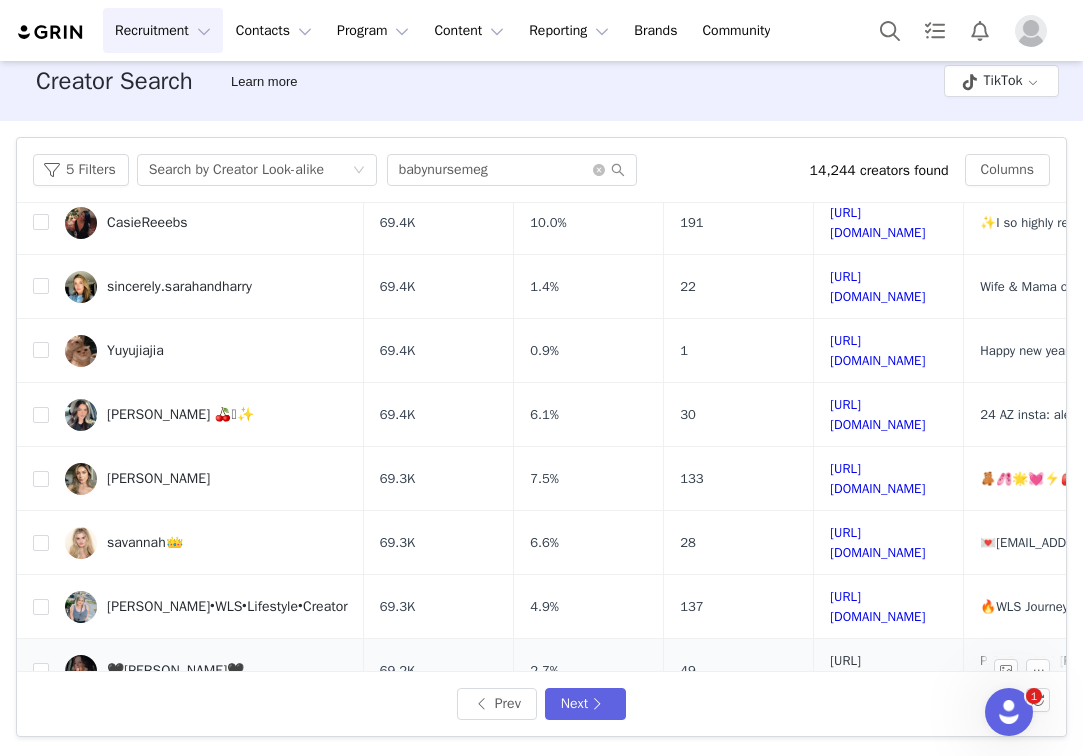 click on "https://www.tiktok.com/share/user/6631798852452417541" at bounding box center [877, 670] 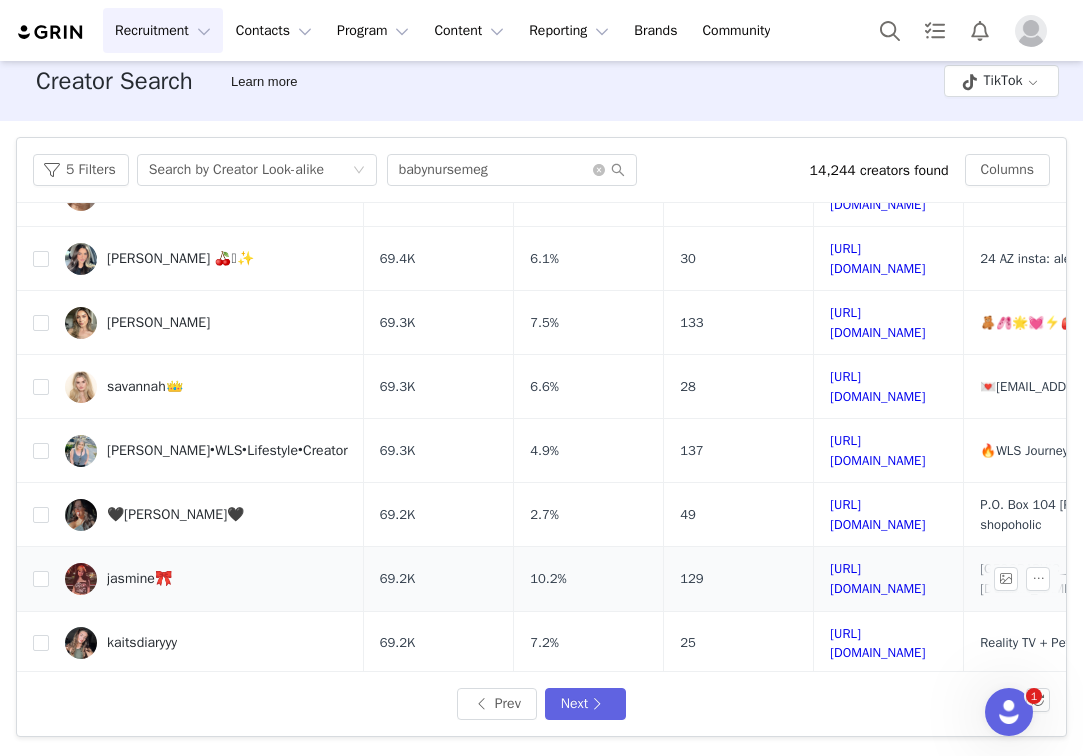 click on "https://www.tiktok.com/share/user/7116270724588405806" at bounding box center (889, 579) 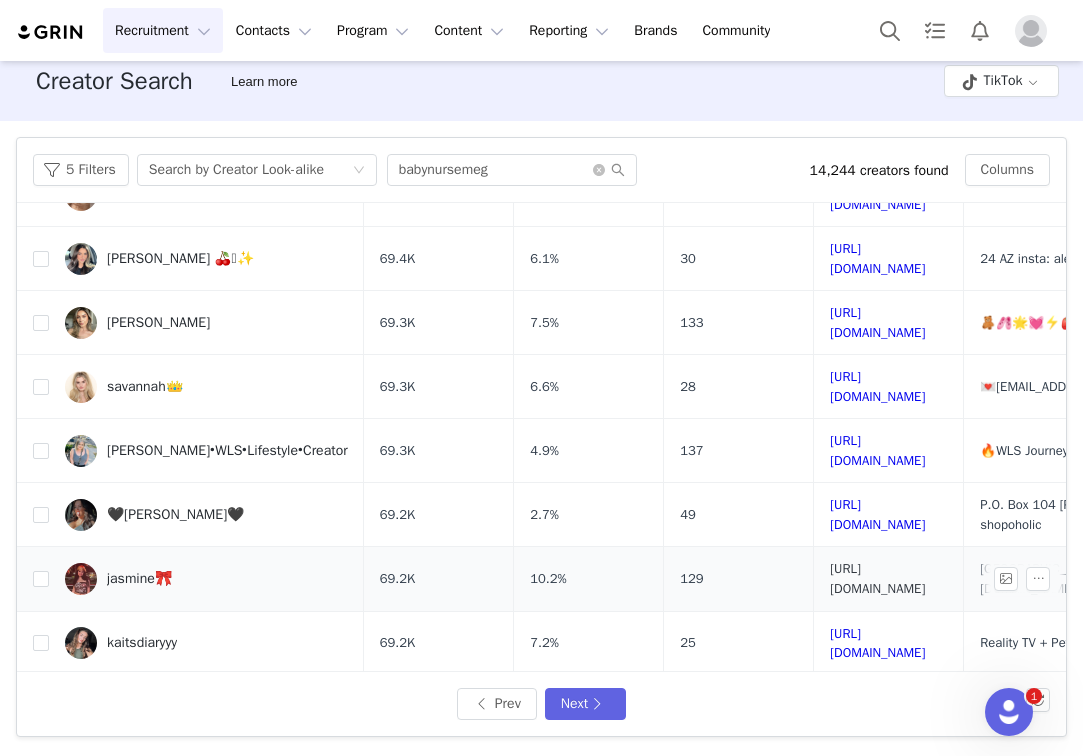 click on "https://www.tiktok.com/share/user/7116270724588405806" at bounding box center [877, 578] 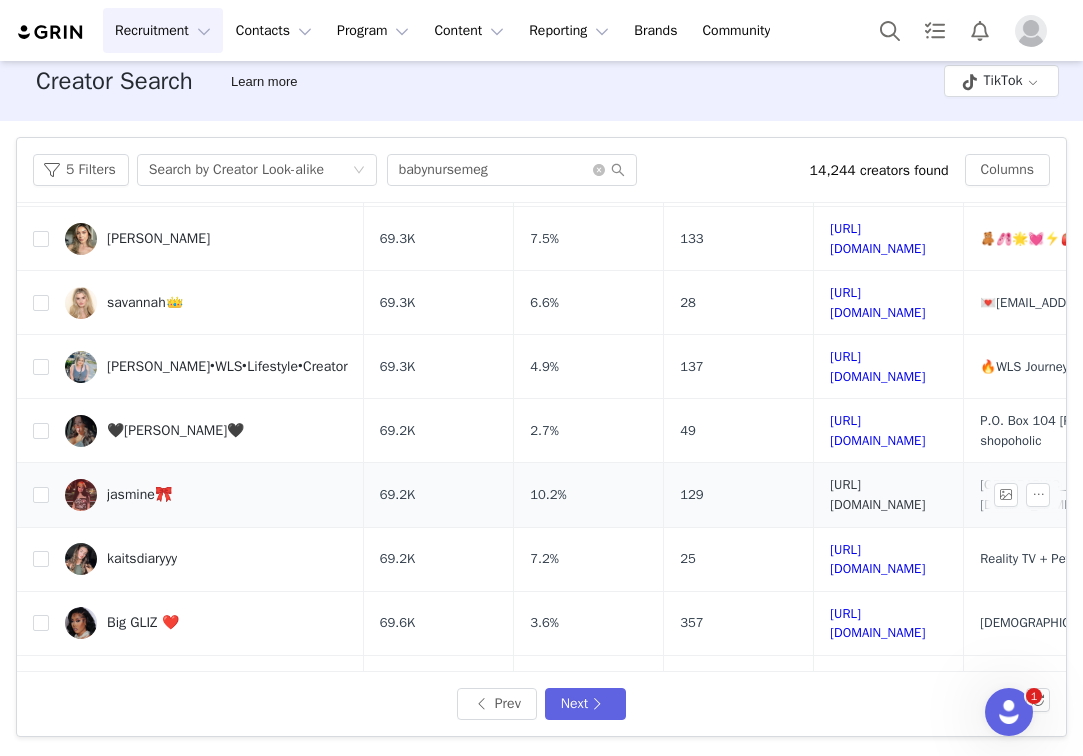 scroll, scrollTop: 754, scrollLeft: 0, axis: vertical 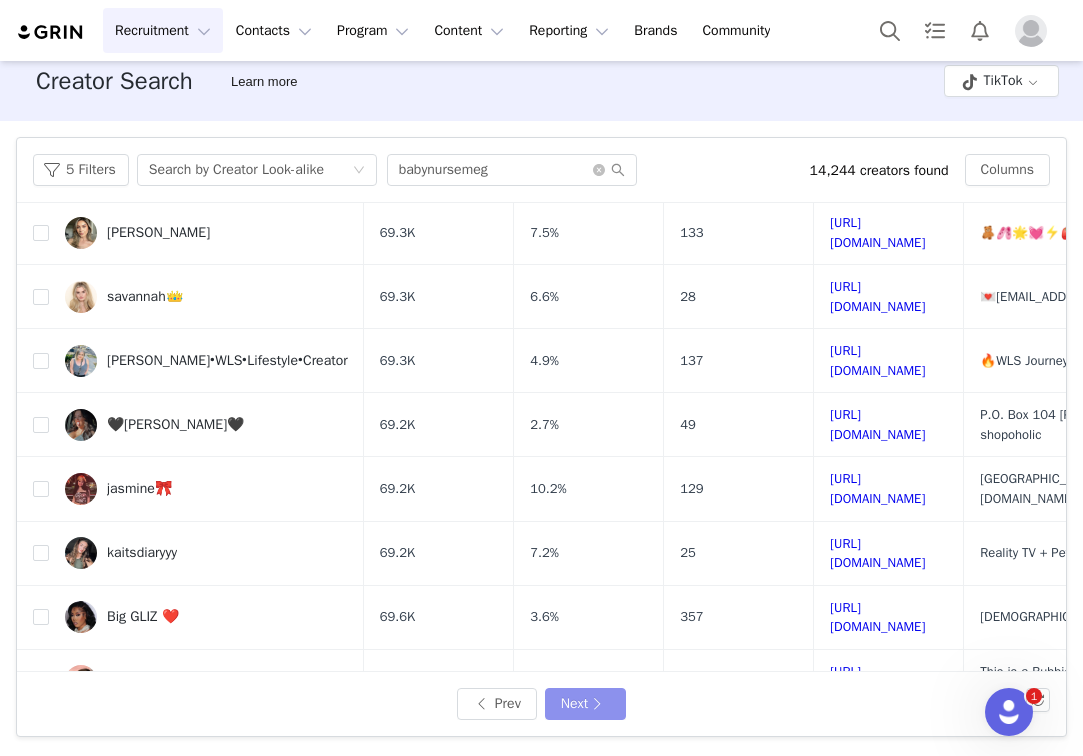 click on "Next" at bounding box center (585, 704) 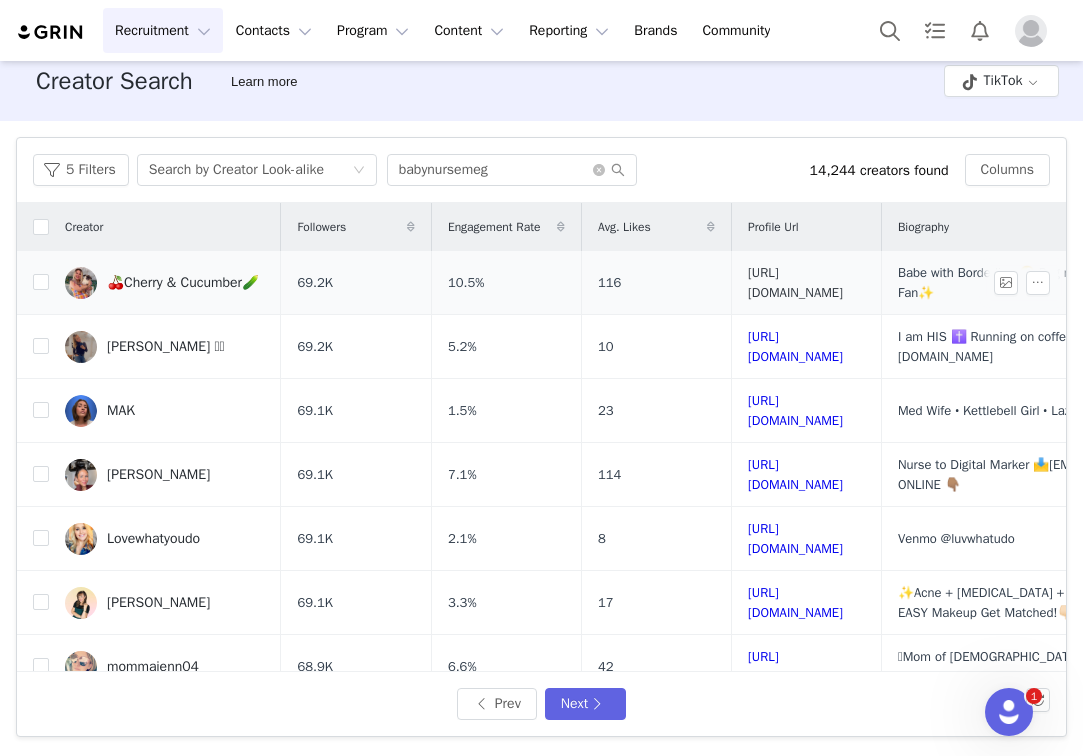 click on "https://www.tiktok.com/share/user/6578531322317946886" at bounding box center [795, 282] 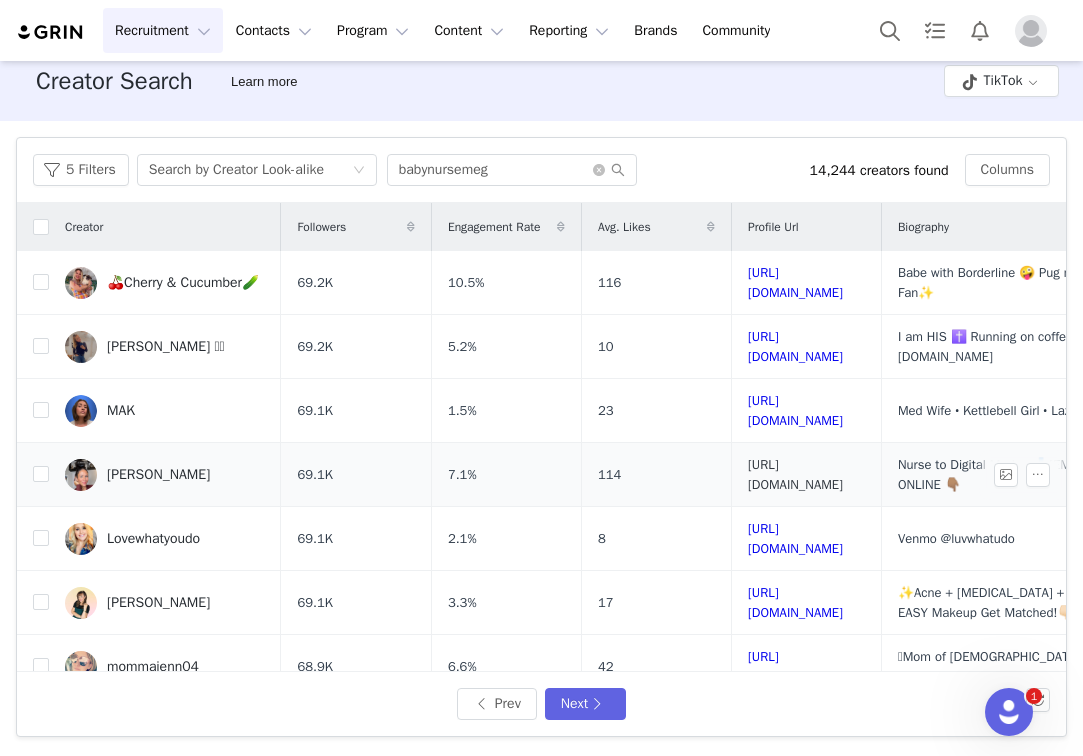 click on "https://www.tiktok.com/share/user/7163353591250732074" at bounding box center [795, 474] 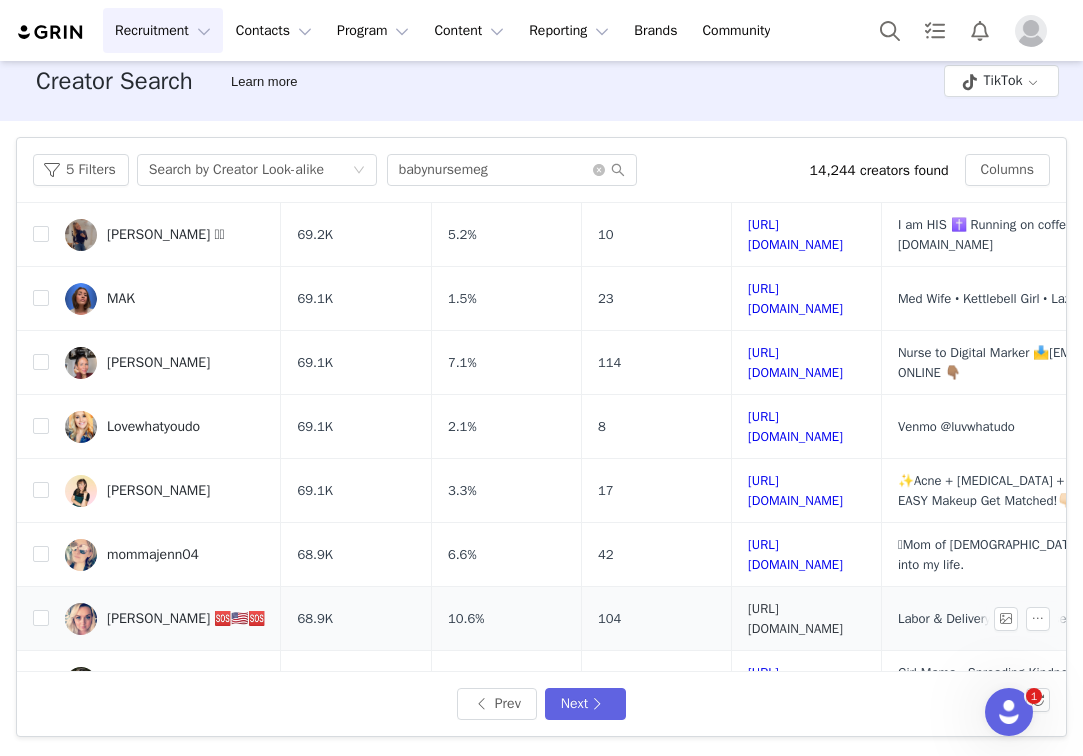 click on "https://www.tiktok.com/share/user/6567843078371426309" at bounding box center [795, 618] 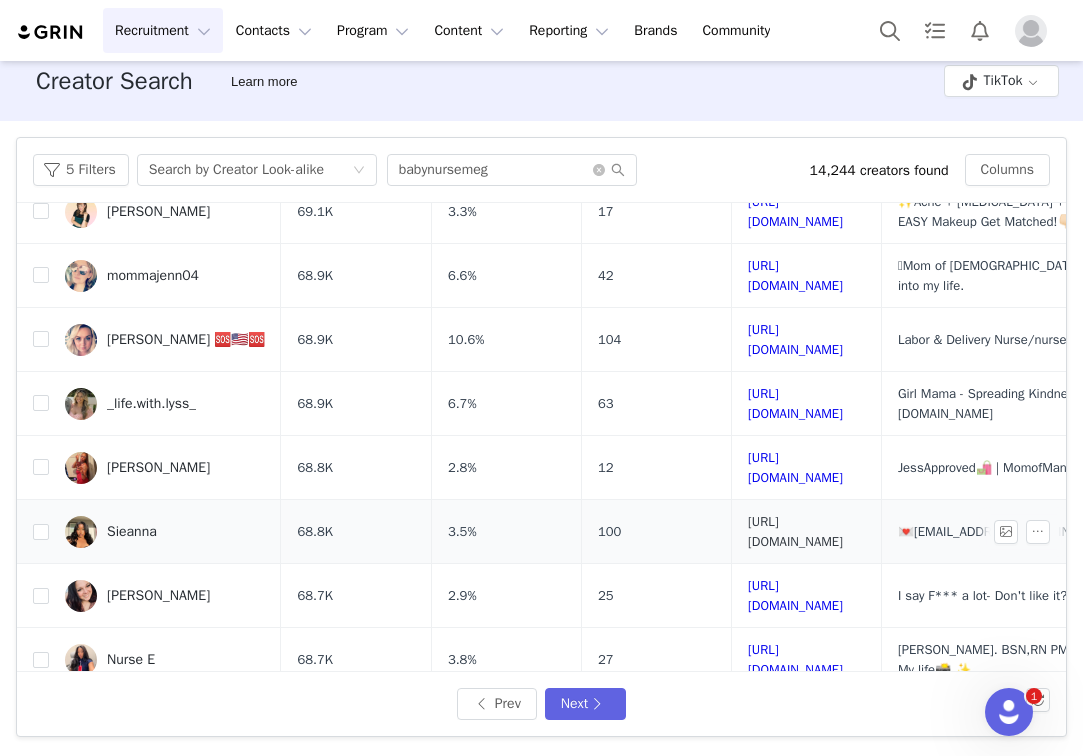 click on "https://www.tiktok.com/share/user/6965690100190544901" at bounding box center [795, 531] 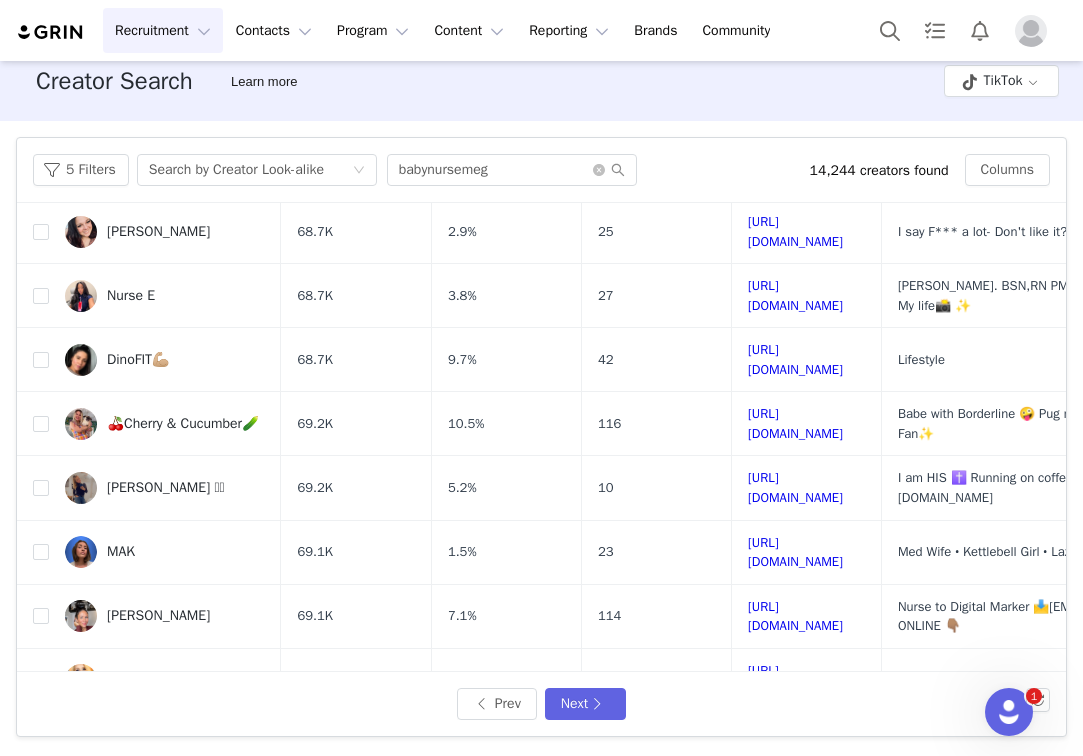 scroll, scrollTop: 761, scrollLeft: 0, axis: vertical 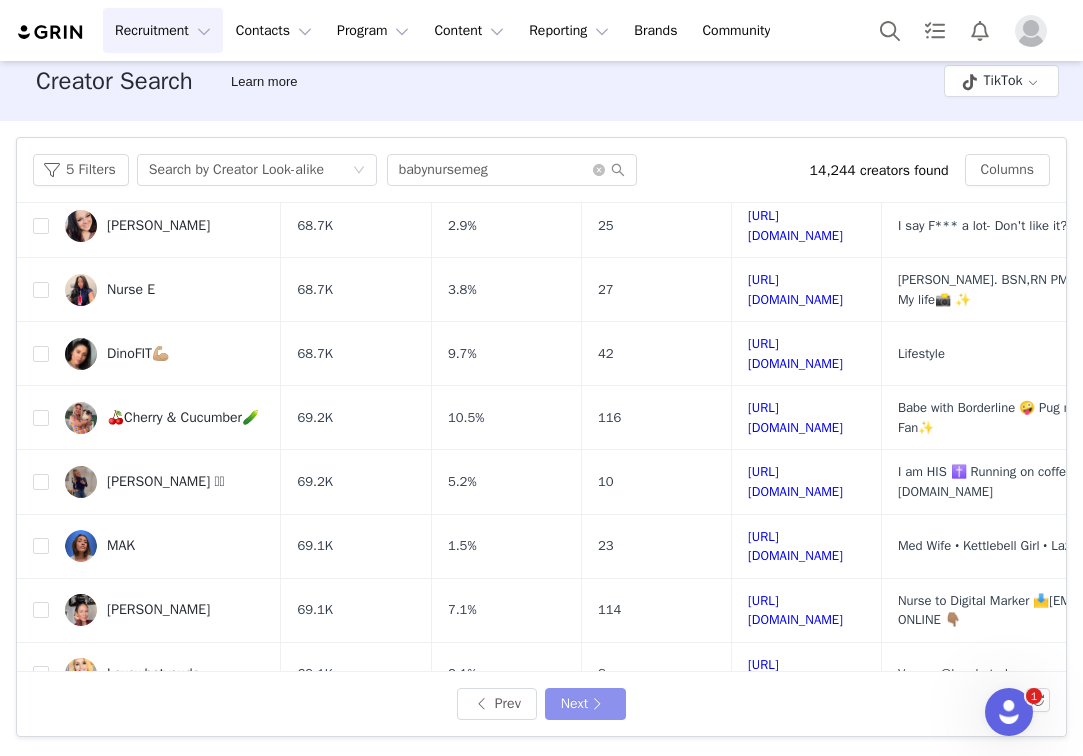 click on "Next" at bounding box center (585, 704) 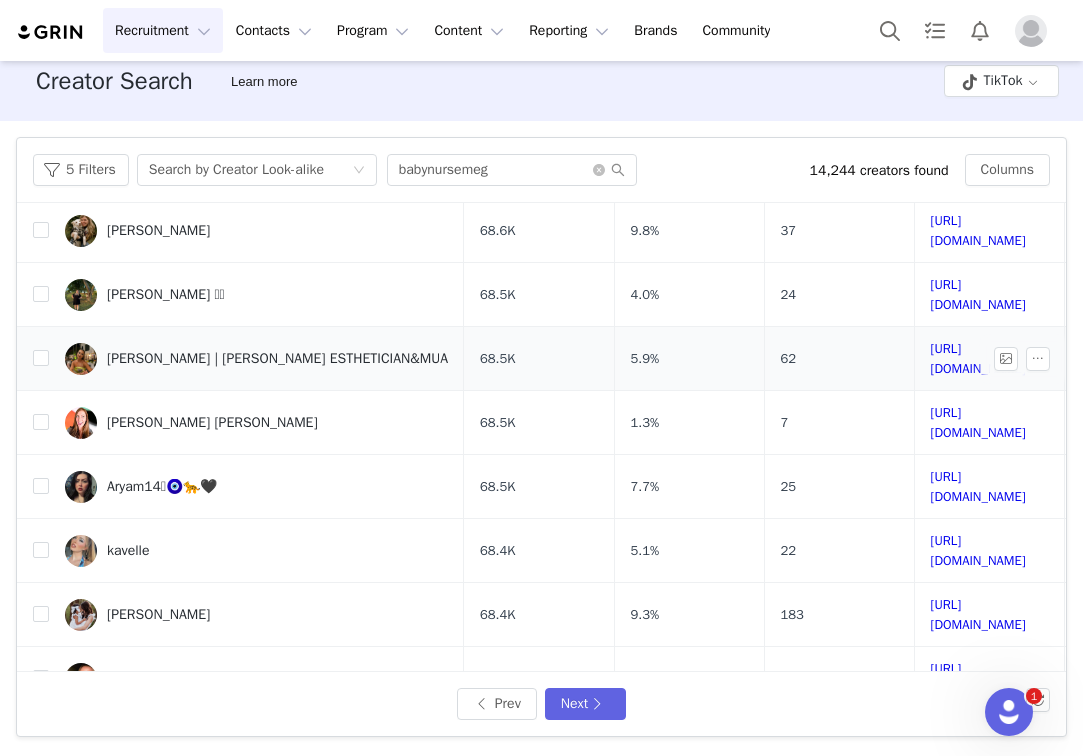 scroll, scrollTop: 175, scrollLeft: 0, axis: vertical 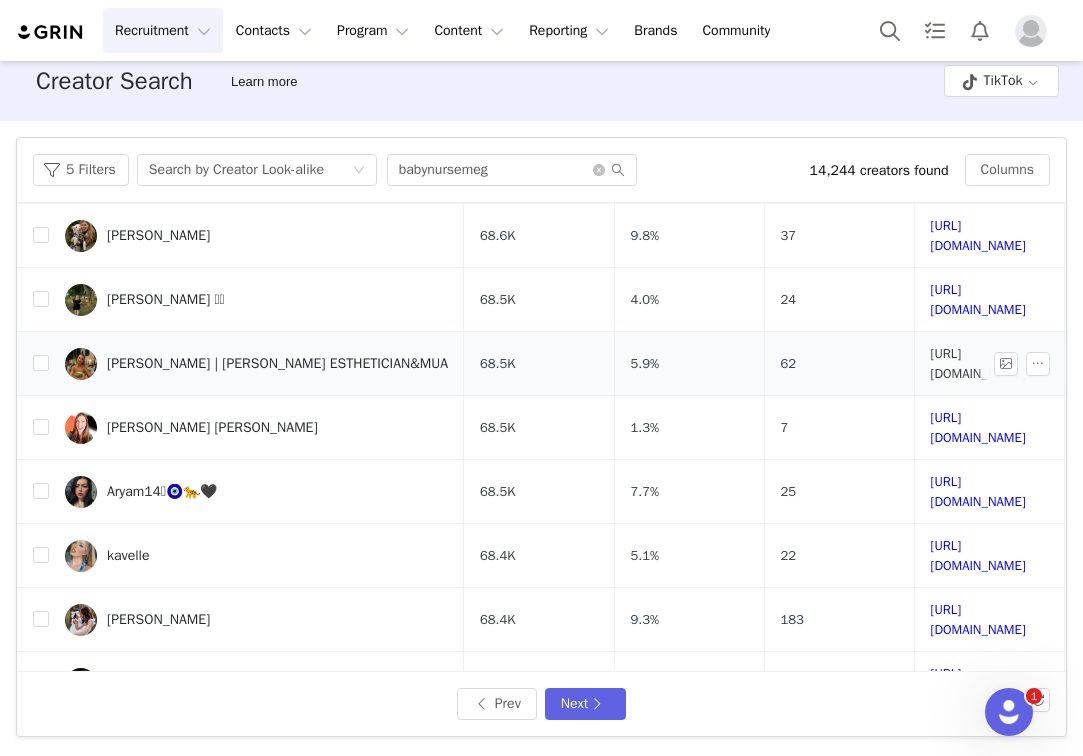 click on "https://www.tiktok.com/share/user/28039862" at bounding box center (978, 363) 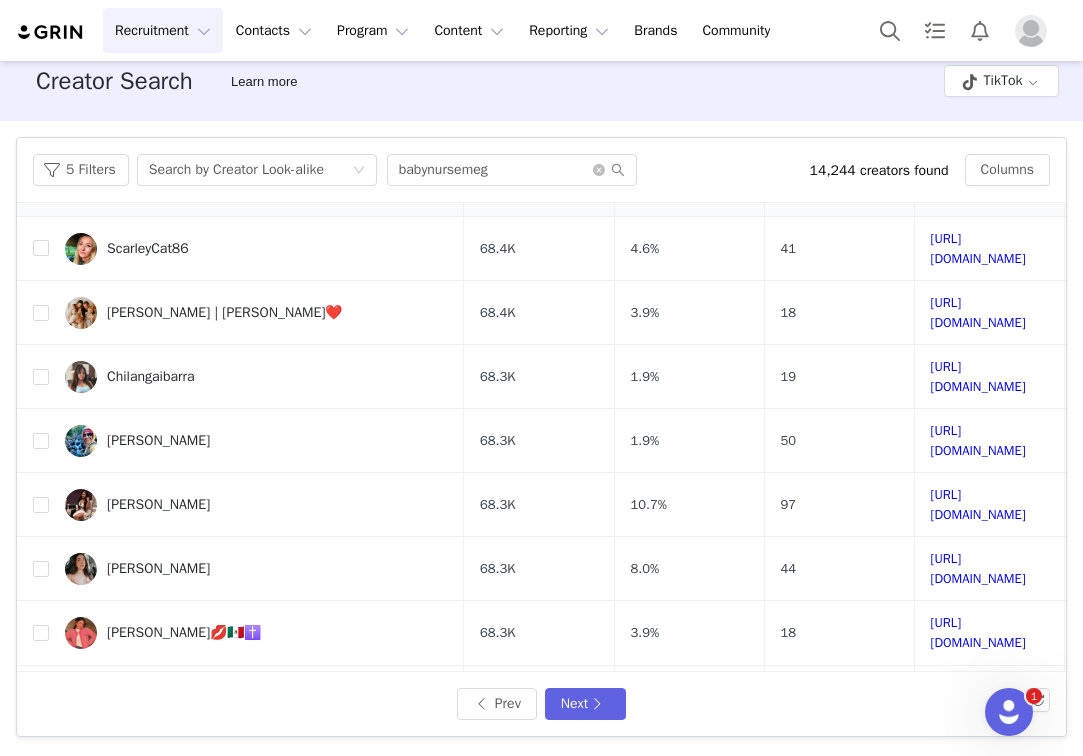 scroll, scrollTop: 733, scrollLeft: 0, axis: vertical 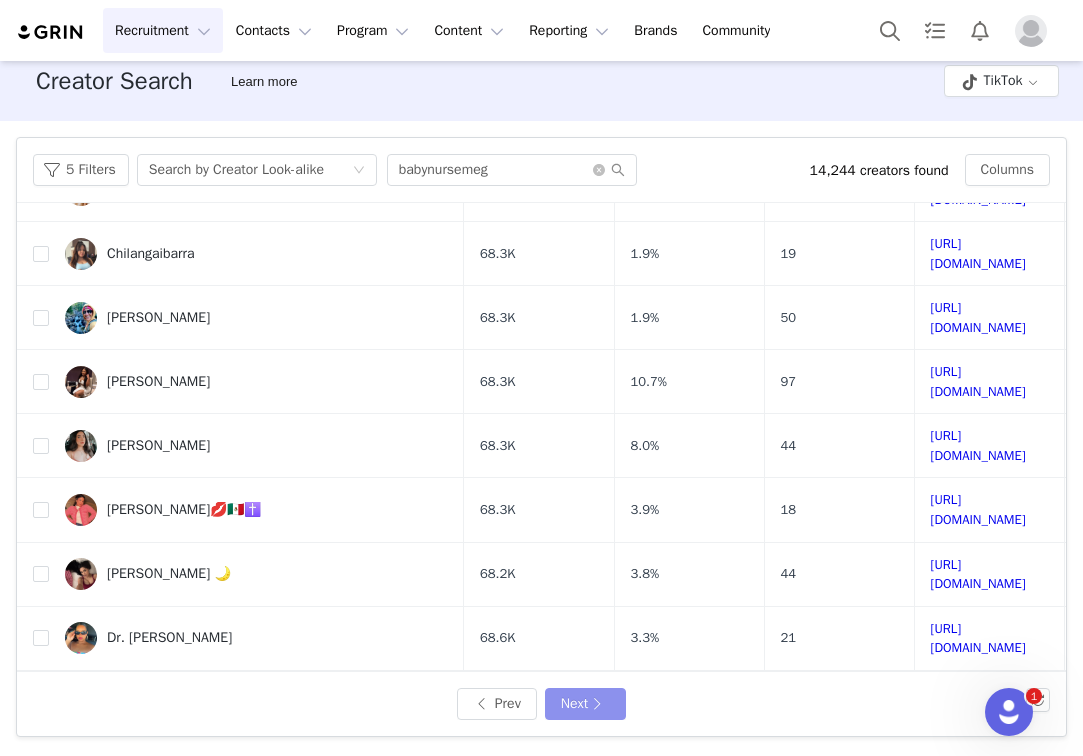 click on "Next" at bounding box center (585, 704) 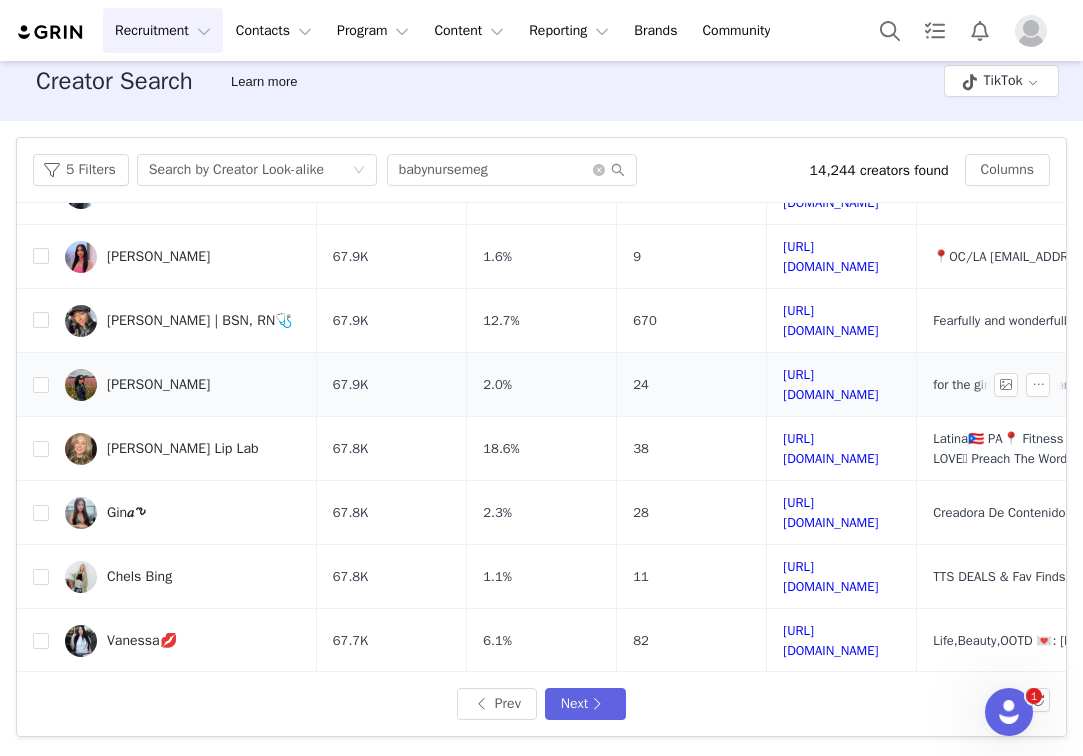 scroll, scrollTop: 542, scrollLeft: 0, axis: vertical 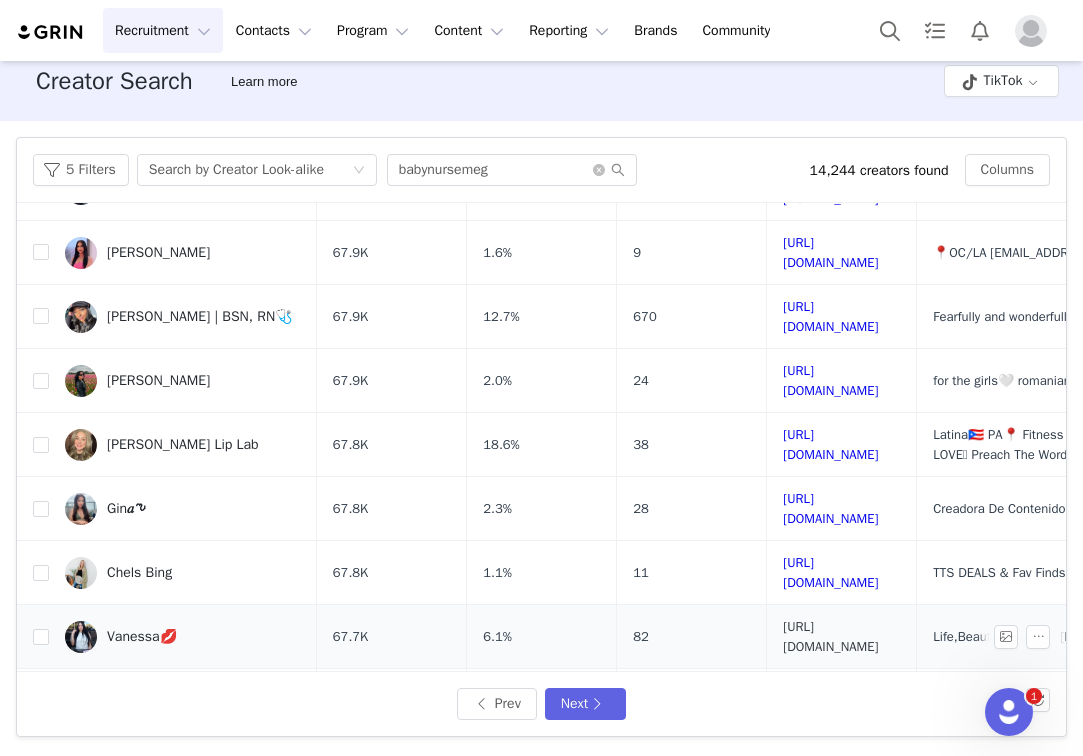 click on "https://www.tiktok.com/share/user/6916969" at bounding box center (830, 636) 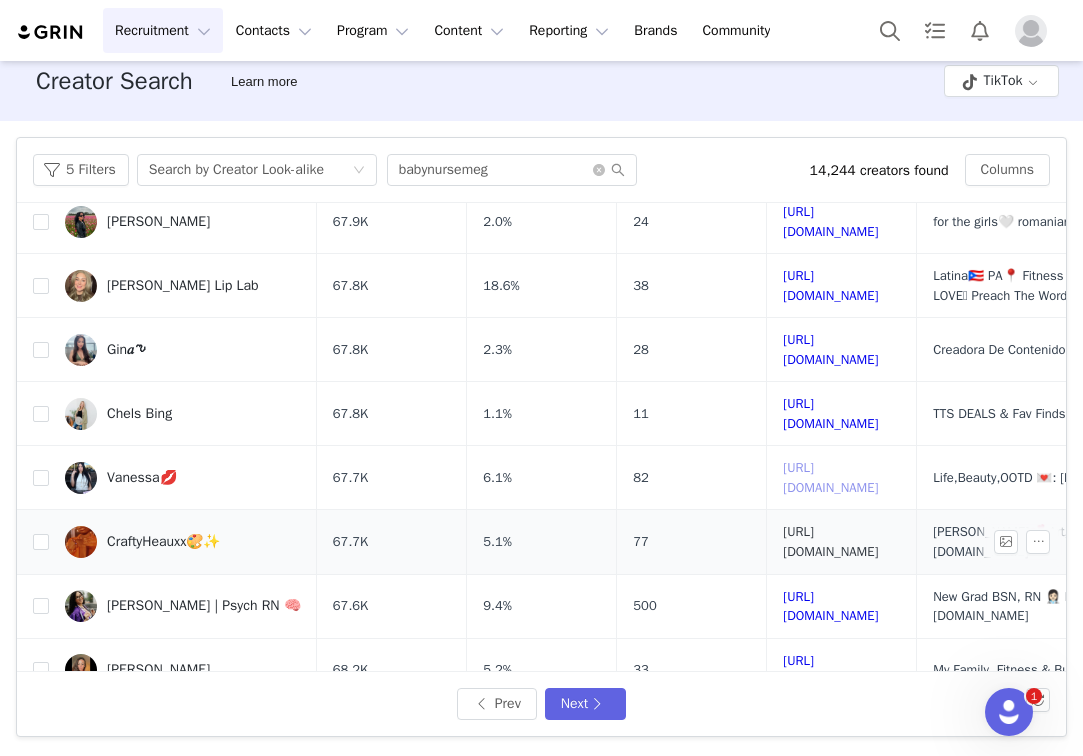 scroll, scrollTop: 726, scrollLeft: 0, axis: vertical 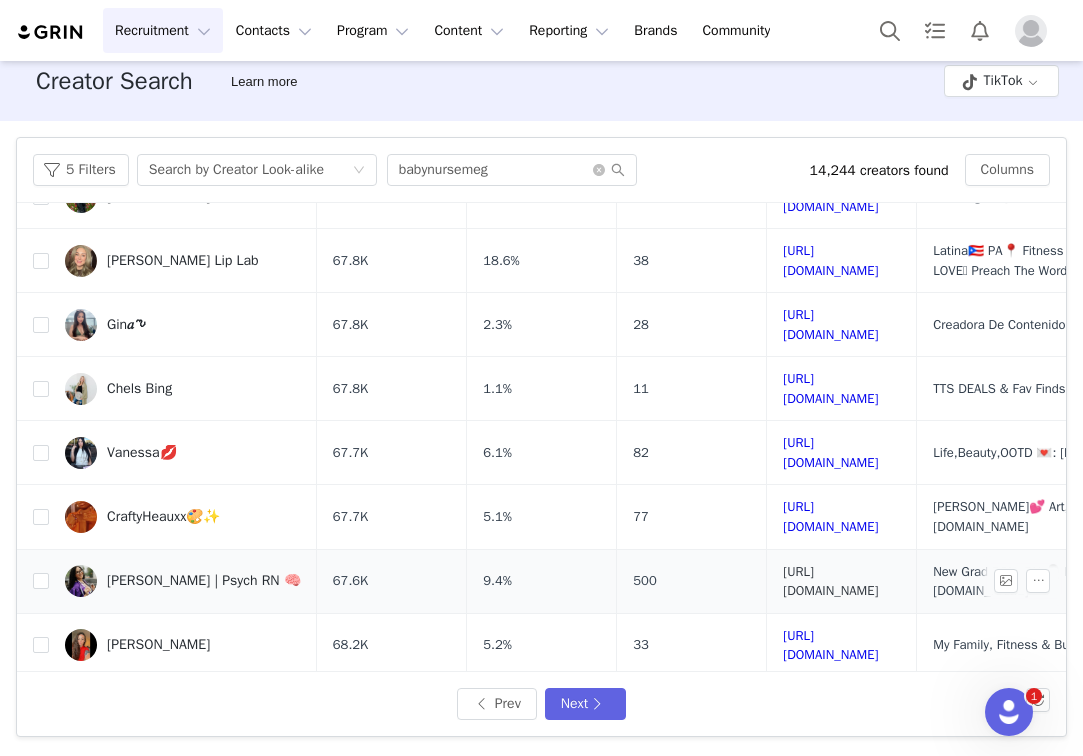 click on "https://www.tiktok.com/share/user/7167855194221446186" at bounding box center (830, 581) 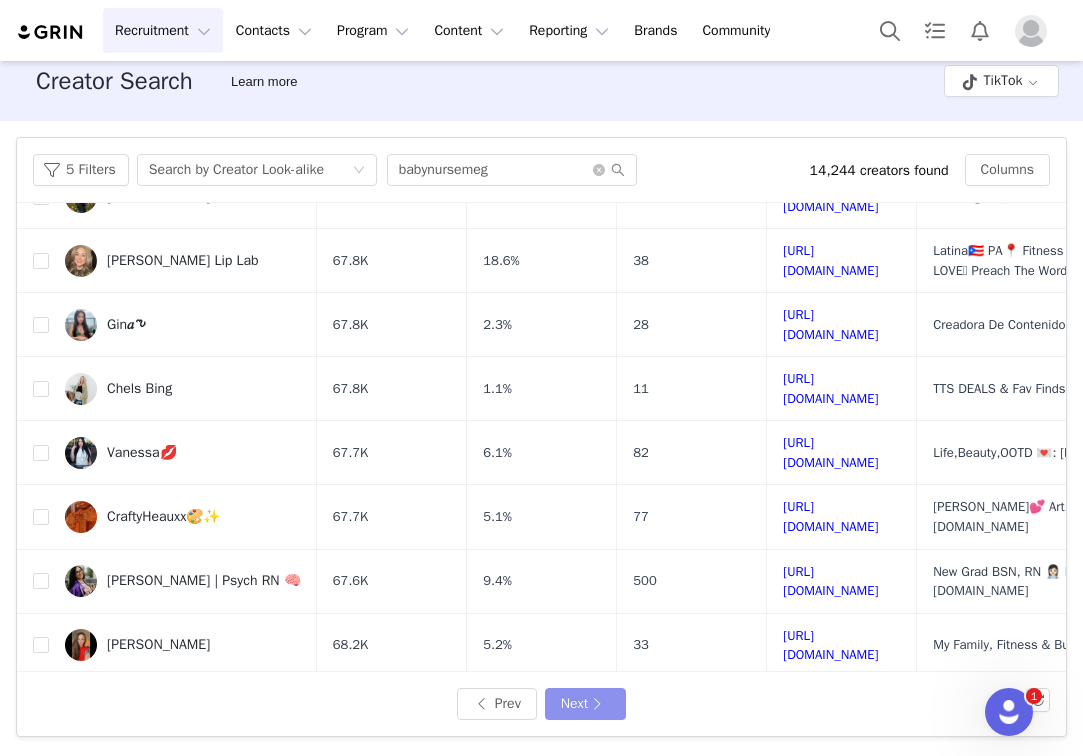 click on "Next" at bounding box center [585, 704] 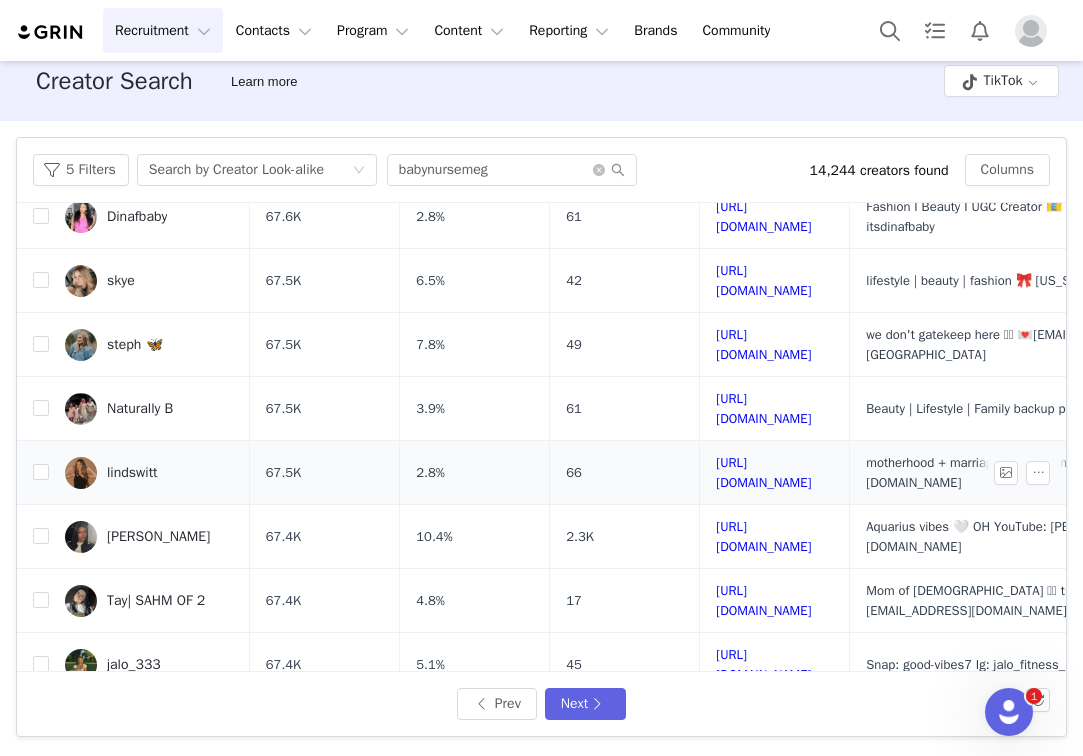 scroll, scrollTop: 81, scrollLeft: 0, axis: vertical 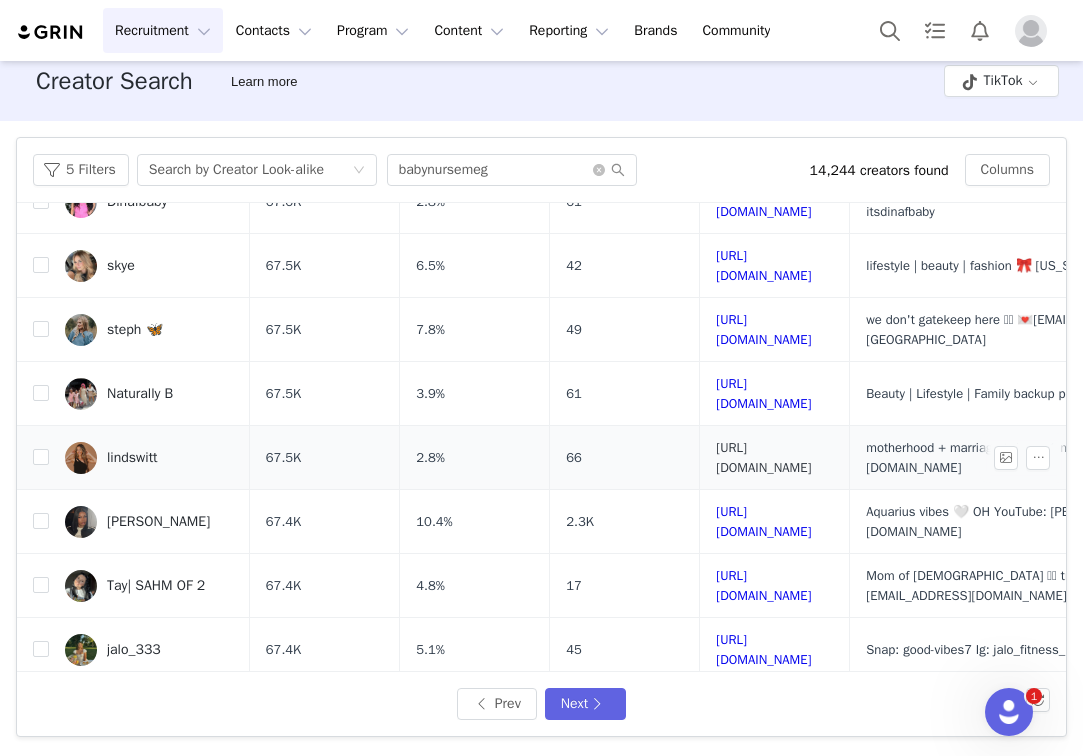 click on "https://www.tiktok.com/share/user/6812100123544994822" at bounding box center (763, 457) 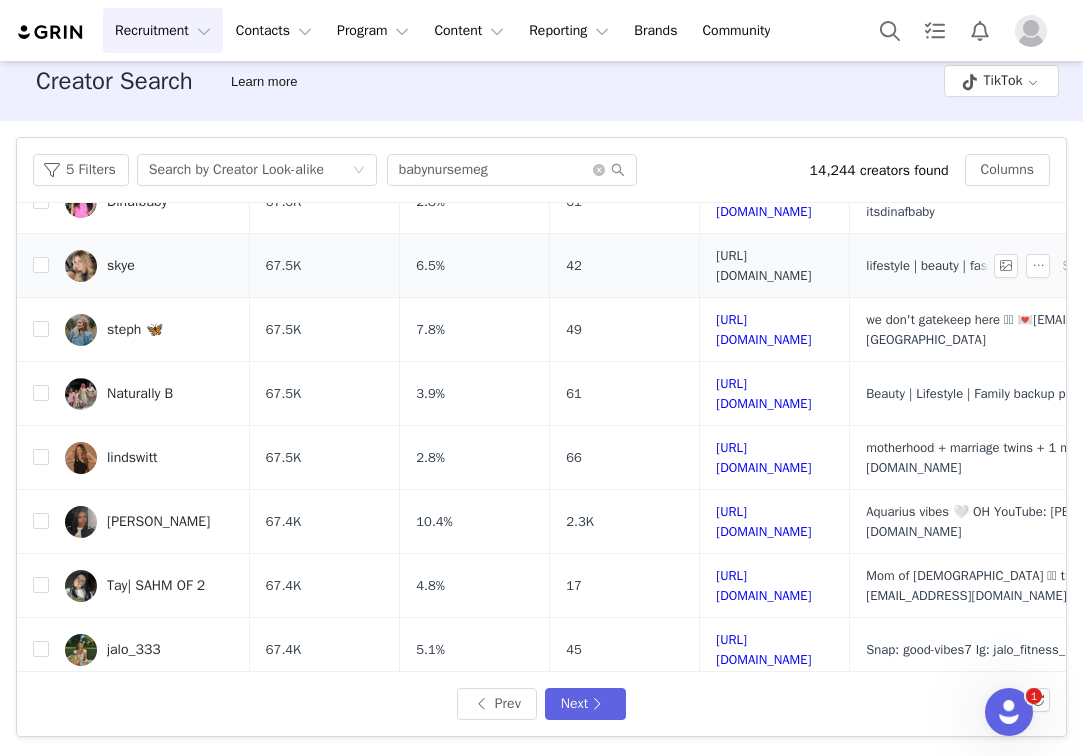 click on "https://www.tiktok.com/share/user/21462825" at bounding box center [763, 265] 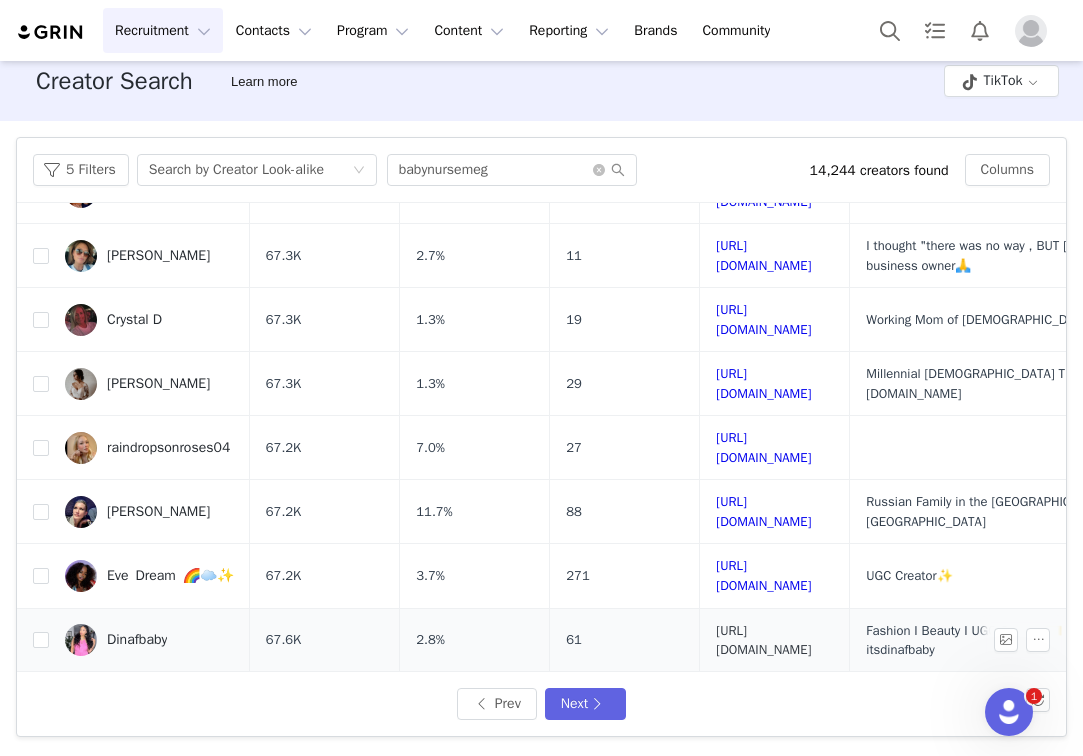 scroll, scrollTop: 685, scrollLeft: 0, axis: vertical 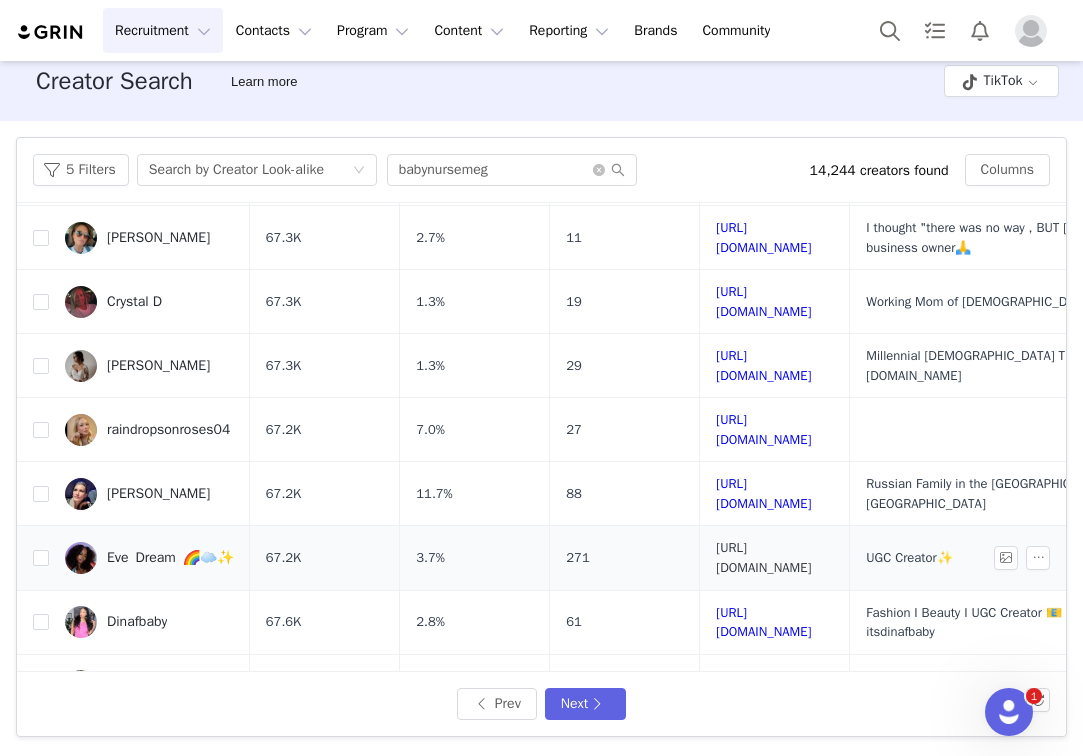 click on "https://www.tiktok.com/share/user/6807977029250745349" at bounding box center [763, 557] 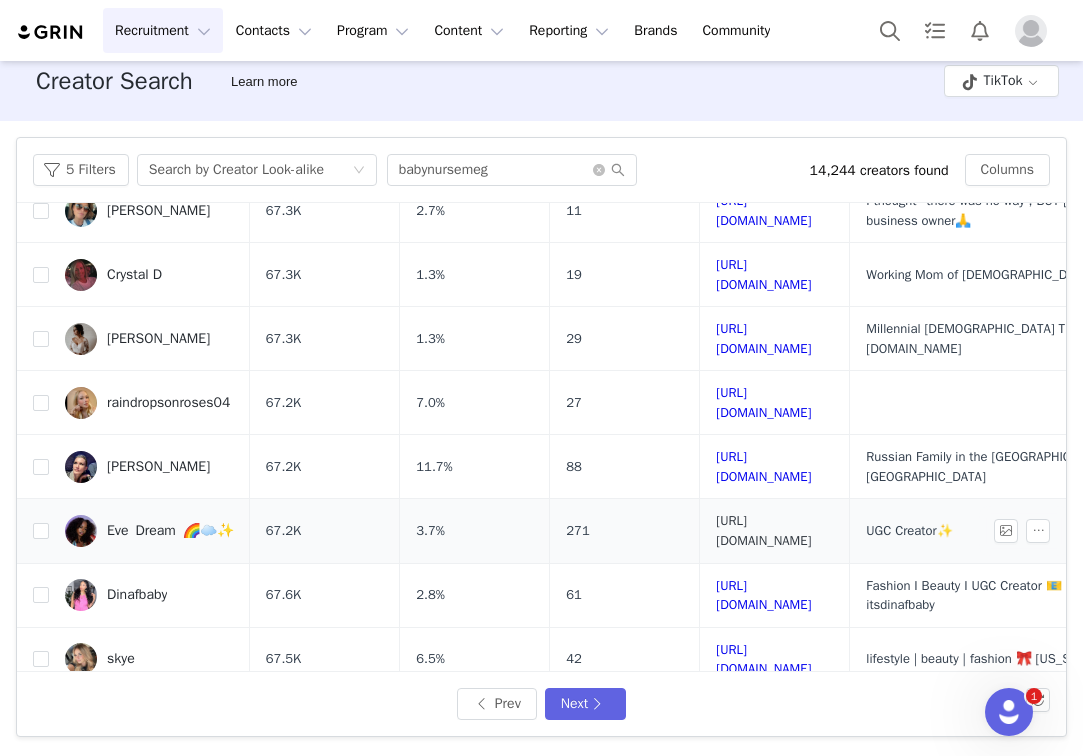 scroll, scrollTop: 733, scrollLeft: 0, axis: vertical 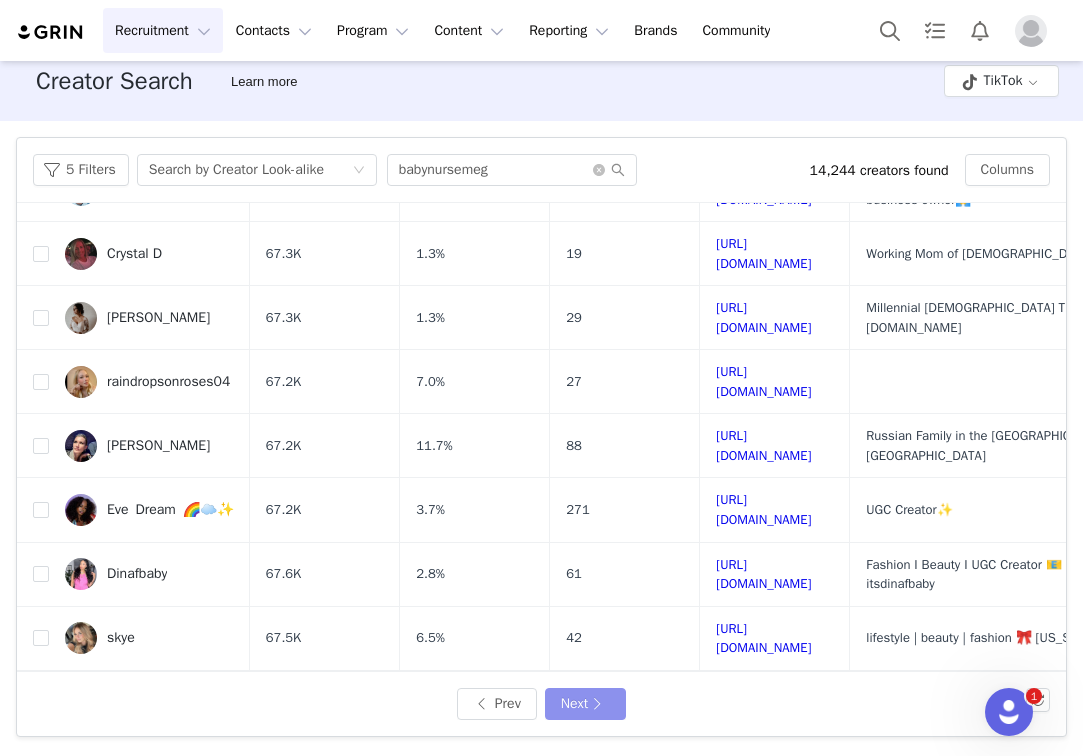 click on "Next" at bounding box center (585, 704) 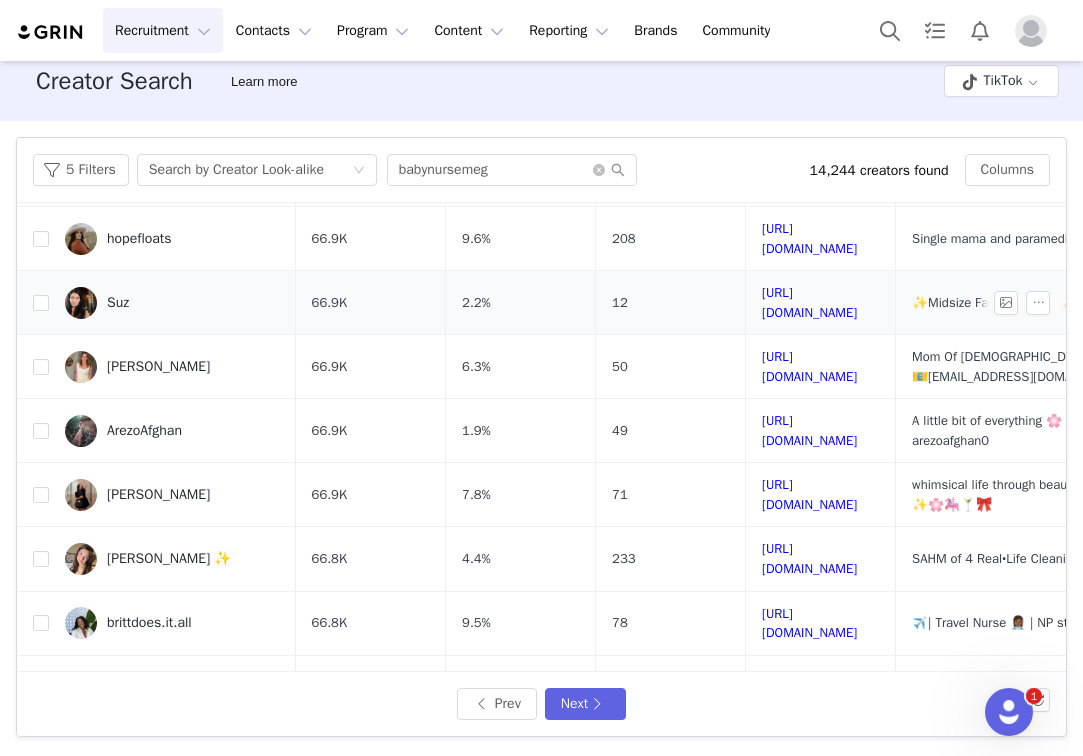 scroll, scrollTop: 733, scrollLeft: 0, axis: vertical 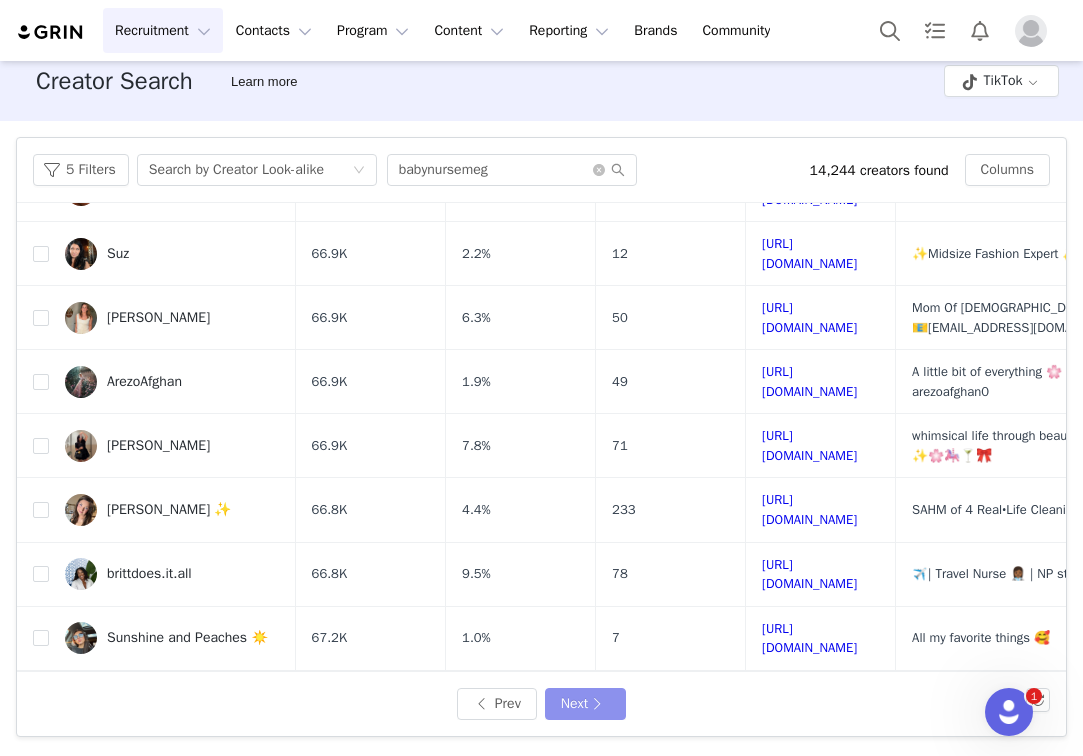 click on "Next" at bounding box center [585, 704] 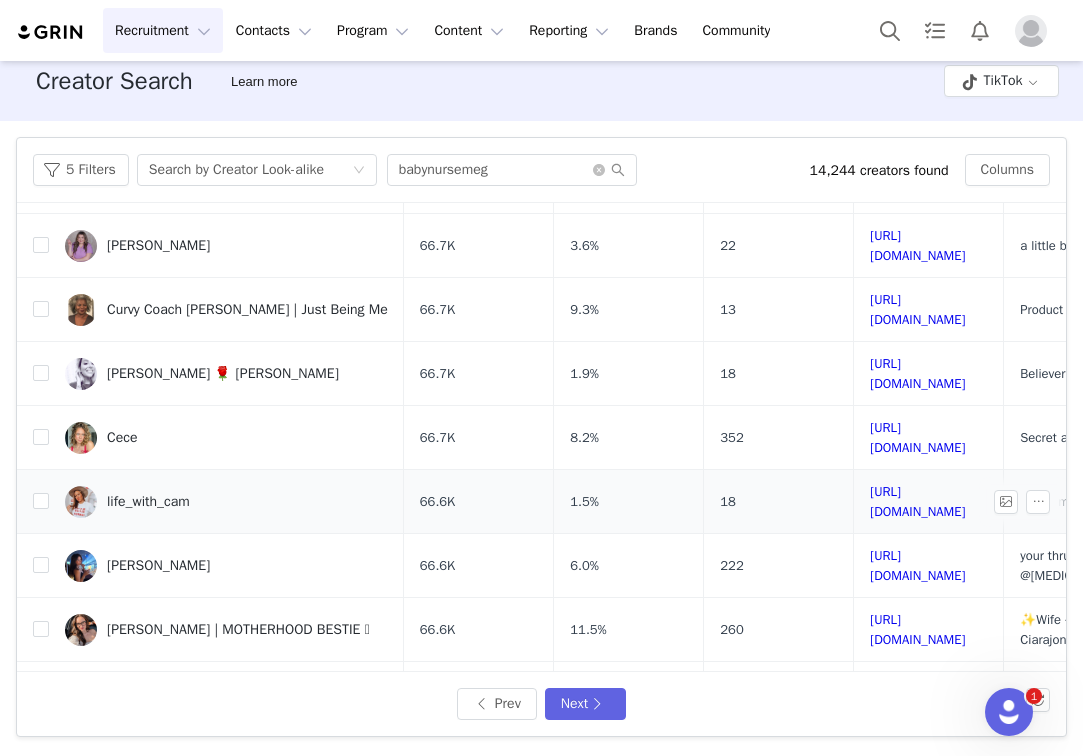 scroll, scrollTop: 181, scrollLeft: 0, axis: vertical 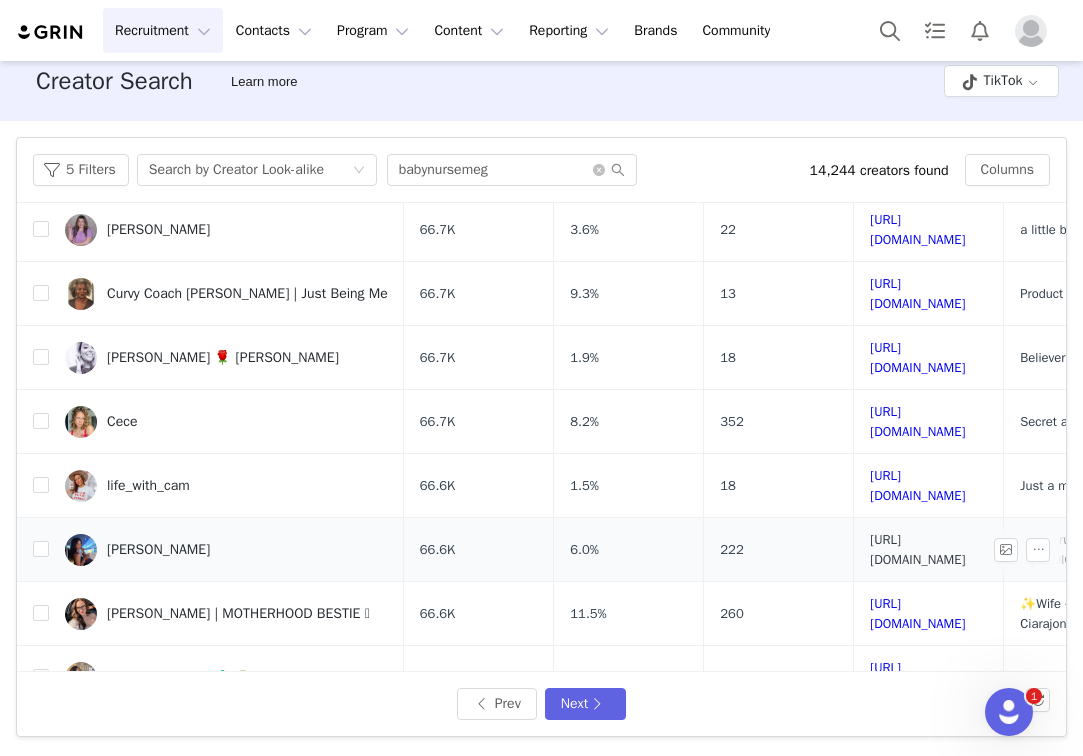 click on "https://www.tiktok.com/share/user/778562" at bounding box center [917, 549] 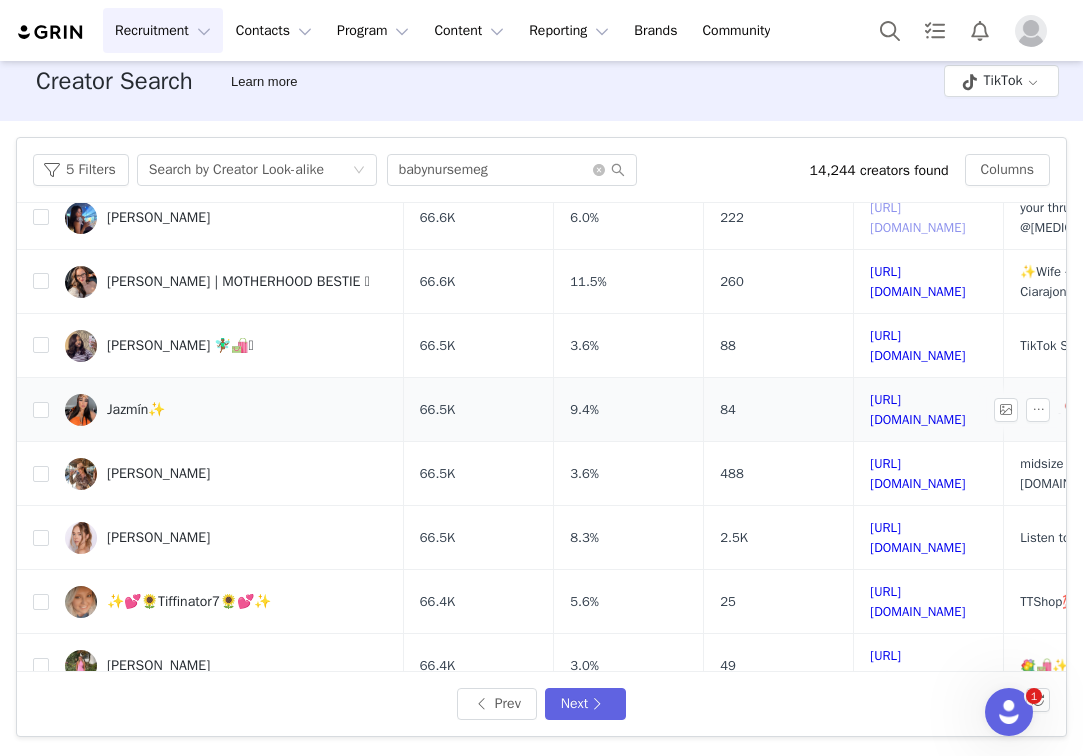 scroll, scrollTop: 514, scrollLeft: 0, axis: vertical 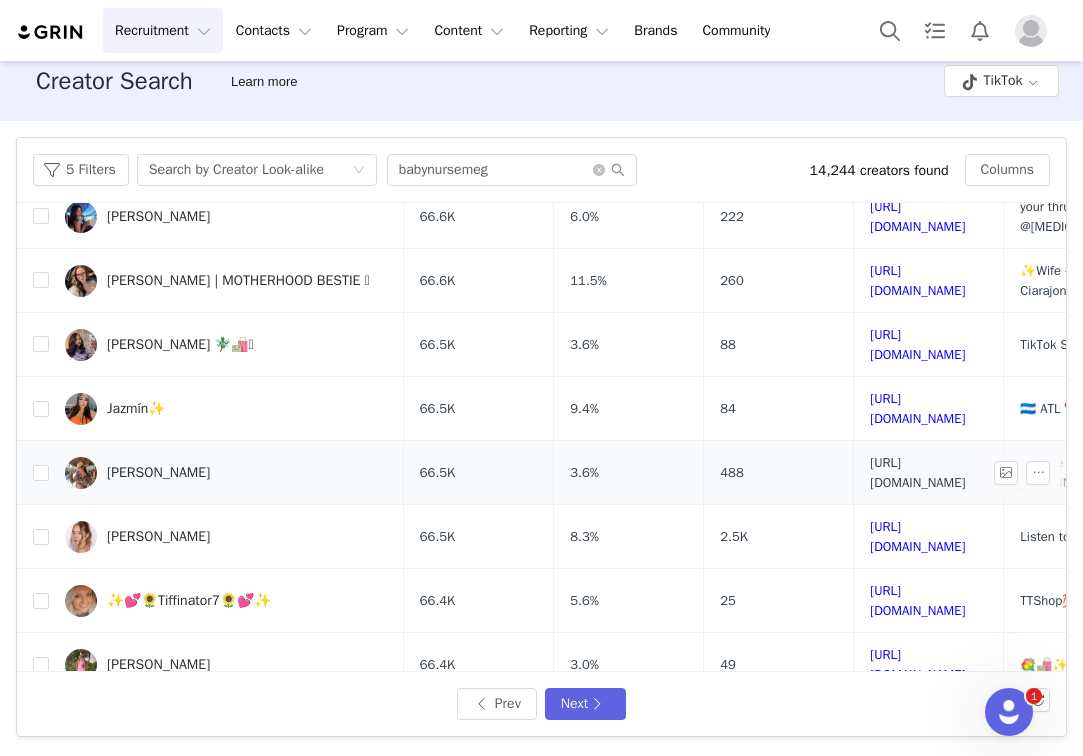 click on "https://www.tiktok.com/share/user/6753792366765130757" at bounding box center [917, 472] 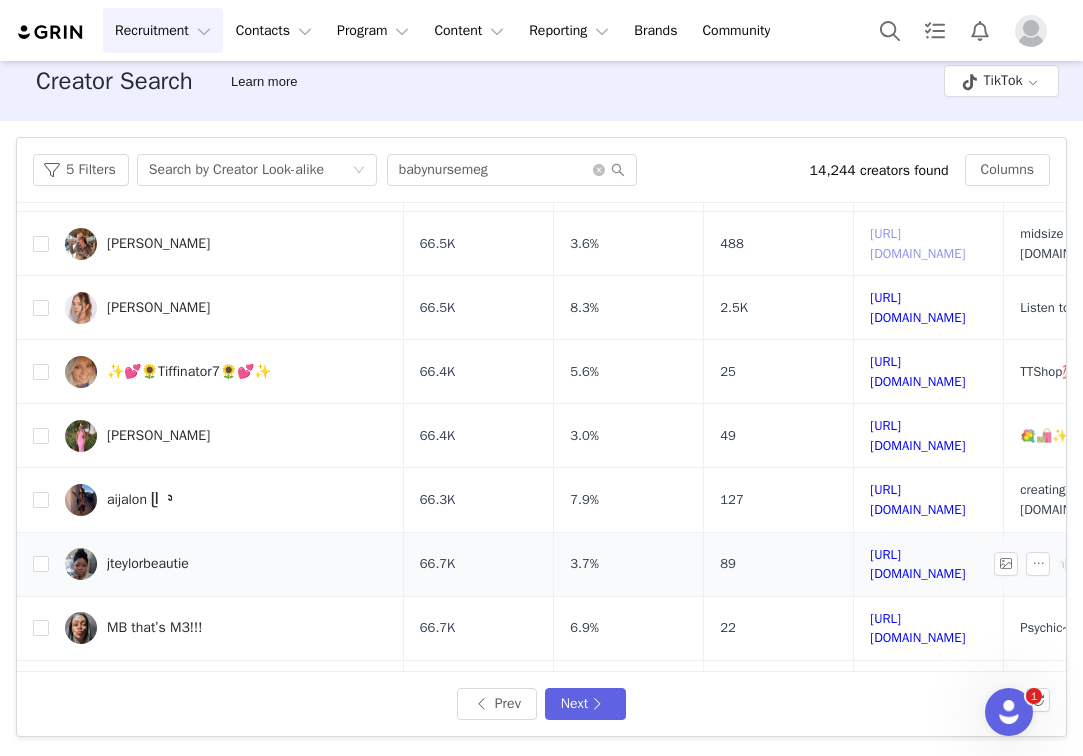 scroll, scrollTop: 747, scrollLeft: 0, axis: vertical 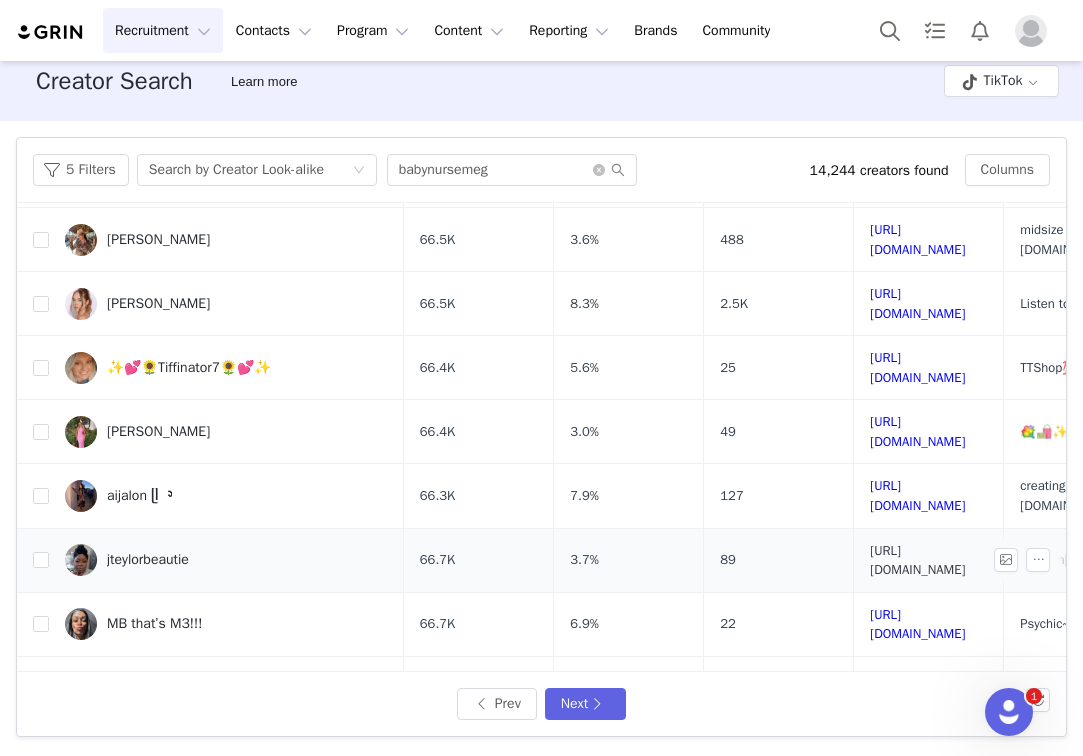 click on "https://www.tiktok.com/share/user/6806878586789741574" at bounding box center (917, 560) 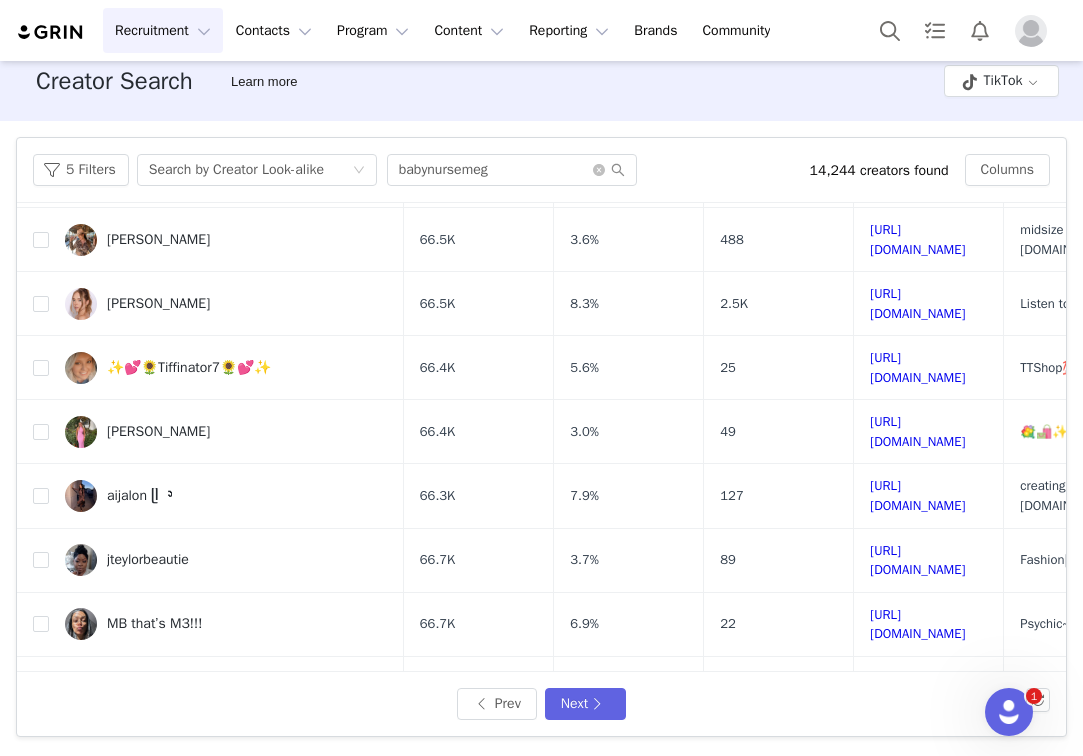 click on "Filters  Creator Audience  Current Creators   Hide creators in my CRM   Bio Phrase   Follower Count  Min 10k Max 75k  Engagement Rate  ≥ 0%  Average Engagements  Min Max  Gender  Select Female  Age  Age  Language  Language  Countries  Countries United States    Most Recent Post  Select <1 Month     Only show creators with an email address   Mentions  Mentions    Hashtags  Enter hashtag   Apply Filters Clear All 5 Filters  Search by Creator Look-alike  babynursemeg      14,244 creators found      Columns  Creator   Followers   Engagement Rate   Avg. Likes   Profile Url   Biography   jteylorbeautie  66.7K 3.7% 89  https://www.tiktok.com/share/user/6806878586789741574  Fashion|Beauty|Lifestyle
A style that embodies creativity
& self-confidence  MB that’s M3!!!  66.7K 6.9% 22  https://www.tiktok.com/share/user/8500843  Psychic~Mentor~Helping you tap into your power. Book and shop my faves below!  Destinie  66.7K 3.6% 22  https://www.tiktok.com/share/user/6879870228390937606  66.7K 9.3% 13 66.7K 1.9% 18" at bounding box center [541, 437] 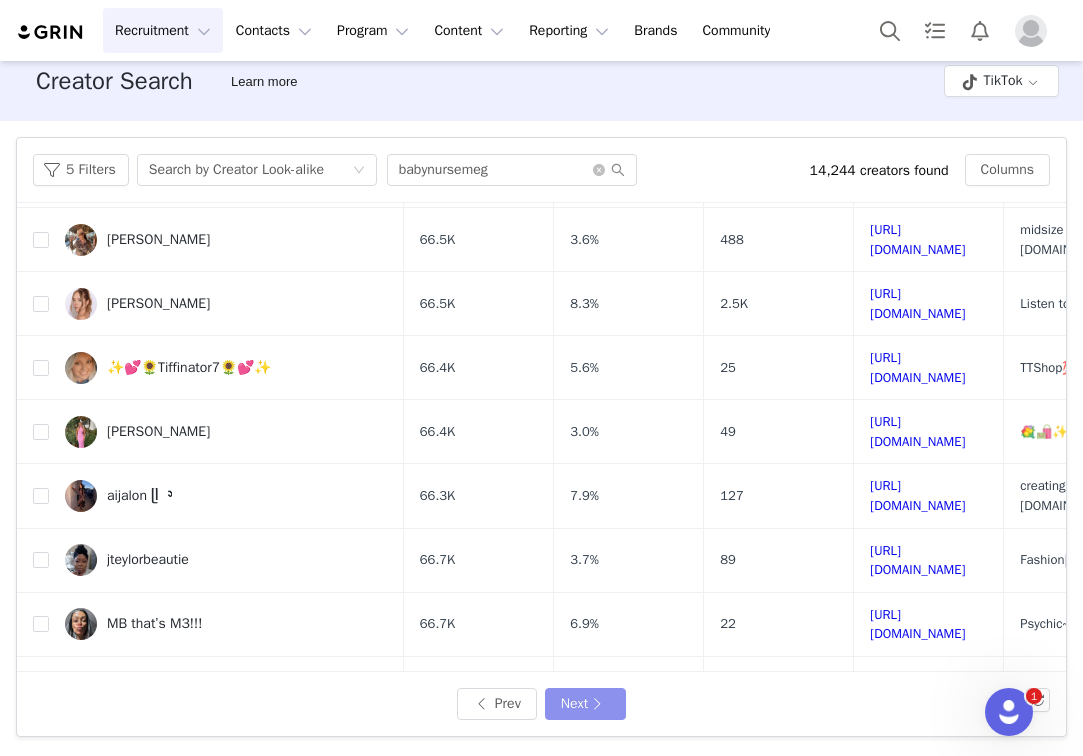 click on "Next" at bounding box center (585, 704) 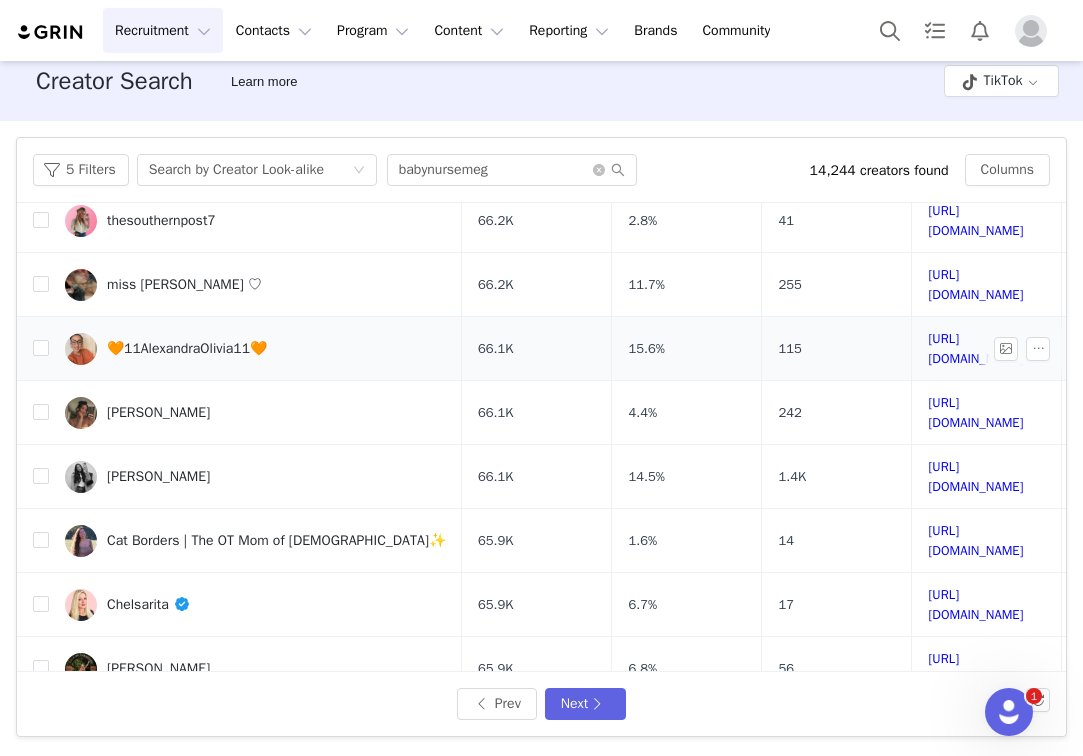scroll, scrollTop: 203, scrollLeft: 0, axis: vertical 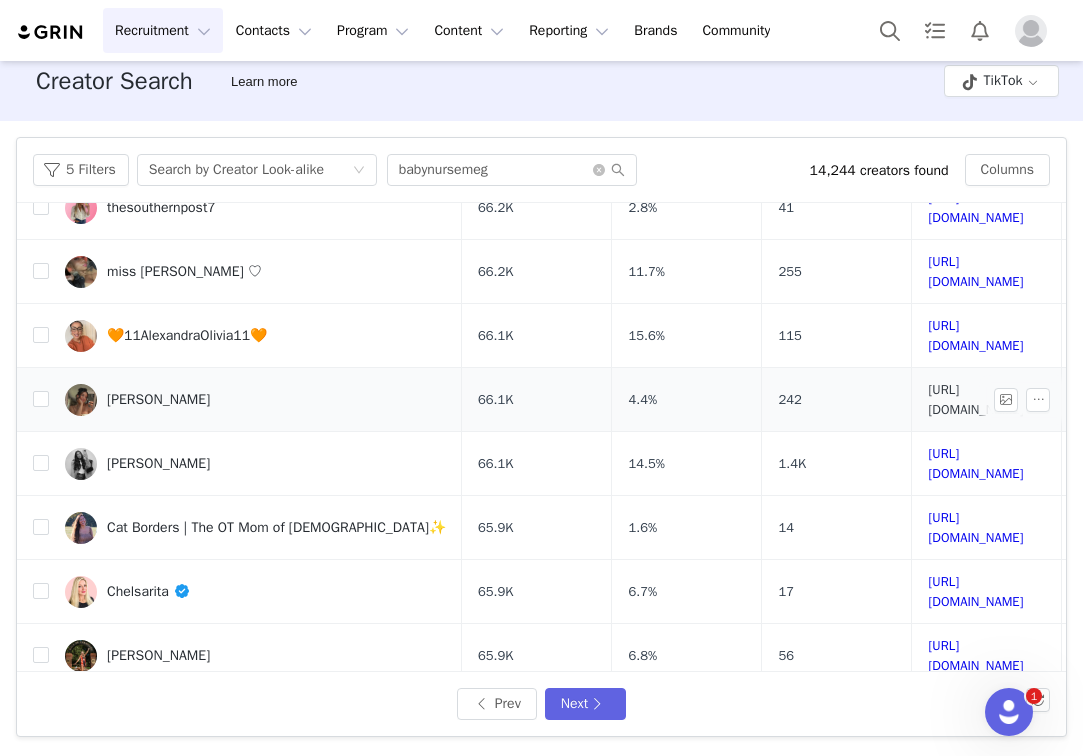 click on "https://www.tiktok.com/share/user/6802270540478219269" at bounding box center (975, 399) 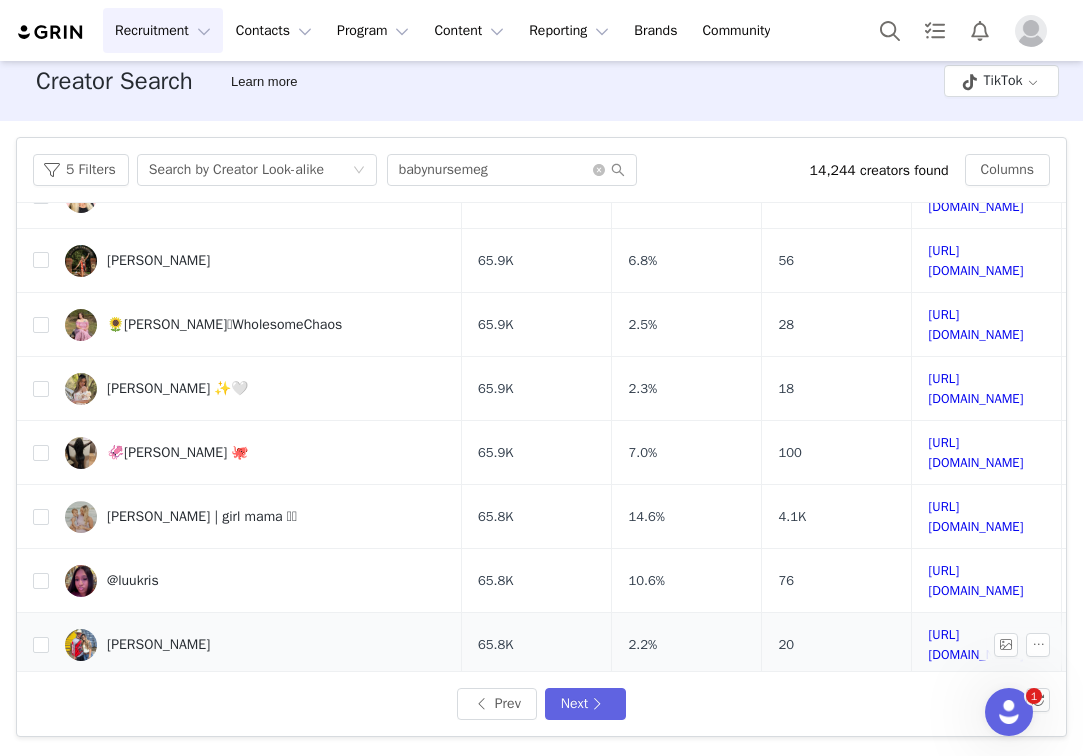 scroll, scrollTop: 719, scrollLeft: 0, axis: vertical 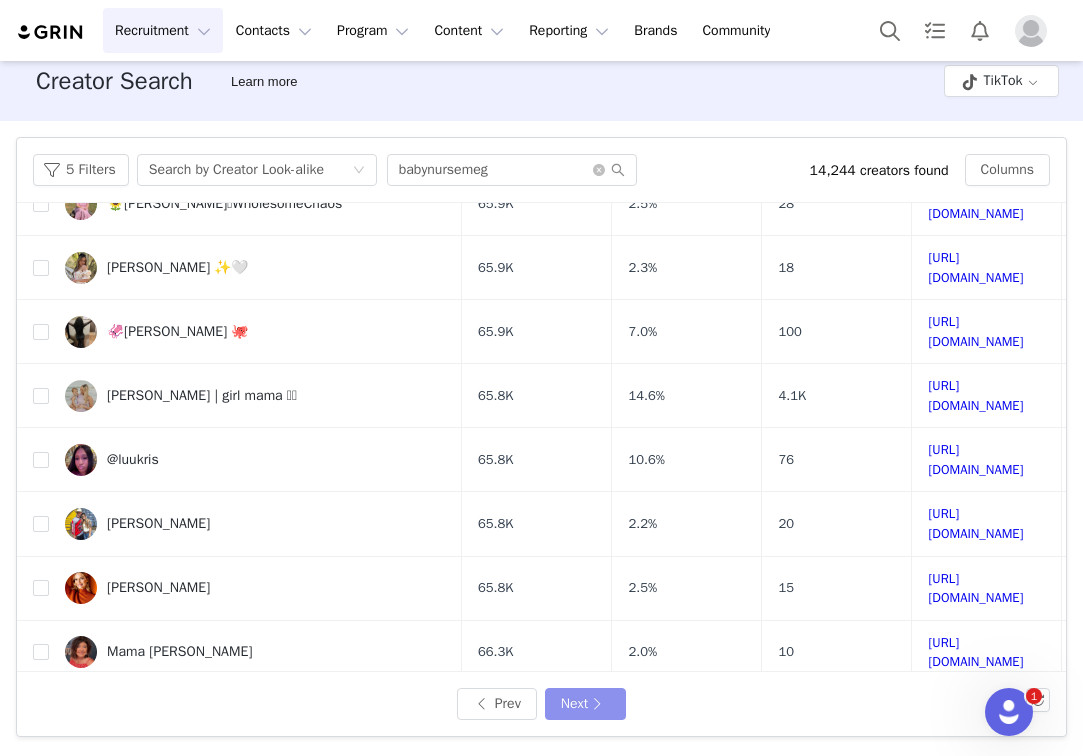click on "Next" at bounding box center (585, 704) 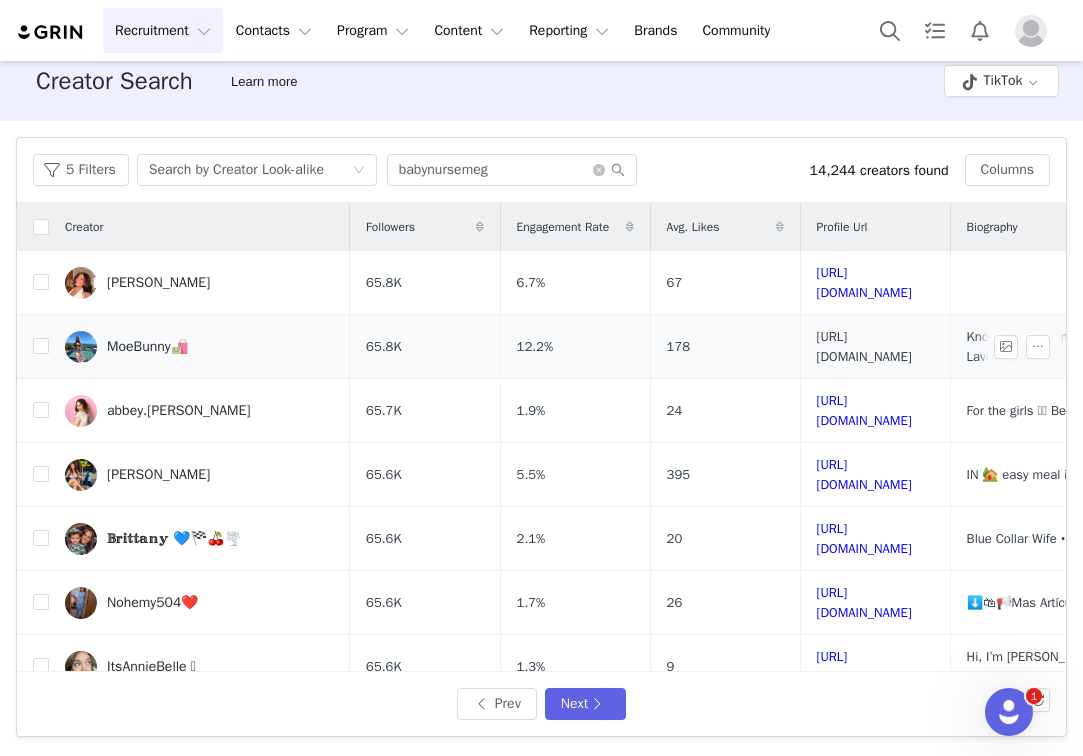 click on "https://www.tiktok.com/share/user/6653842064910942213" at bounding box center (864, 346) 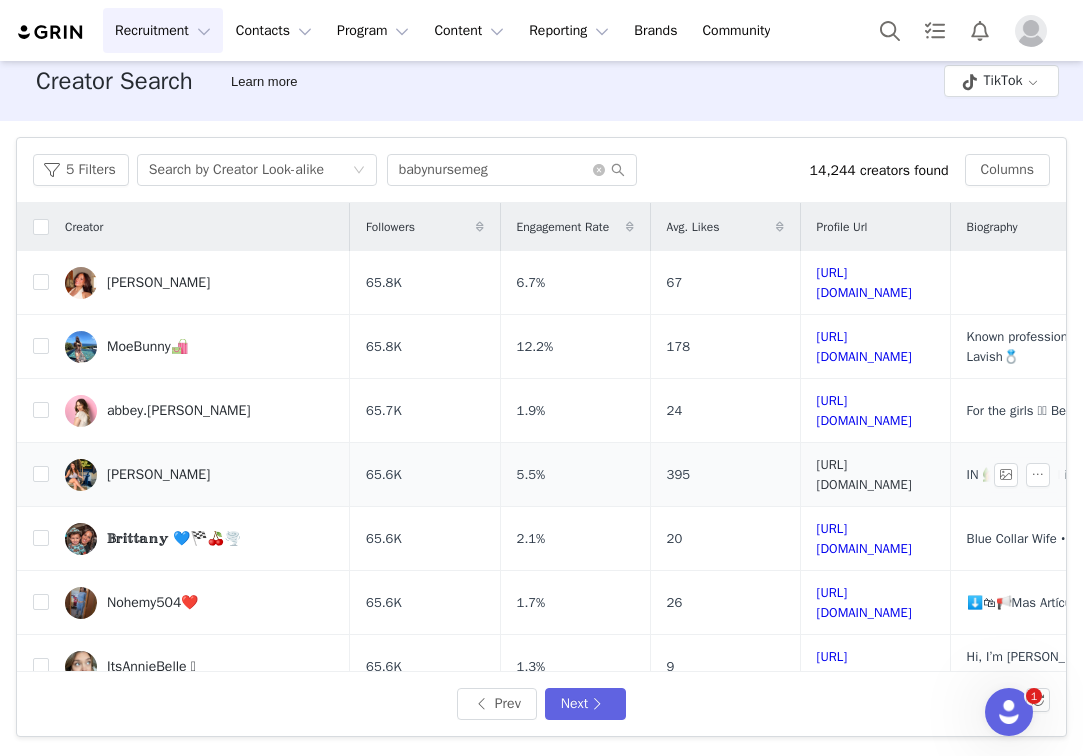 click on "https://www.tiktok.com/share/user/6819047986569528326" at bounding box center [864, 474] 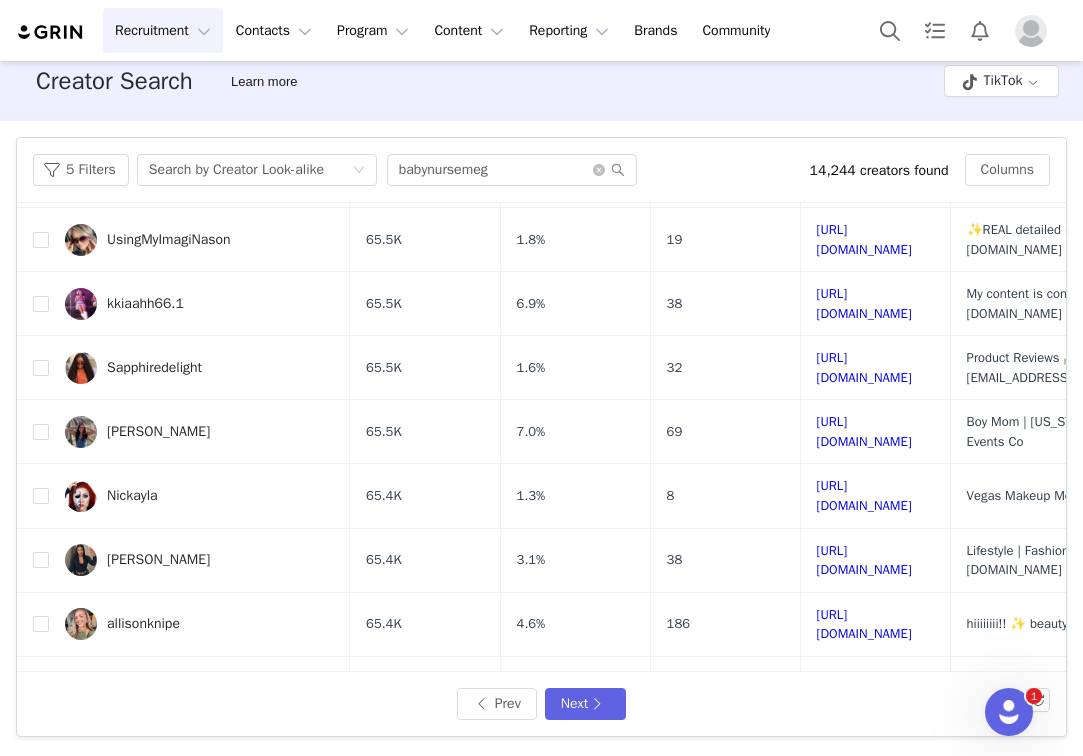 scroll, scrollTop: 746, scrollLeft: 0, axis: vertical 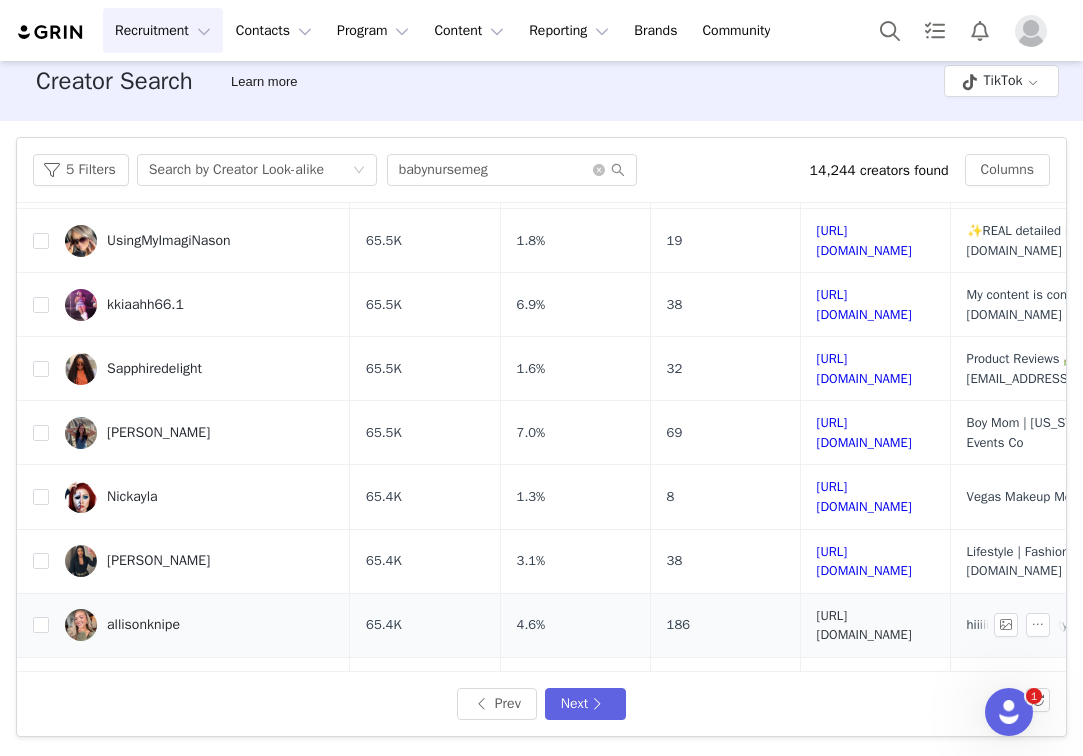 click on "https://www.tiktok.com/share/user/6893936617166259206" at bounding box center (864, 625) 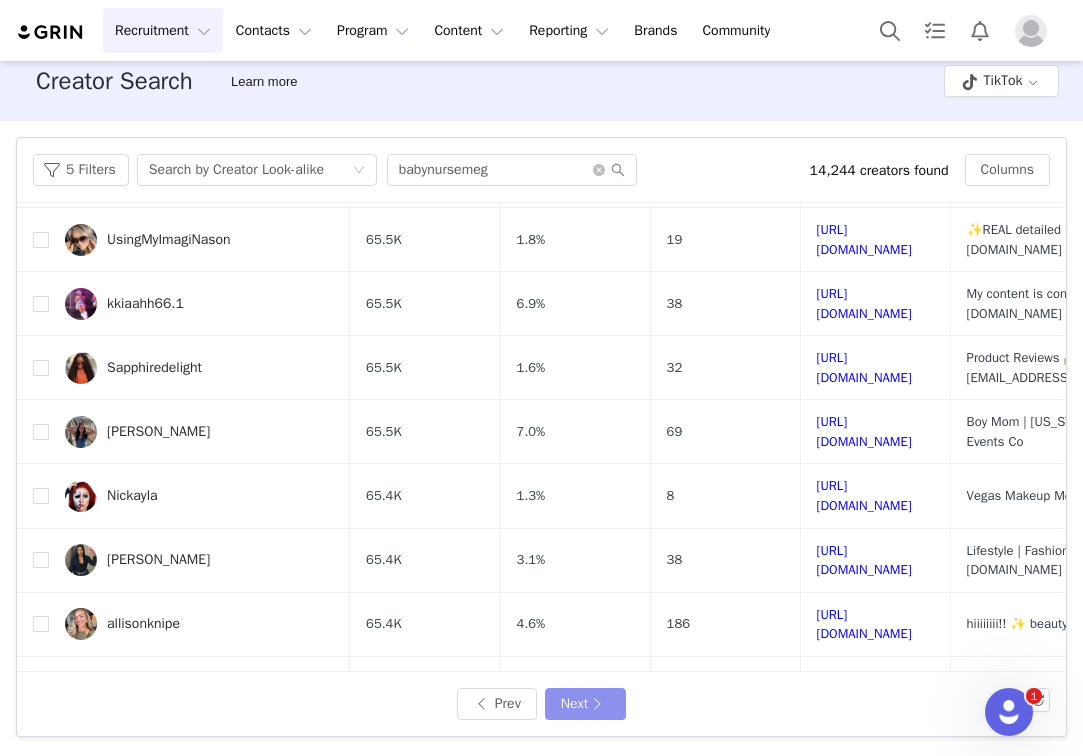 click on "Next" at bounding box center (585, 704) 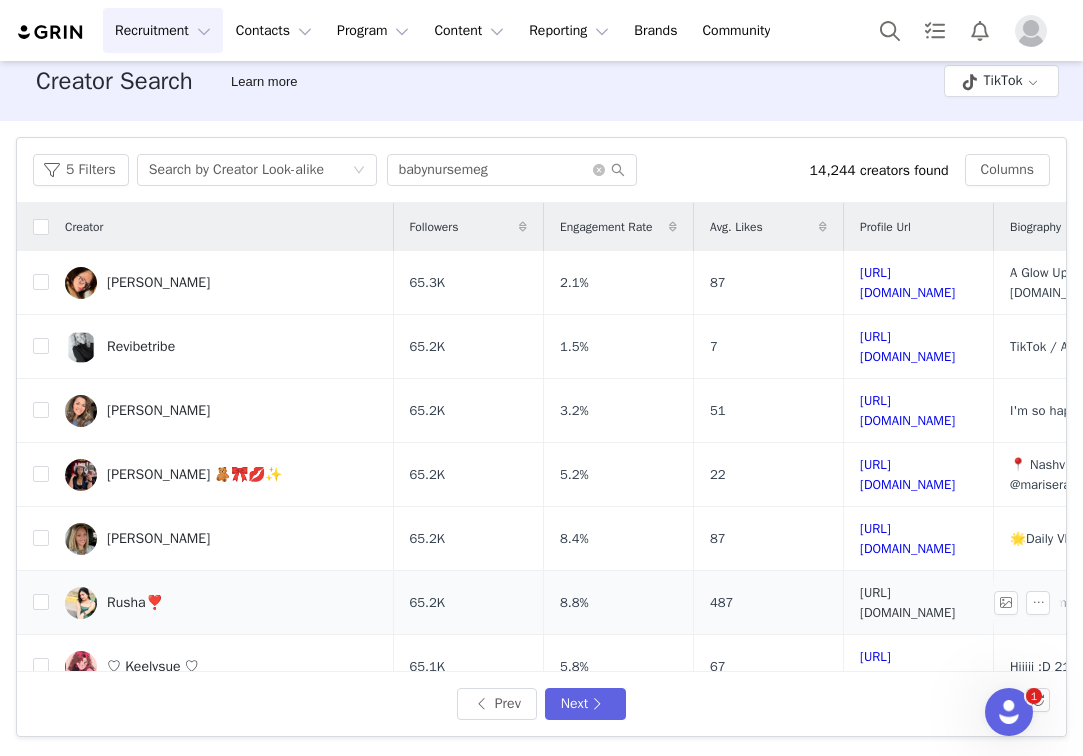 click on "https://www.tiktok.com/share/user/6976389485844775942" at bounding box center (907, 602) 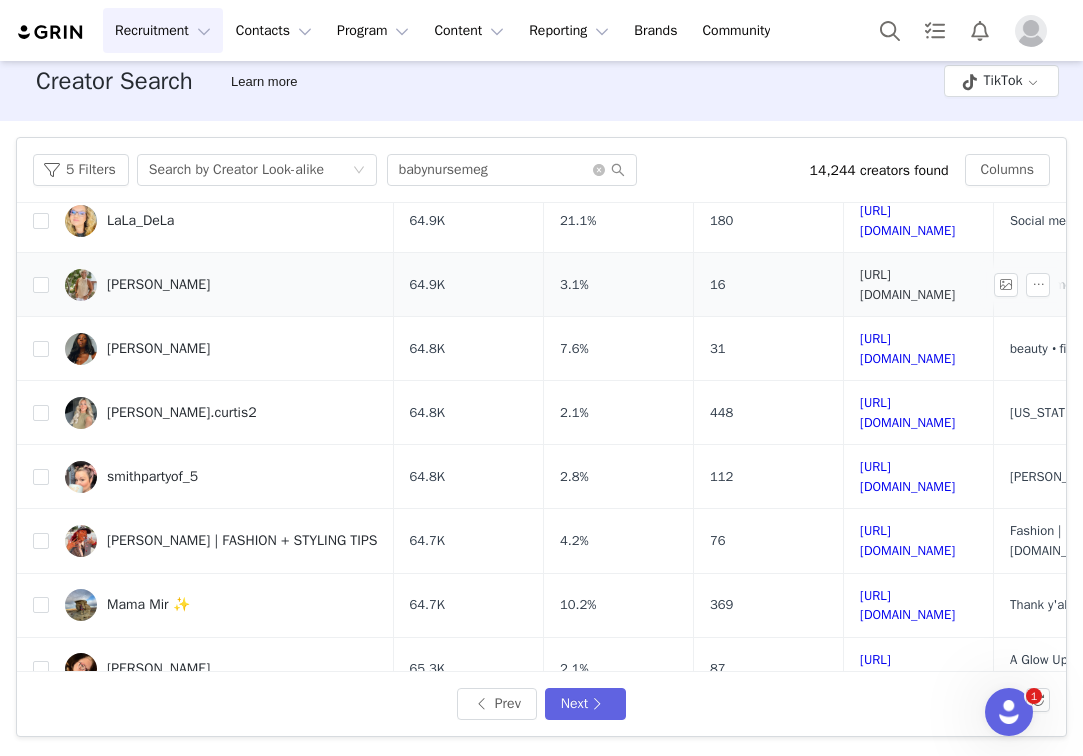 scroll, scrollTop: 719, scrollLeft: 0, axis: vertical 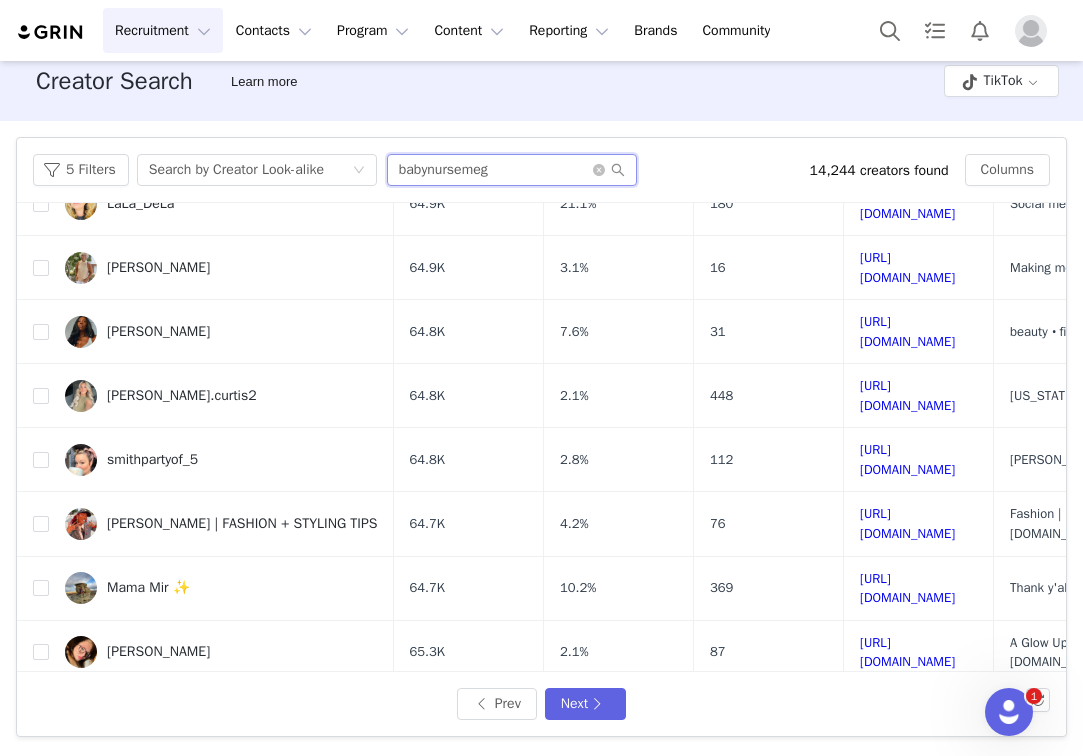 click on "babynursemeg" at bounding box center (512, 170) 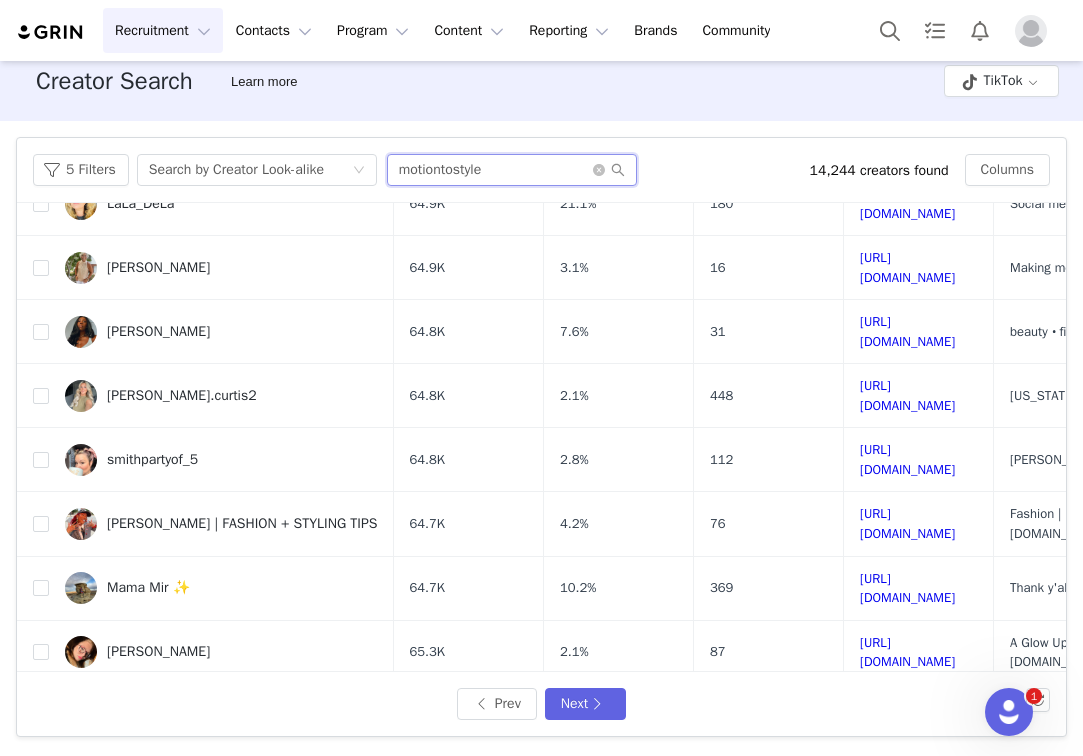 type on "motiontostyle" 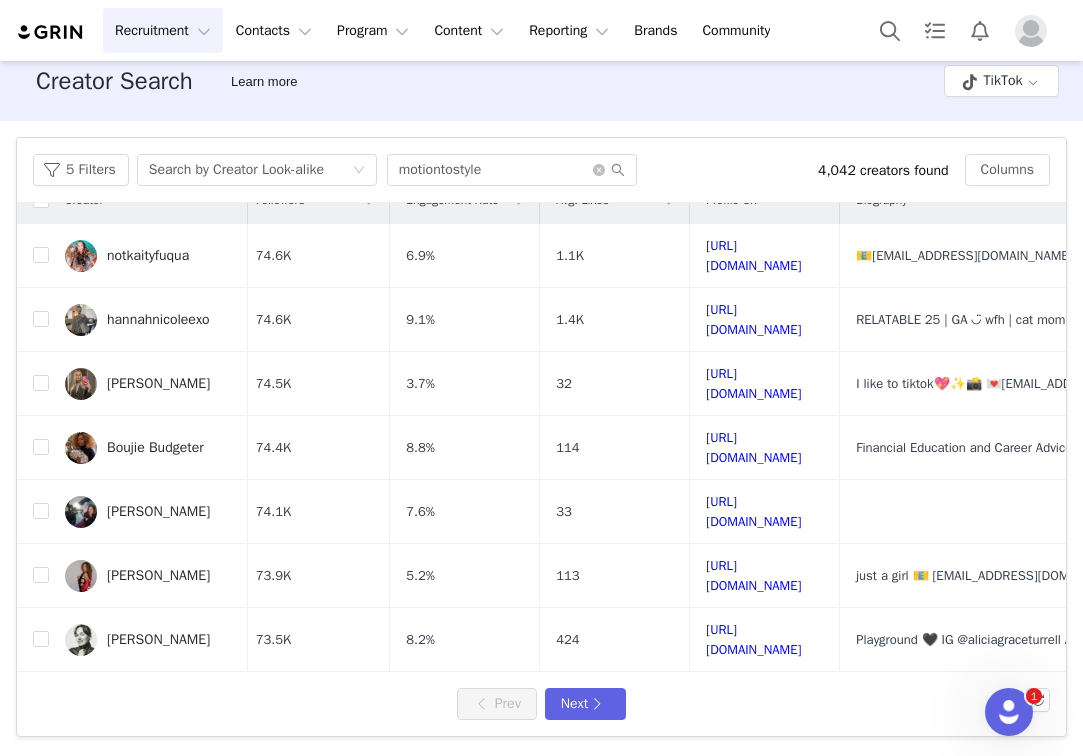scroll, scrollTop: 0, scrollLeft: 9, axis: horizontal 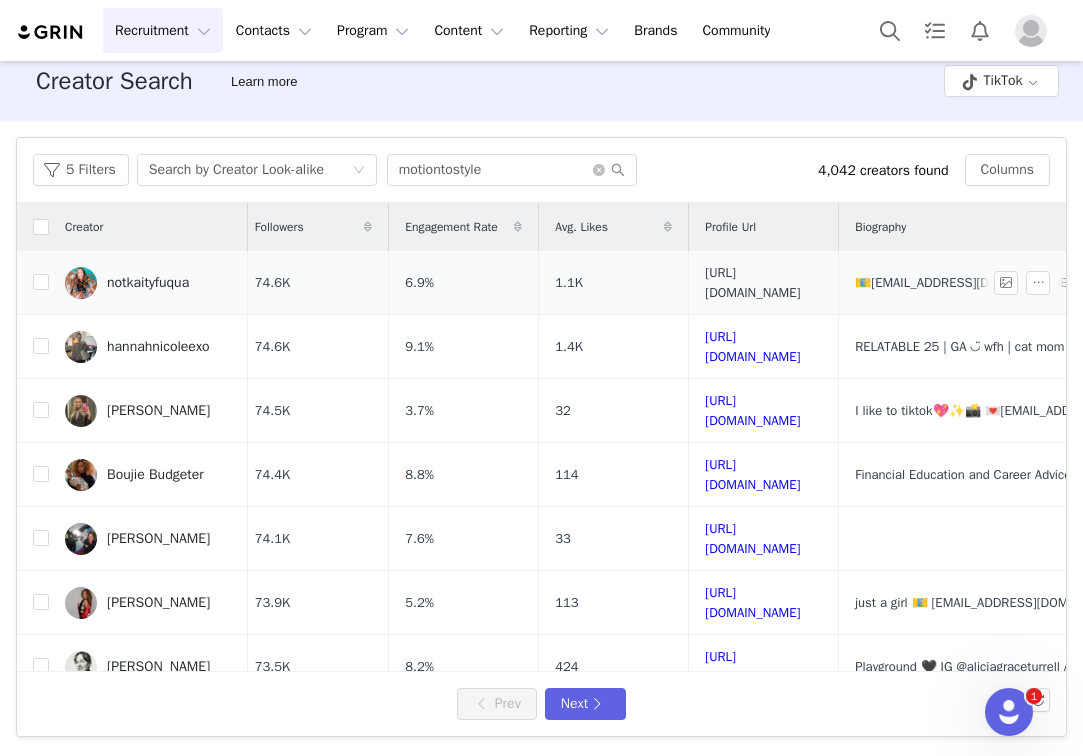 click on "https://www.tiktok.com/share/user/6799834641177183238" at bounding box center (752, 282) 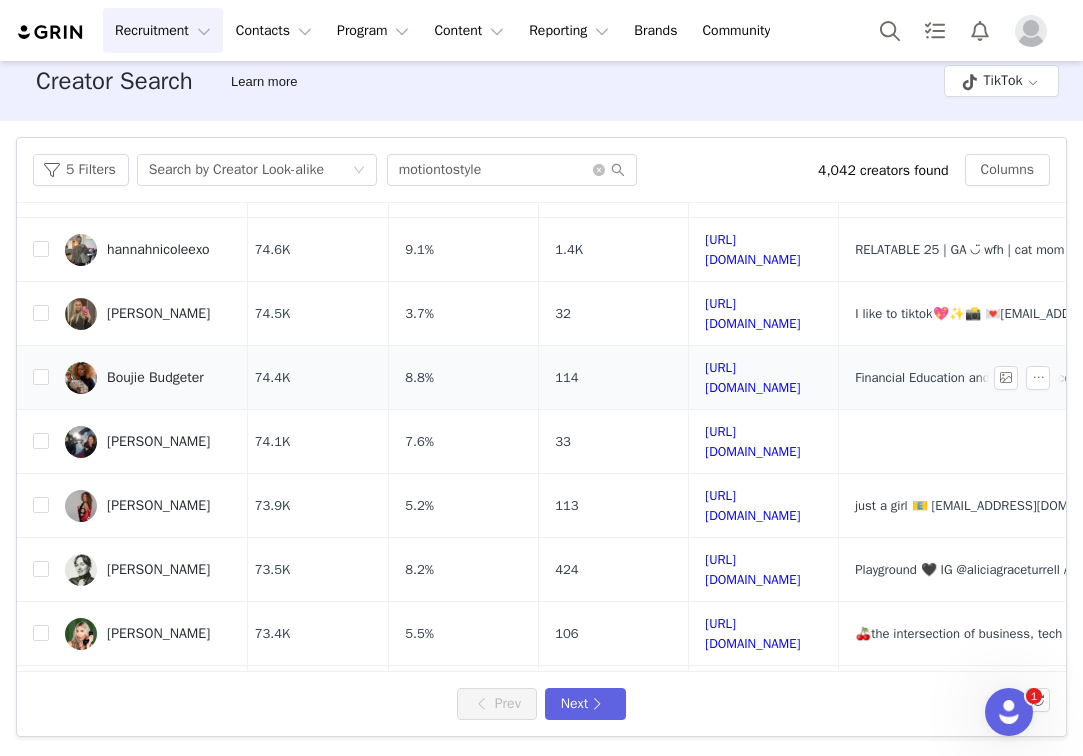 scroll, scrollTop: 115, scrollLeft: 9, axis: both 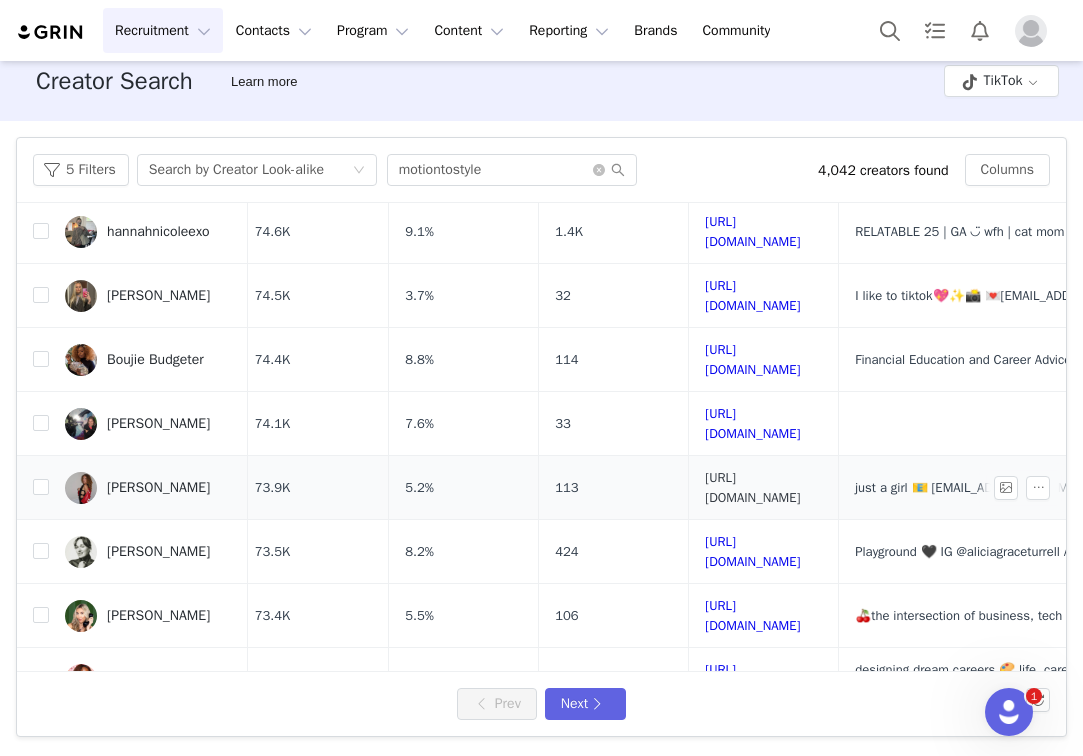 click on "https://www.tiktok.com/share/user/6553197296087154689" at bounding box center (752, 487) 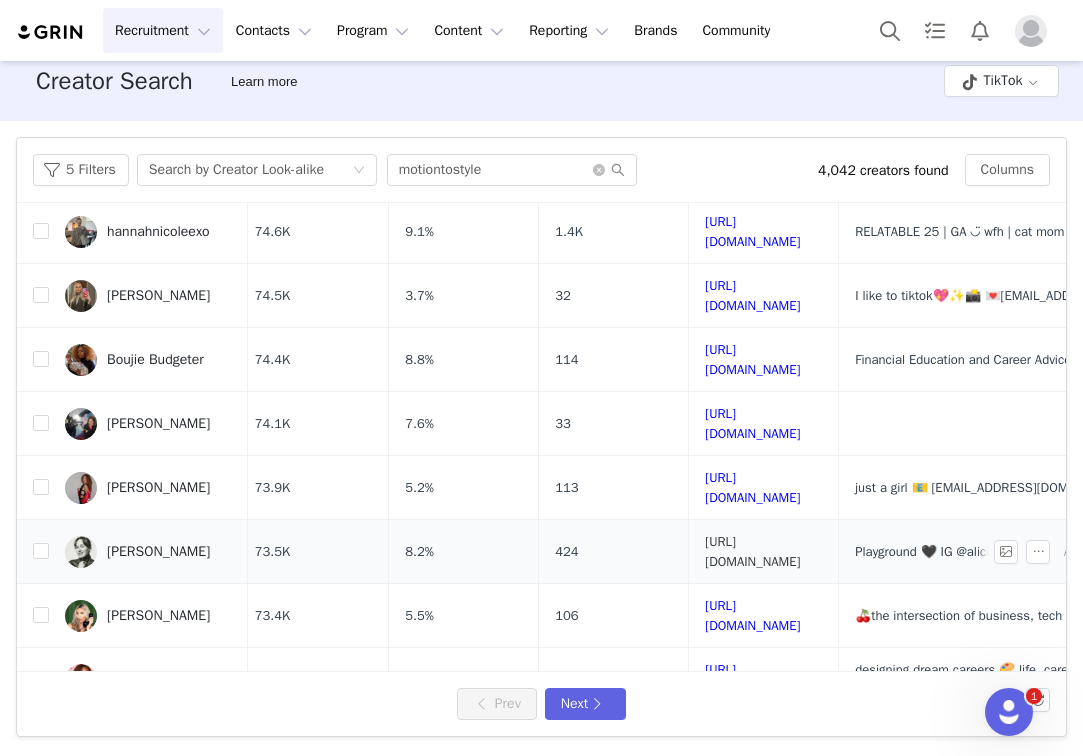click on "https://www.tiktok.com/share/user/6936908952262444038" at bounding box center [752, 551] 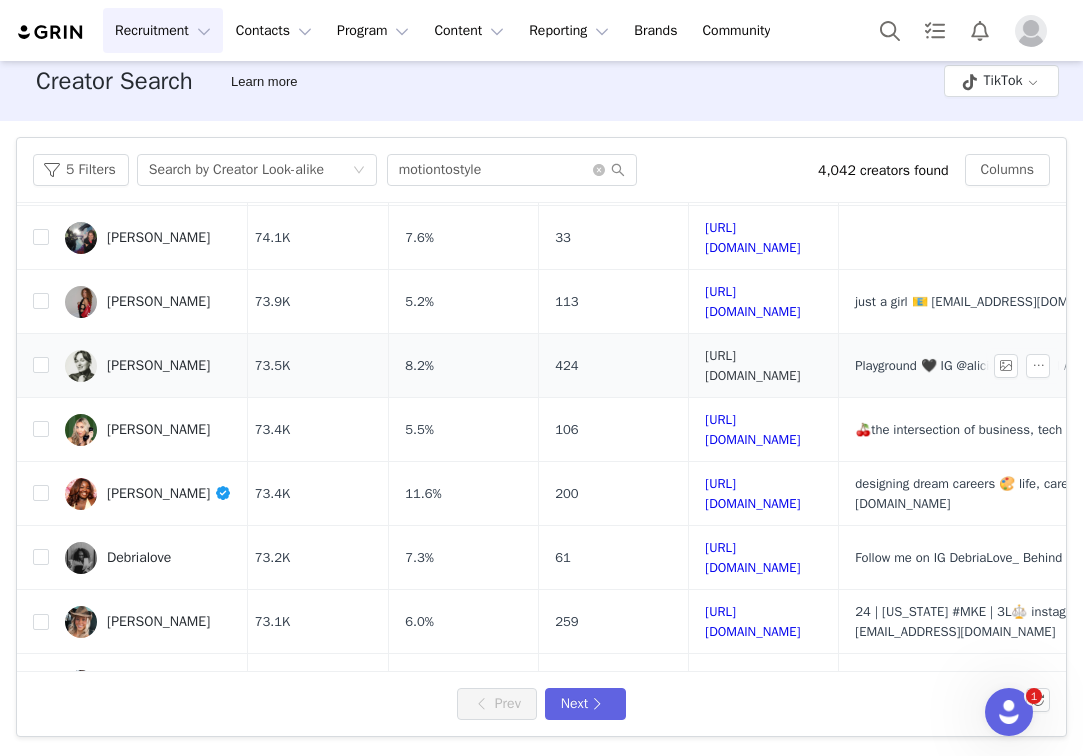 scroll, scrollTop: 313, scrollLeft: 9, axis: both 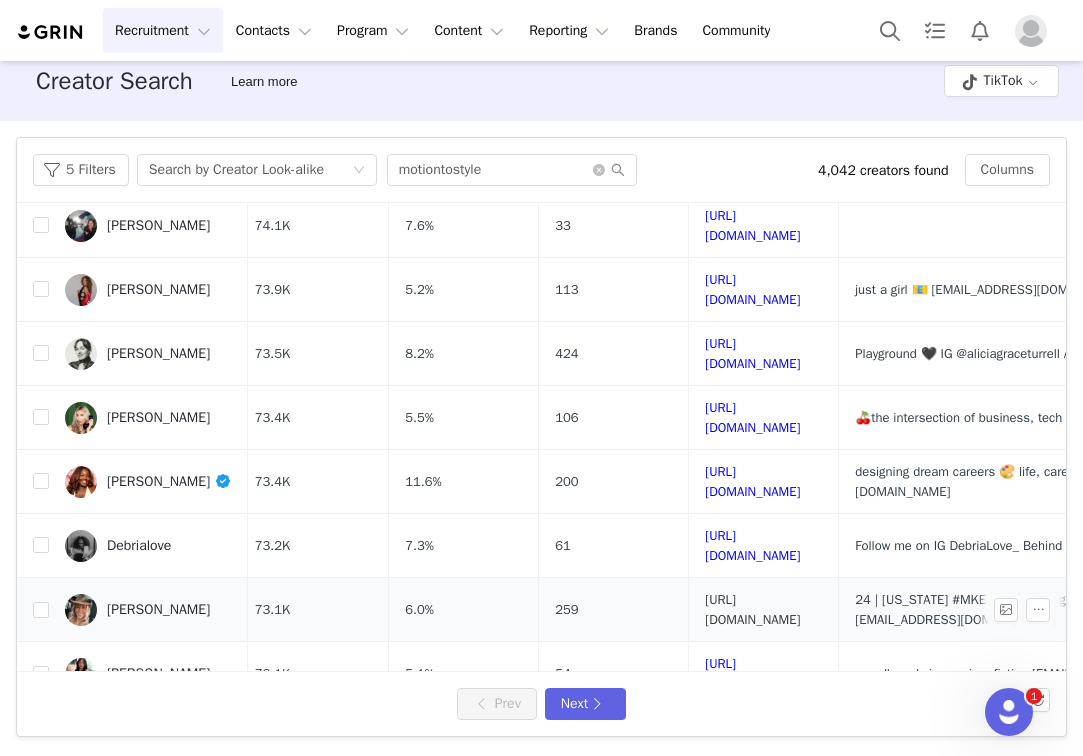 click on "https://www.tiktok.com/share/user/5111837" at bounding box center [752, 609] 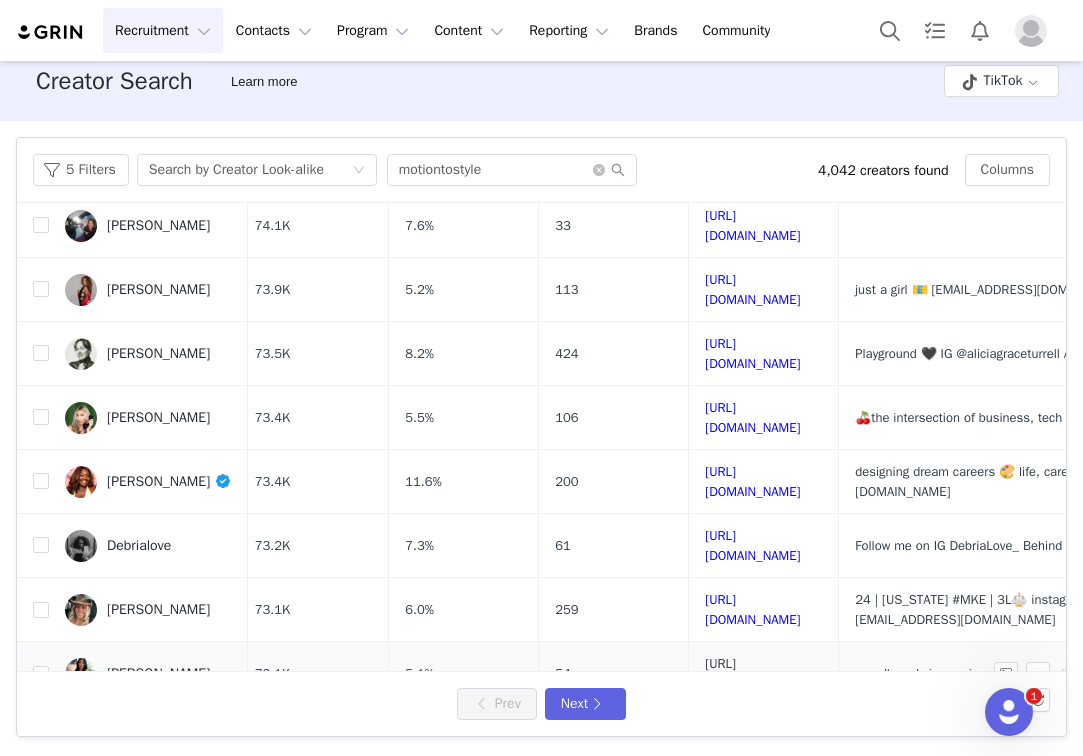 click on "https://www.tiktok.com/share/user/6810182089402647558" at bounding box center (752, 673) 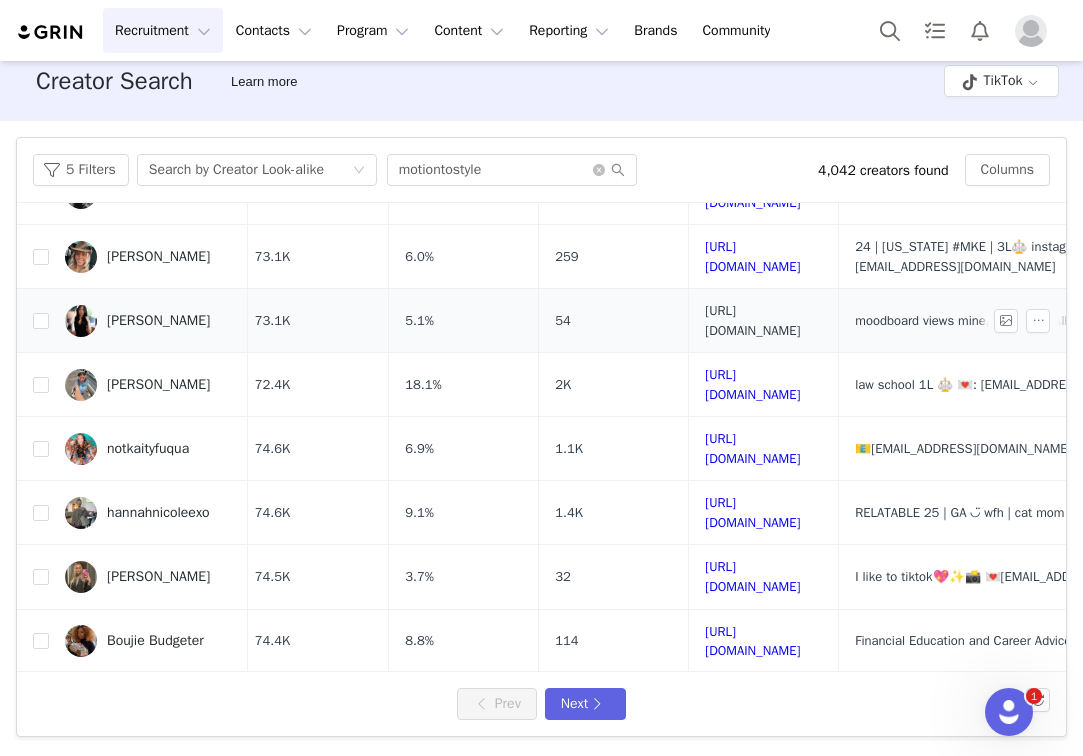 scroll, scrollTop: 733, scrollLeft: 9, axis: both 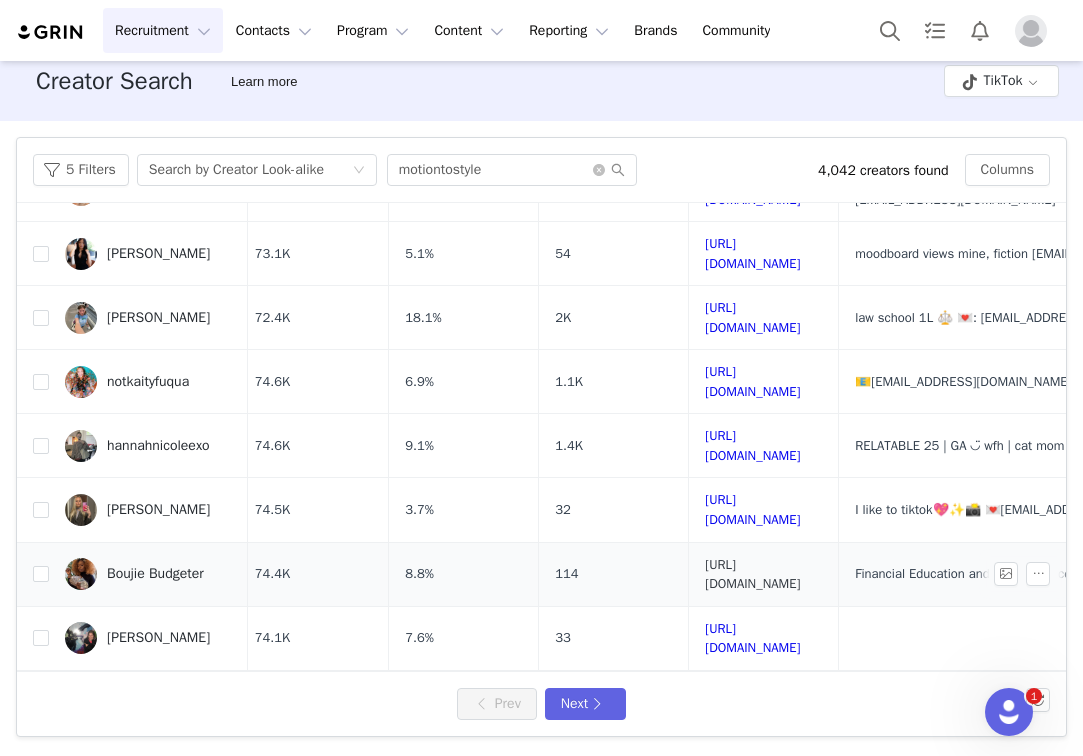 click on "https://www.tiktok.com/share/user/6772135012391650310" at bounding box center (752, 574) 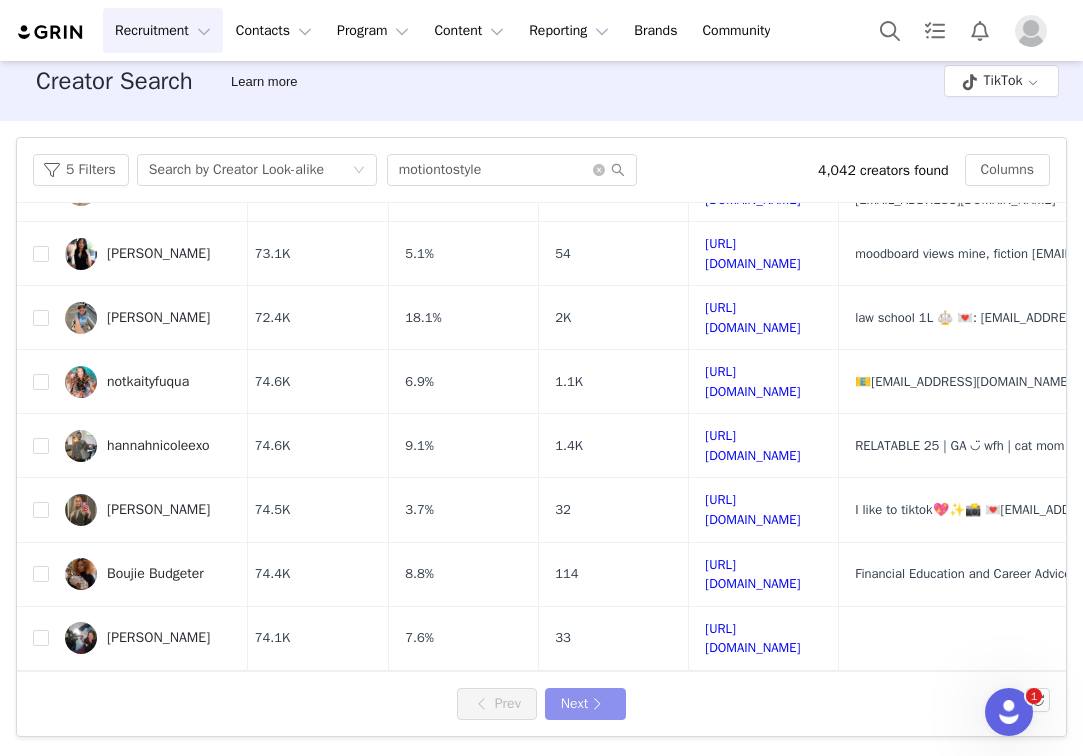 click on "Next" at bounding box center [585, 704] 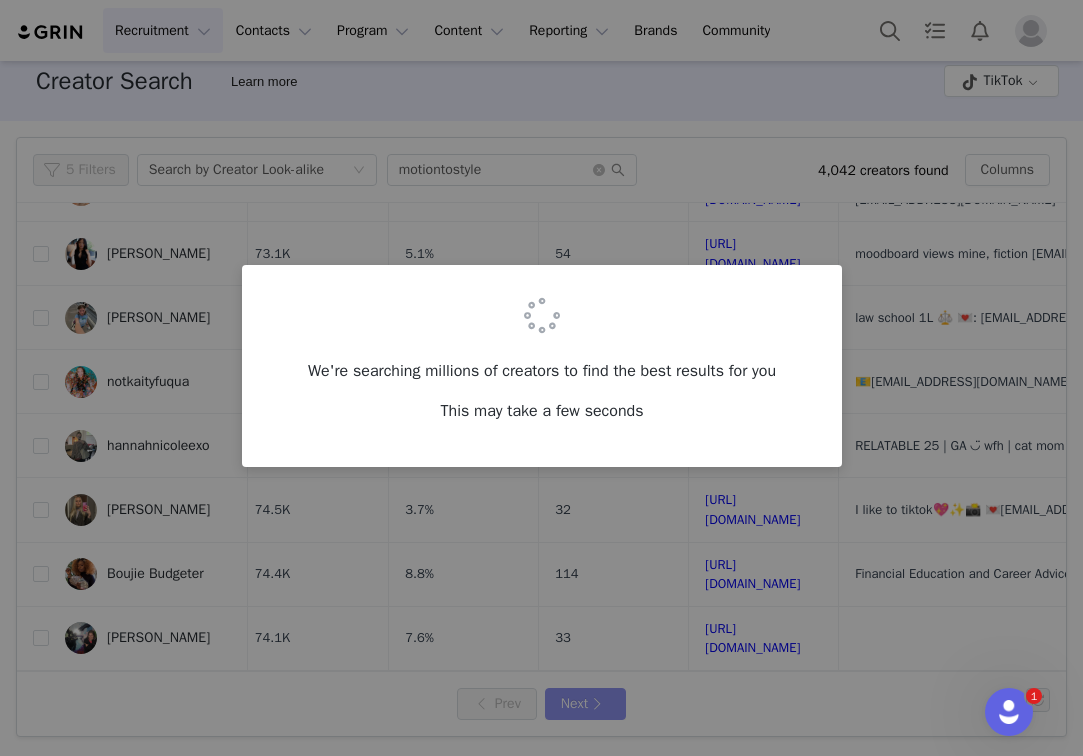scroll, scrollTop: 0, scrollLeft: 0, axis: both 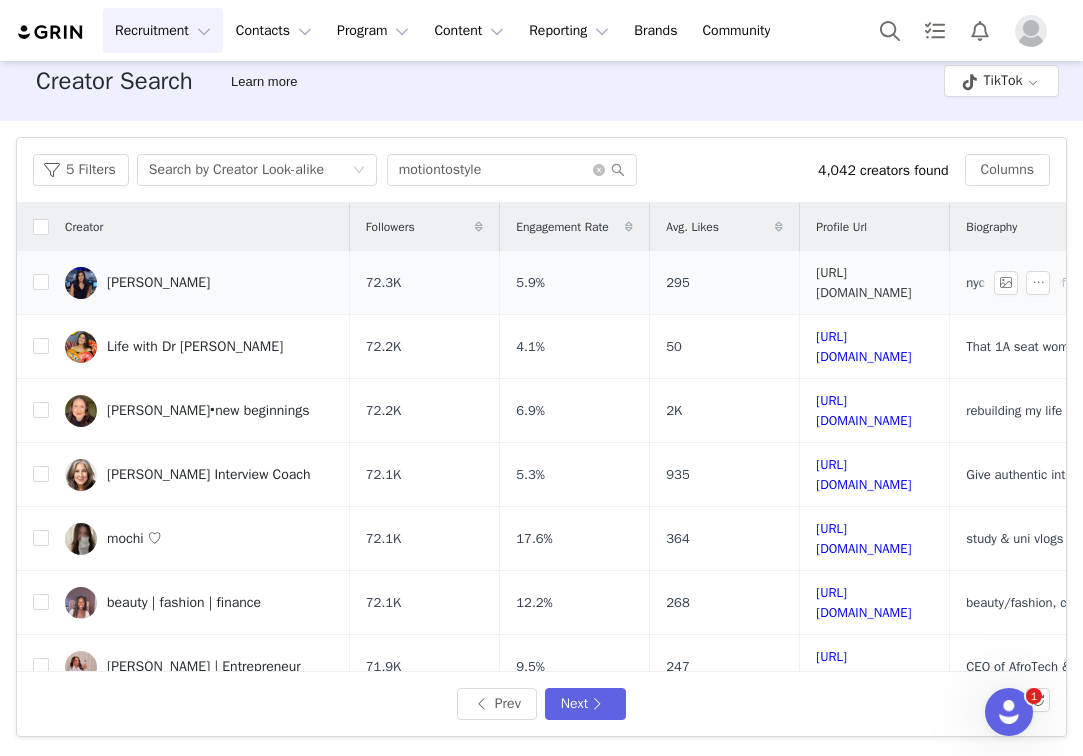 click on "https://www.tiktok.com/share/user/6764436217758974981" at bounding box center (863, 282) 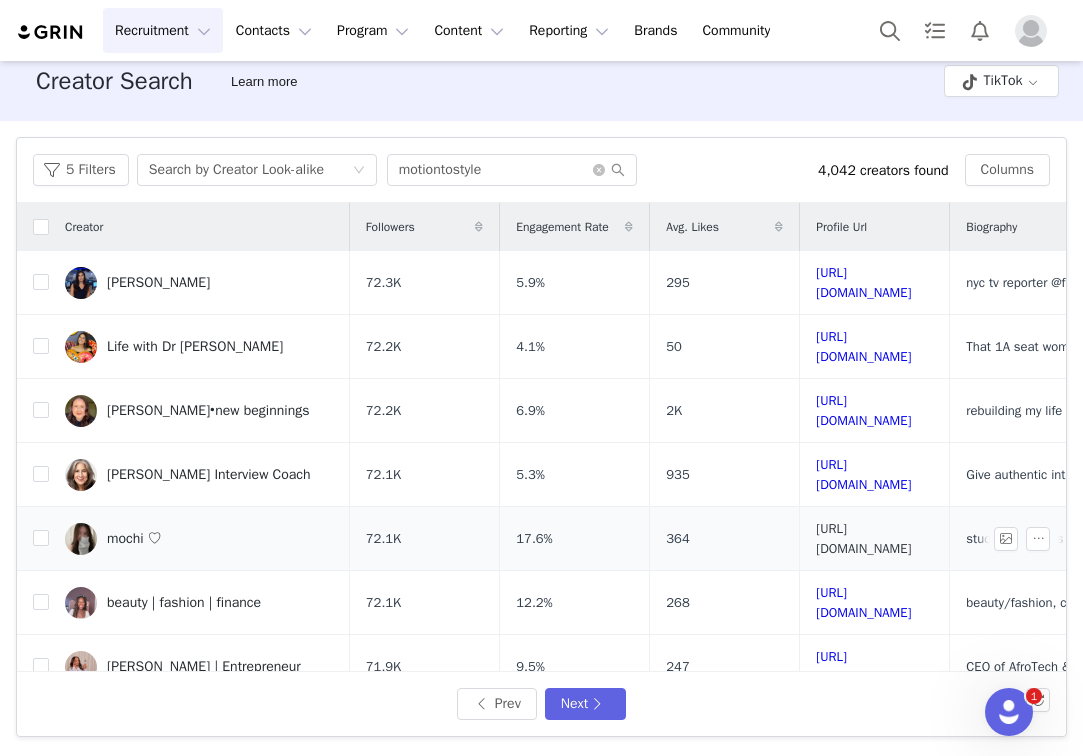 click on "https://www.tiktok.com/share/user/7112310616413733934" at bounding box center [863, 538] 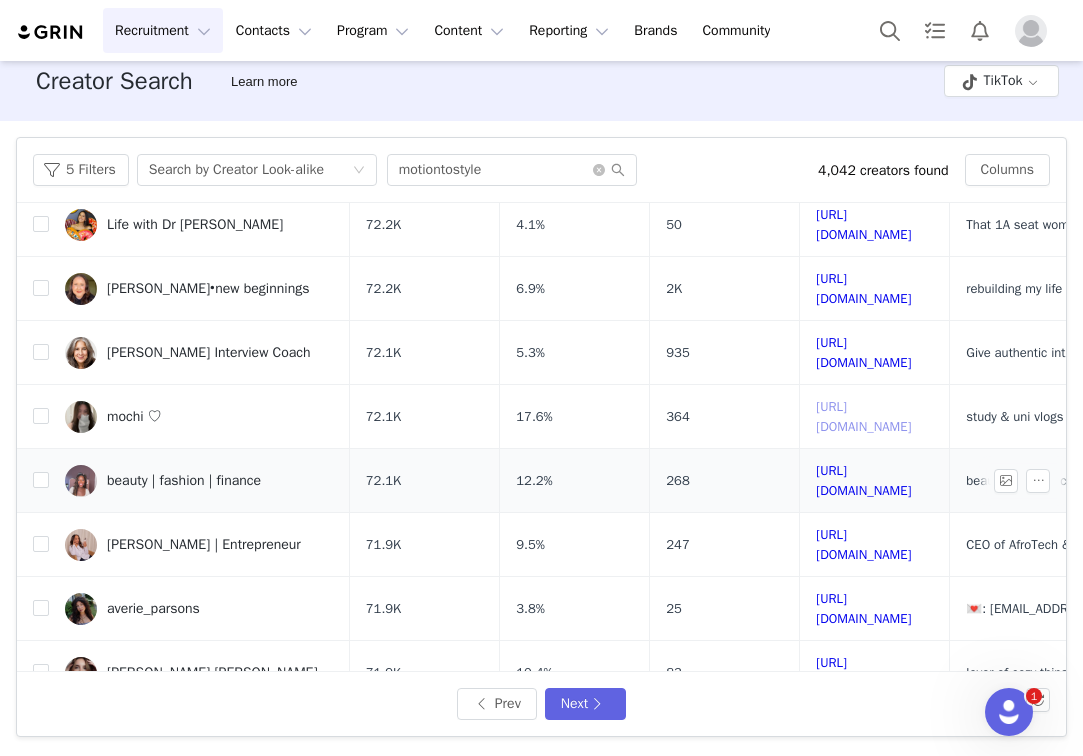scroll, scrollTop: 123, scrollLeft: 0, axis: vertical 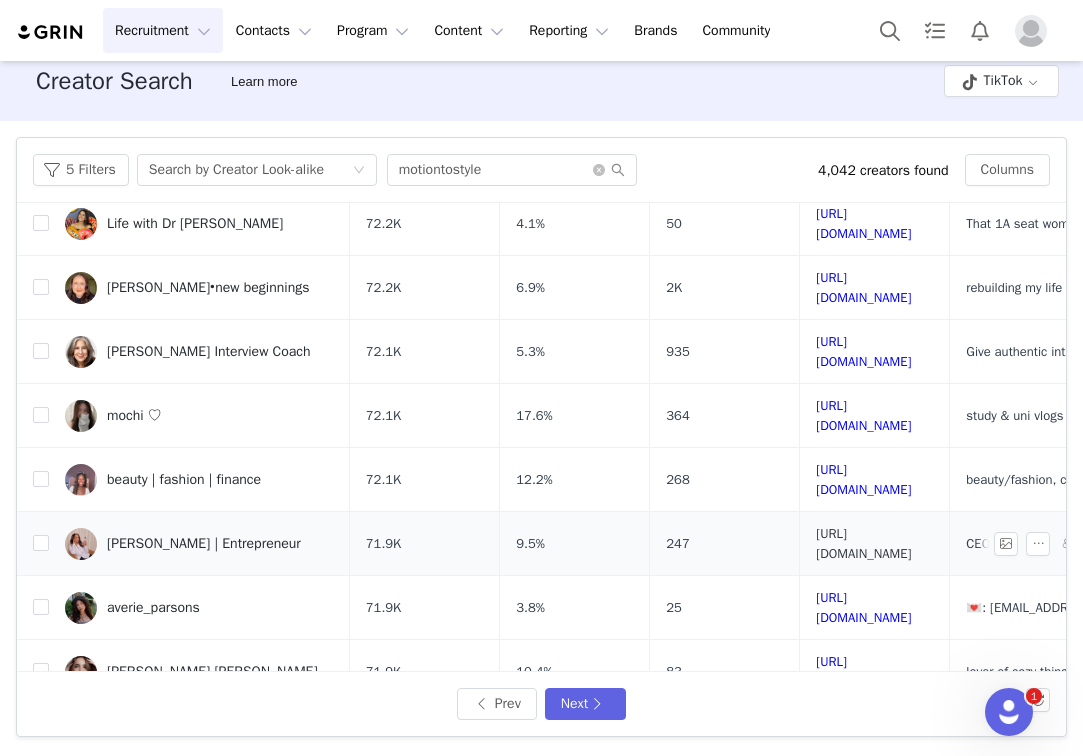 click on "https://www.tiktok.com/share/user/6758426370664432645" at bounding box center [863, 543] 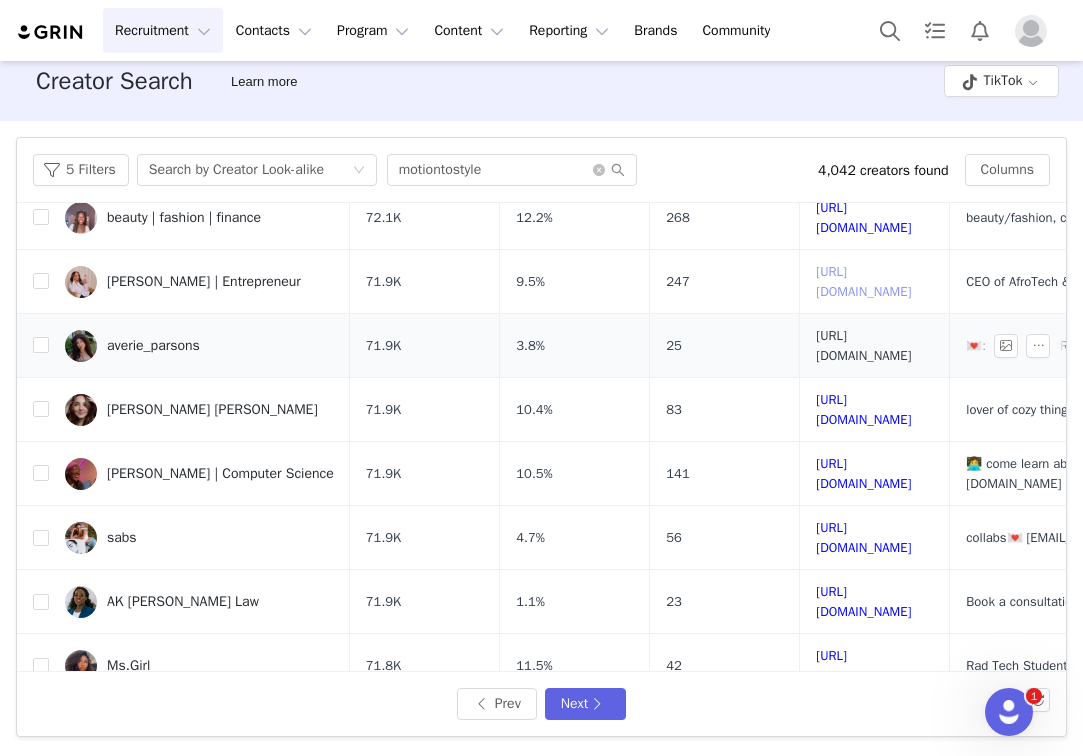 scroll, scrollTop: 389, scrollLeft: 0, axis: vertical 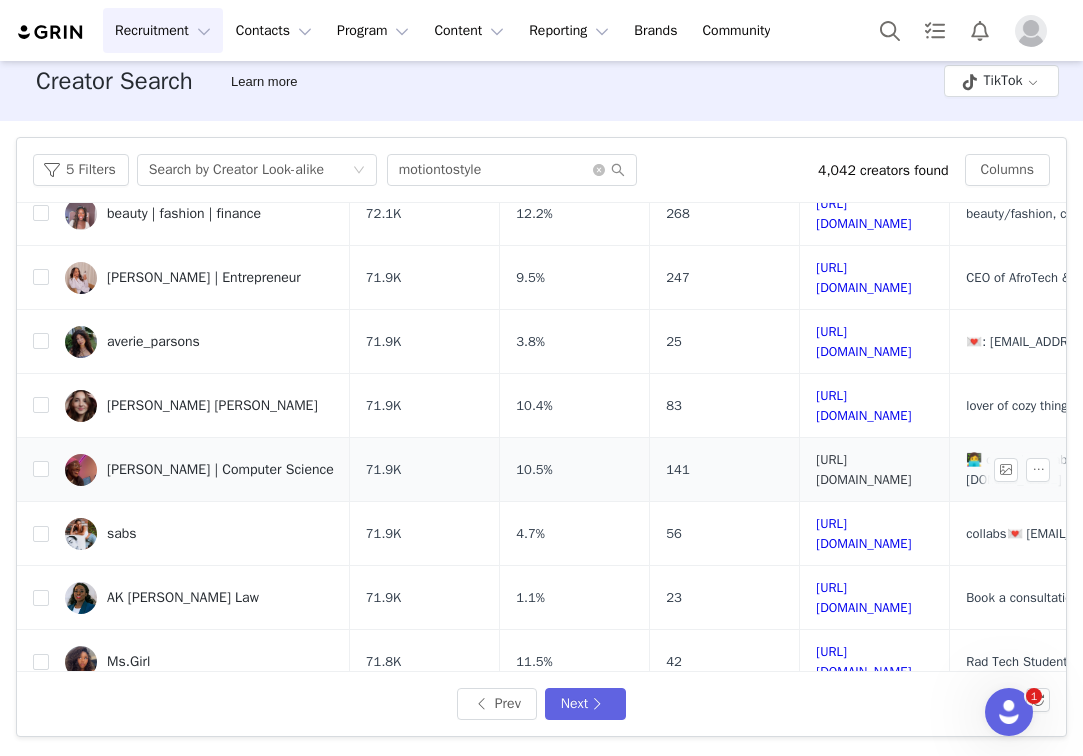 click on "https://www.tiktok.com/share/user/7234784405154677806" at bounding box center [863, 469] 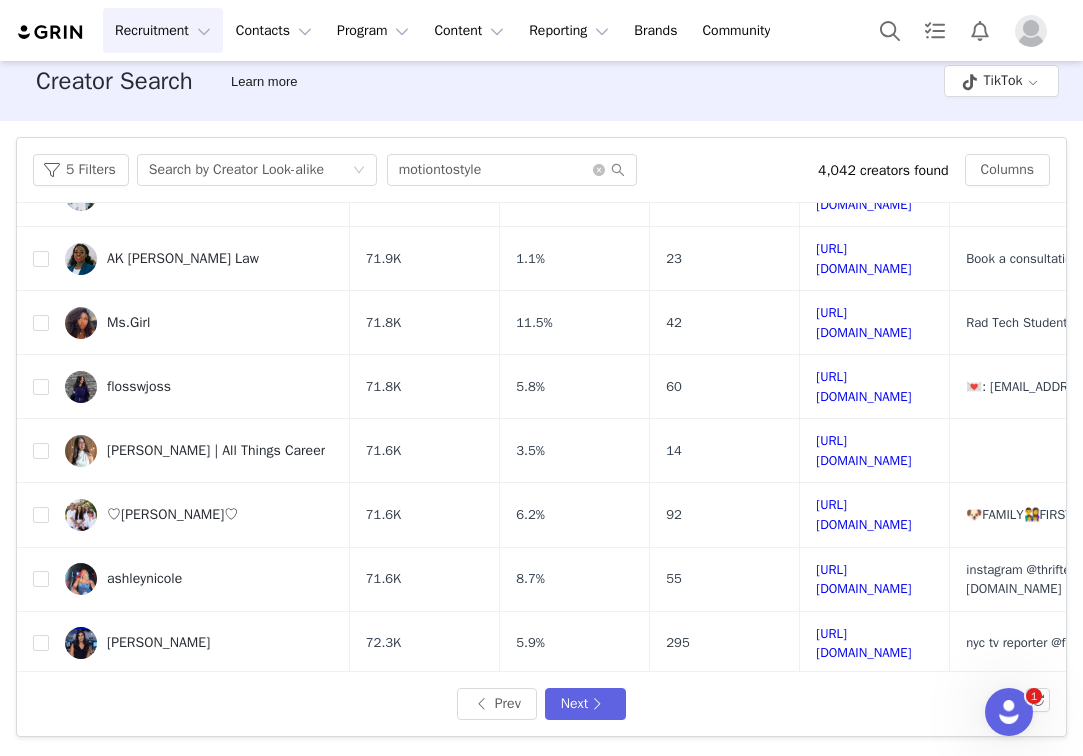 scroll, scrollTop: 733, scrollLeft: 0, axis: vertical 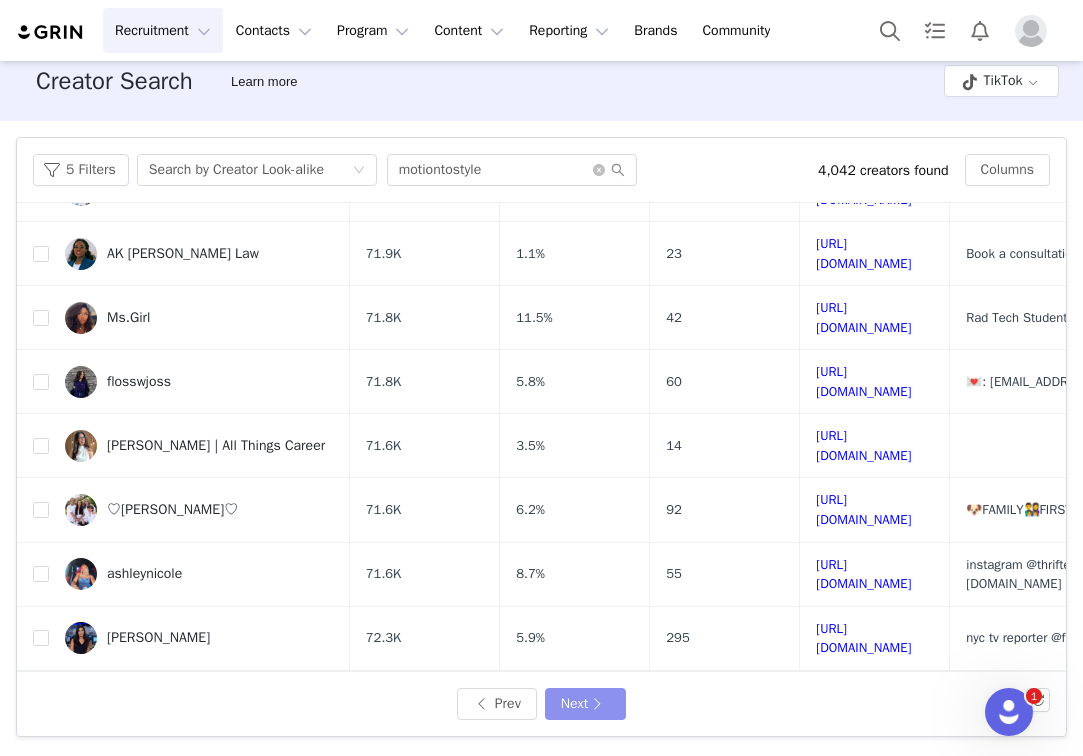 click on "Next" at bounding box center (585, 704) 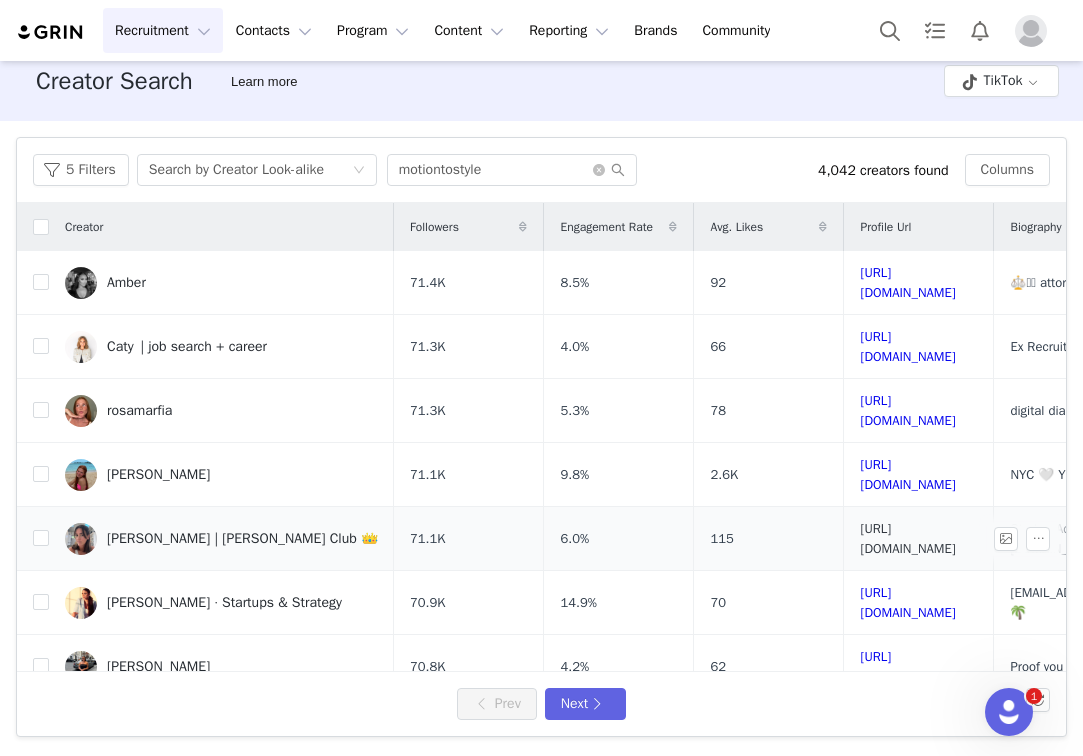 click on "https://www.tiktok.com/share/user/7037368792124736558" at bounding box center (907, 538) 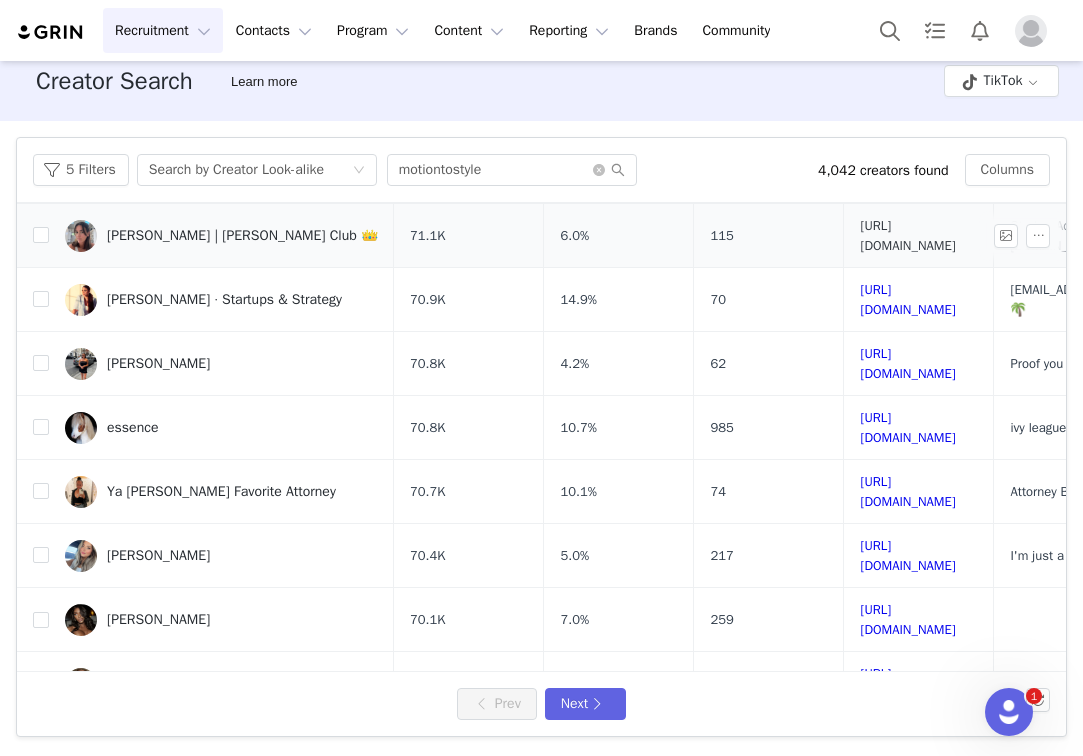 scroll, scrollTop: 315, scrollLeft: 0, axis: vertical 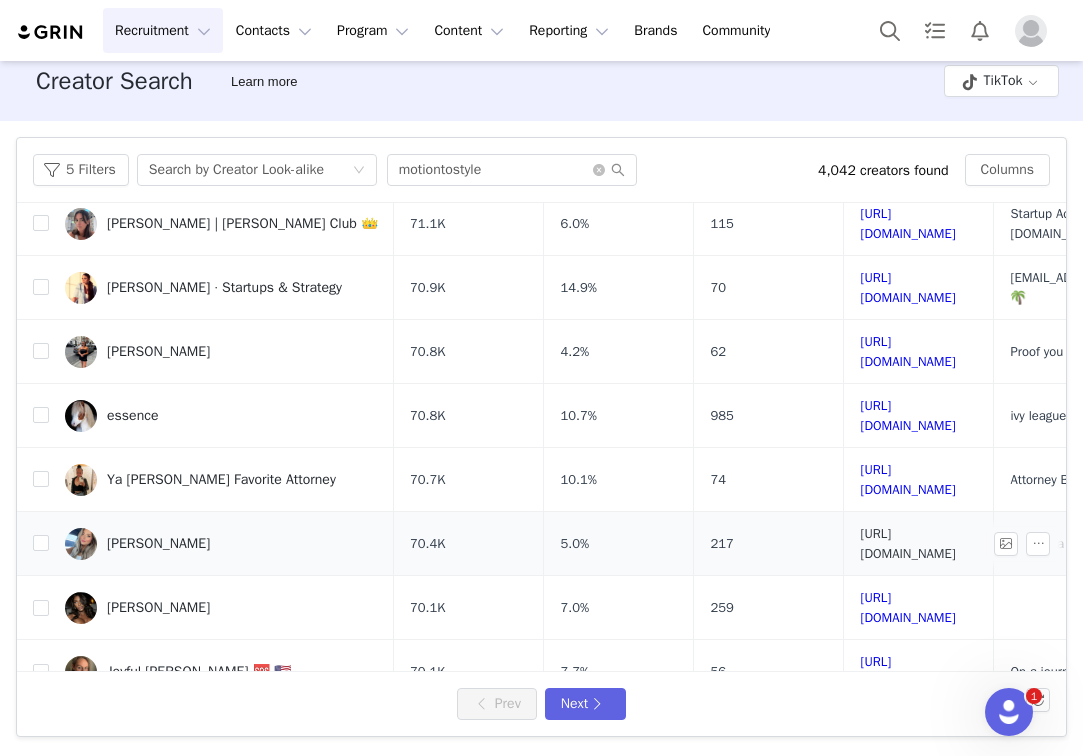 click on "https://www.tiktok.com/share/user/6769189176942199814" at bounding box center (907, 543) 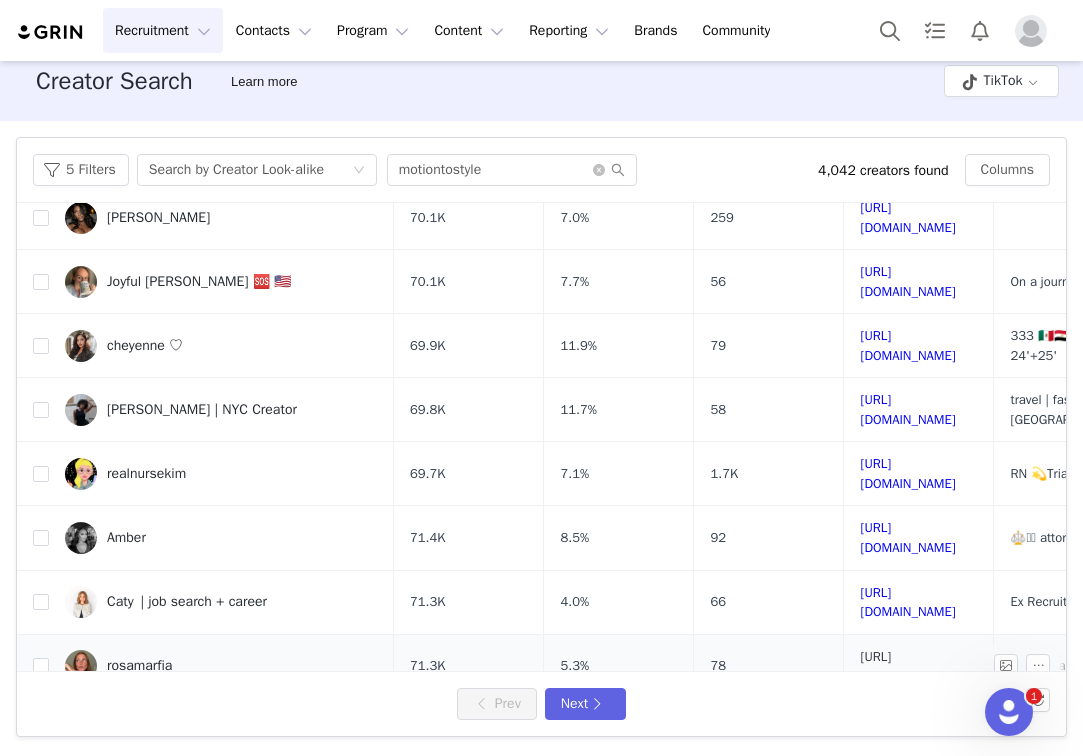 scroll, scrollTop: 726, scrollLeft: 0, axis: vertical 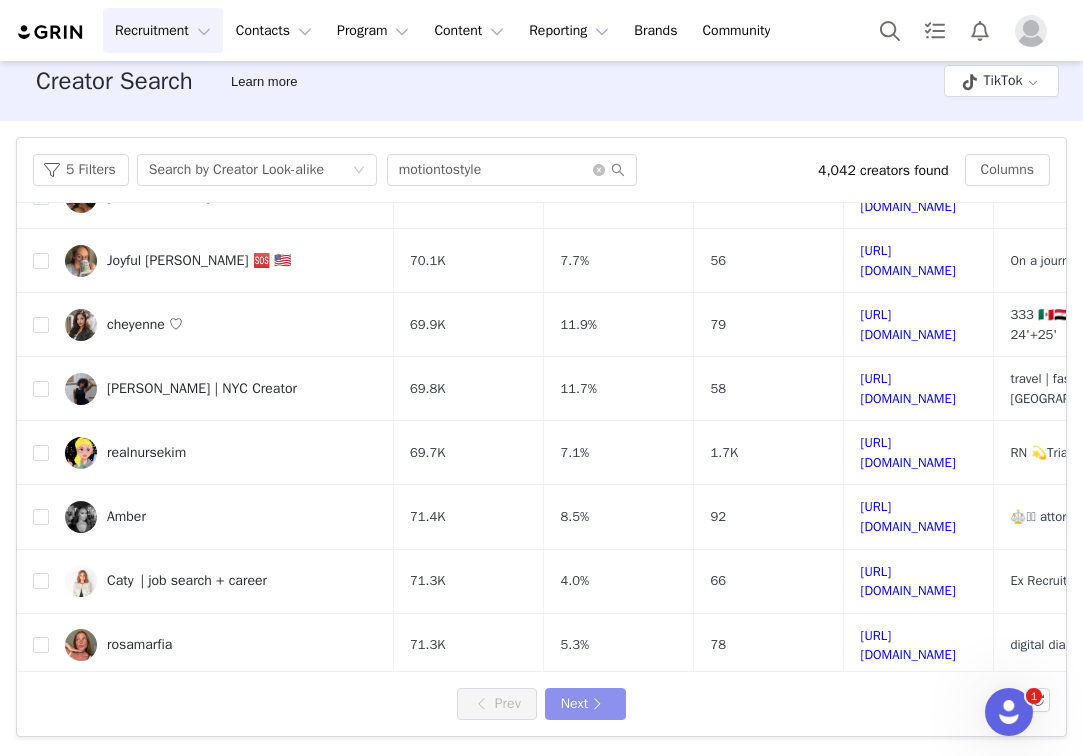 click on "Next" at bounding box center (585, 704) 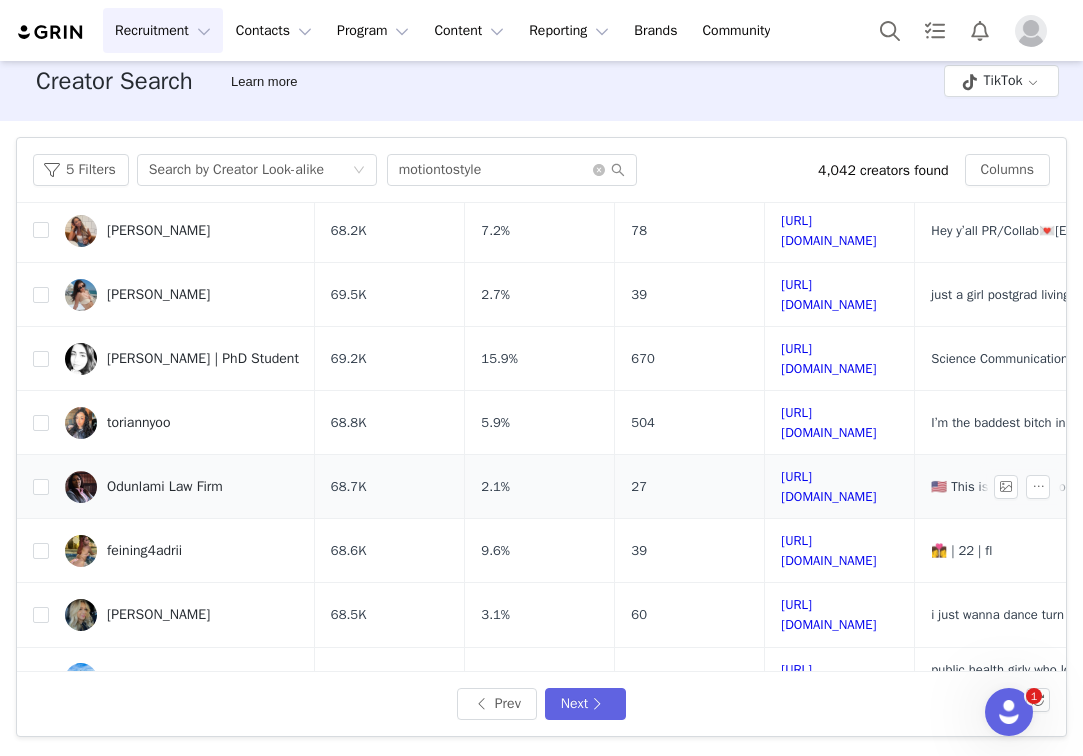 scroll, scrollTop: 719, scrollLeft: 0, axis: vertical 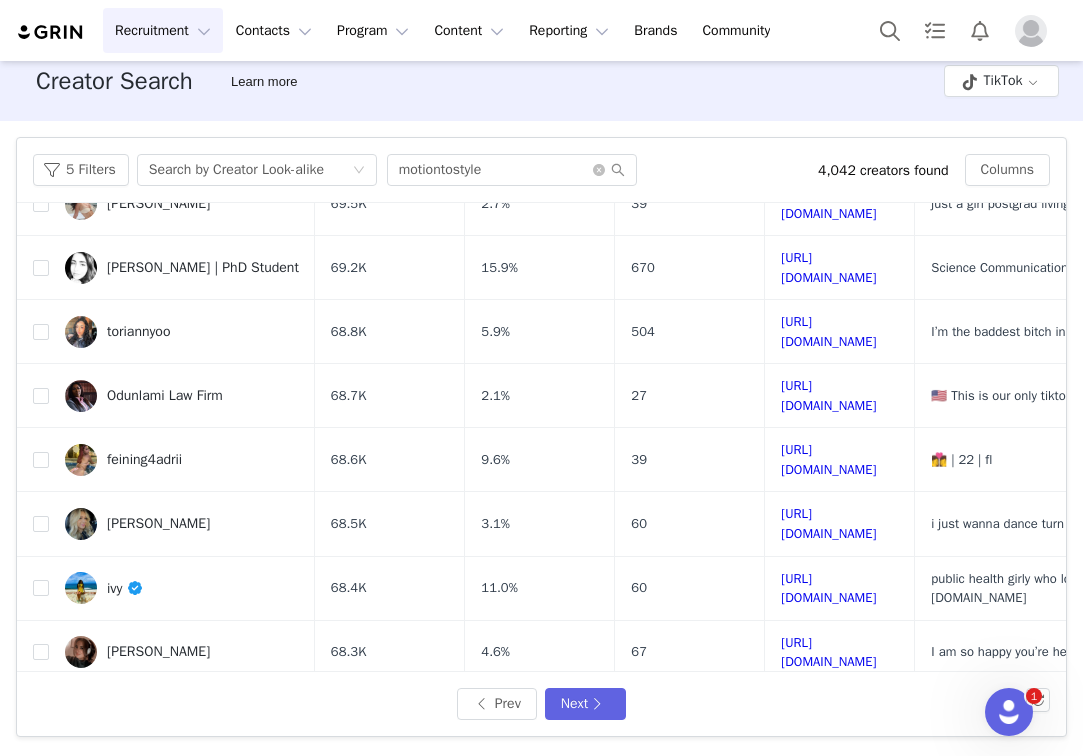 click on "https://www.tiktok.com/share/user/3728563" at bounding box center (828, 780) 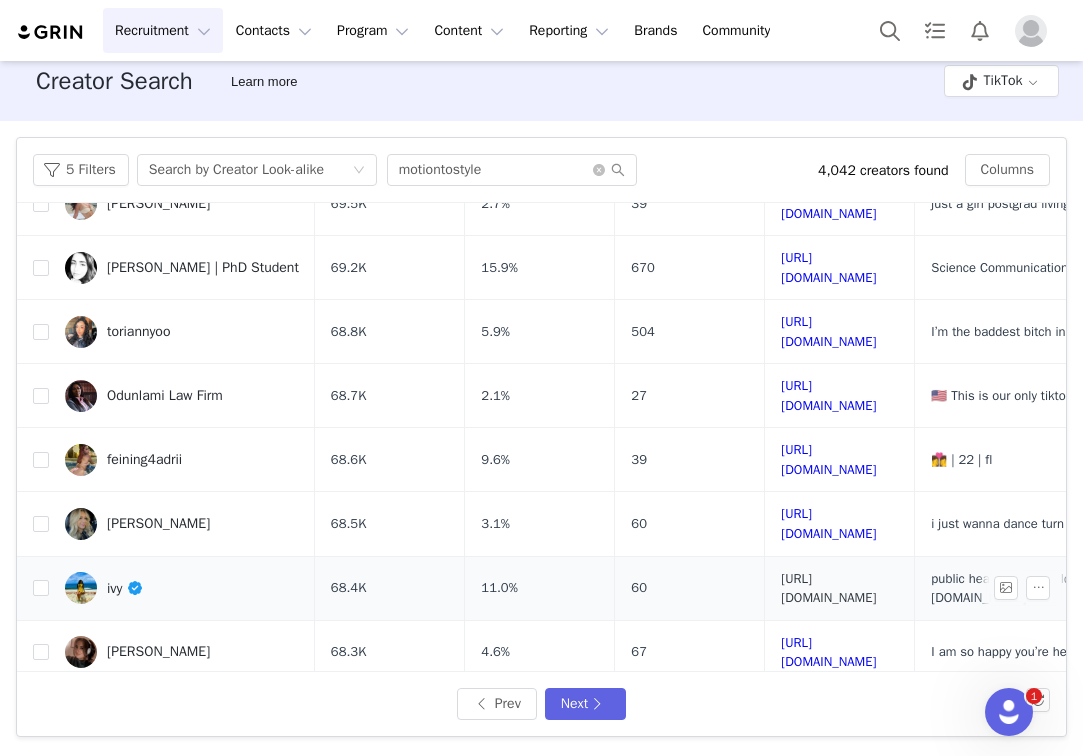 click on "https://www.tiktok.com/share/user/1697705" at bounding box center [828, 588] 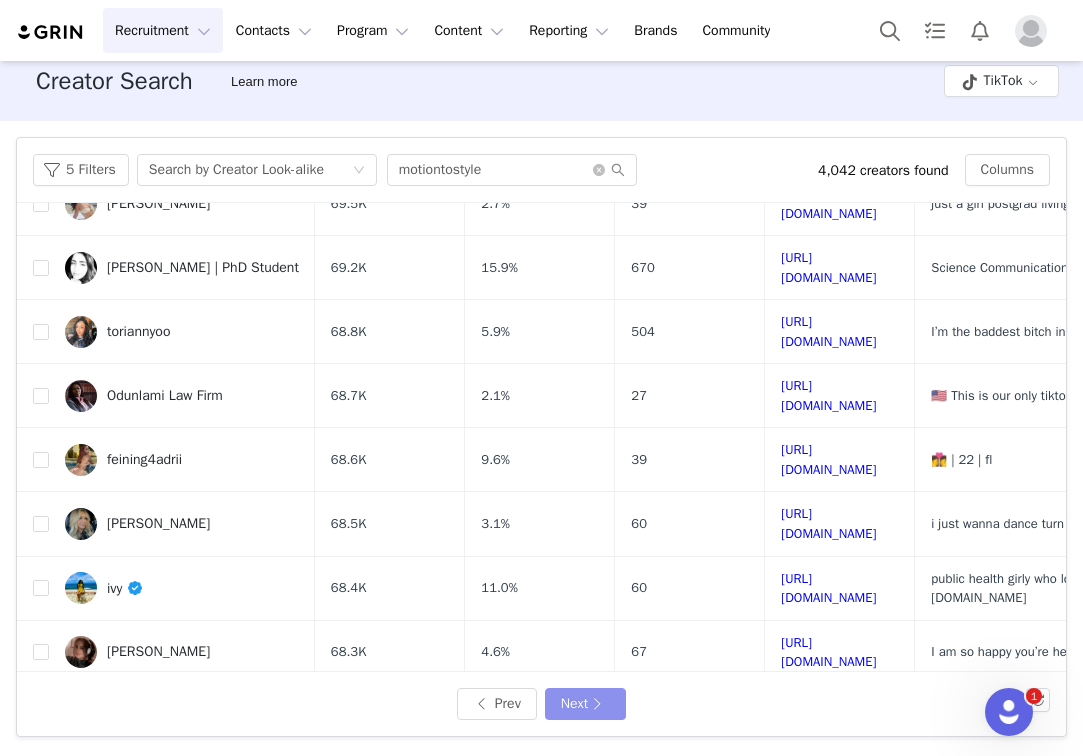 click on "Next" at bounding box center (585, 704) 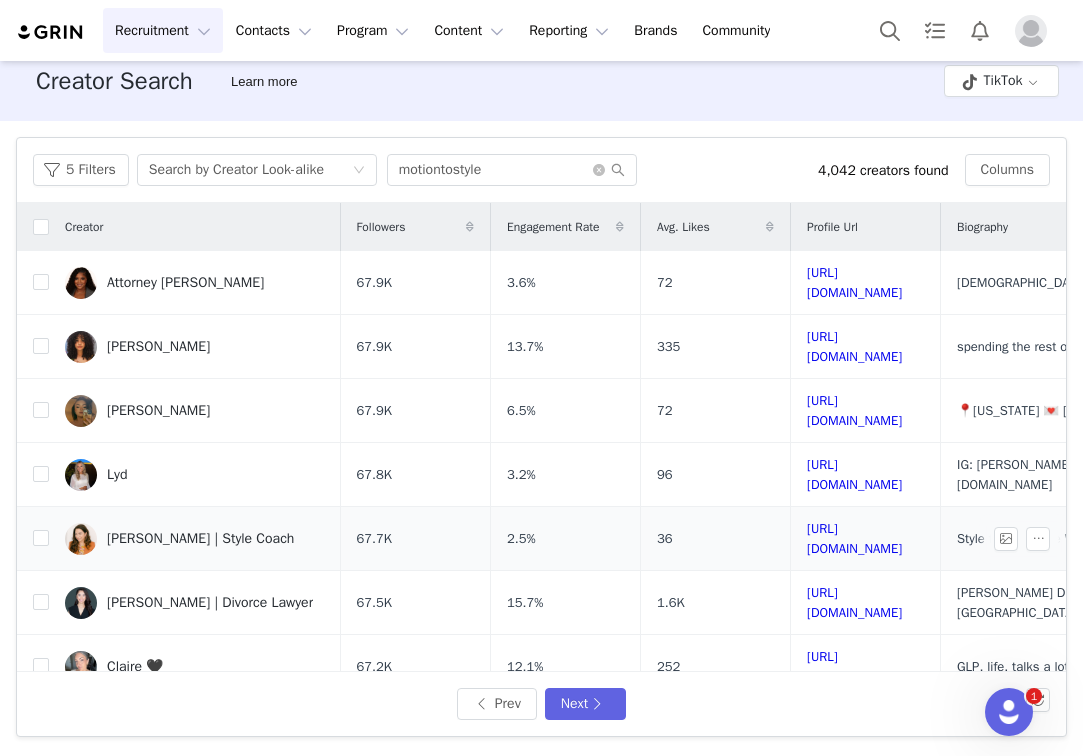 scroll, scrollTop: 17, scrollLeft: 0, axis: vertical 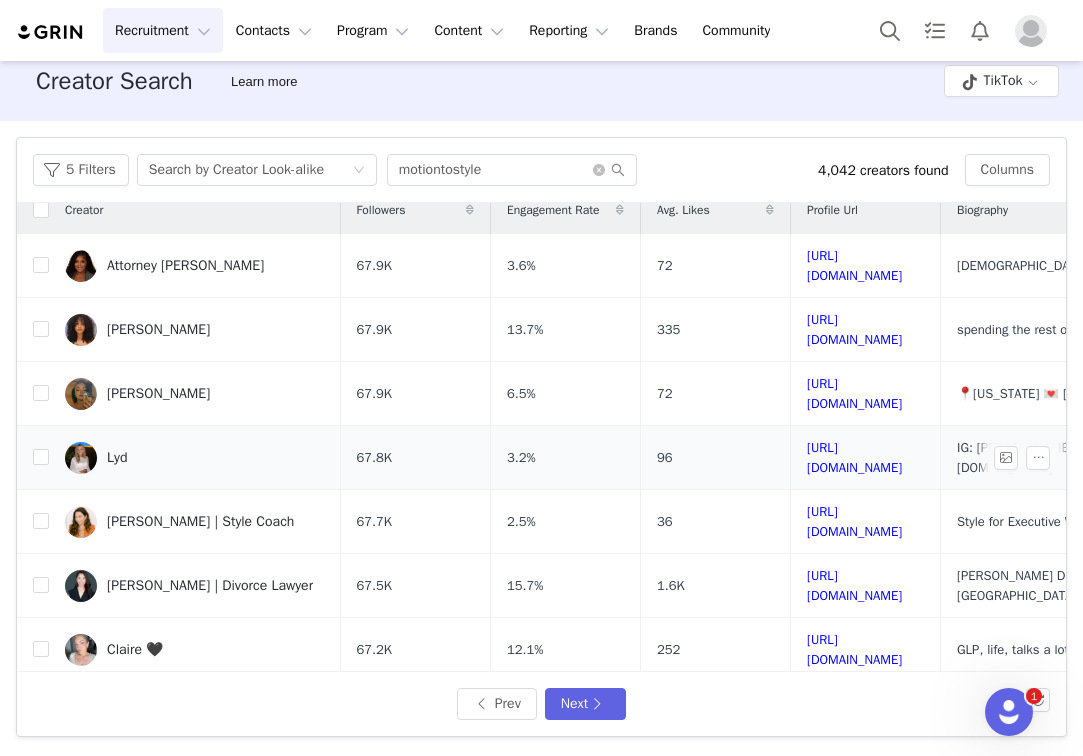 click on "https://www.tiktok.com/share/user/6709777242526516229" at bounding box center (866, 458) 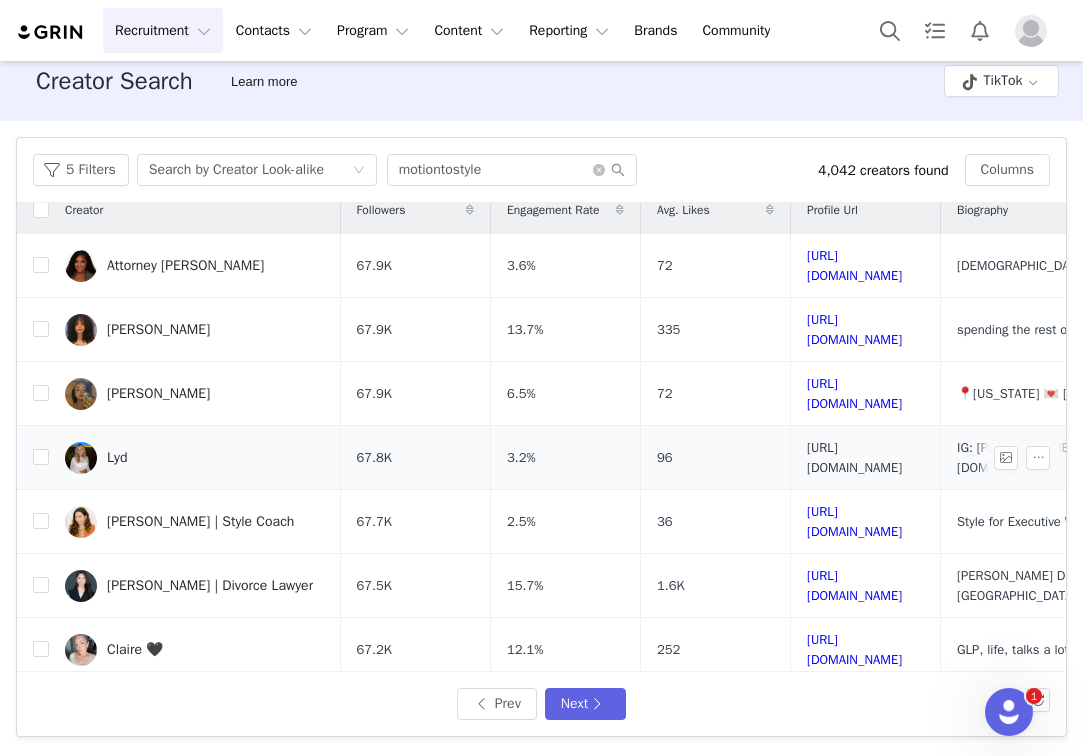 click on "https://www.tiktok.com/share/user/6709777242526516229" at bounding box center (854, 457) 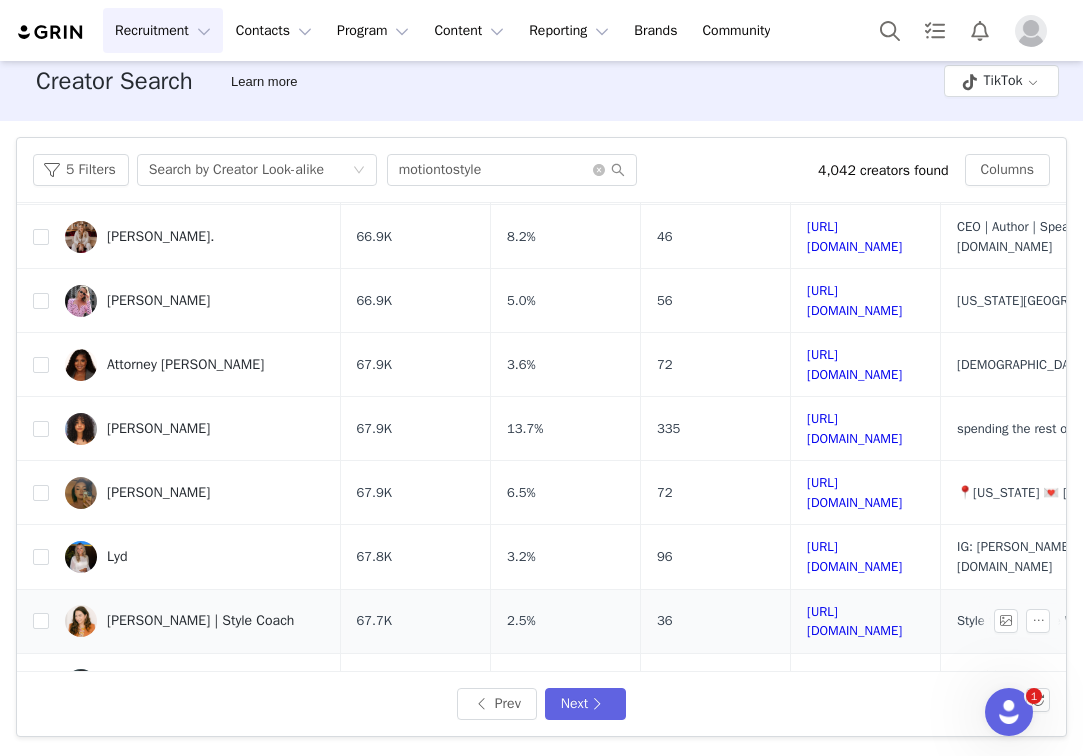 scroll, scrollTop: 691, scrollLeft: 0, axis: vertical 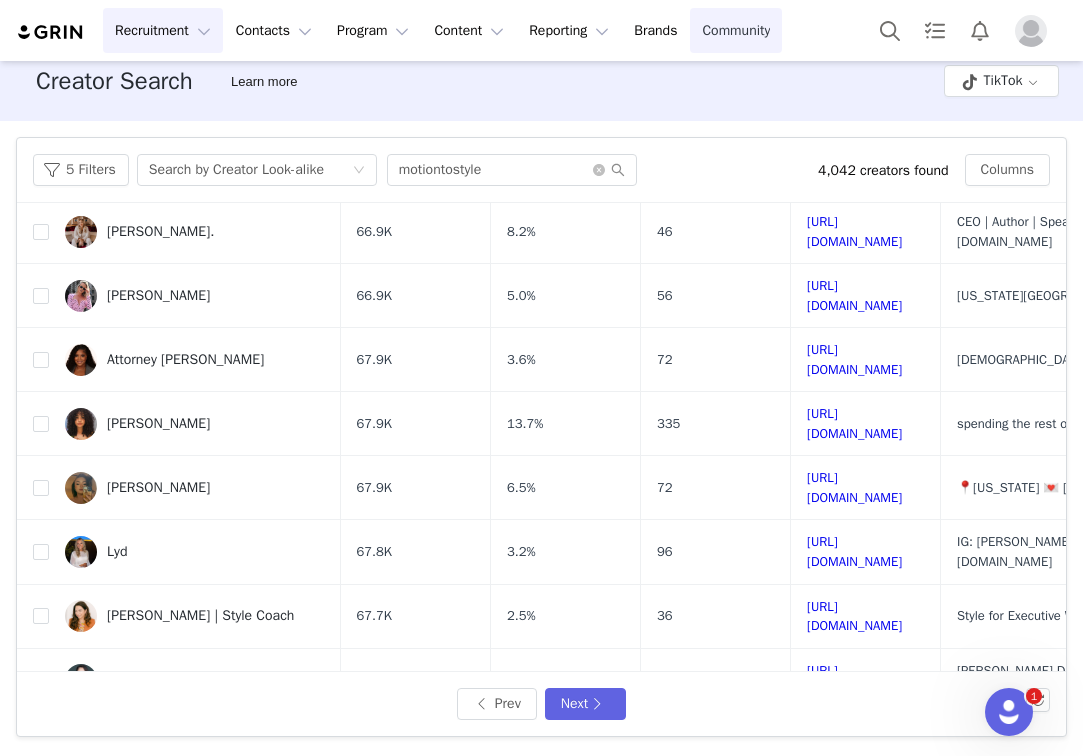 click on "Community Community" at bounding box center (736, 30) 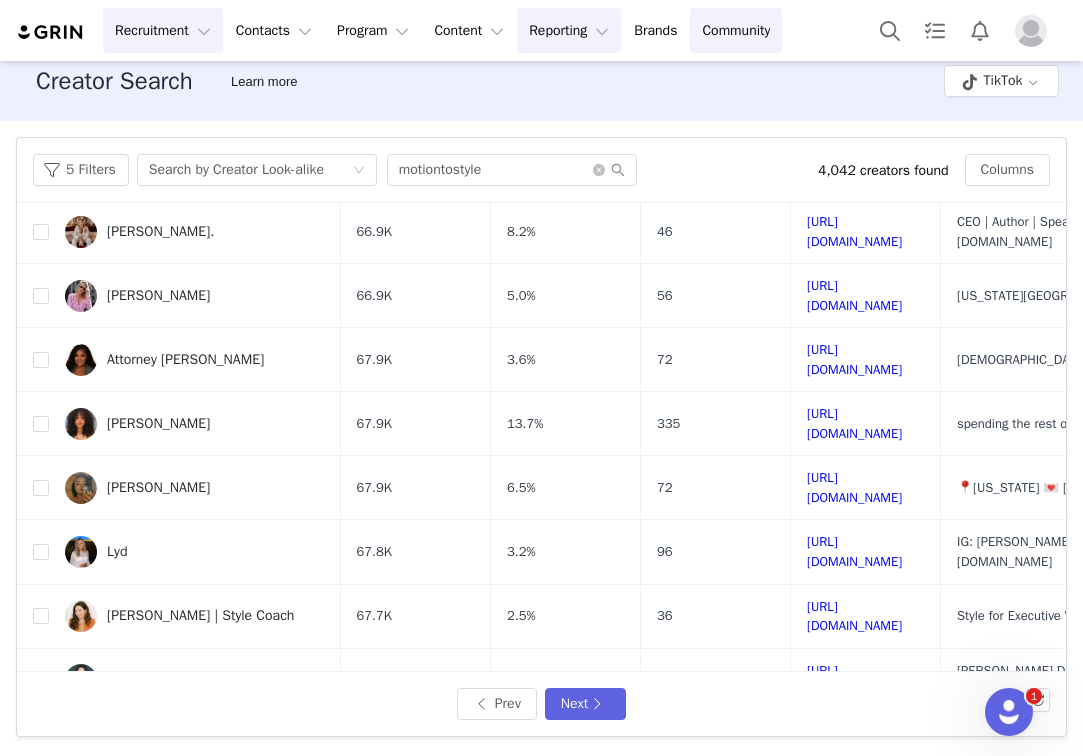 click on "Reporting Reporting" at bounding box center [569, 30] 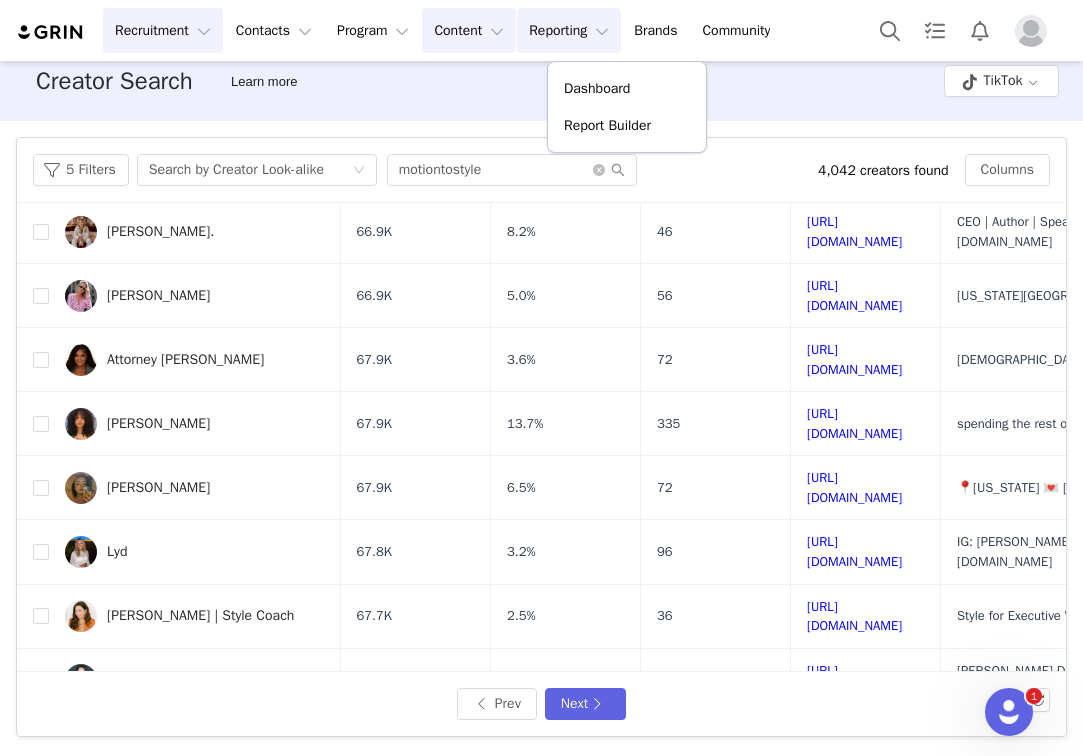 click on "Content Content" at bounding box center (469, 30) 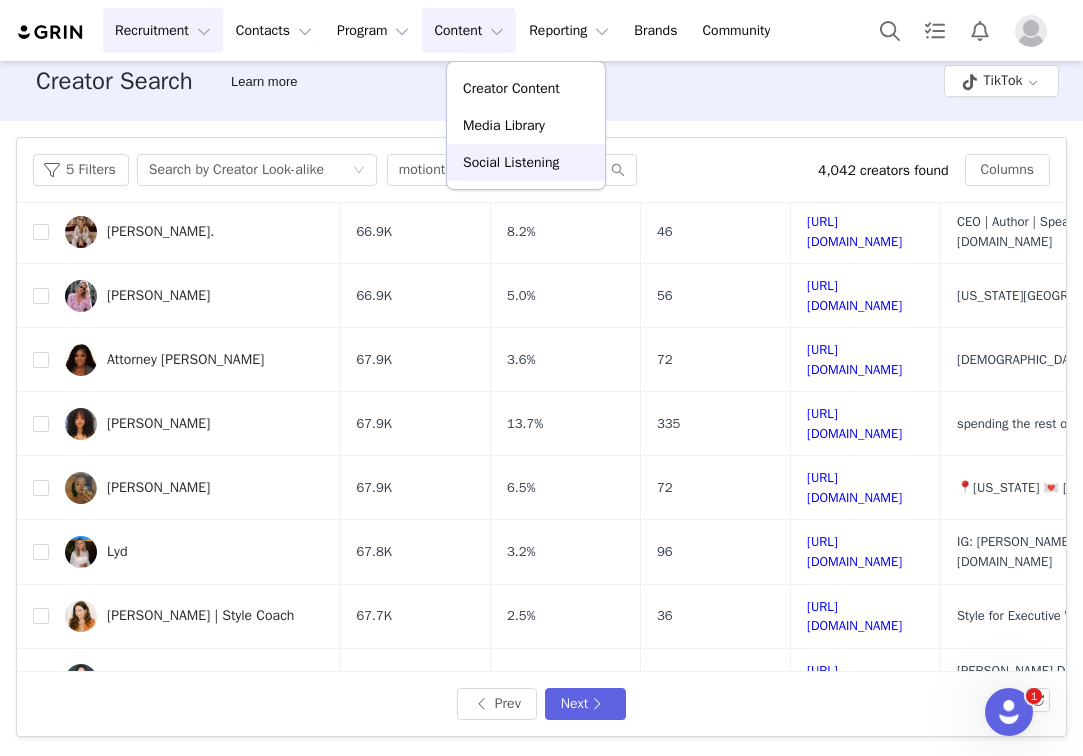 click on "Social Listening" at bounding box center (511, 162) 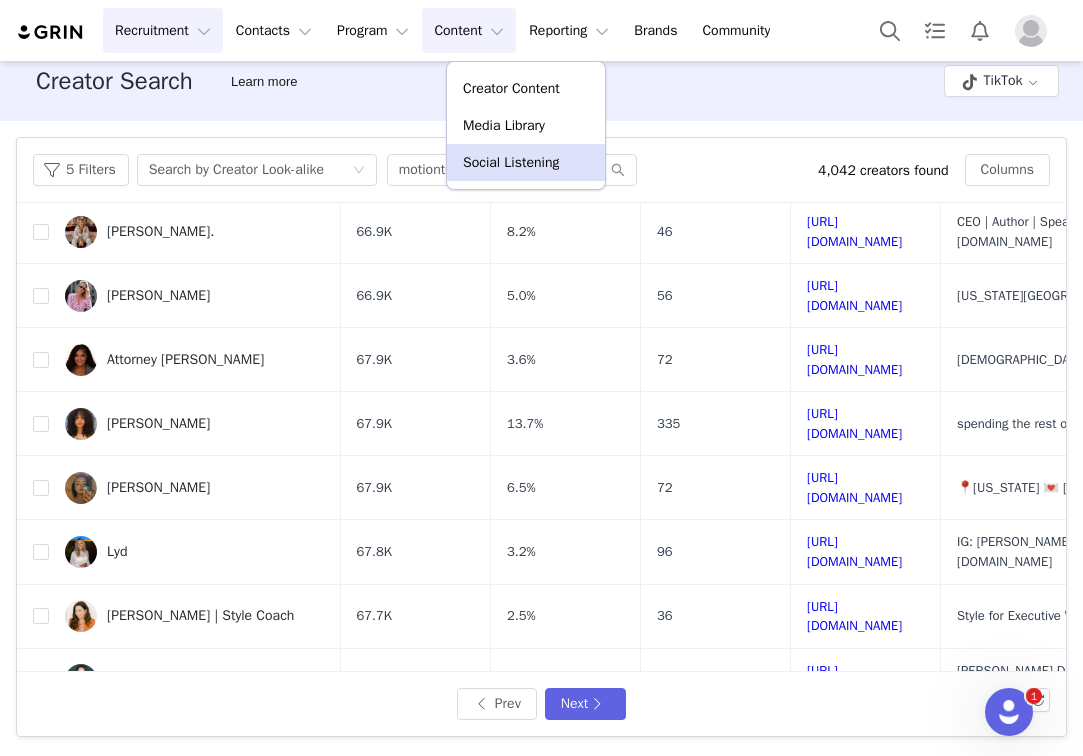 scroll, scrollTop: 0, scrollLeft: 0, axis: both 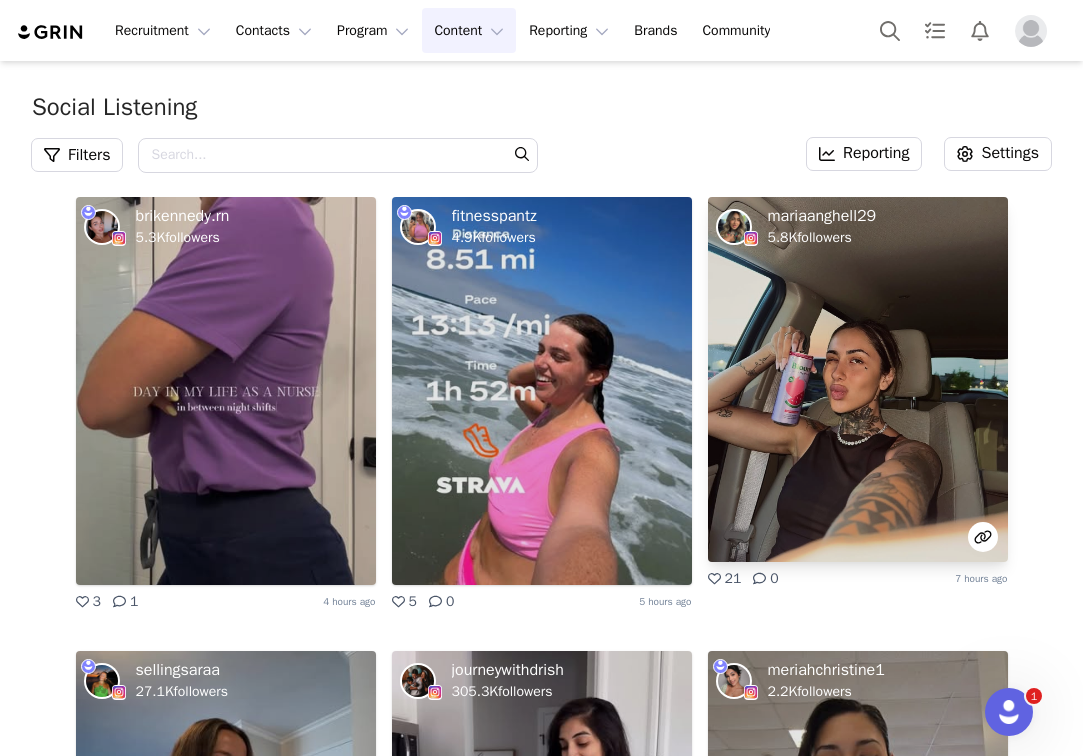 type 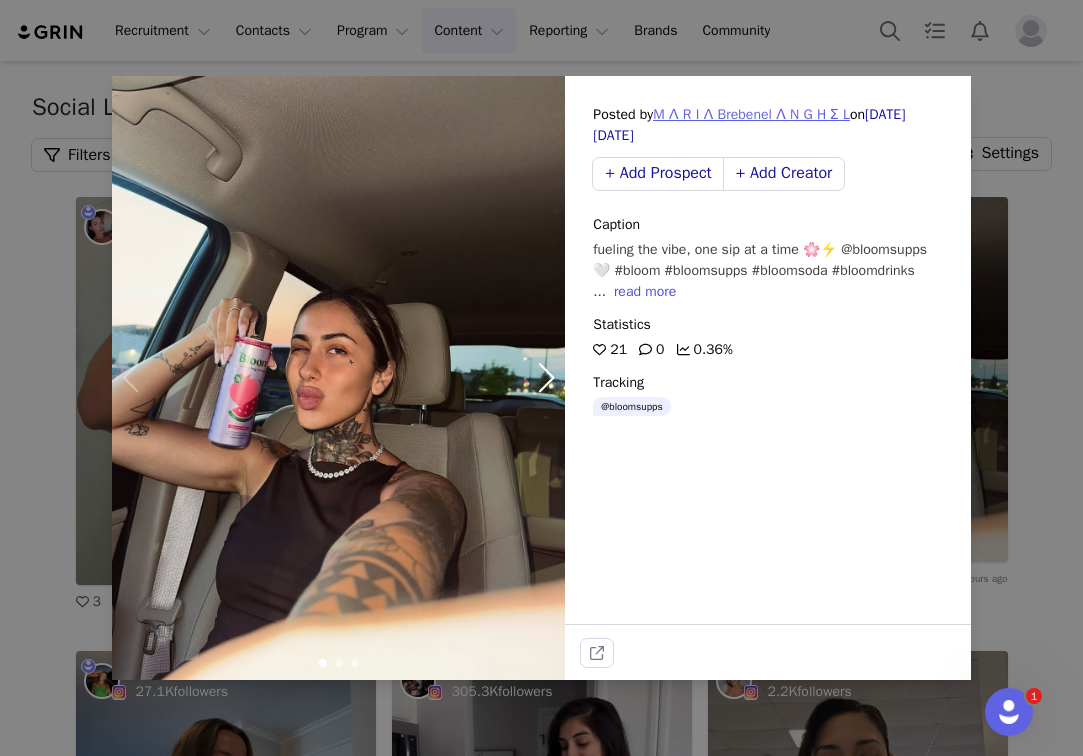 click on "M Λ R I Λ  Brebenel  Λ N G H Σ L" at bounding box center [751, 114] 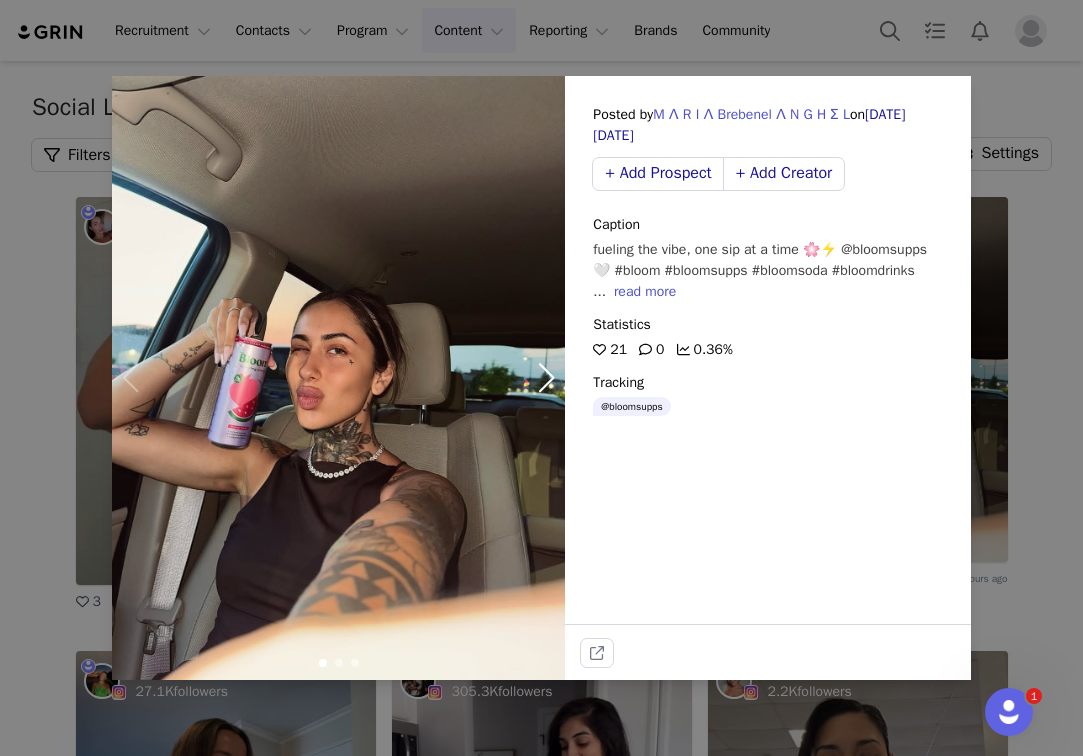 click on "Posted by  M Λ R I Λ  Brebenel  Λ N G H Σ L  on  Jul 09, 2025 + Add Prospect + Add Creator Caption fueling the vibe, one sip at a time 🌸⚡️ @bloomsupps 🤍
#bloom #bloomsupps #bloomsoda #bloomdrinks ... read more Statistics 21 0 0.36% Tracking @bloomsupps" at bounding box center (541, 378) 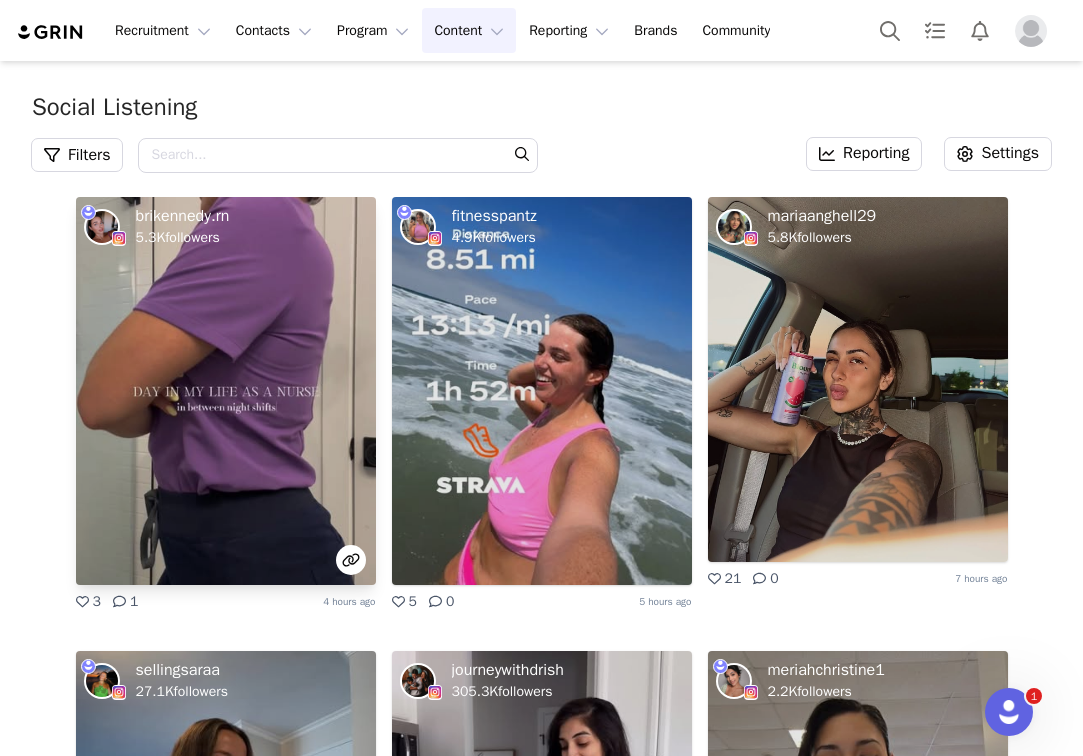 scroll, scrollTop: 376, scrollLeft: 0, axis: vertical 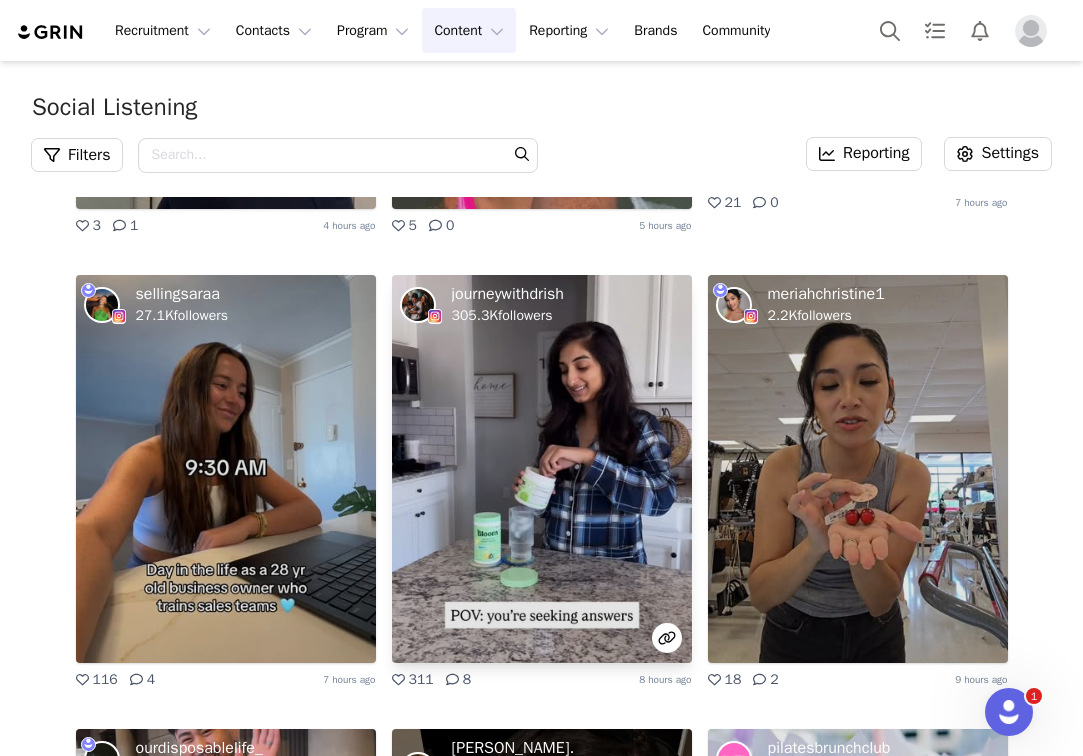 click on "journeywithdrish" at bounding box center [508, 294] 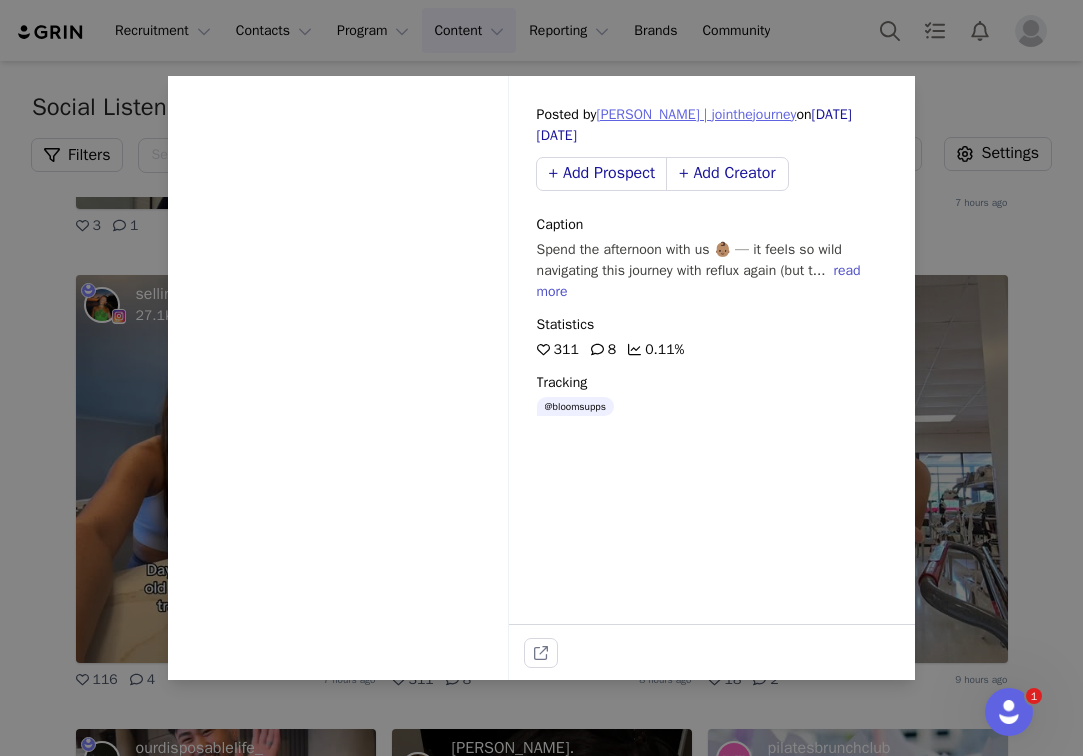 click on "Drish | jointhejourney" at bounding box center (696, 114) 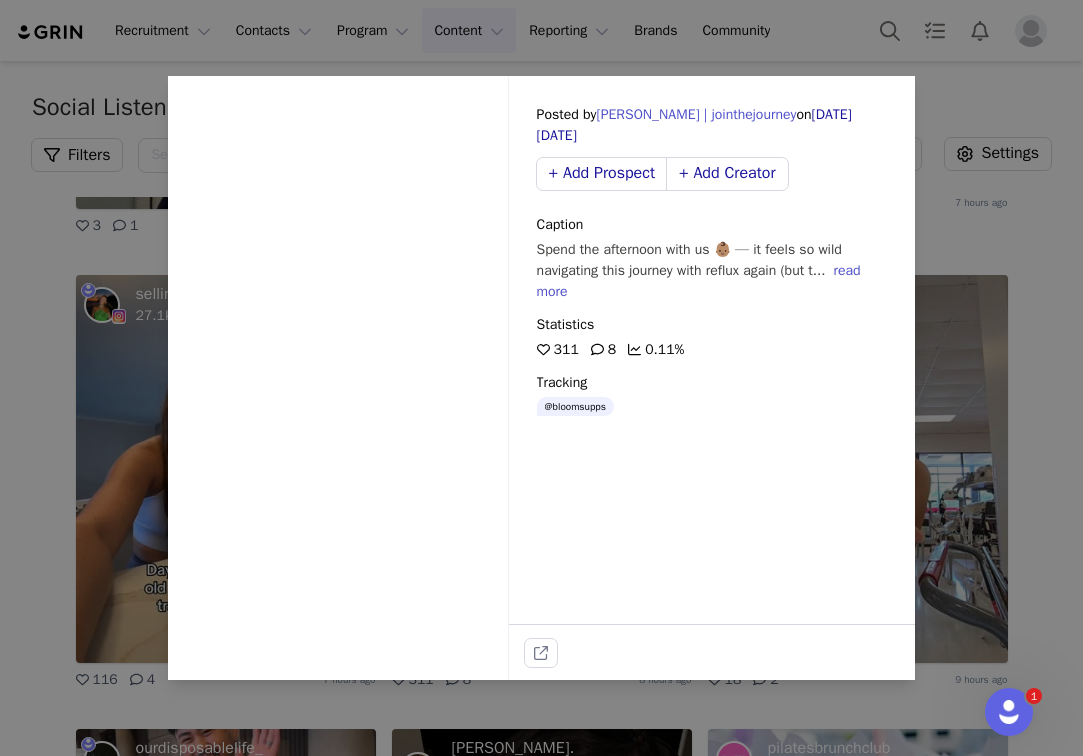 click on "Sorry, your browser does not support videos. Posted by  Drish | jointhejourney  on  Jul 09, 2025 + Add Prospect + Add Creator Caption Spend the afternoon with us 👶🏽 — it feels so wild navigating this journey with reflux again (but t... read more Statistics 311 8 0.11% Tracking @bloomsupps" at bounding box center (541, 378) 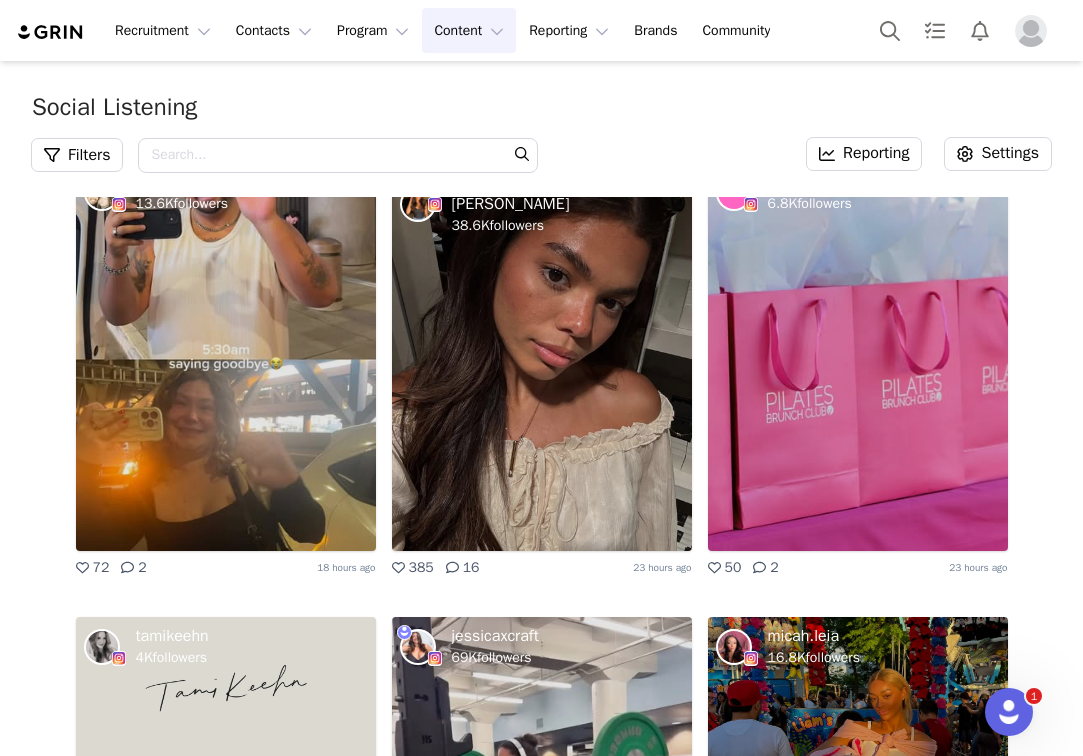 scroll, scrollTop: 941, scrollLeft: 0, axis: vertical 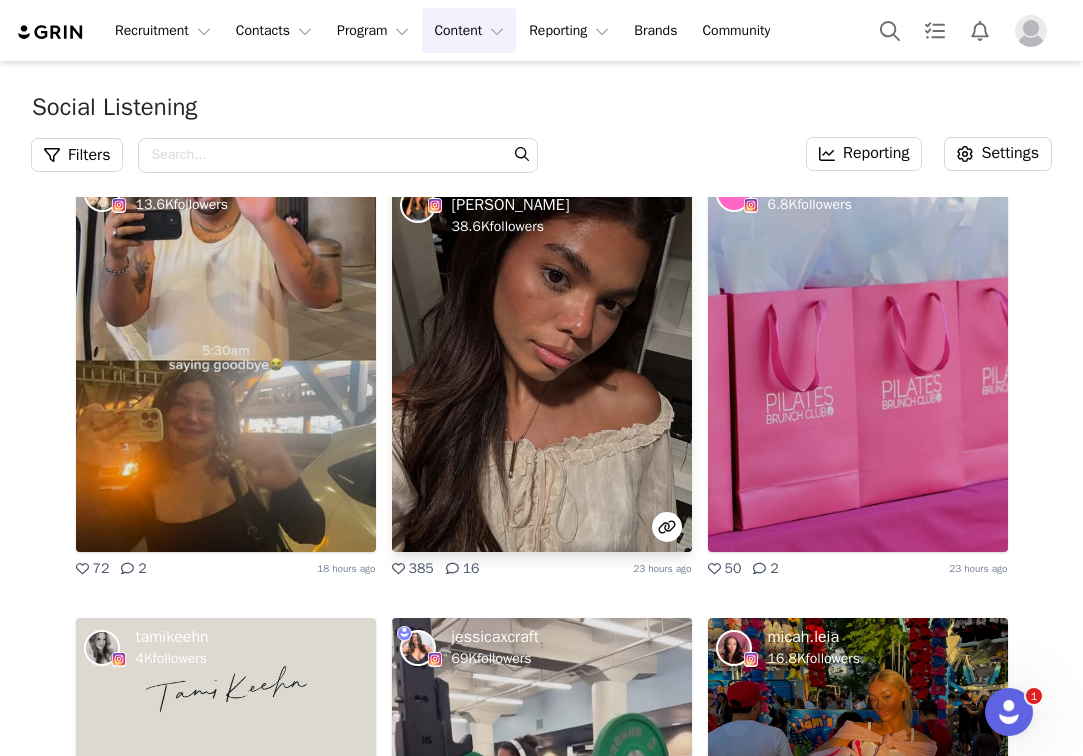 click at bounding box center (542, 358) 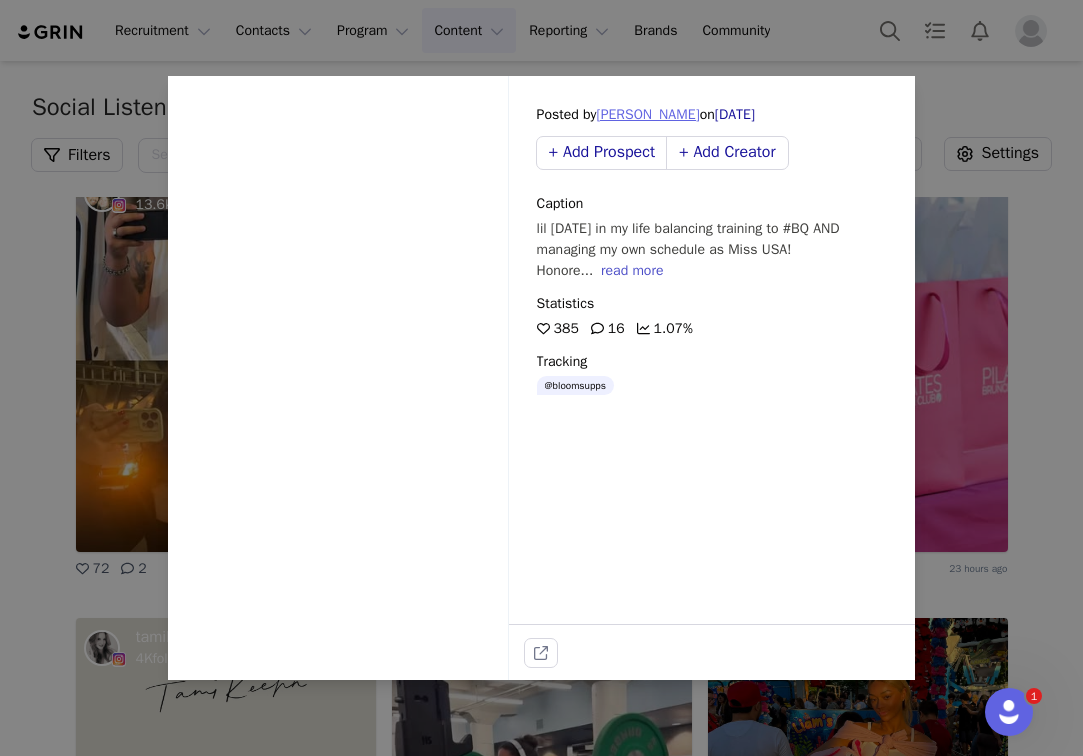 click on "Alma Cooper" at bounding box center (647, 114) 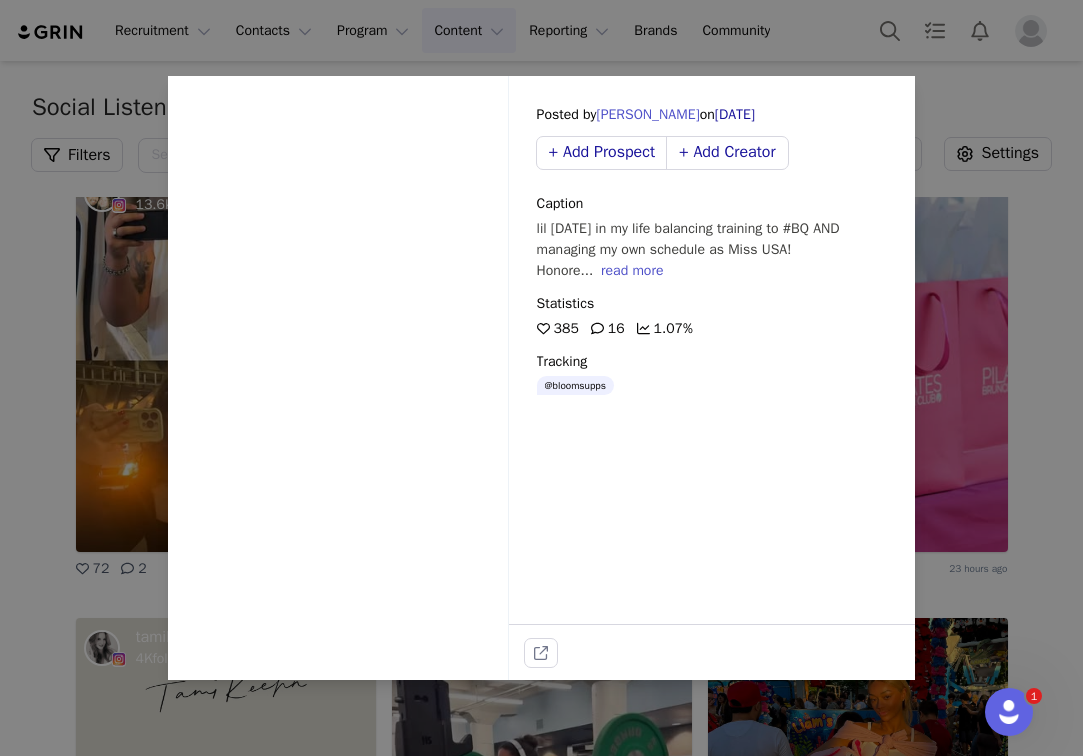 click on "Sorry, your browser does not support videos. Posted by  Alma Cooper  on  Jul 08, 2025 + Add Prospect + Add Creator Caption lil saturday in my life balancing training to #BQ AND managing my own schedule as Miss USA!
Honore... read more Statistics 385 16 1.07% Tracking @bloomsupps" at bounding box center [541, 378] 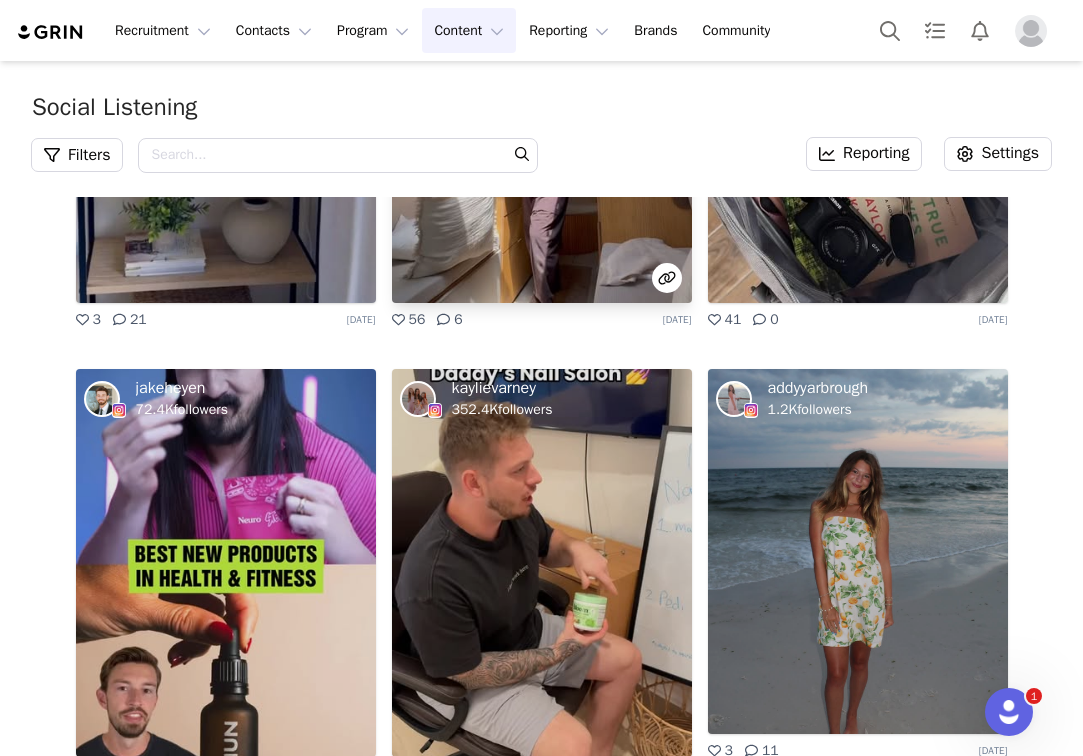 scroll, scrollTop: 2099, scrollLeft: 0, axis: vertical 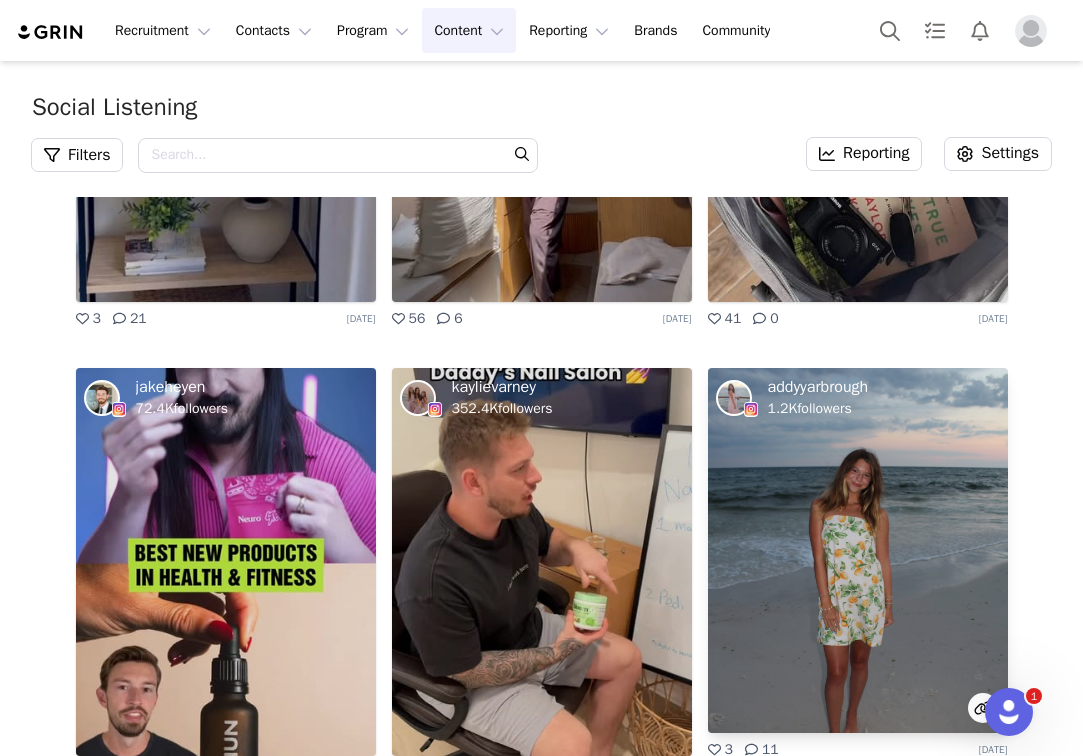 click at bounding box center [858, 550] 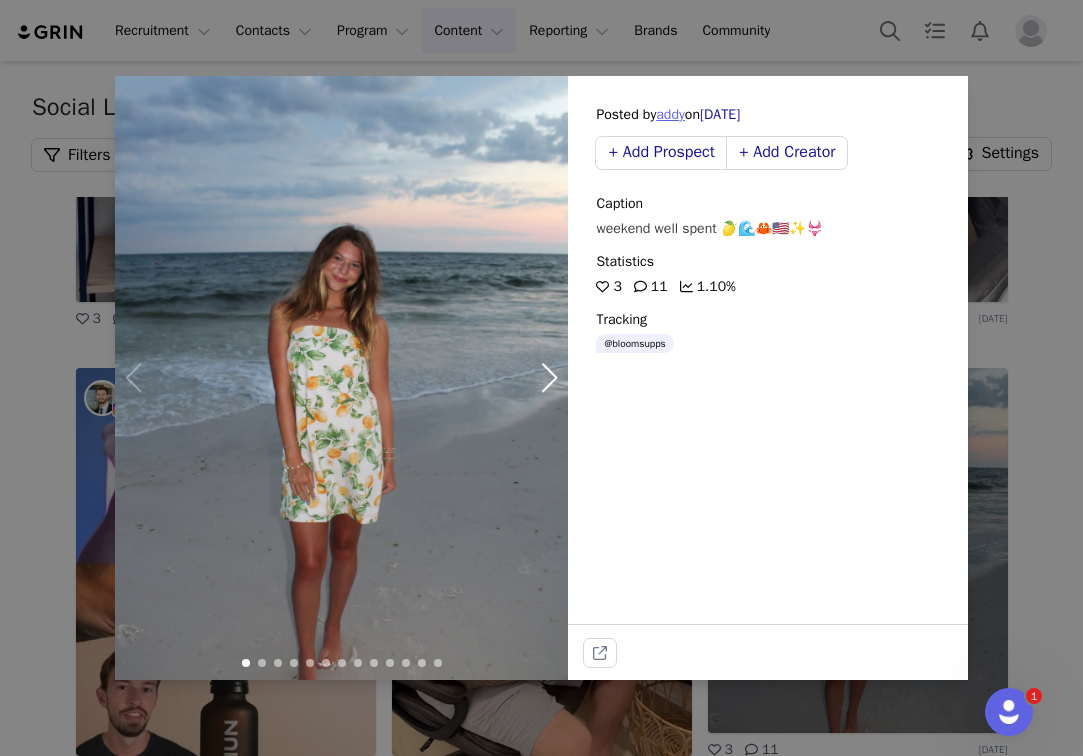 click on "addy" at bounding box center (670, 114) 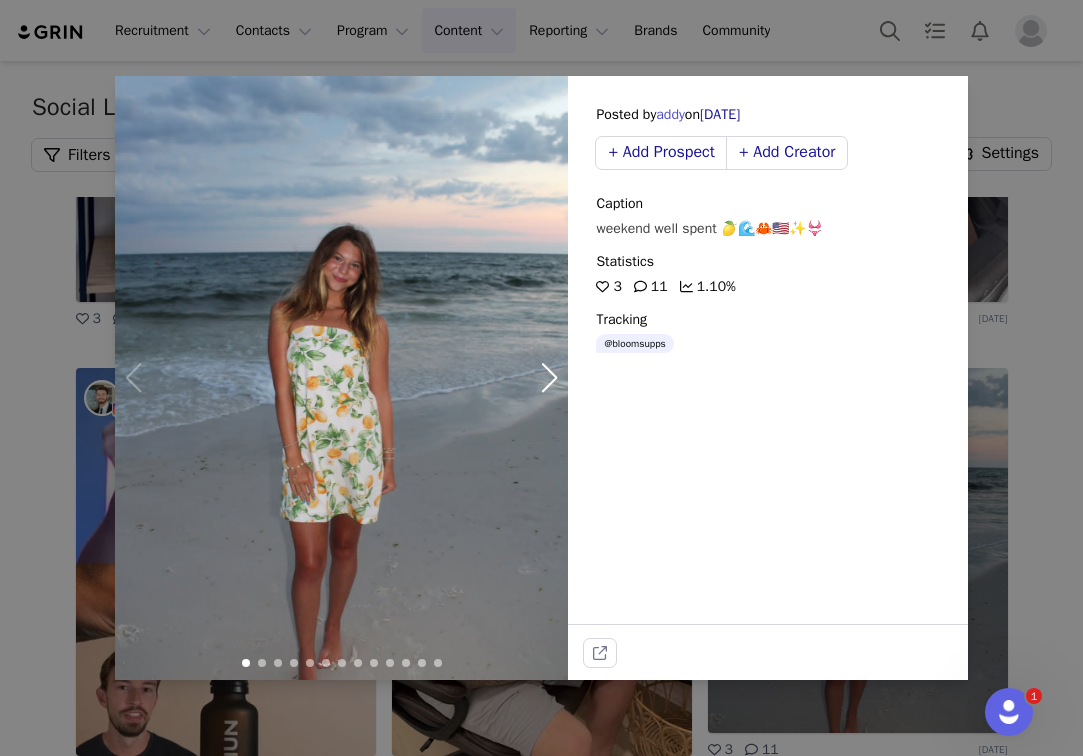 click on "Posted by  addy  on  Jul 08, 2025 + Add Prospect + Add Creator Caption weekend well spent 🍋🌊🦀🇺🇸✨👙 Statistics 3 11 1.10% Tracking @bloomsupps" at bounding box center [541, 378] 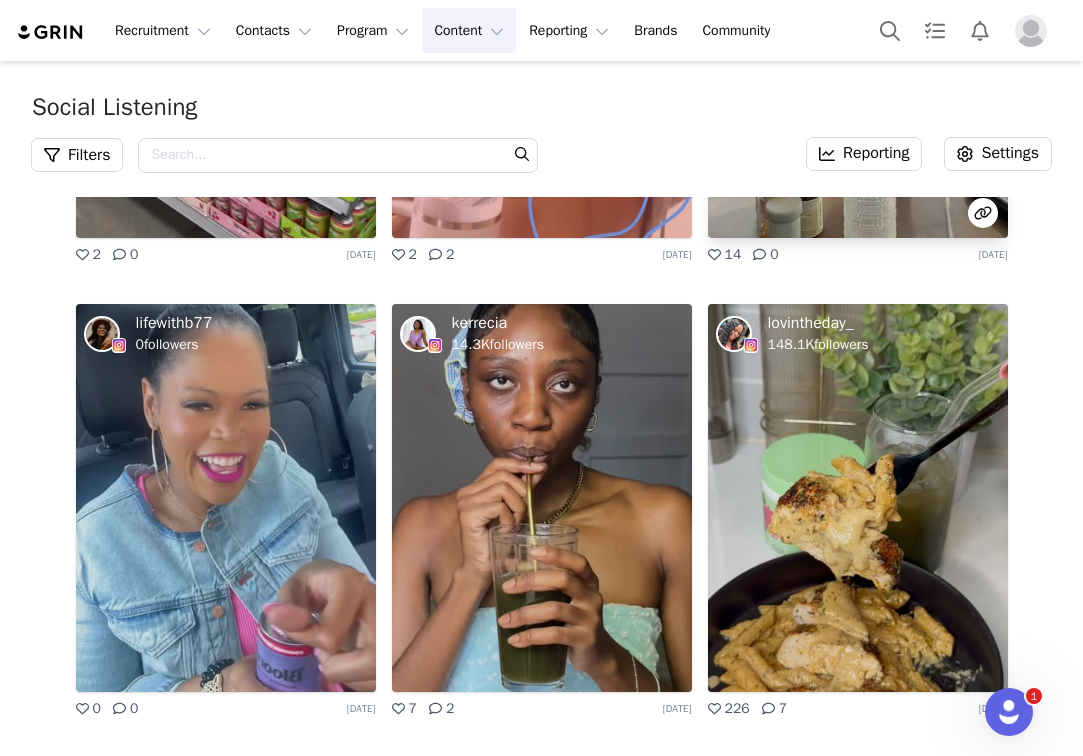 scroll, scrollTop: 3076, scrollLeft: 0, axis: vertical 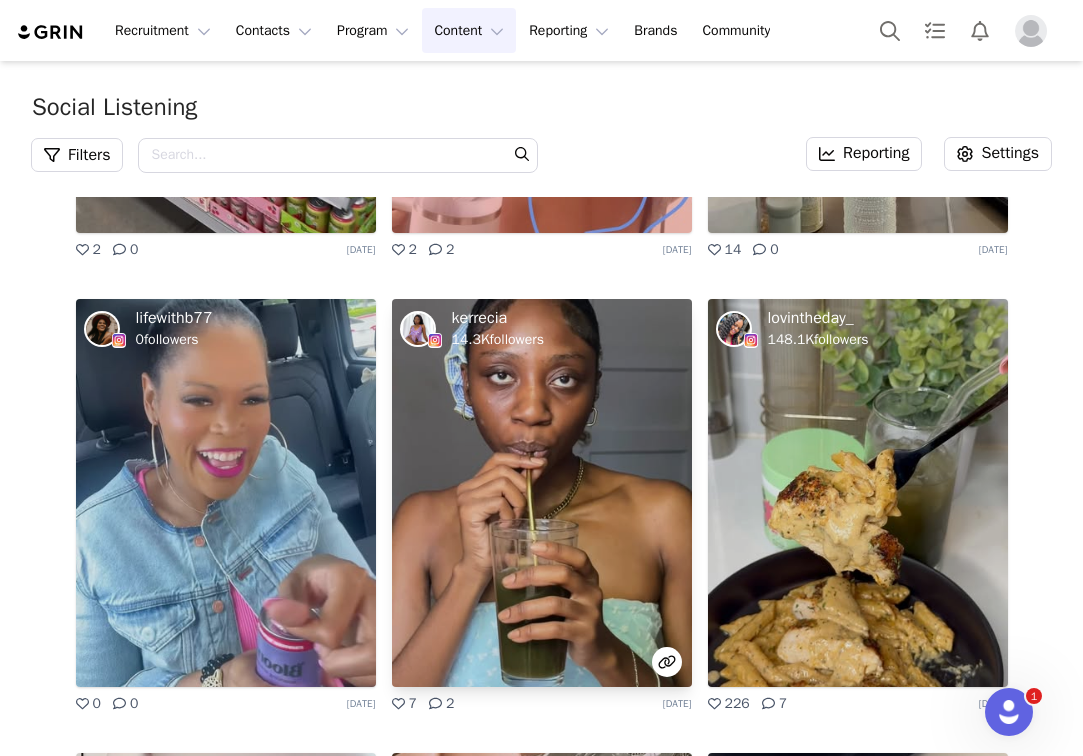 click at bounding box center (542, 493) 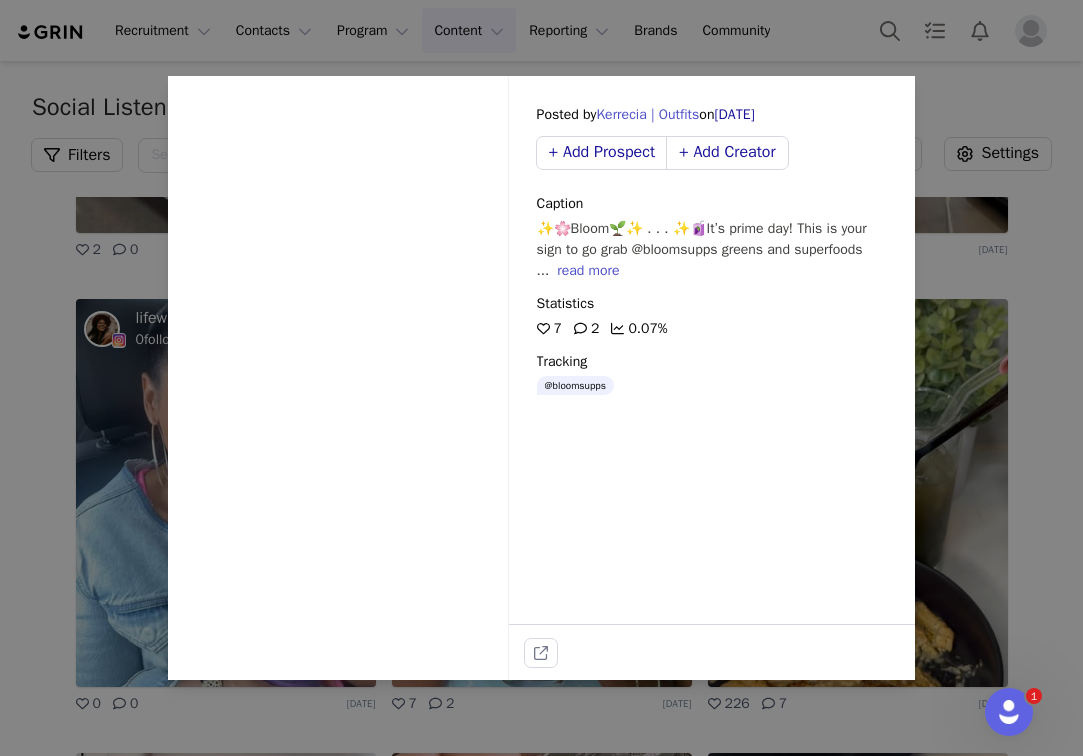 click on "Posted by  Kerrecia | Outfits  on  Jul 08, 2025 + Add Prospect + Add Creator Caption ✨🌸Bloom🌱✨
.
.
.
✨🧃It’s prime day! This is your sign to go grab @bloomsupps greens and superfoods ... read more Statistics 7 2 0.07% Tracking @bloomsupps" at bounding box center [712, 350] 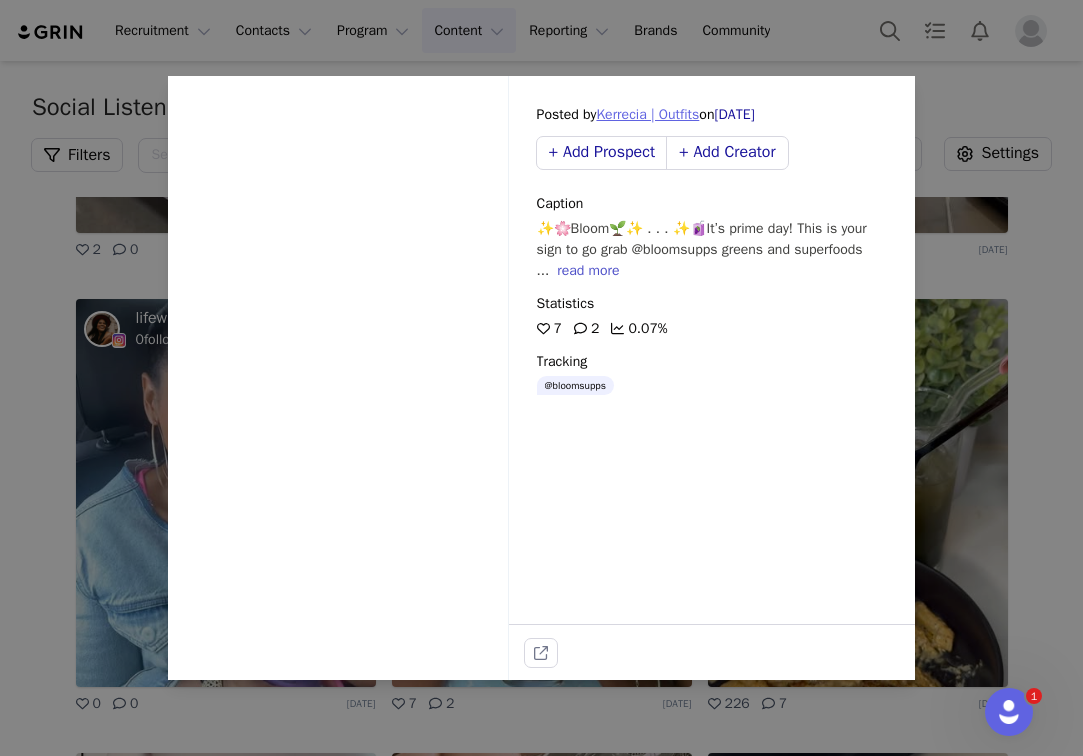 click on "Kerrecia | Outfits" at bounding box center (647, 114) 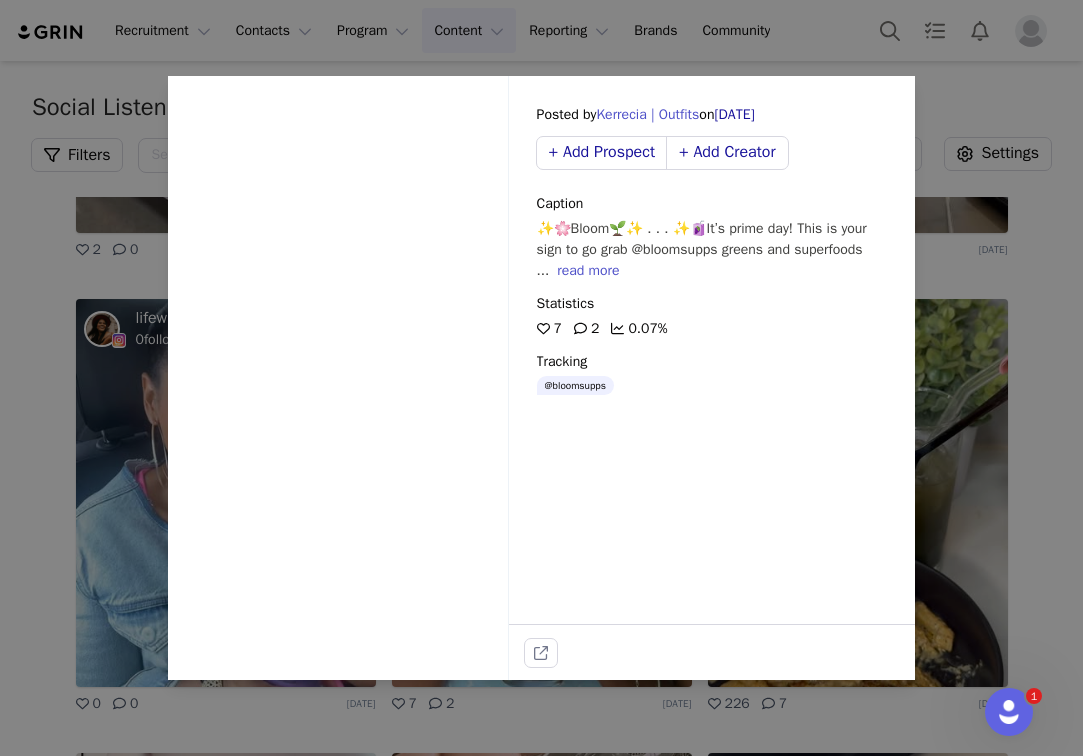 click on "Sorry, your browser does not support videos. Posted by  Kerrecia | Outfits  on  Jul 08, 2025 + Add Prospect + Add Creator Caption ✨🌸Bloom🌱✨
.
.
.
✨🧃It’s prime day! This is your sign to go grab @bloomsupps greens and superfoods ... read more Statistics 7 2 0.07% Tracking @bloomsupps" at bounding box center (541, 378) 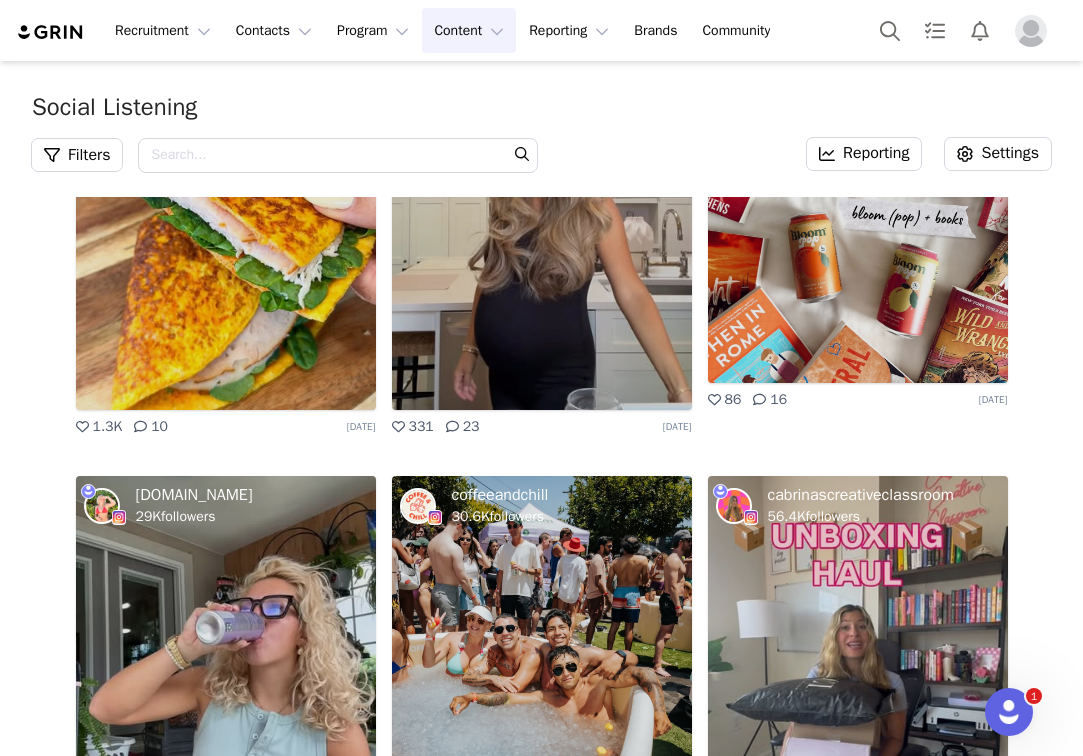 scroll, scrollTop: 4433, scrollLeft: 0, axis: vertical 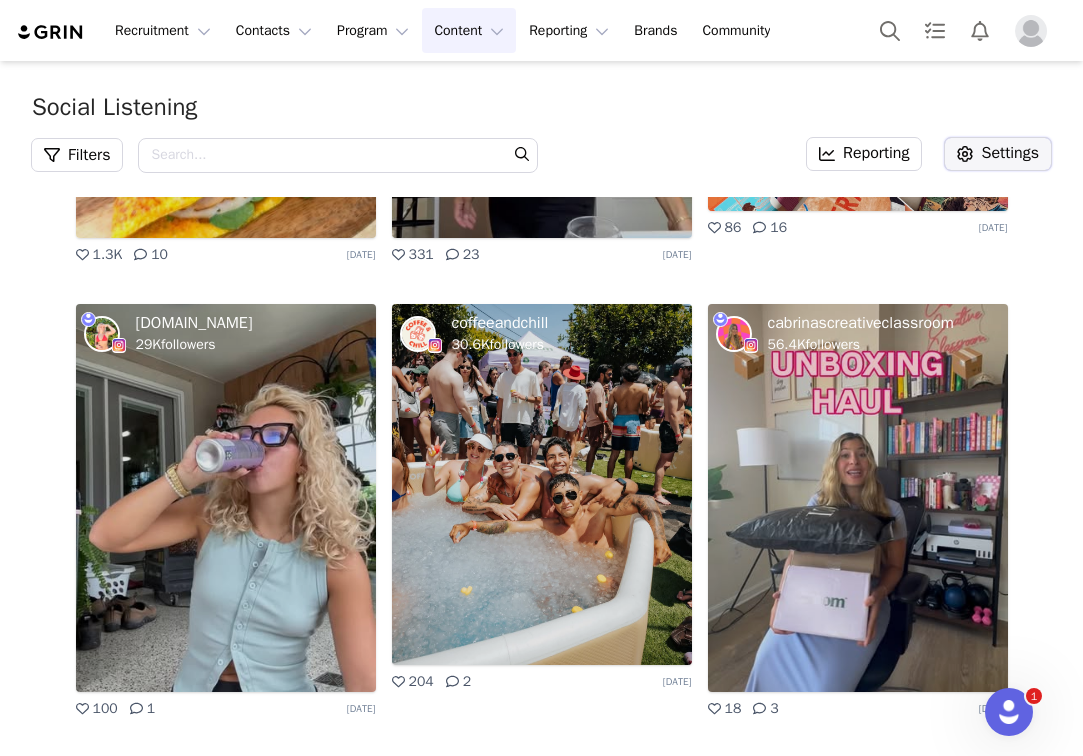 click on "Settings" at bounding box center [998, 154] 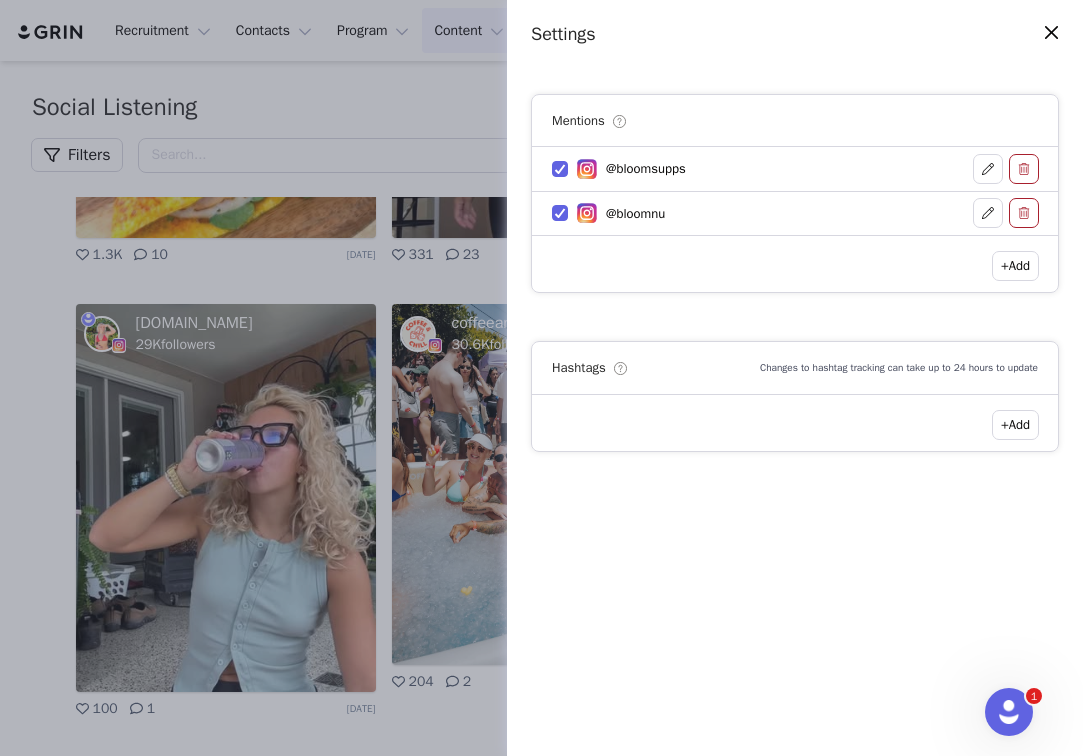 click on "Settings Mentions @bloomsupps @bloomnu +Add Hashtags Changes to hashtag tracking can take up to 24 hours to update +Add" at bounding box center (541, 378) 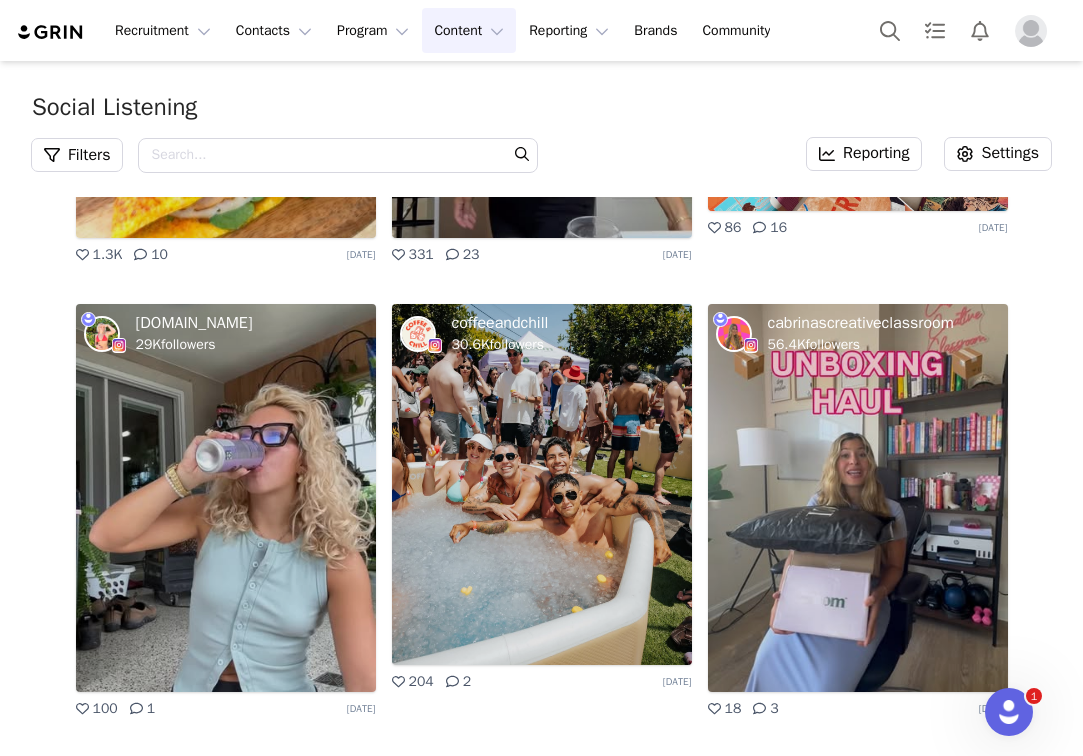 click on "Social Listening Filters Search  - Optional Reporting Settings" at bounding box center (541, 129) 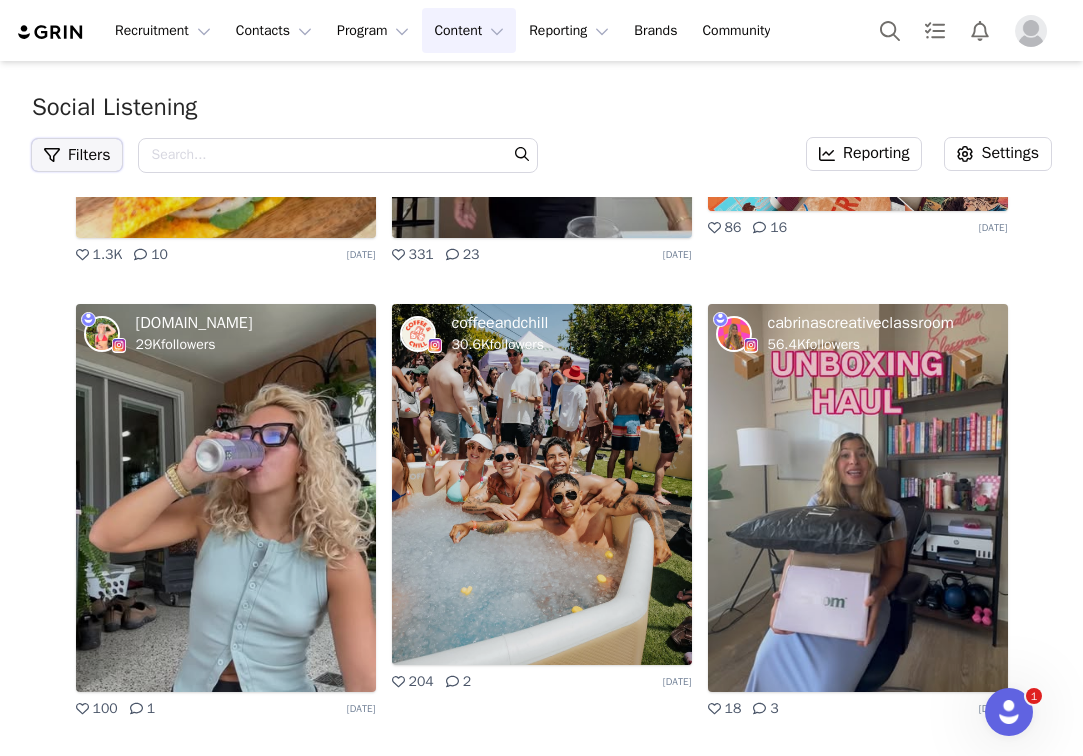click on "Filters" at bounding box center [77, 155] 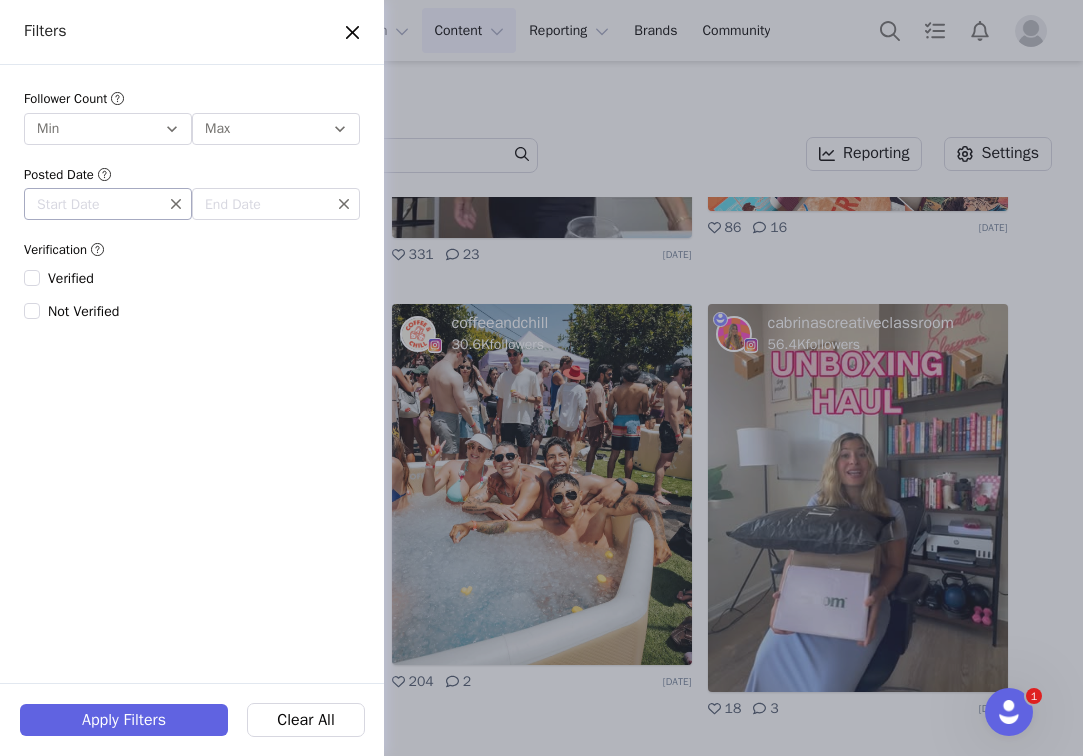 click at bounding box center (108, 204) 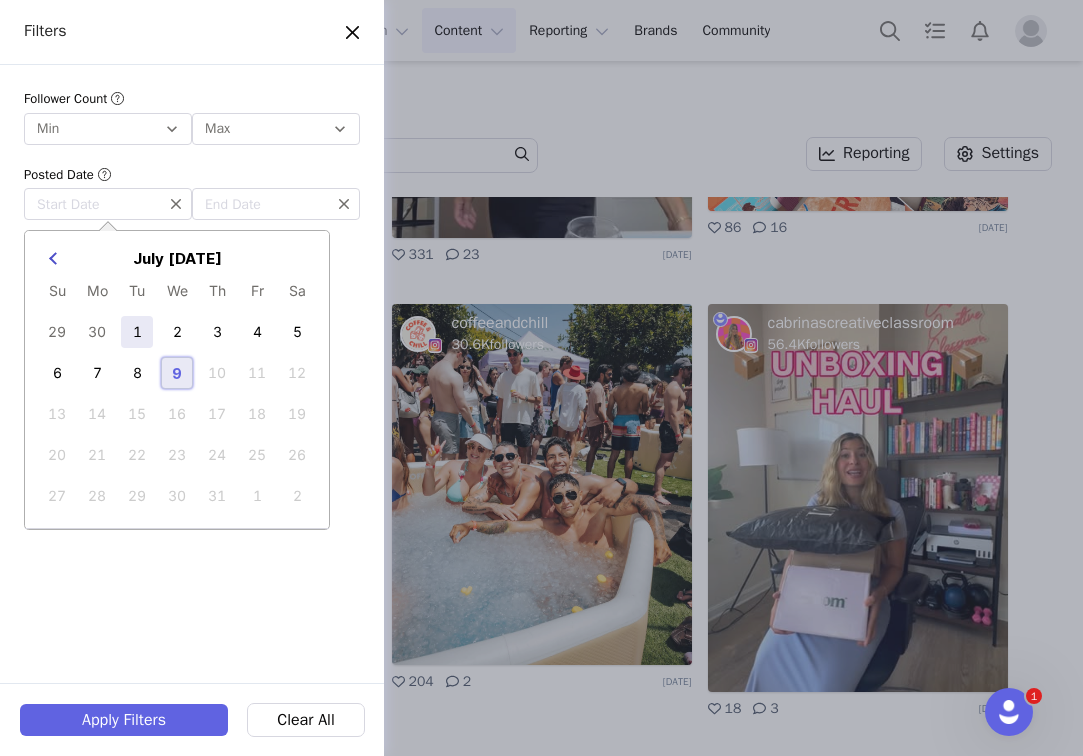 click on "1" at bounding box center (137, 332) 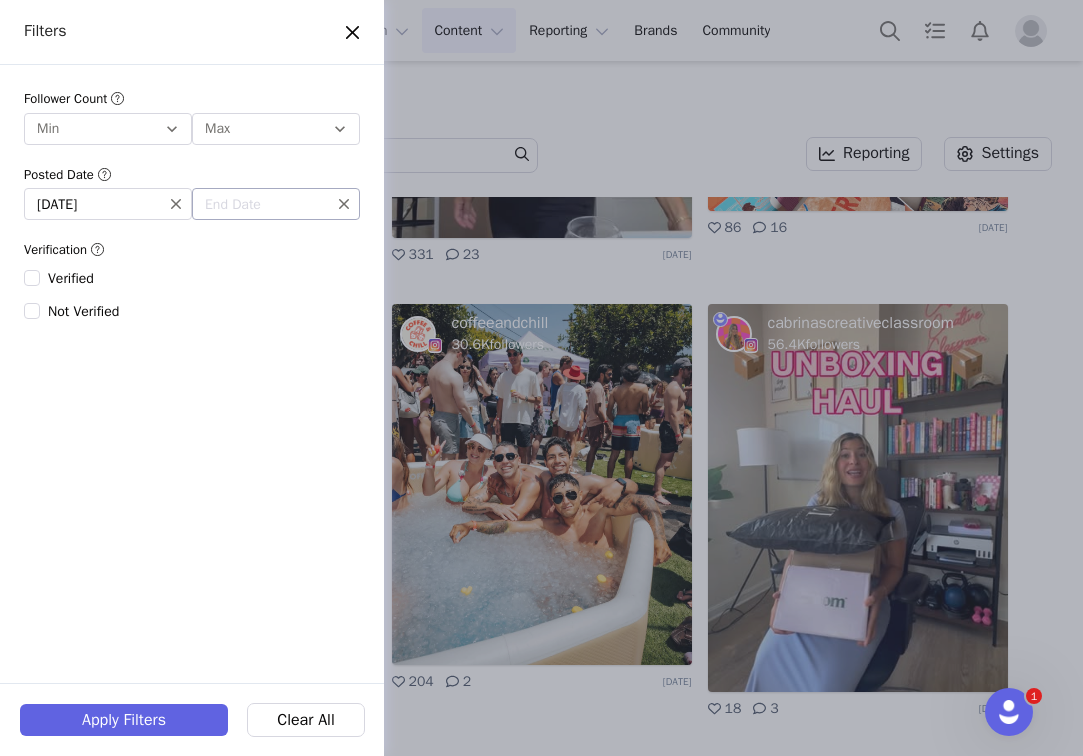 click at bounding box center [276, 204] 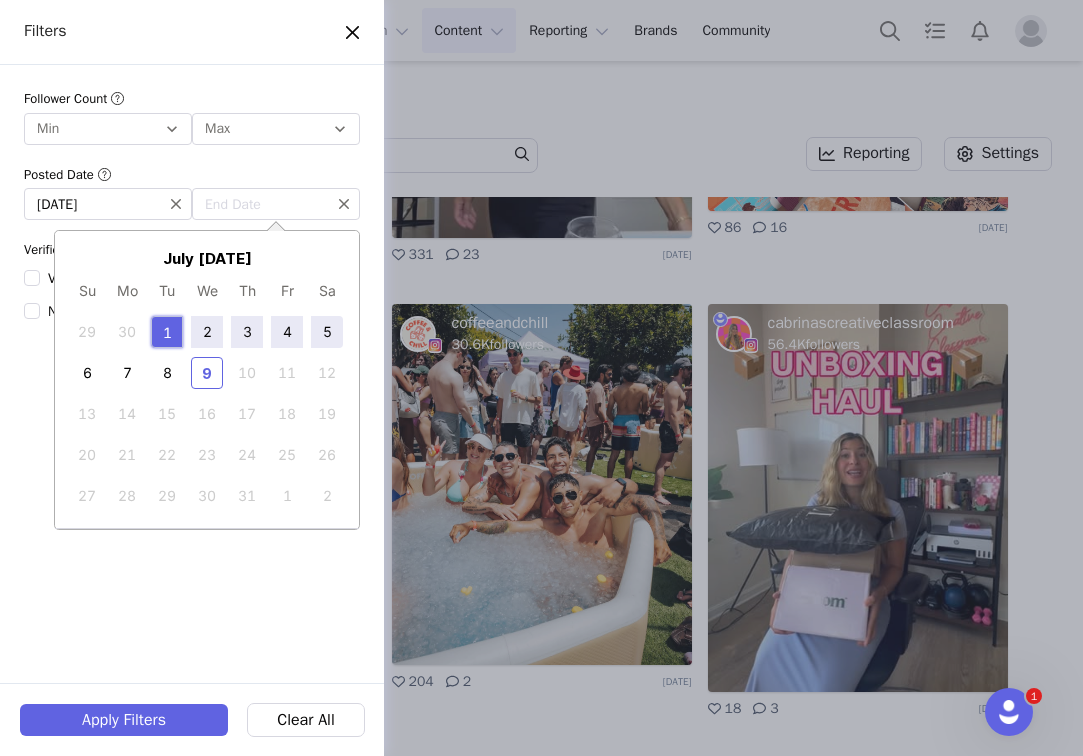 click on "5" at bounding box center (327, 332) 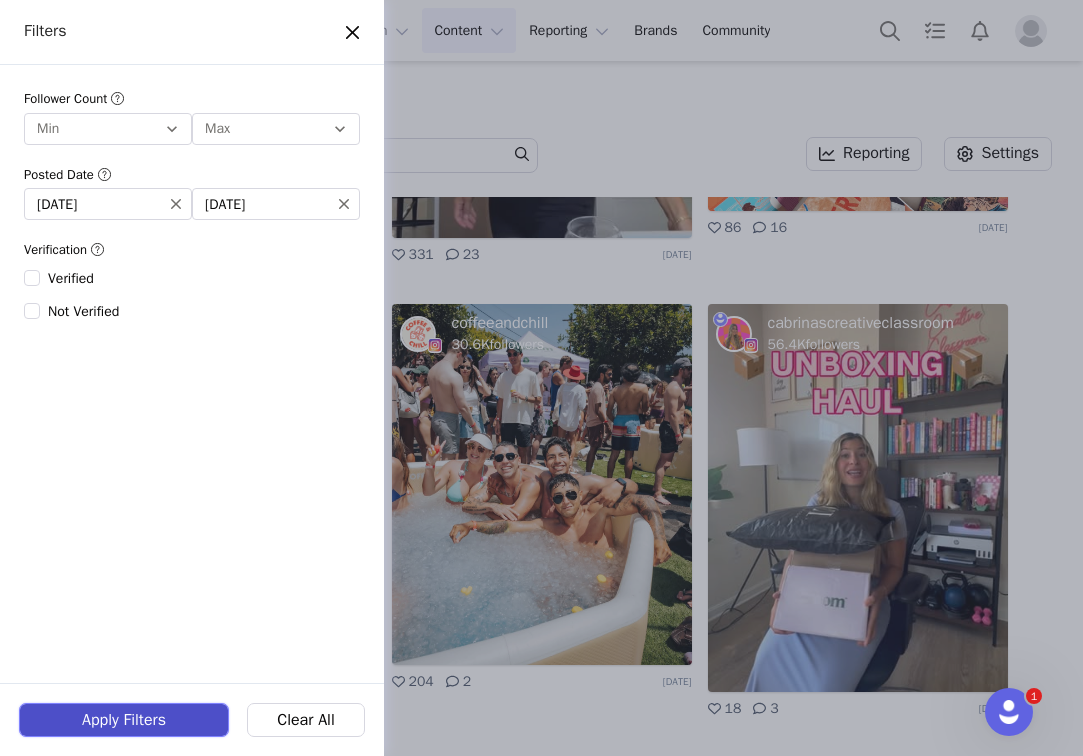 click on "Apply Filters" at bounding box center [124, 720] 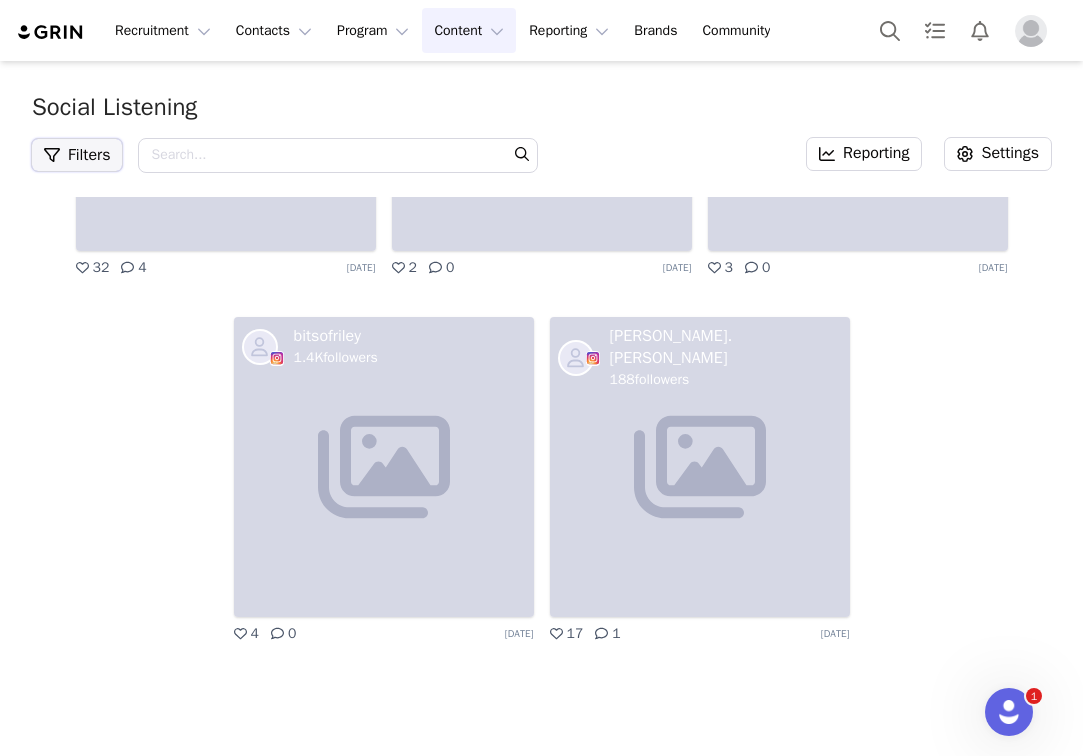 scroll, scrollTop: 2692, scrollLeft: 0, axis: vertical 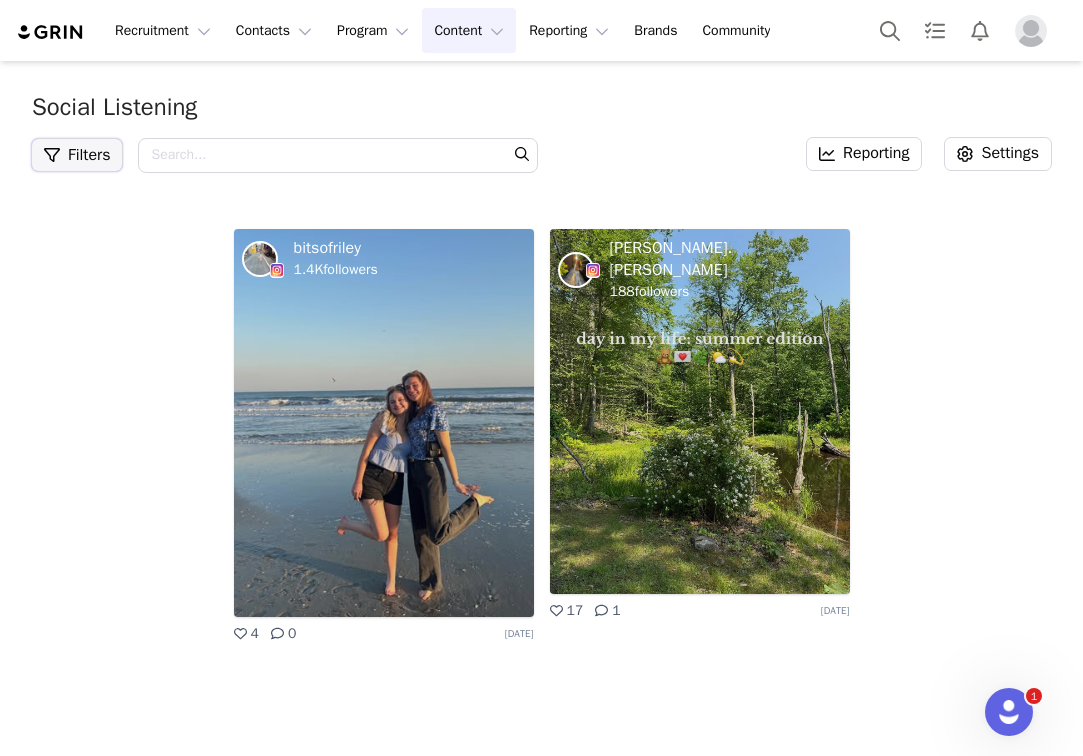 click on "Filters" at bounding box center [77, 155] 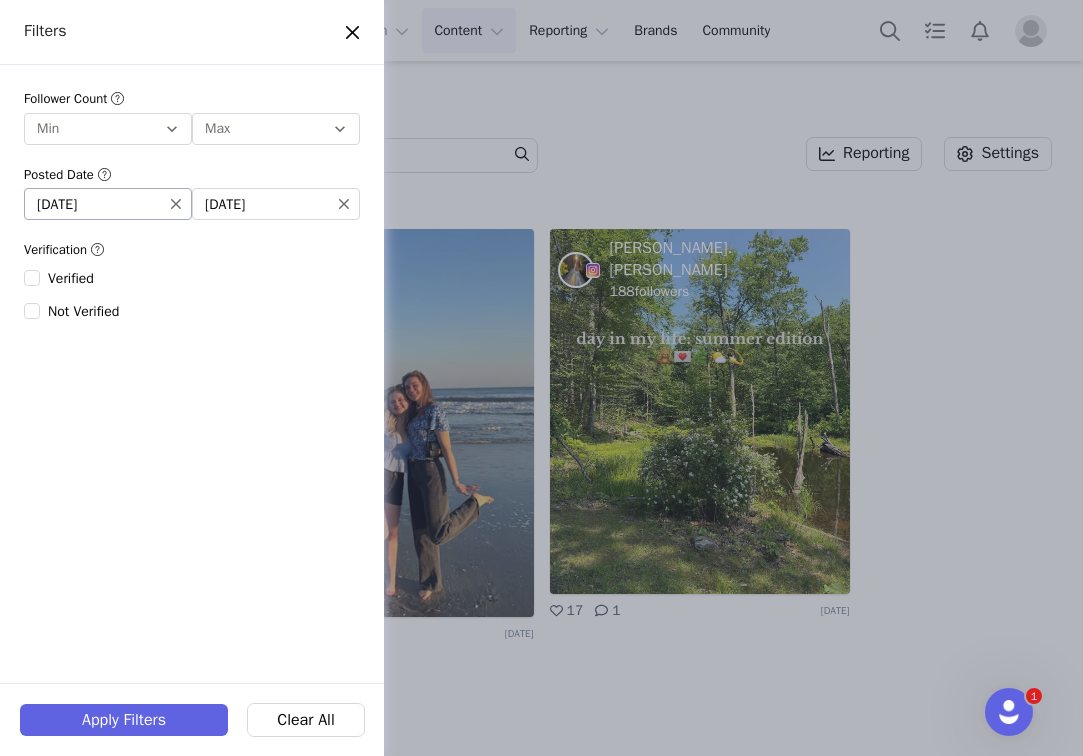 click on "07/01/2025" at bounding box center (108, 204) 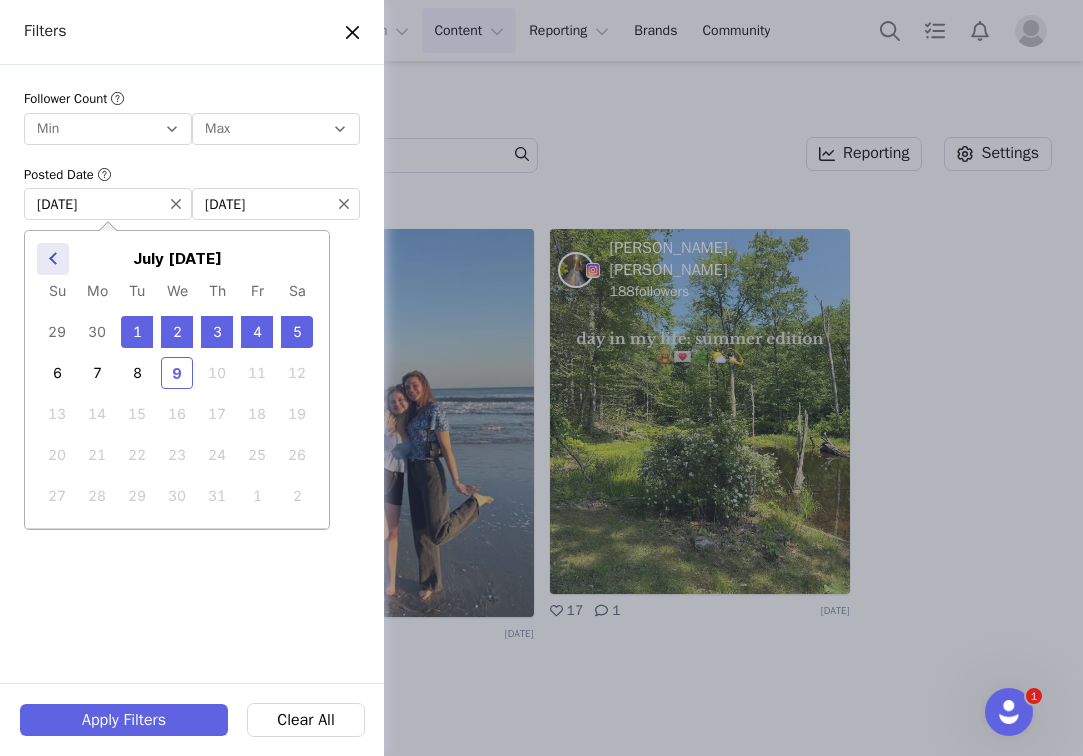 click on "Previous Month" at bounding box center [53, 259] 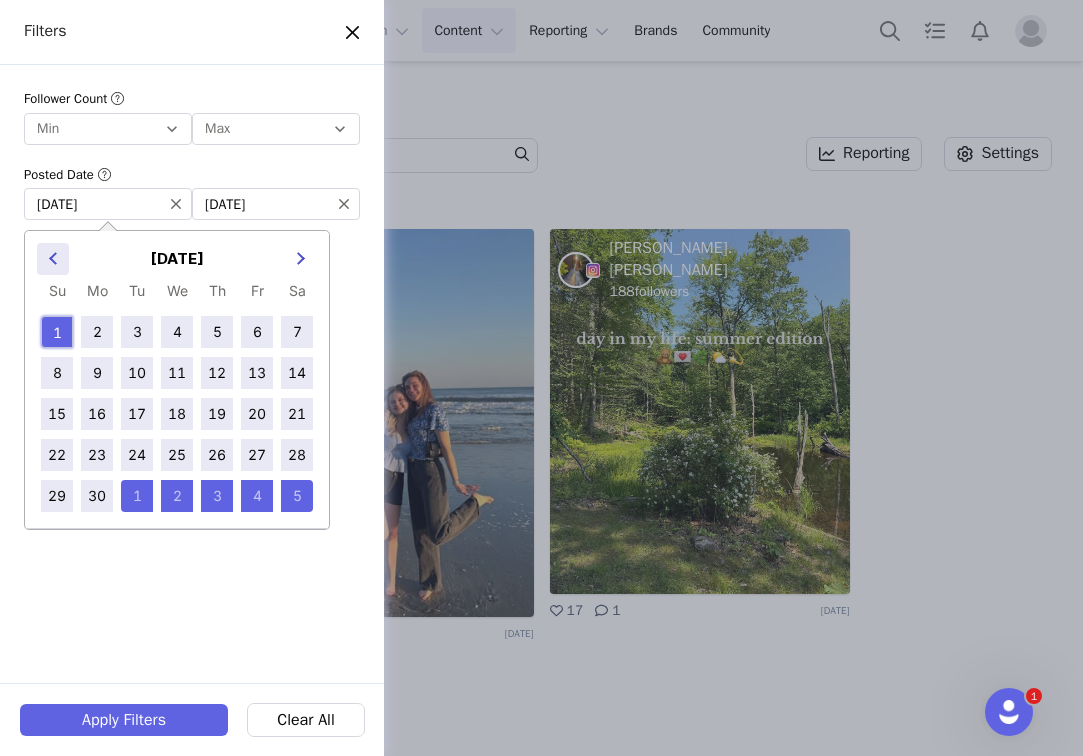 click on "Previous Month" at bounding box center (53, 259) 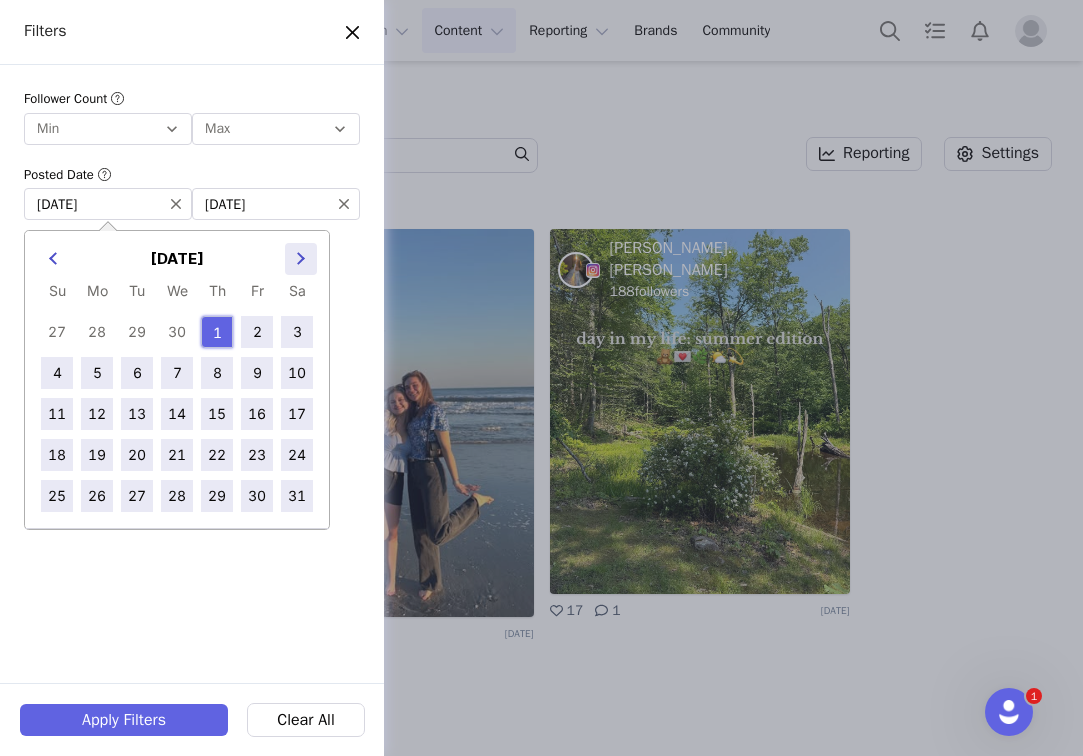 click on "Next Month" at bounding box center [301, 259] 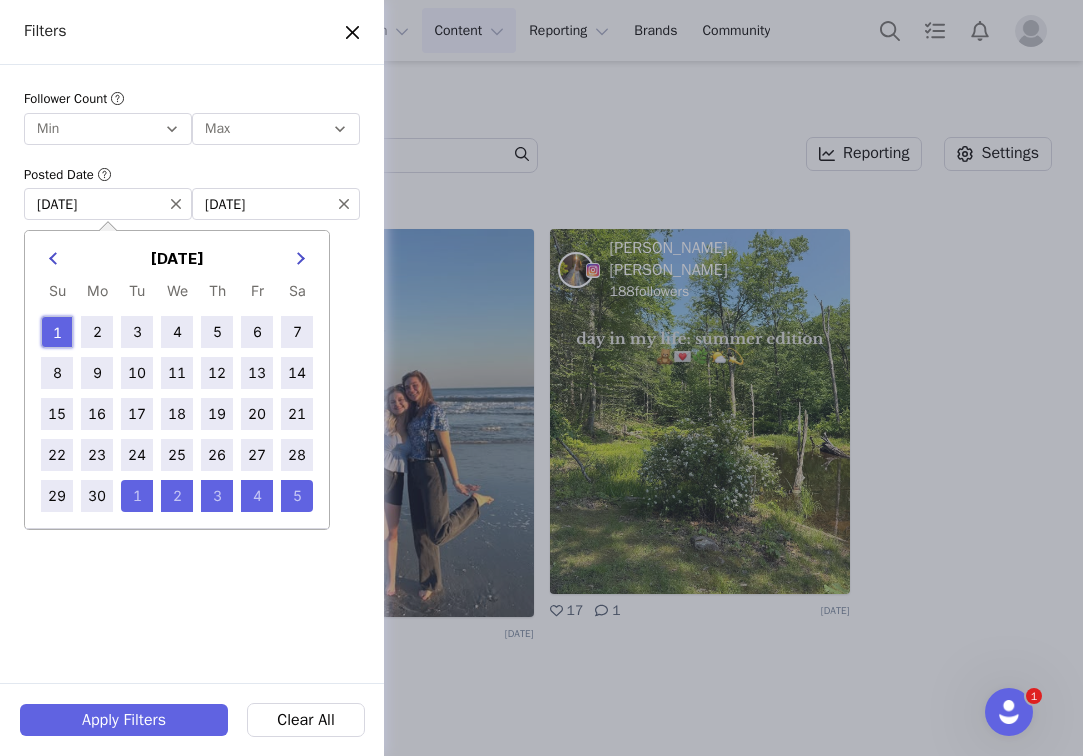 click on "1" at bounding box center [57, 332] 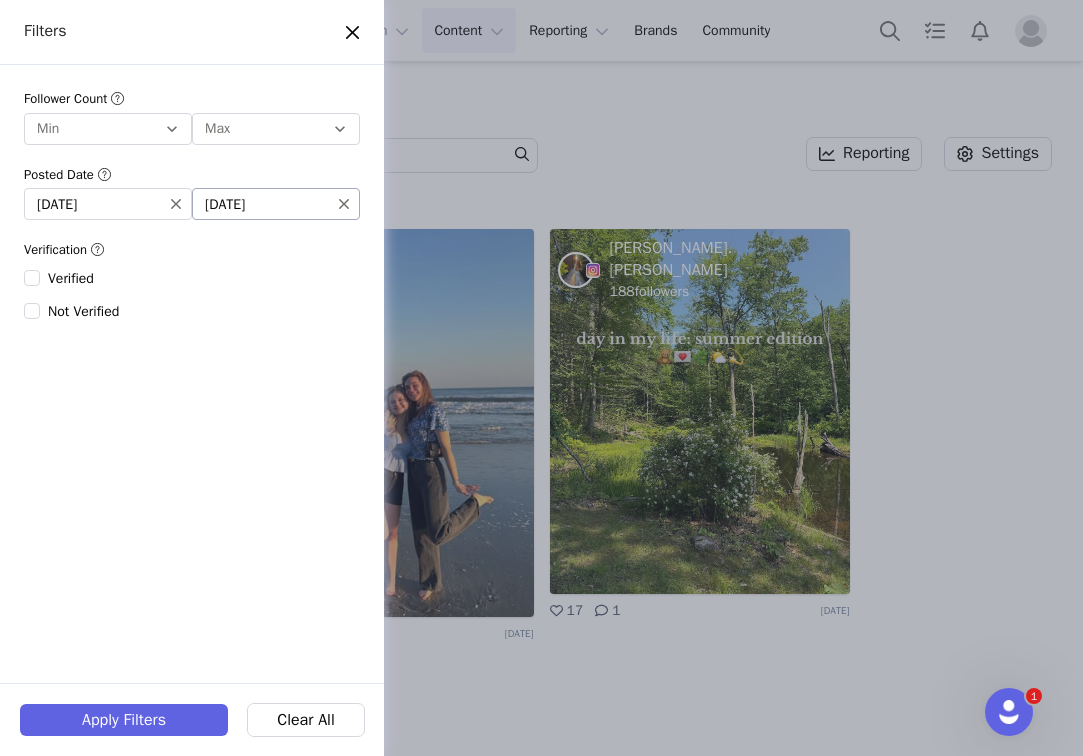 click on "07/05/2025" at bounding box center [276, 204] 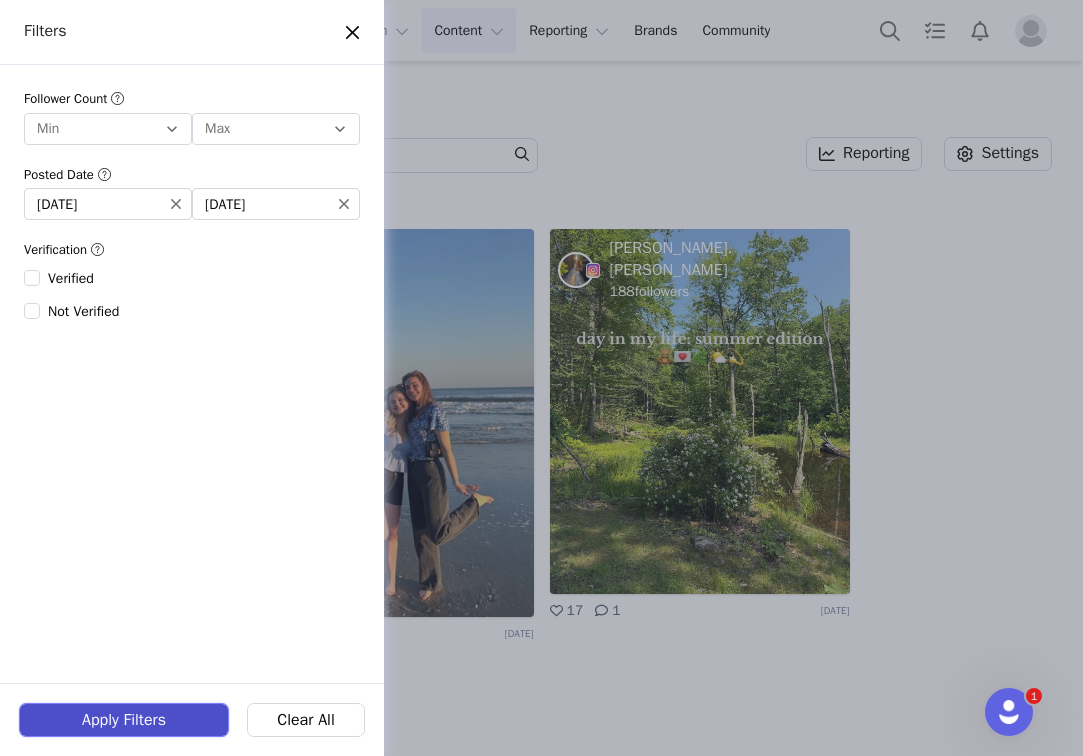 click on "Apply Filters" at bounding box center [124, 720] 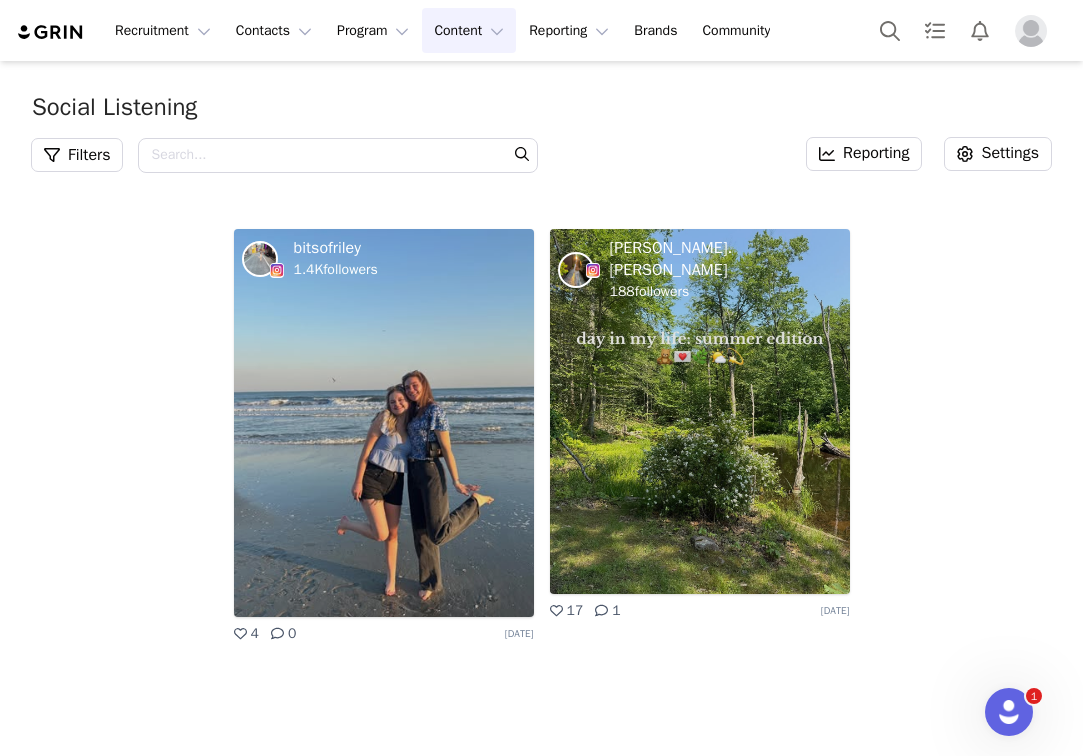 click on "Recruitment Recruitment Creator Search Curated Lists Landing Pages Web Extension AI Creator Search Beta Contacts Contacts Creators Prospects Applicants Program Program Activations Partnerships Affiliates Content Content Creator Content Media Library Social Listening Reporting Reporting Dashboard Report Builder Brands Brands Community Community" at bounding box center (541, 30) 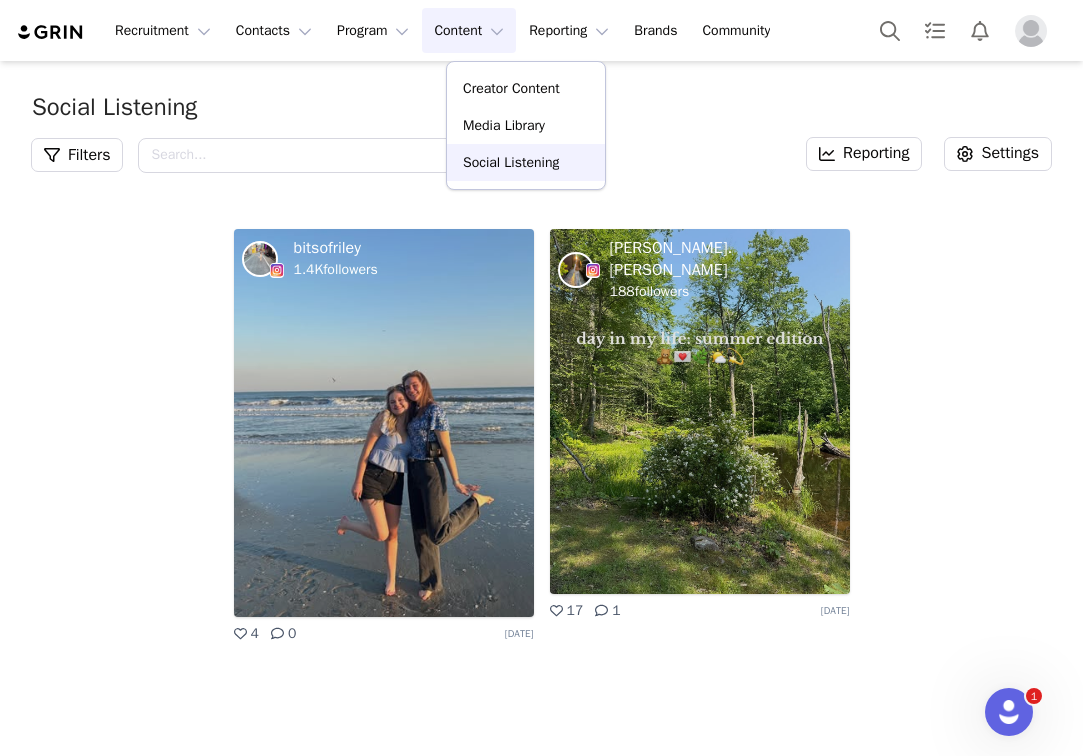 click on "Social Listening" at bounding box center (511, 162) 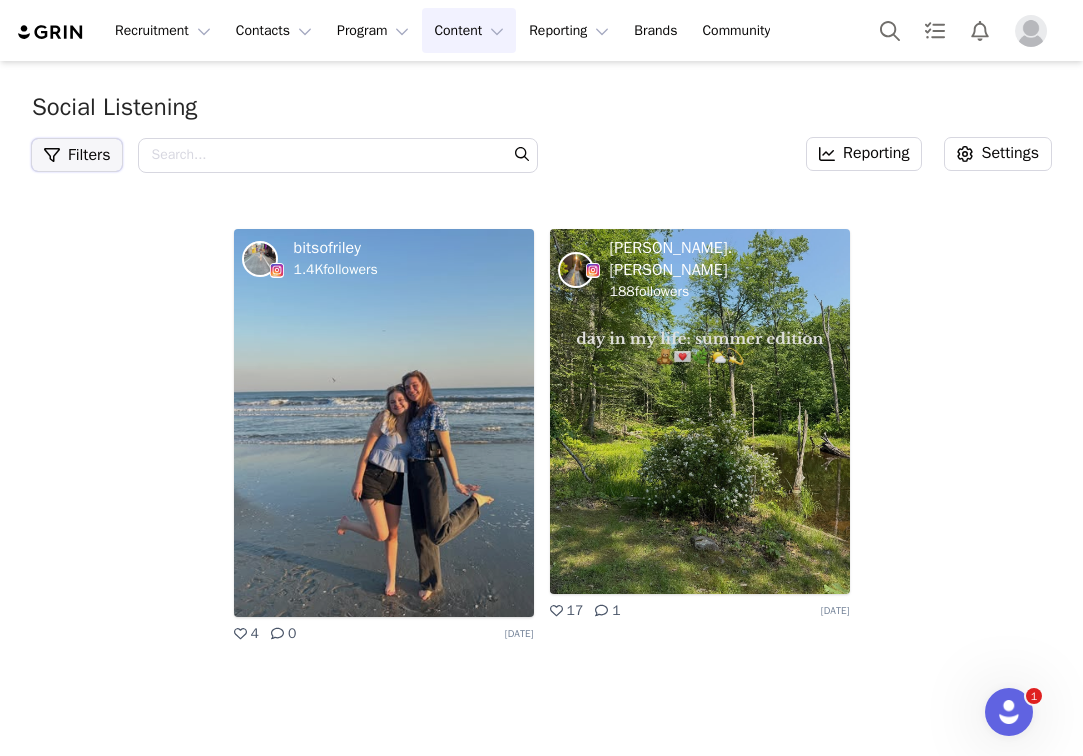 click on "Filters" at bounding box center (77, 155) 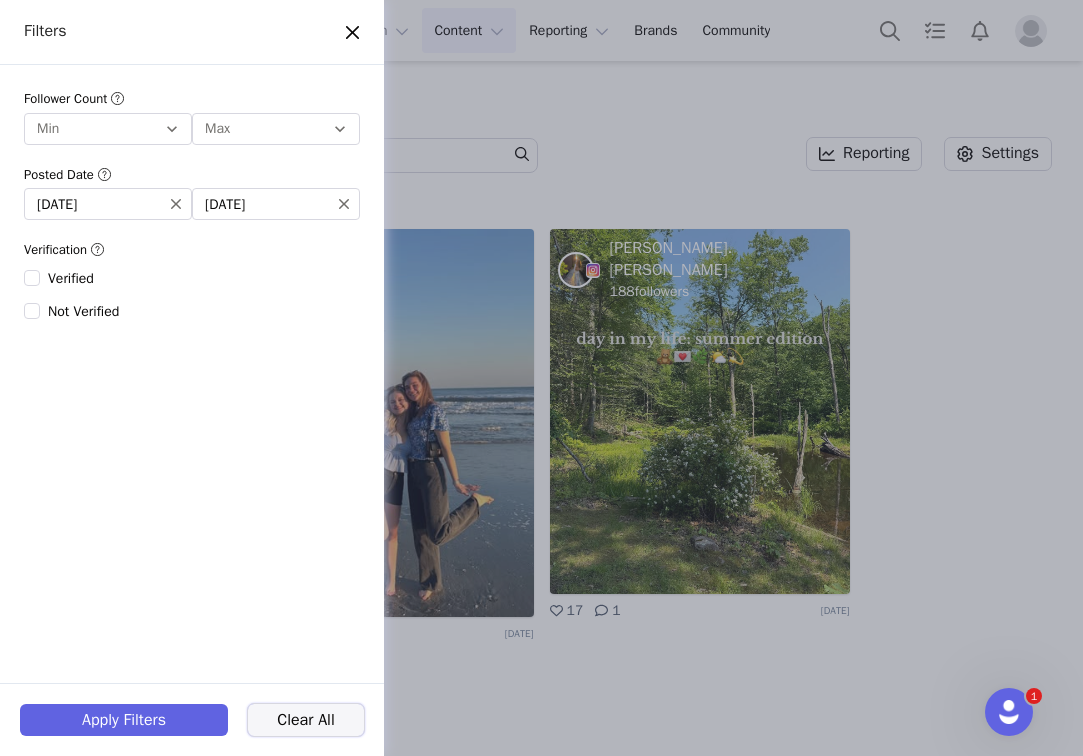 click on "Clear All" at bounding box center [306, 720] 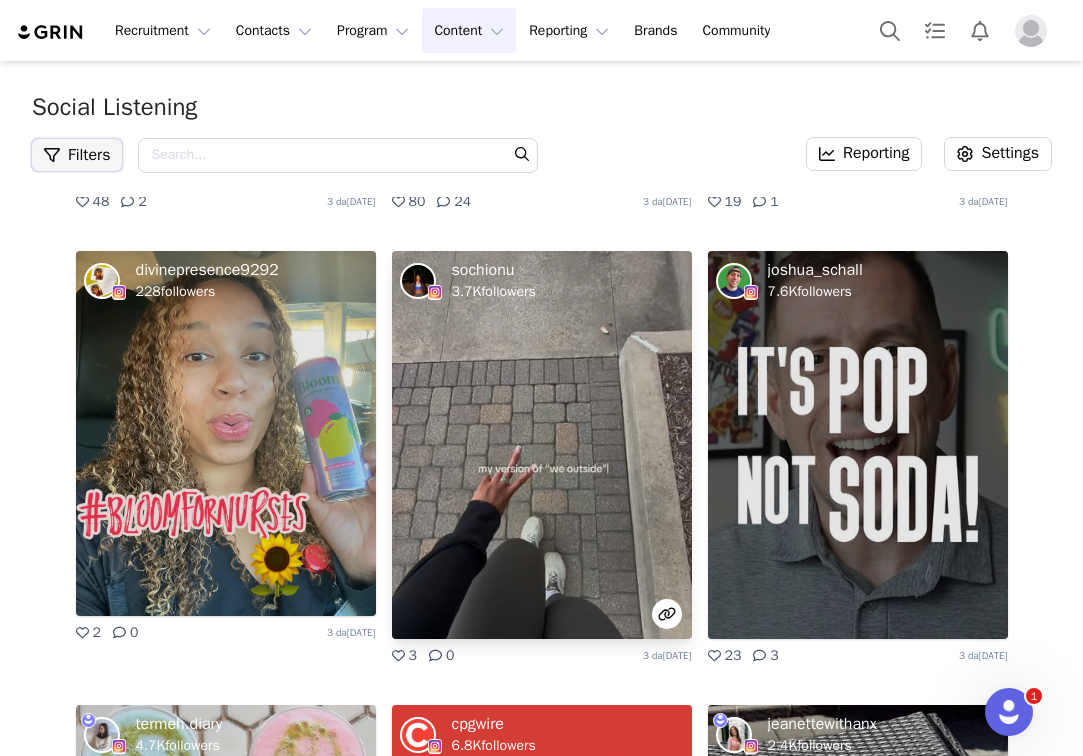 scroll, scrollTop: 15832, scrollLeft: 0, axis: vertical 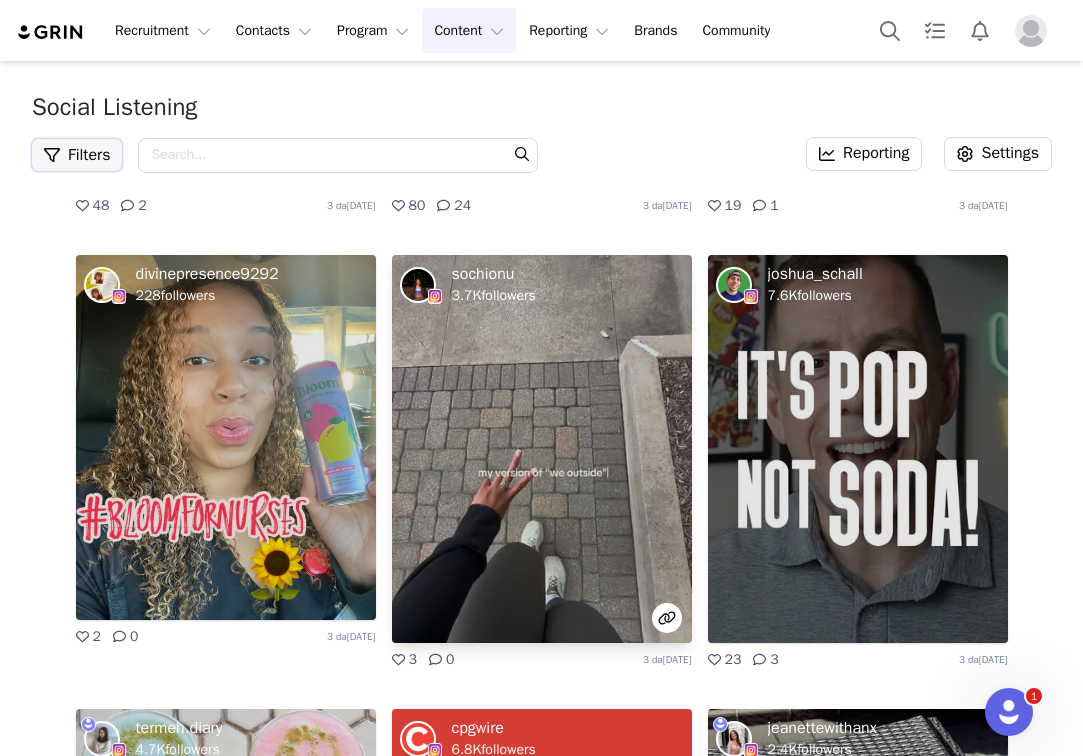 type 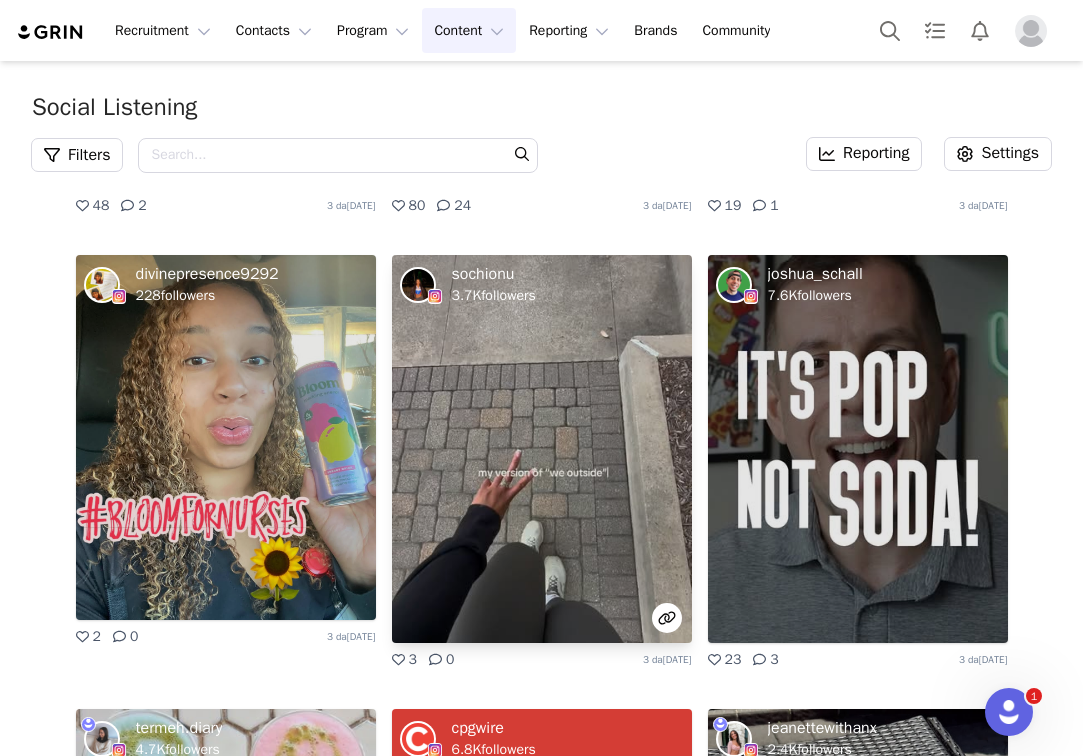 click on "sochionu" at bounding box center (483, 274) 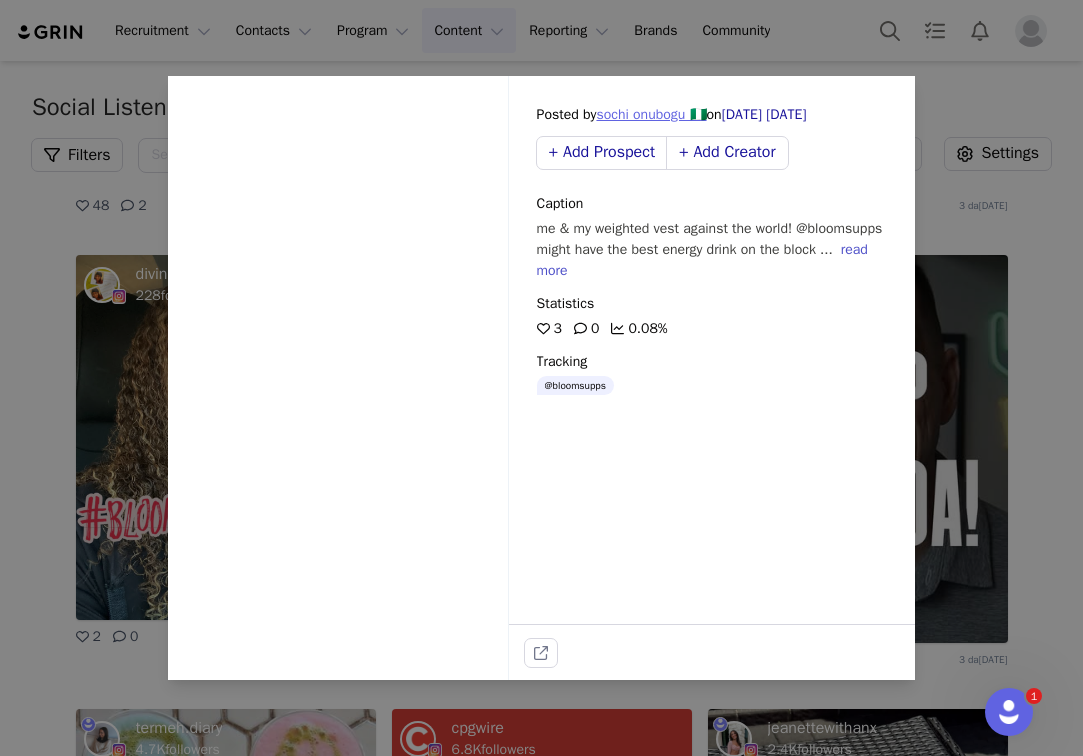 click on "sochi onubogu 🇳🇬" at bounding box center [651, 114] 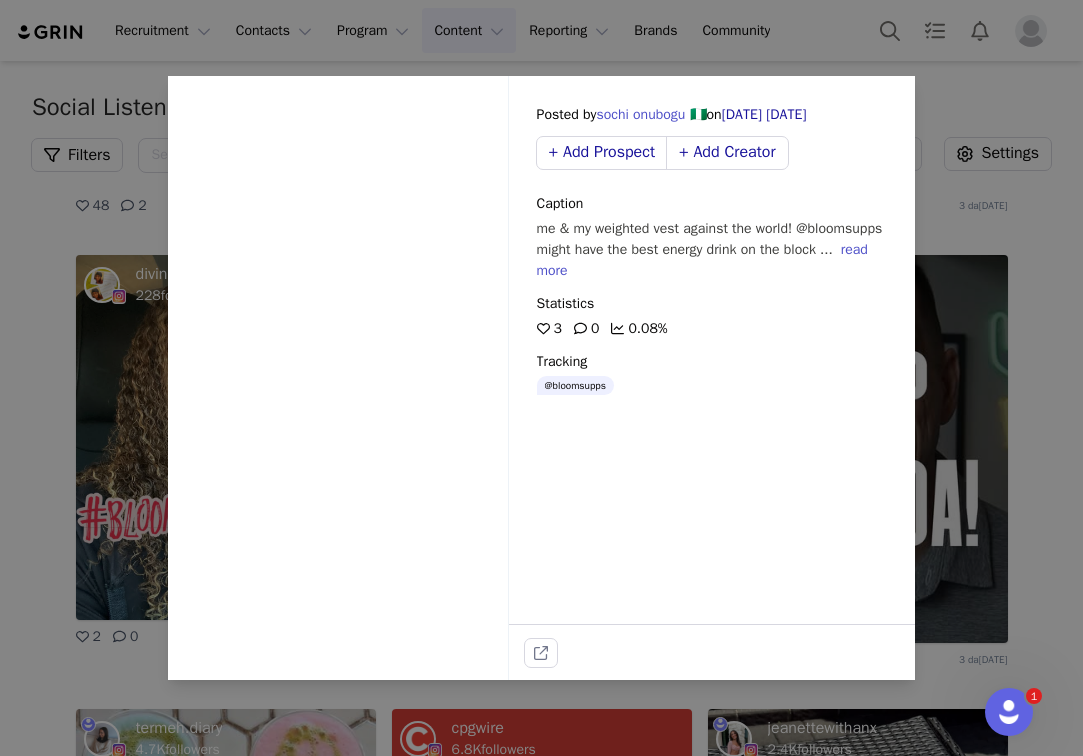 click on "Sorry, your browser does not support videos. Posted by  sochi onubogu 🇳🇬  on  Jul 06, 2025 + Add Prospect + Add Creator Caption me & my weighted vest against the world!
@bloomsupps might have the best energy drink
on the block ... read more Statistics 3 0 0.08% Tracking @bloomsupps" at bounding box center (541, 378) 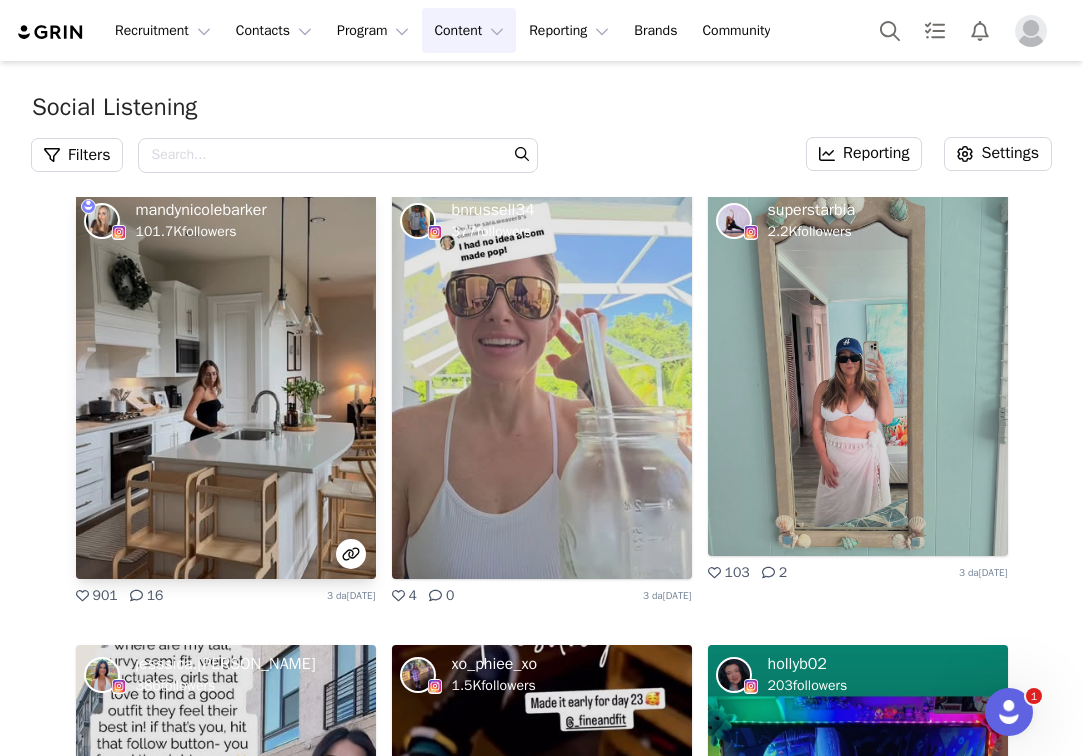 scroll, scrollTop: 17209, scrollLeft: 0, axis: vertical 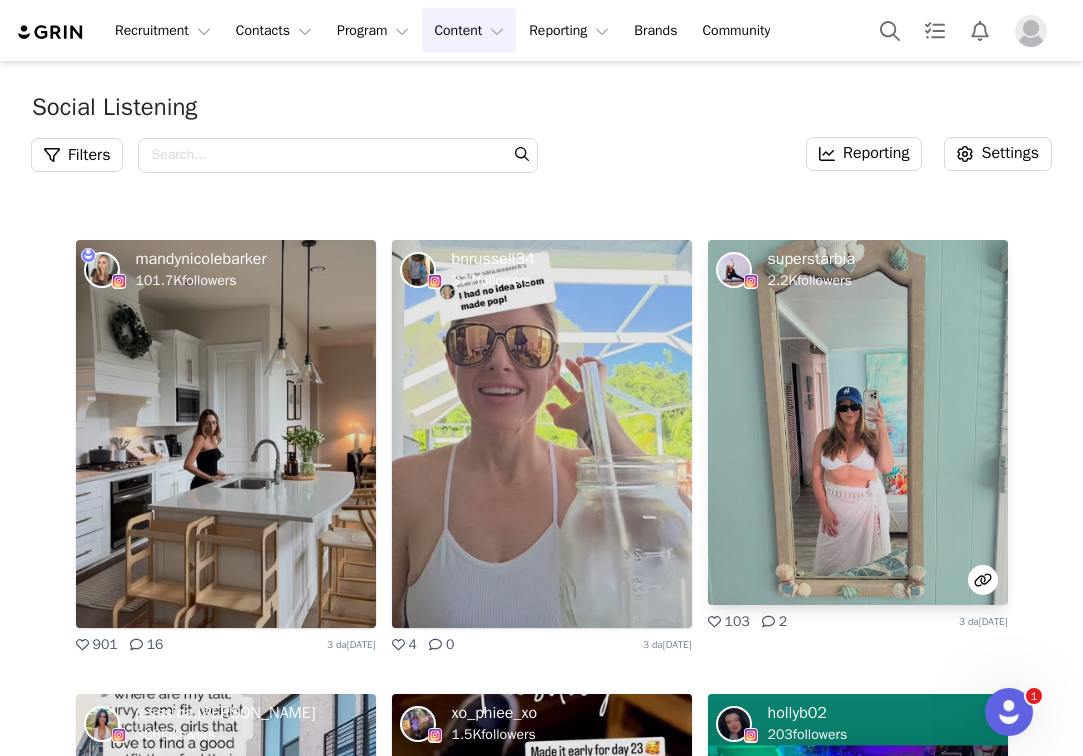 click on "superstarbia" at bounding box center [812, 259] 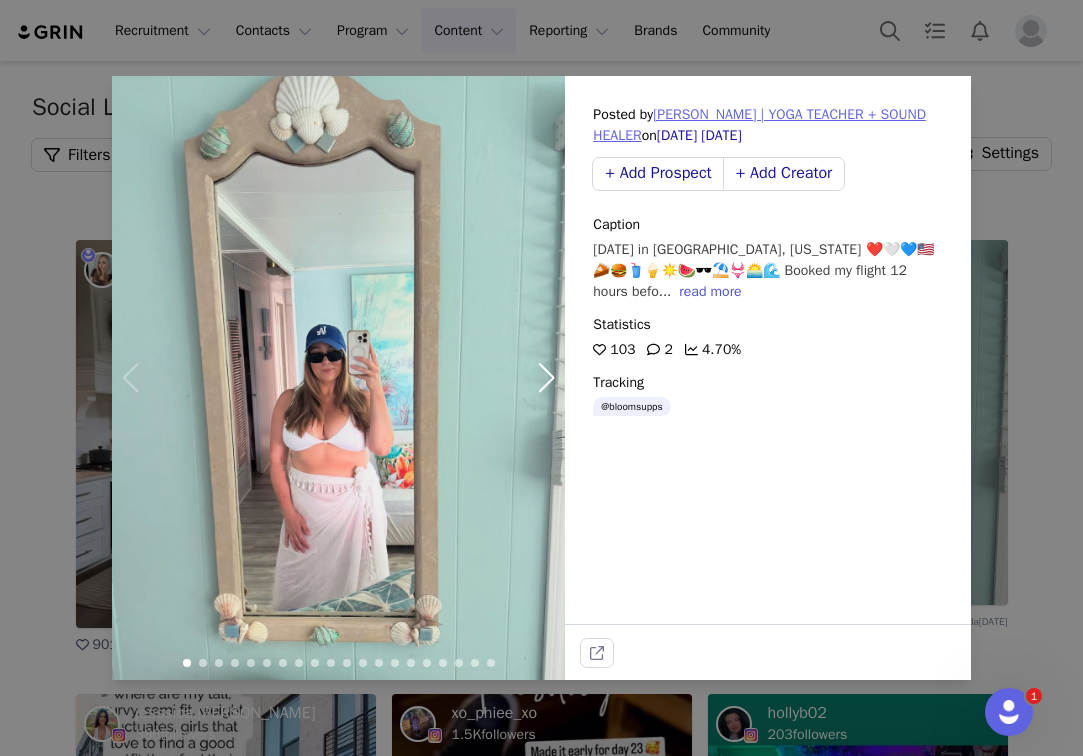 click on "BIANCA CAULFIELD | YOGA TEACHER + SOUND HEALER" at bounding box center (759, 125) 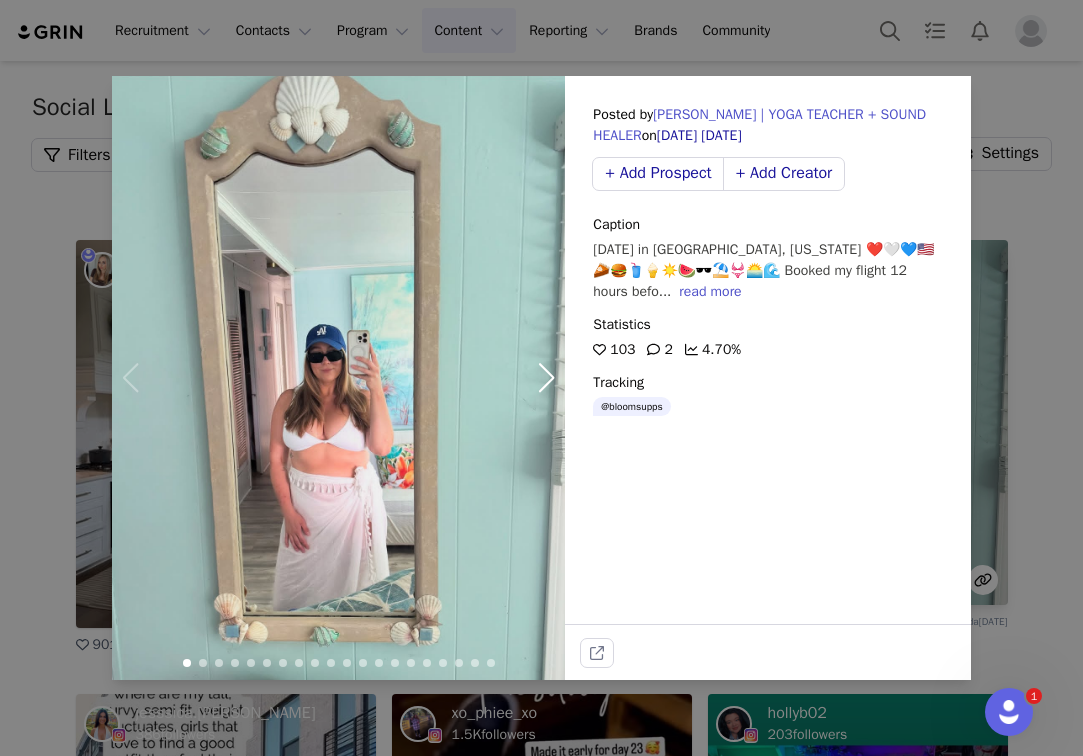 click on "Sorry, your browser does not support videos. Sorry, your browser does not support videos. Sorry, your browser does not support videos. Sorry, your browser does not support videos. Posted by  BIANCA CAULFIELD | YOGA TEACHER + SOUND HEALER  on  Jul 06, 2025 + Add Prospect + Add Creator Caption 4th of July in Lexington, Michigan ❤️🤍💙🇺🇸🥧🍔🥤🍦☀️🍉🕶️⛱️👙🌅🌊
Booked my flight 12 hours befo... read more Statistics 103 2 4.70% Tracking @bloomsupps" at bounding box center [541, 378] 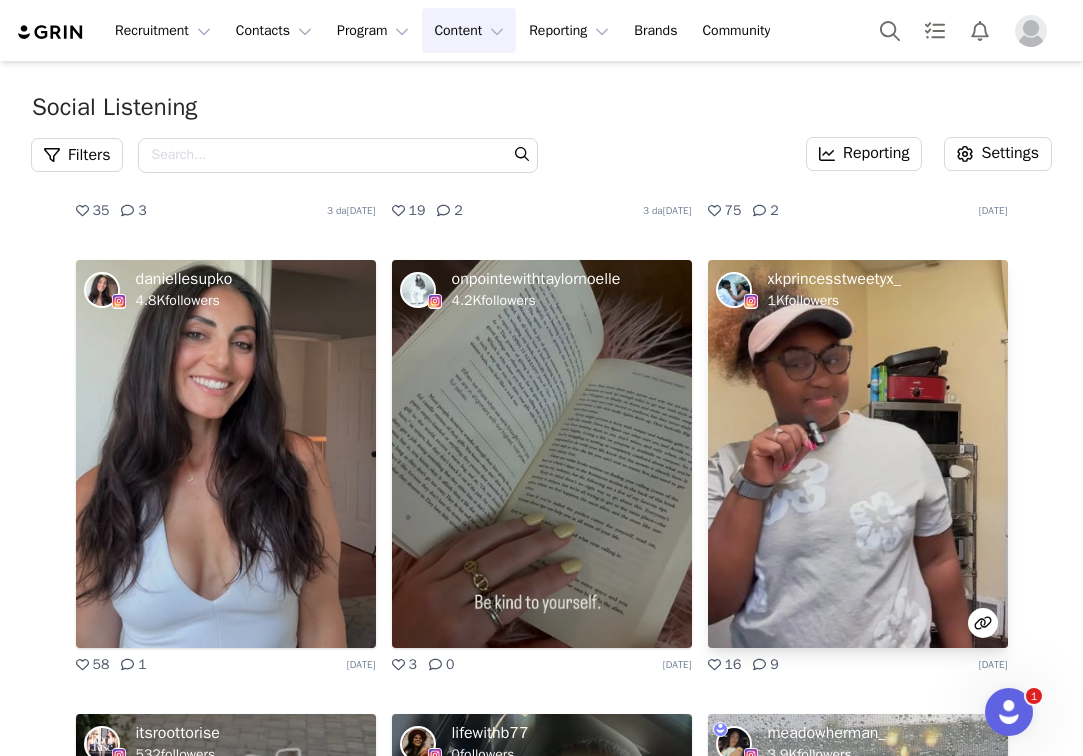 scroll, scrollTop: 18539, scrollLeft: 0, axis: vertical 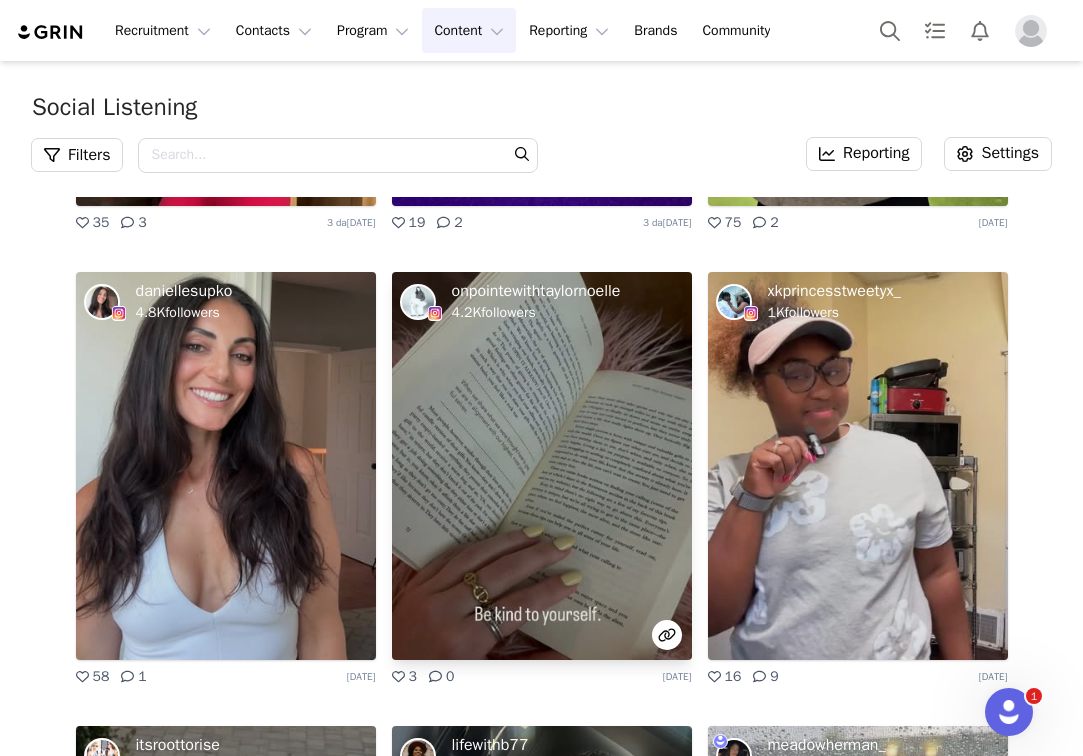 click on "onpointewithtaylornoelle" at bounding box center [536, 291] 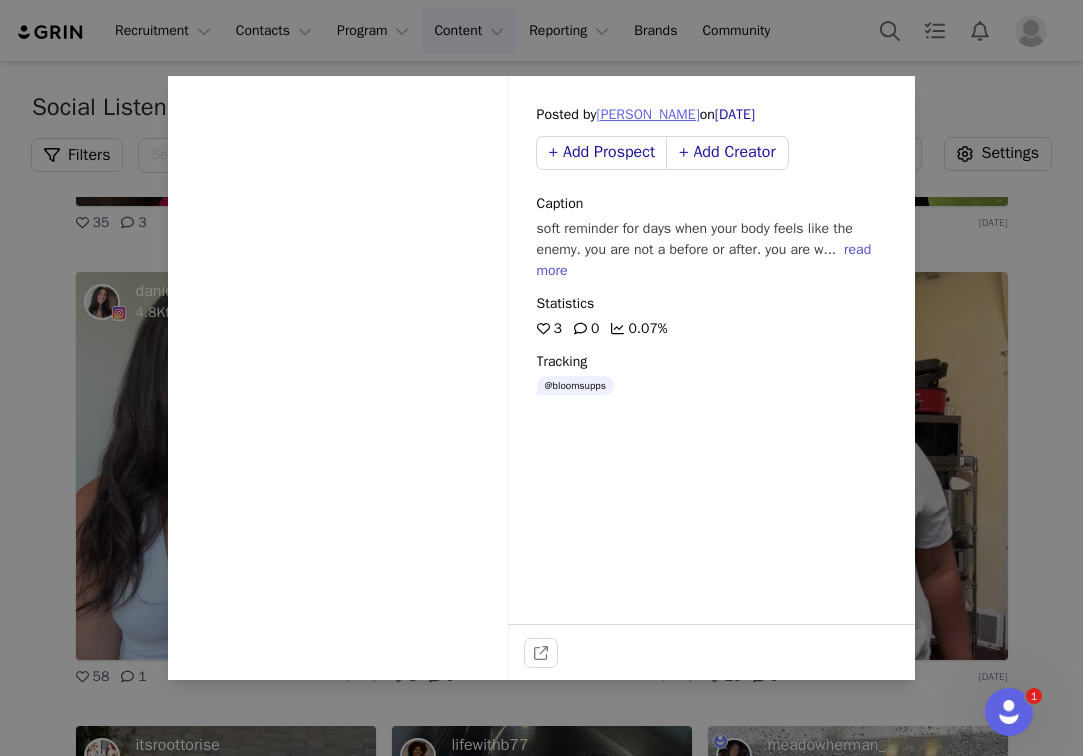 click on "Taylor Noelle" at bounding box center [647, 114] 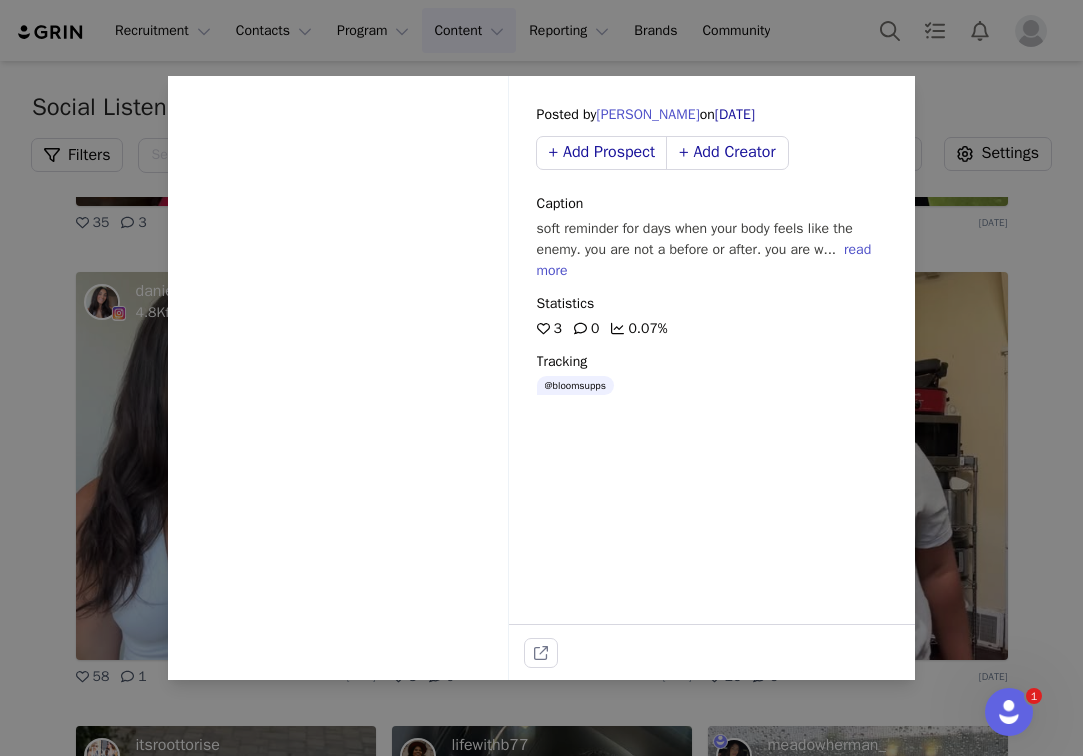 click on "Sorry, your browser does not support videos. Posted by  Taylor Noelle  on  Jul 05, 2025 + Add Prospect + Add Creator Caption soft reminder for days when your body feels like the enemy. you are not a before or after. you are w... read more Statistics 3 0 0.07% Tracking @bloomsupps" at bounding box center [541, 378] 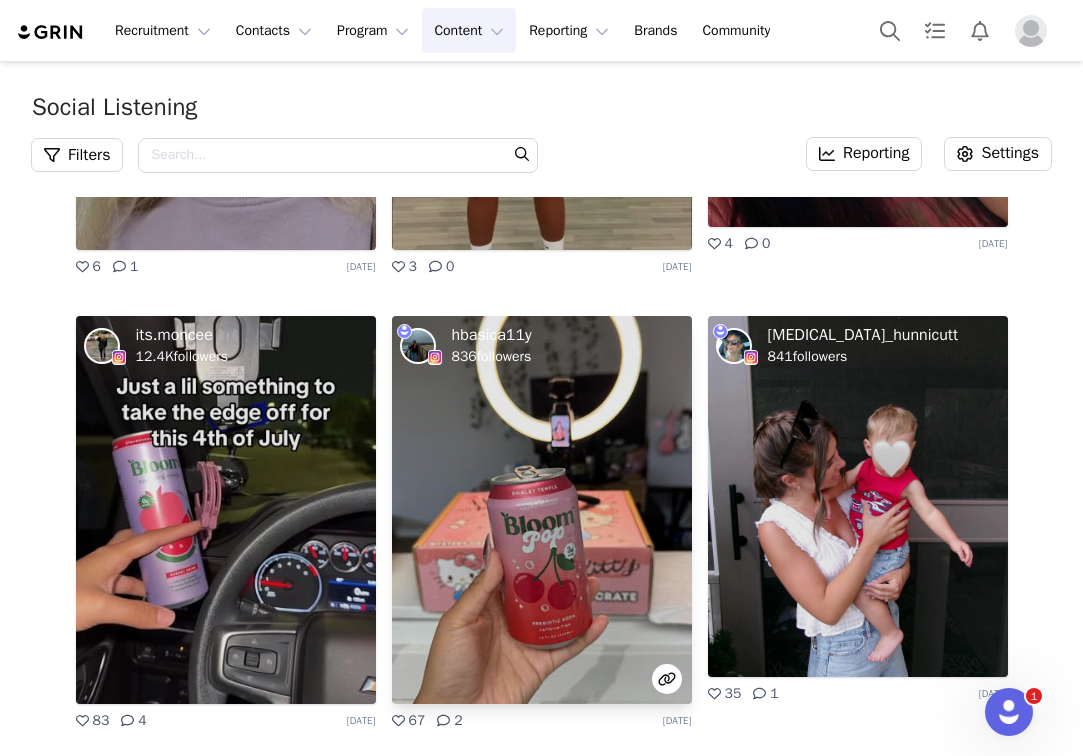 scroll, scrollTop: 22117, scrollLeft: 0, axis: vertical 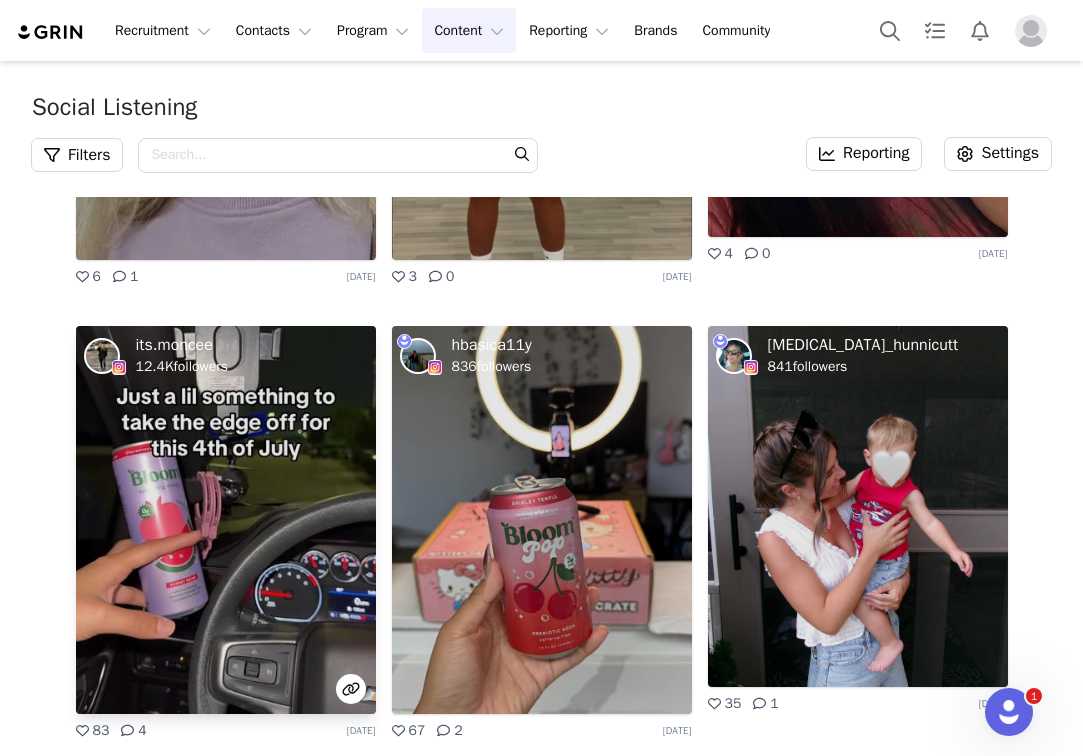 click at bounding box center [226, 520] 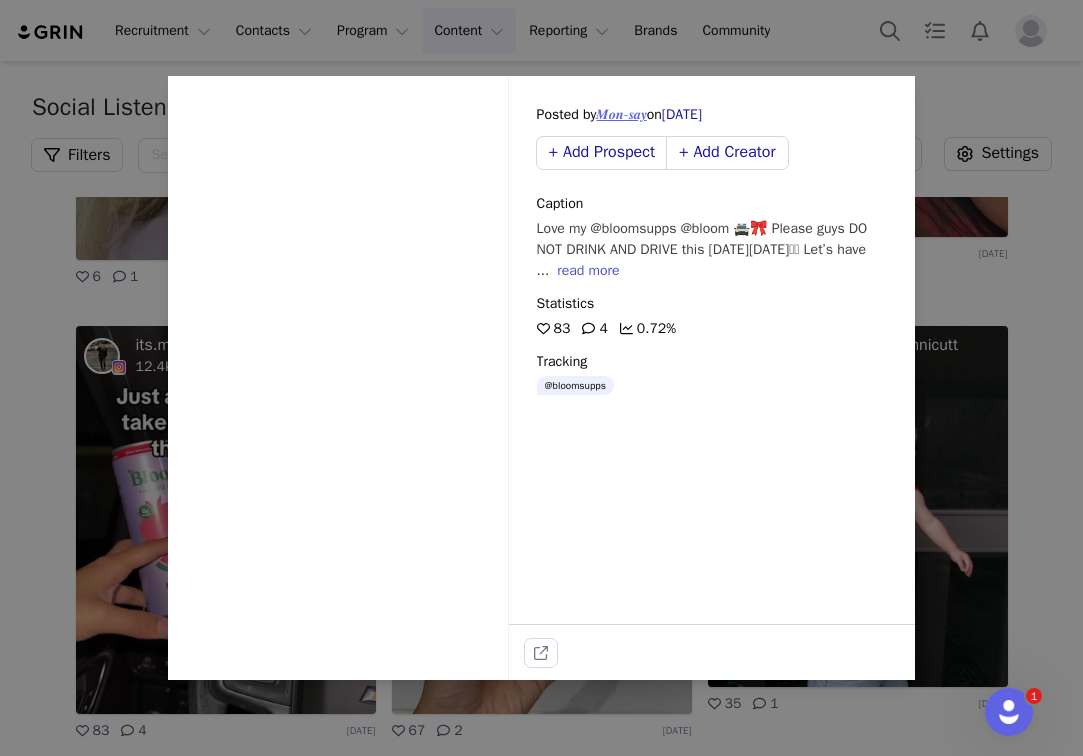 click on "𝑴𝒐𝒏-𝒔𝒂𝒚" at bounding box center (621, 114) 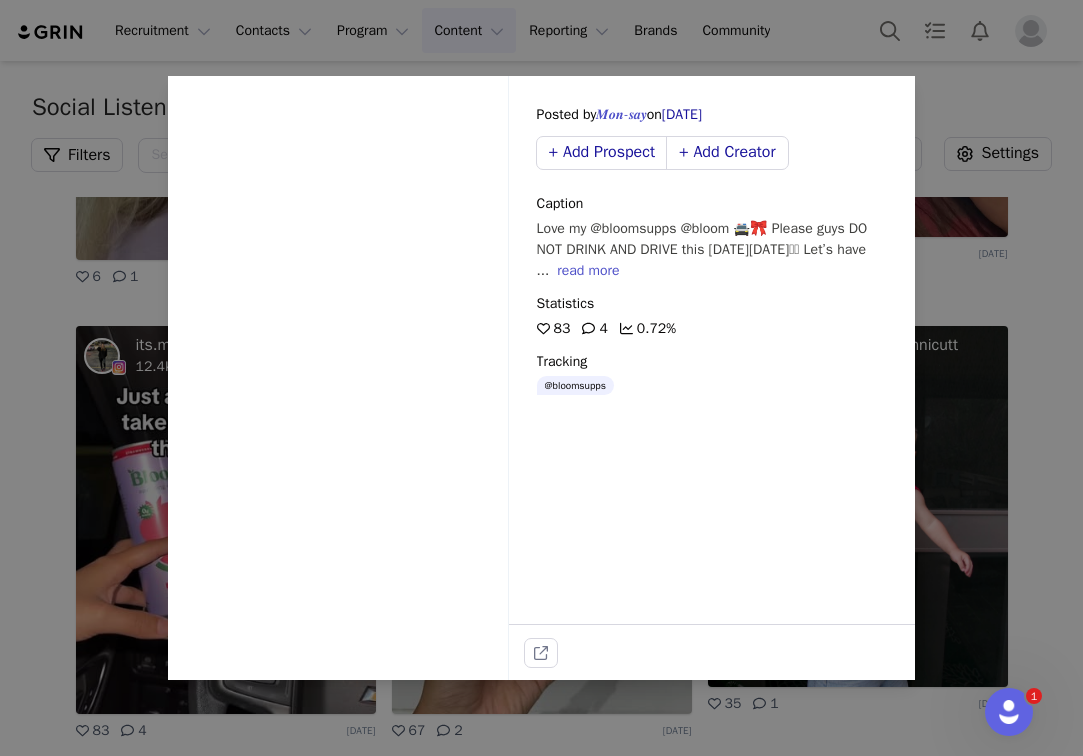 click on "Sorry, your browser does not support videos. Posted by  𝑴𝒐𝒏-𝒔𝒂𝒚  on  Jul 04, 2025 + Add Prospect + Add Creator Caption Love my @bloomsupps @bloom 🚔🎀 Please guys DO NOT DRINK AND DRIVE this 4th of July!🙏🏽 Let’s have ... read more Statistics 83 4 0.72% Tracking @bloomsupps" at bounding box center [541, 378] 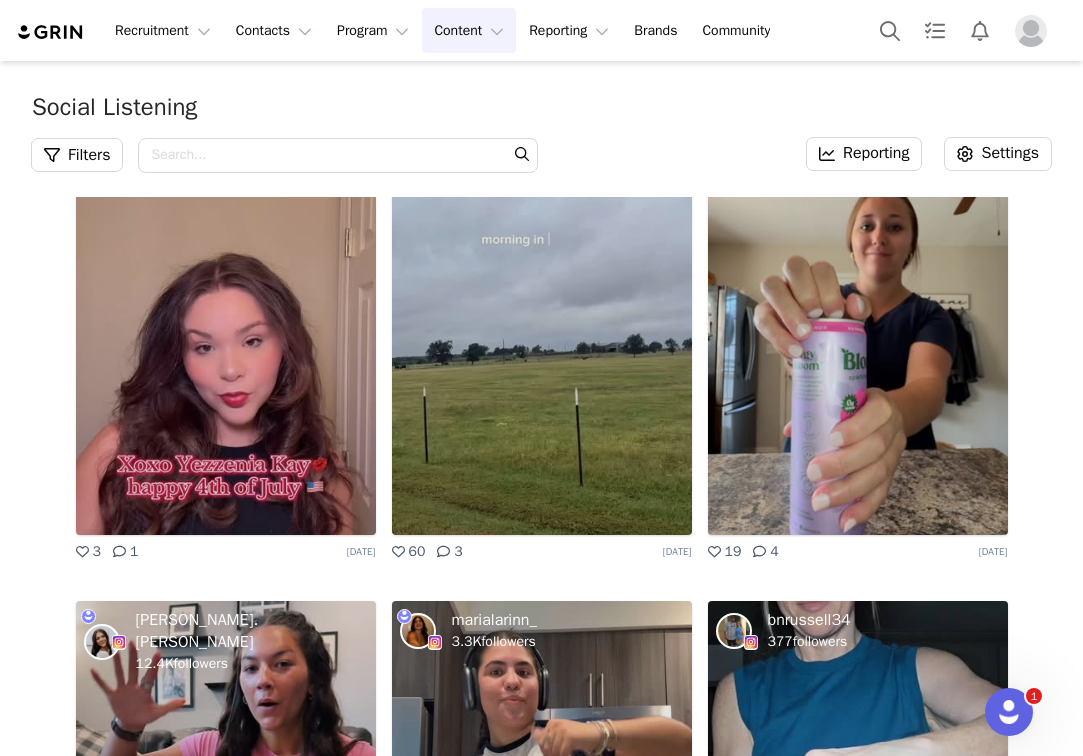 scroll, scrollTop: 24421, scrollLeft: 0, axis: vertical 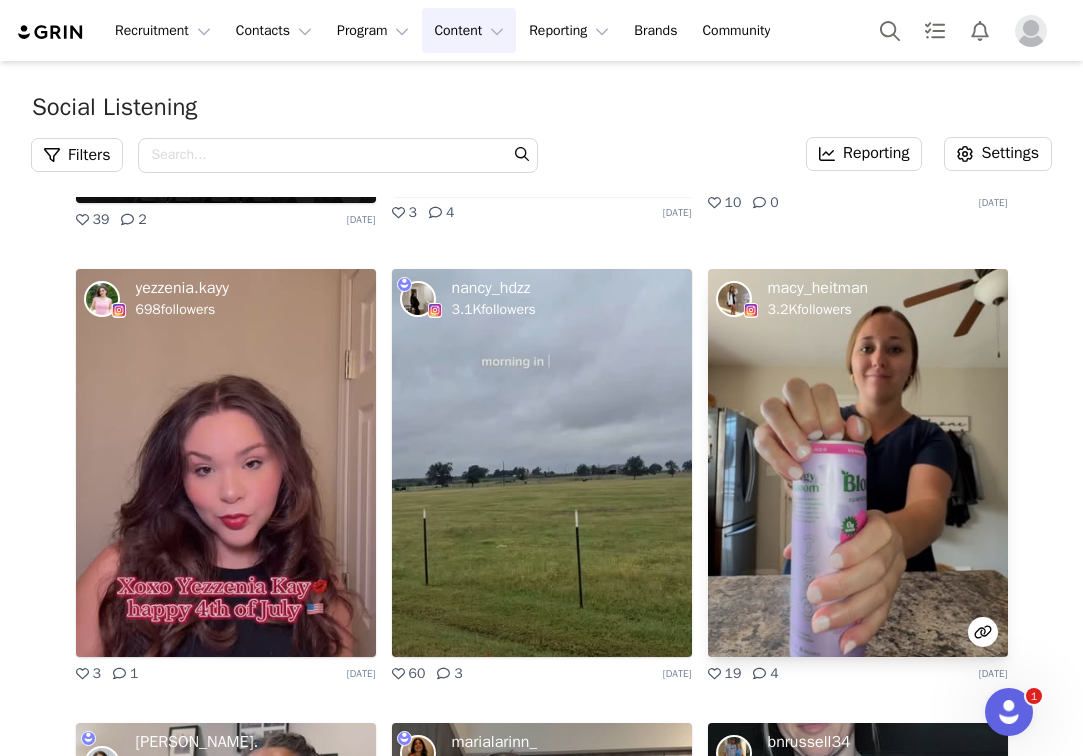 click at bounding box center (858, 463) 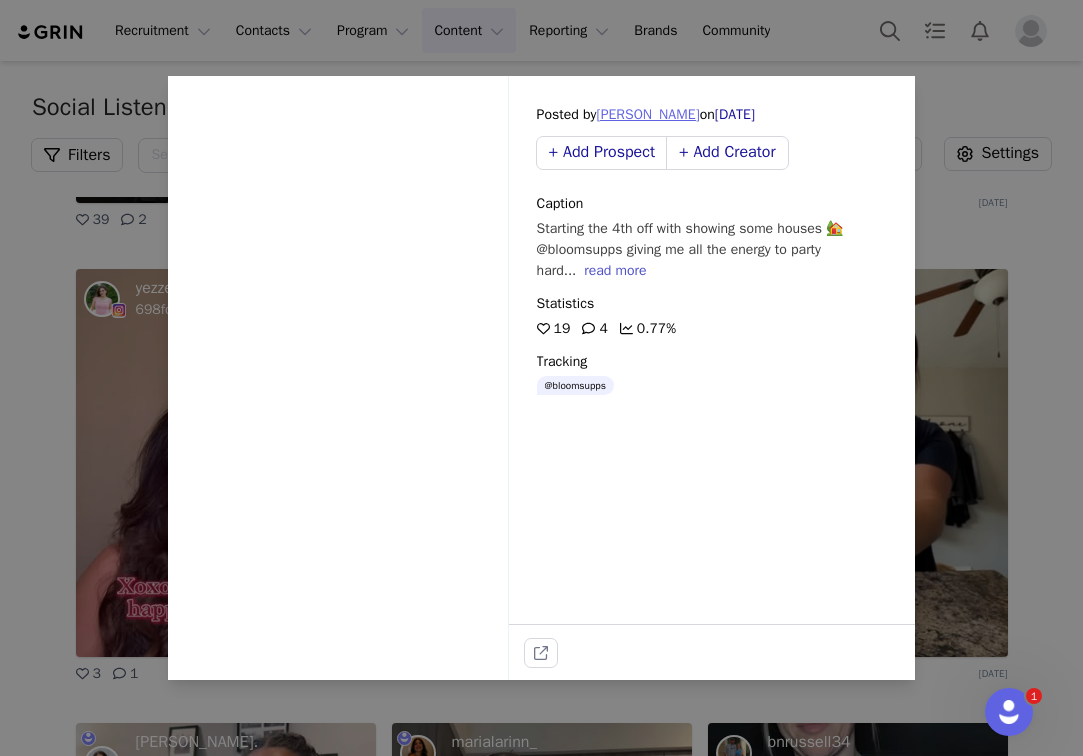click on "Macy Heitman" at bounding box center [647, 114] 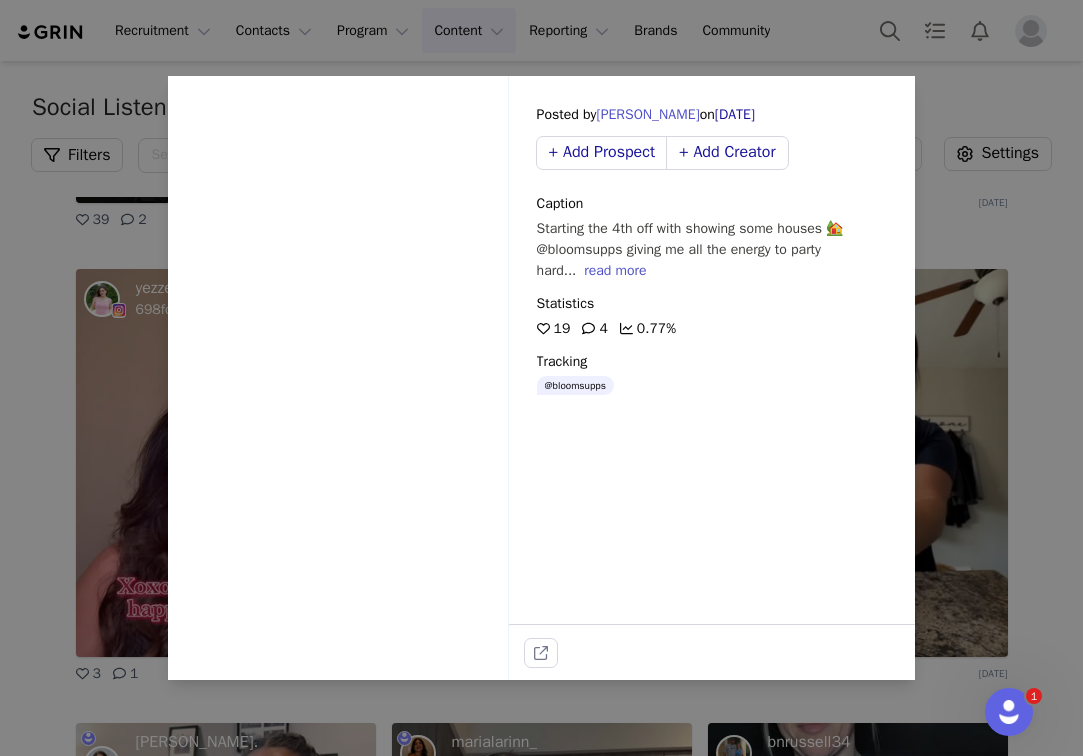 click on "Sorry, your browser does not support videos. Posted by  Macy Heitman  on  Jul 04, 2025 + Add Prospect + Add Creator Caption Starting the 4th off with showing some houses 🏡
@bloomsupps giving me all the energy to party hard... read more Statistics 19 4 0.77% Tracking @bloomsupps" at bounding box center [541, 378] 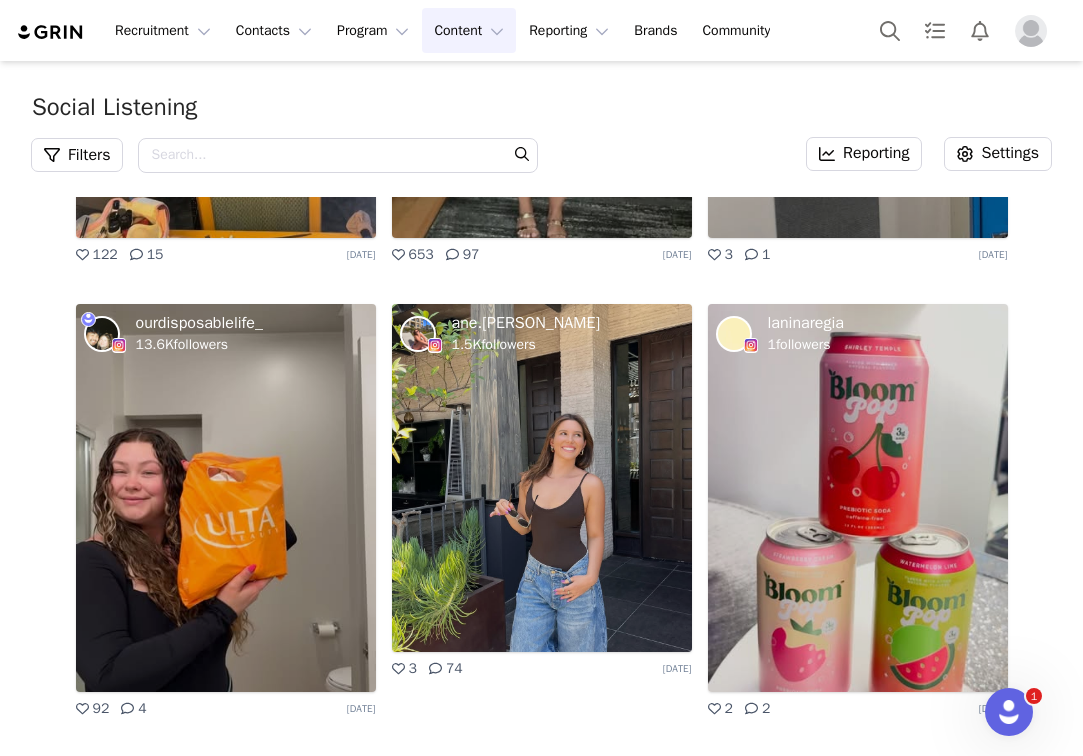 scroll, scrollTop: 25744, scrollLeft: 0, axis: vertical 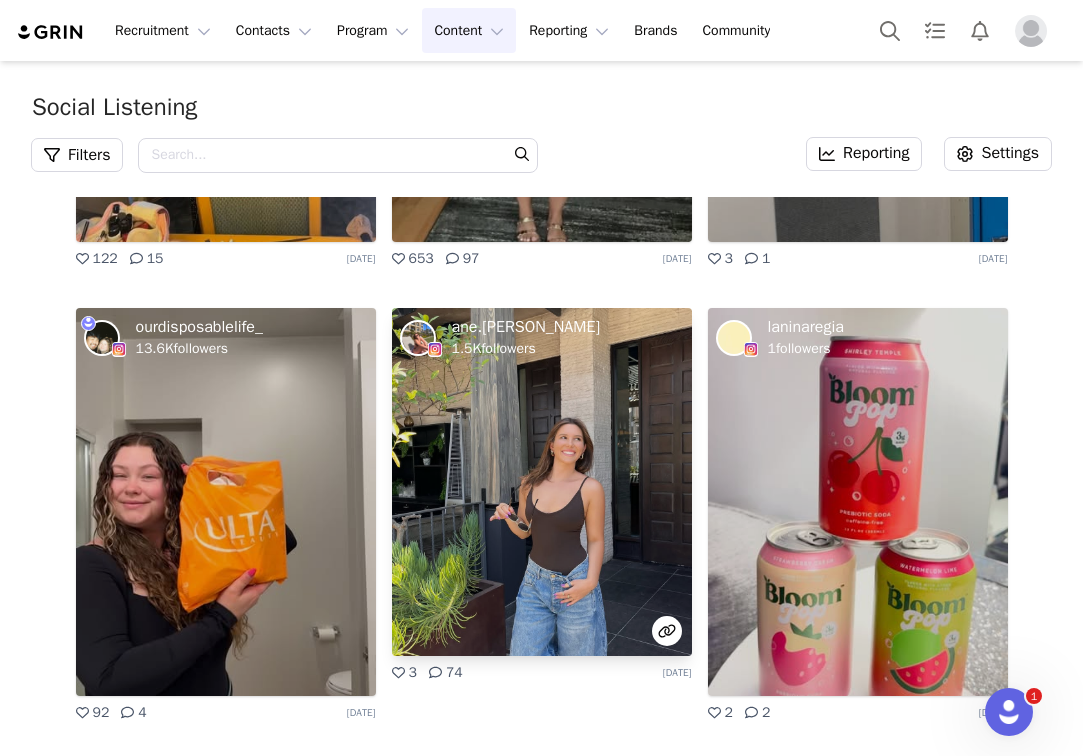 click on "ane.michaelina" at bounding box center [526, 327] 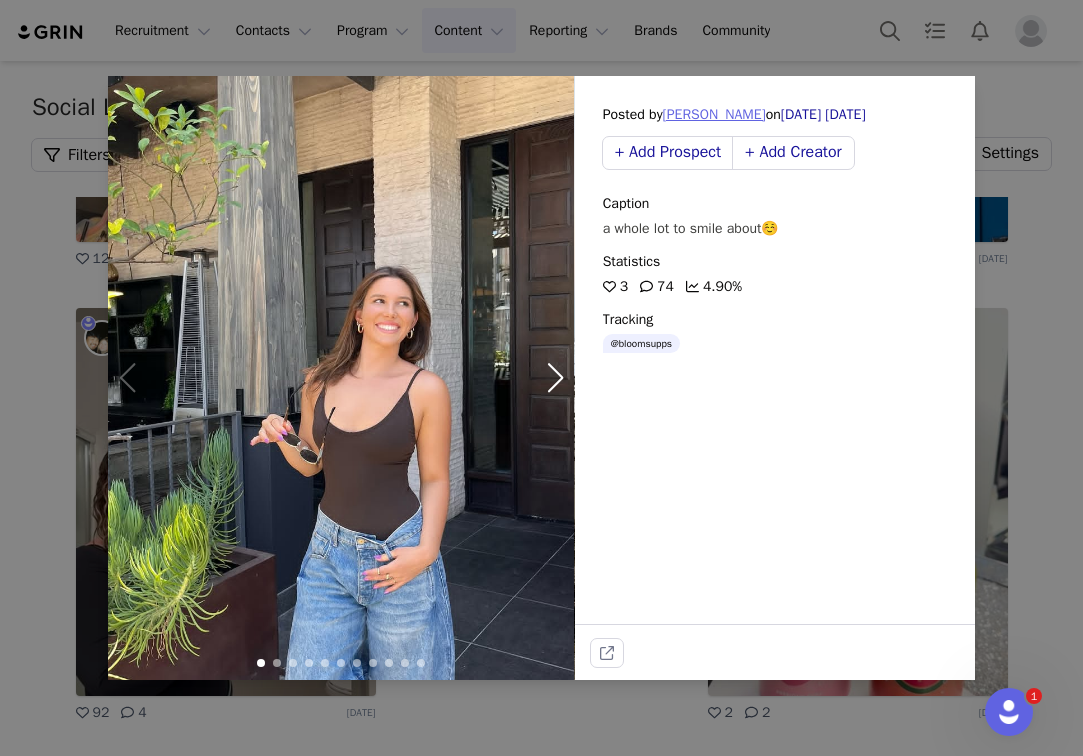 click on "ané smith" at bounding box center (714, 114) 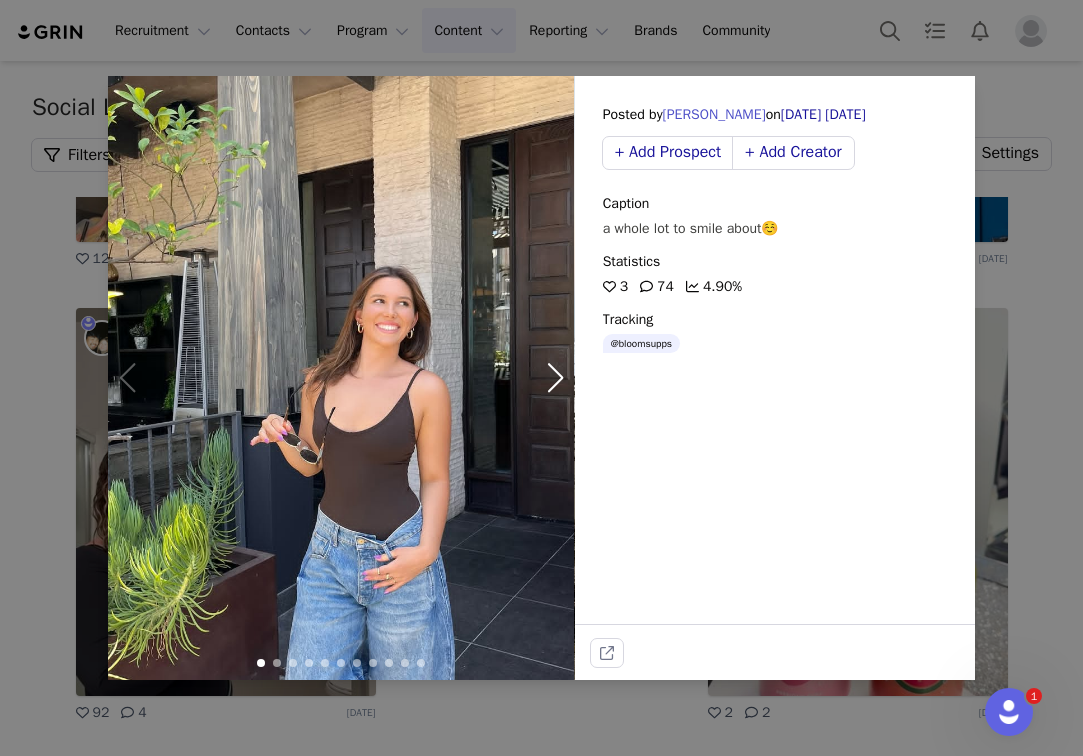 click on "Sorry, your browser does not support videos. Posted by  ané smith  on  Jul 03, 2025 + Add Prospect + Add Creator Caption a whole lot to smile about☺️ Statistics 3 74 4.90% Tracking @bloomsupps" at bounding box center [541, 378] 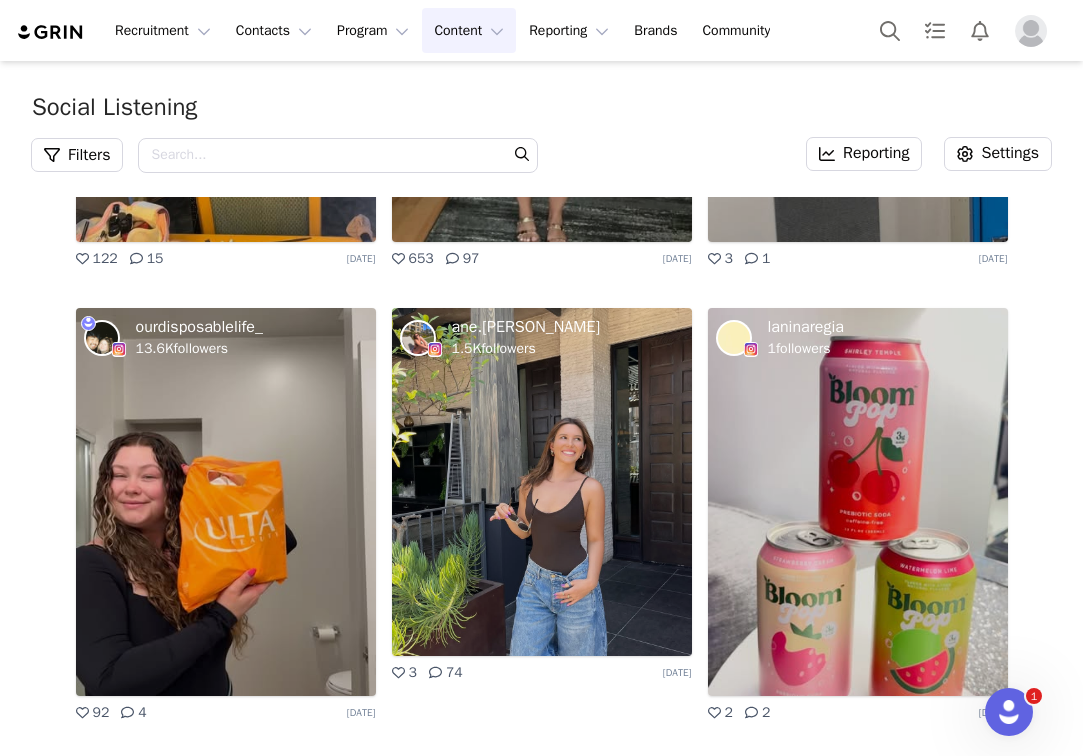 click on "brikennedy.rn 5.3K  followers  3 1 4 hours ago fitnesspantz 4.9K  followers  5 0 5 hours ago mariaanghell29 5.8K  followers  21 0 7 hours ago sellingsaraa 27.1K  followers  116 4 7 hours ago journeywithdrish 305.3K  followers  311 8 8 hours ago meriahchristine1 2.2K  followers  18 2 9 hours ago ourdisposablelife_ 13.6K  followers  72 2 19 hours ago alma.cooper 38.6K  followers  385 16 23 hours ago pilatesbrunchclub 6.8K  followers  50 2 23 hours ago tamikeehn 4K  followers  9 7 yesterday jessicaxcraft 69K  followers  3 13 yesterday micah.leia 16.8K  followers  513 18 yesterday _candycejohnson 147.9K  followers  3 21 yesterday scarletandseth 407.6K  followers  56 6 yesterday _ashhmoore 245.2K  followers  41 0 yesterday jakeheyen 72.4K  followers  563 23 yesterday kaylievarney 352.4K  followers  195 3 yesterday addyyarbrough 1.2K  followers  3 11 yesterday living_orlando_family 10.2K  followers  2 0 yesterday ladygetzwell 11  followers  2 2 yesterday rnursevita 38.9K  followers  14 0 yesterday lifewithb77 0 0 0" at bounding box center (541, -10283) 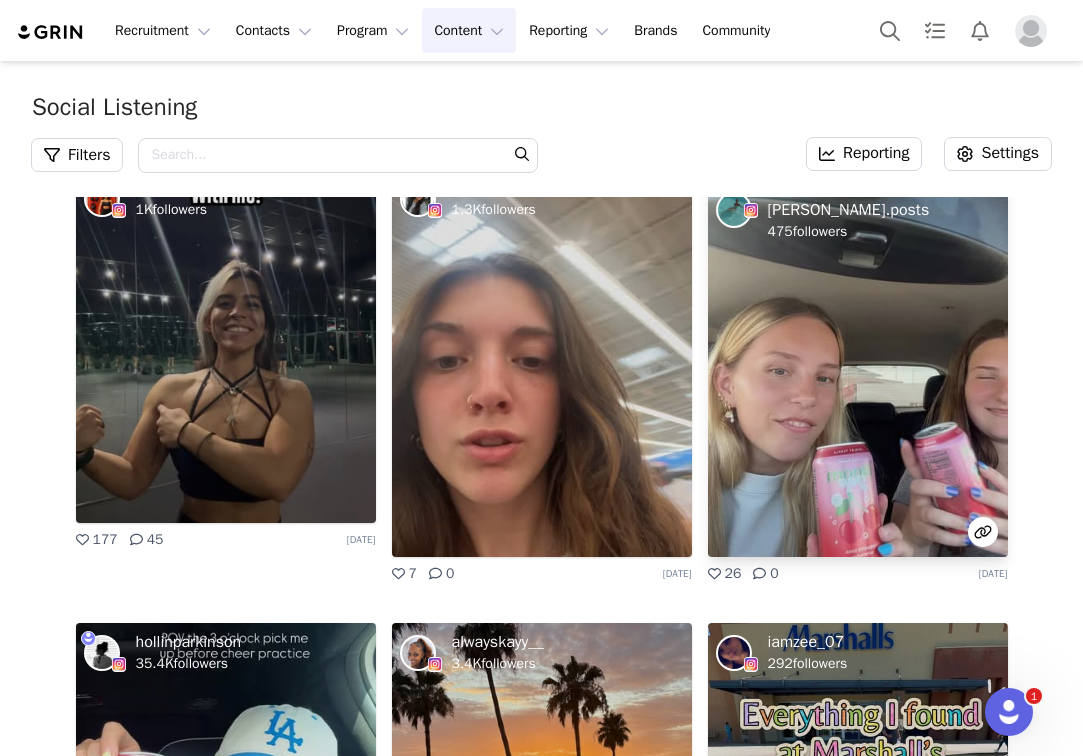 scroll, scrollTop: 26605, scrollLeft: 0, axis: vertical 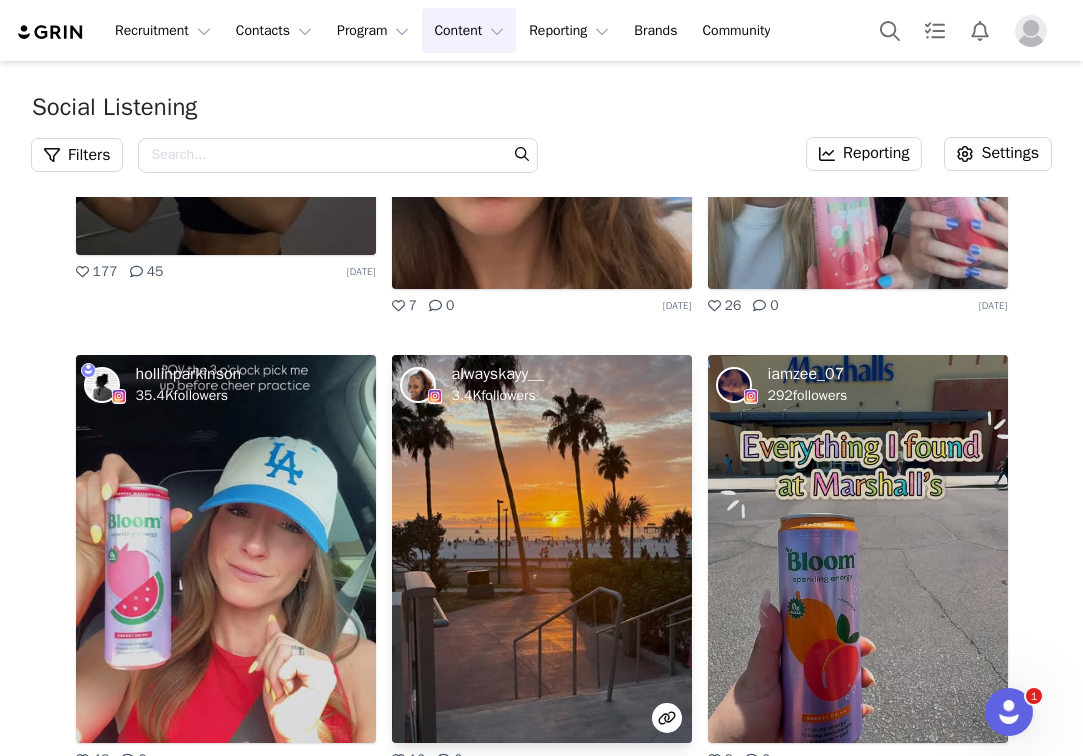 click on "alwayskayy__" at bounding box center (498, 374) 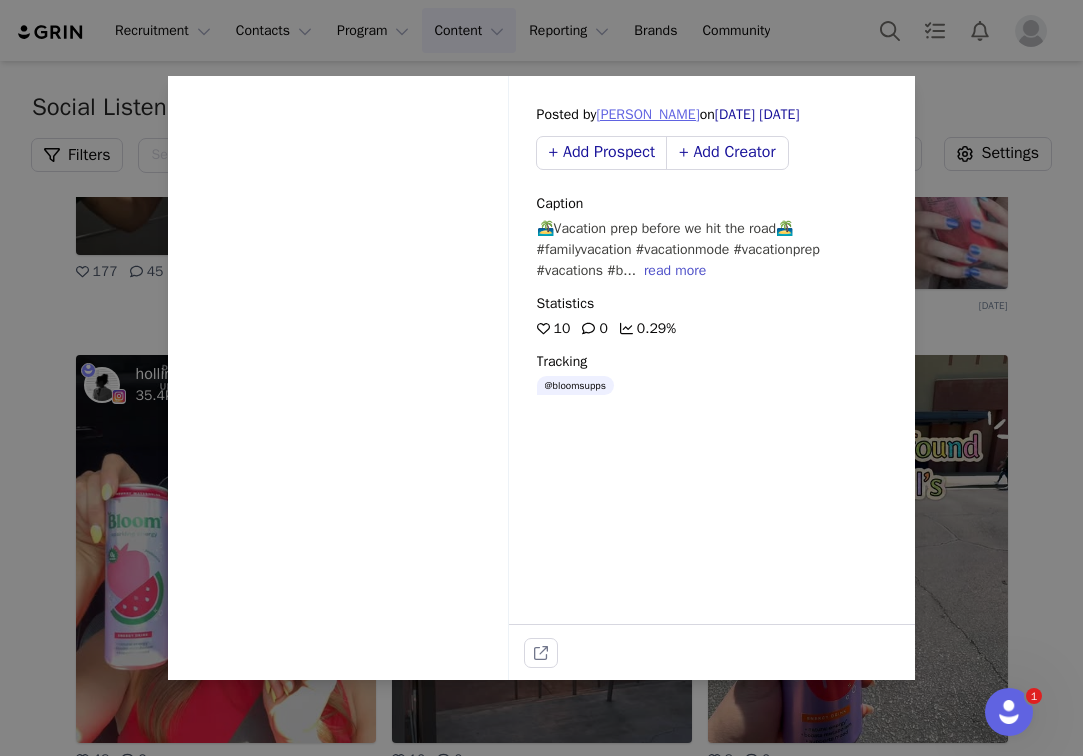 click on "Kay Harper" at bounding box center [647, 114] 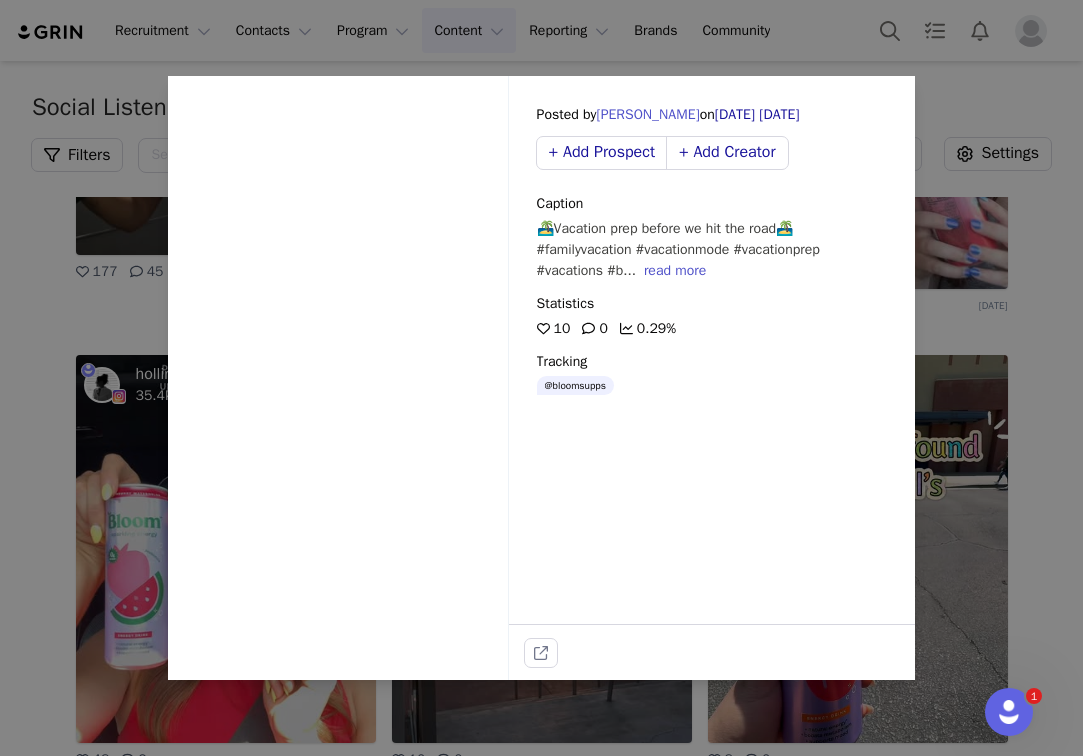 click on "Sorry, your browser does not support videos. Posted by  Kay Harper  on  Jul 03, 2025 + Add Prospect + Add Creator Caption 🏝️Vacation prep before we hit the road🏝️ #familyvacation #vacationmode #vacationprep #vacations #b... read more Statistics 10 0 0.29% Tracking @bloomsupps" at bounding box center [541, 378] 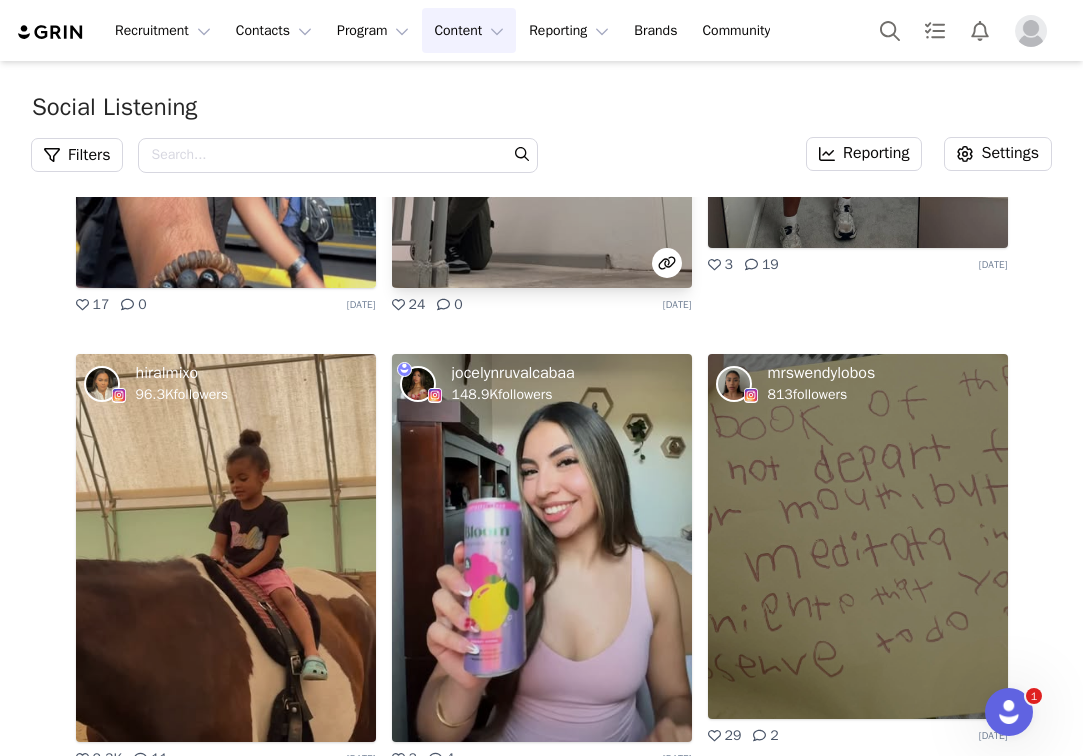 scroll, scrollTop: 27526, scrollLeft: 0, axis: vertical 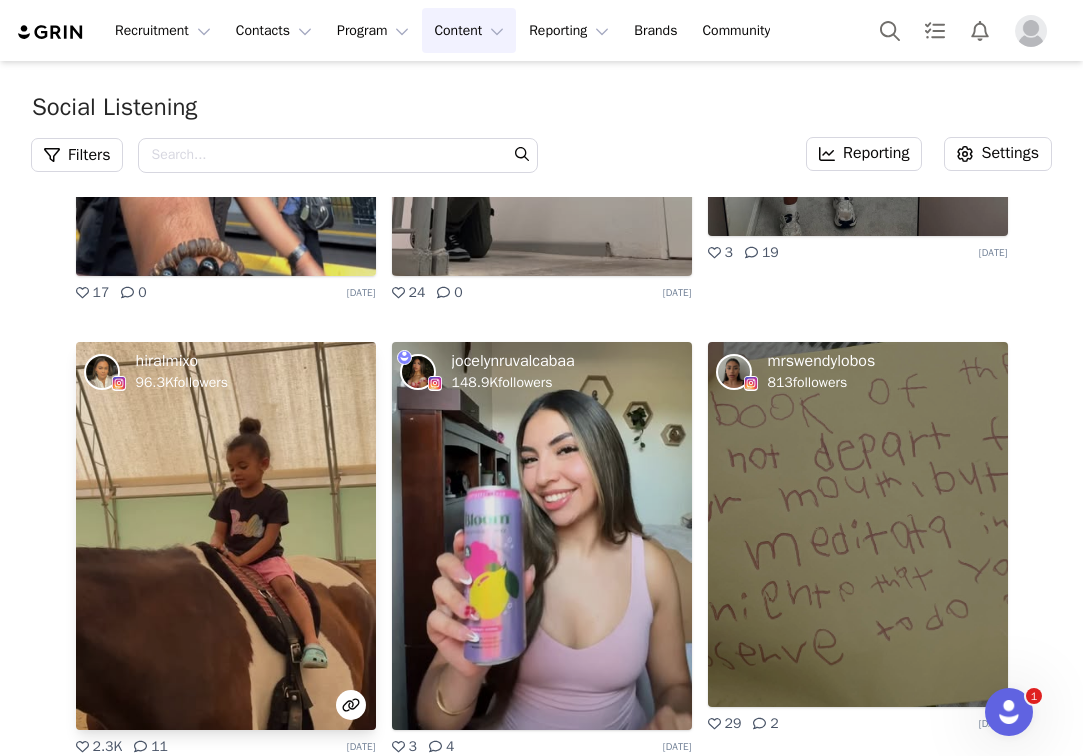 click on "hiralmixo" at bounding box center [167, 361] 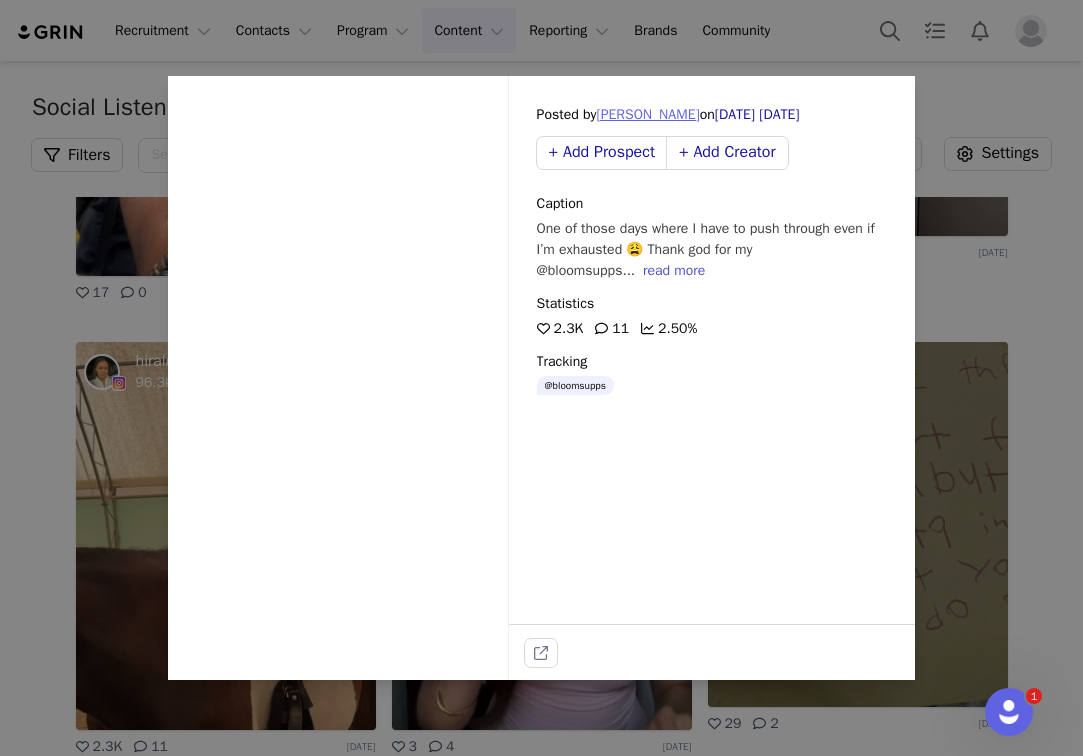 click on "Hiralmi Rodriguez" at bounding box center [647, 114] 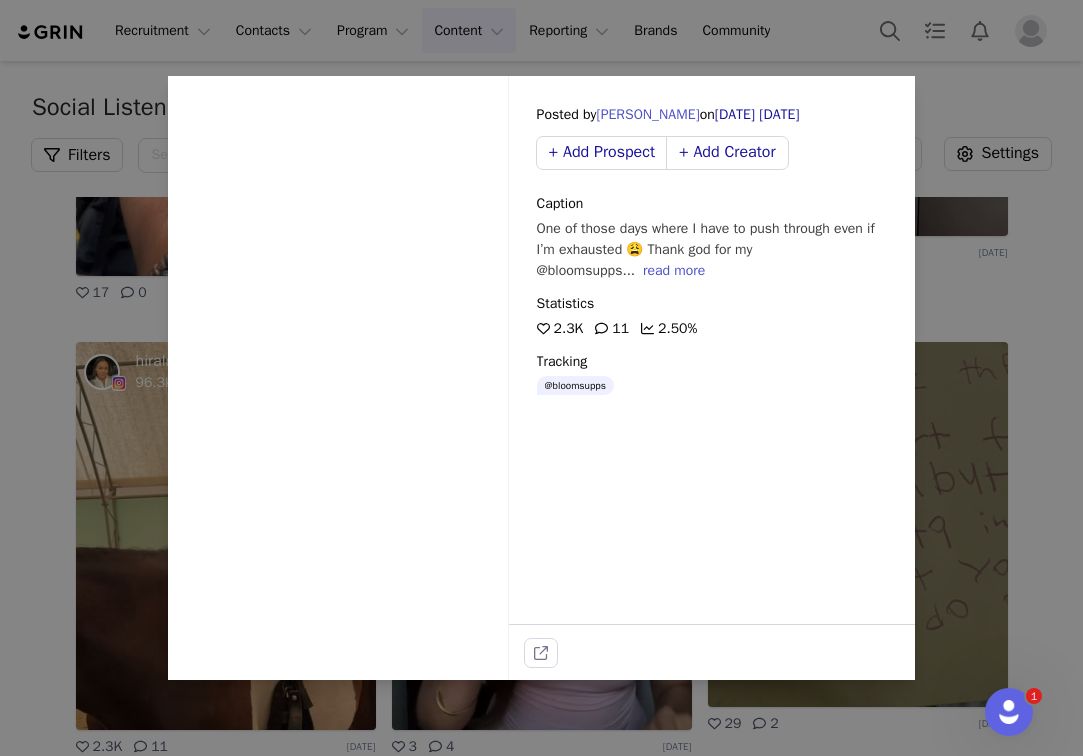 click on "Sorry, your browser does not support videos. Posted by  Hiralmi Rodriguez  on  Jul 03, 2025 + Add Prospect + Add Creator Caption One of those days where I have to push through even if I’m exhausted 😩 Thank god for my @bloomsupps... read more Statistics 2.3K 11 2.50% Tracking @bloomsupps" at bounding box center [541, 378] 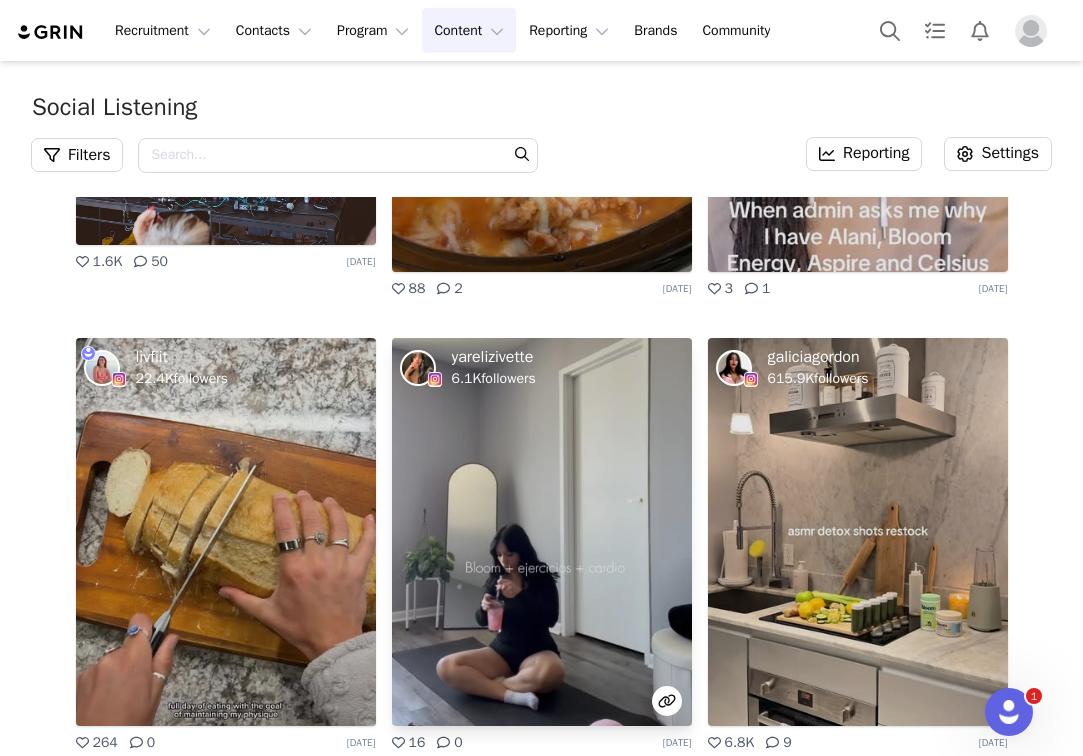 scroll, scrollTop: 28439, scrollLeft: 0, axis: vertical 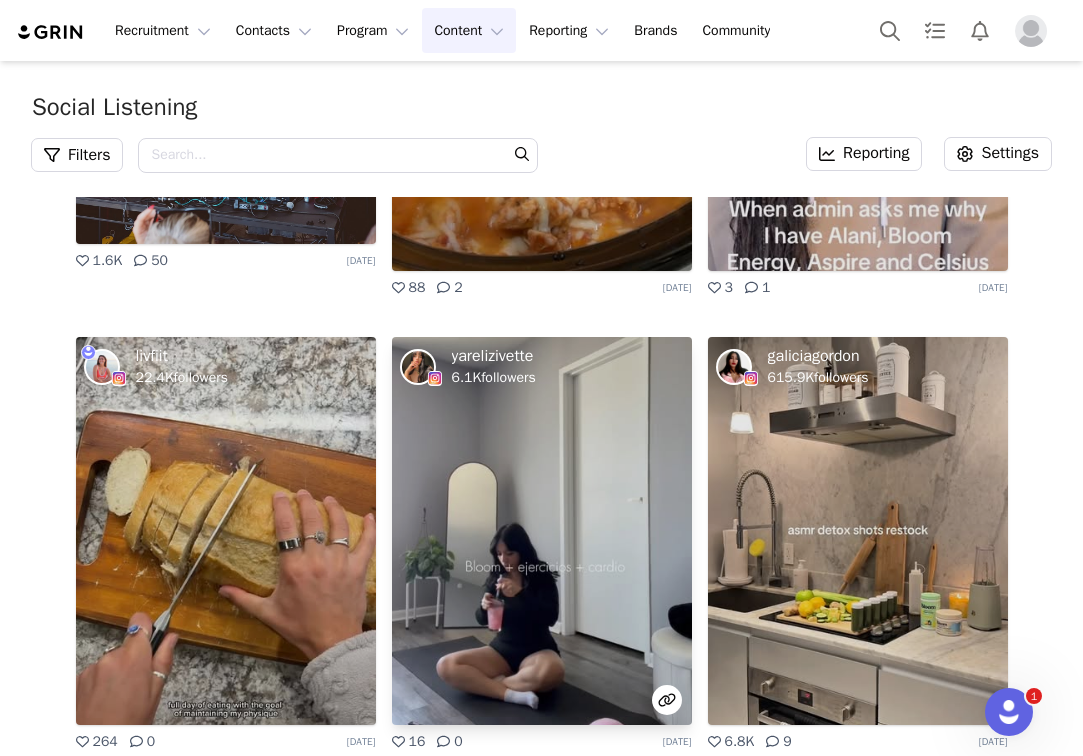 click at bounding box center [542, 531] 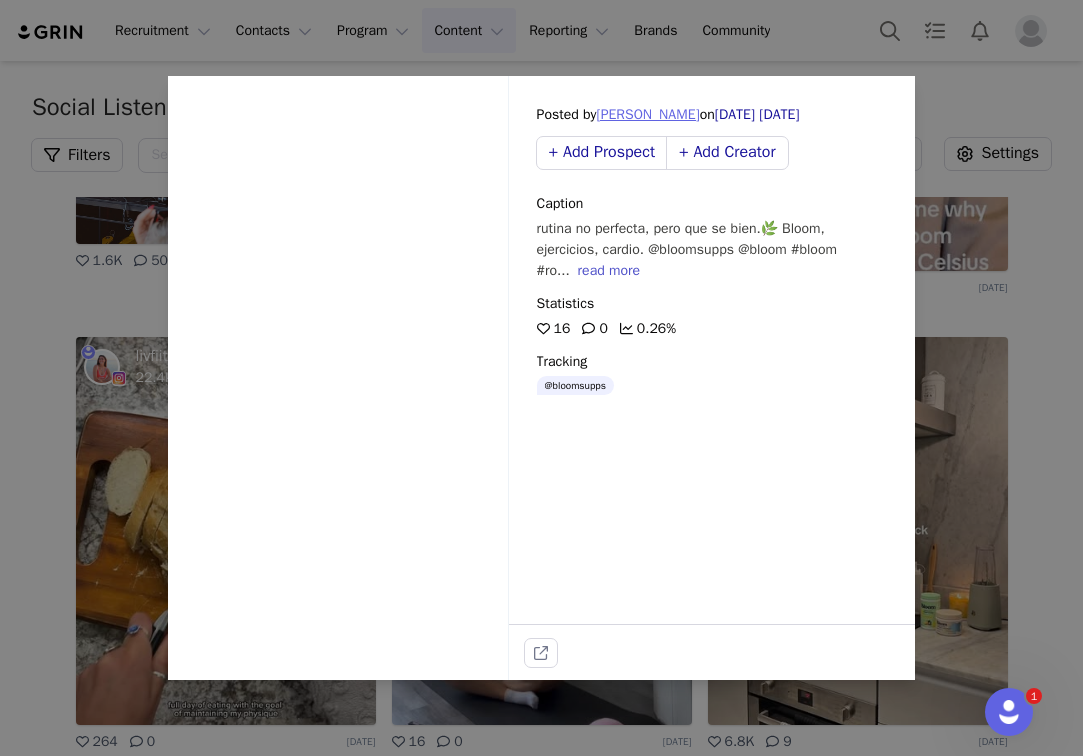click on "𝓘𝓿𝓮𝓽𝓽𝓮" at bounding box center [647, 114] 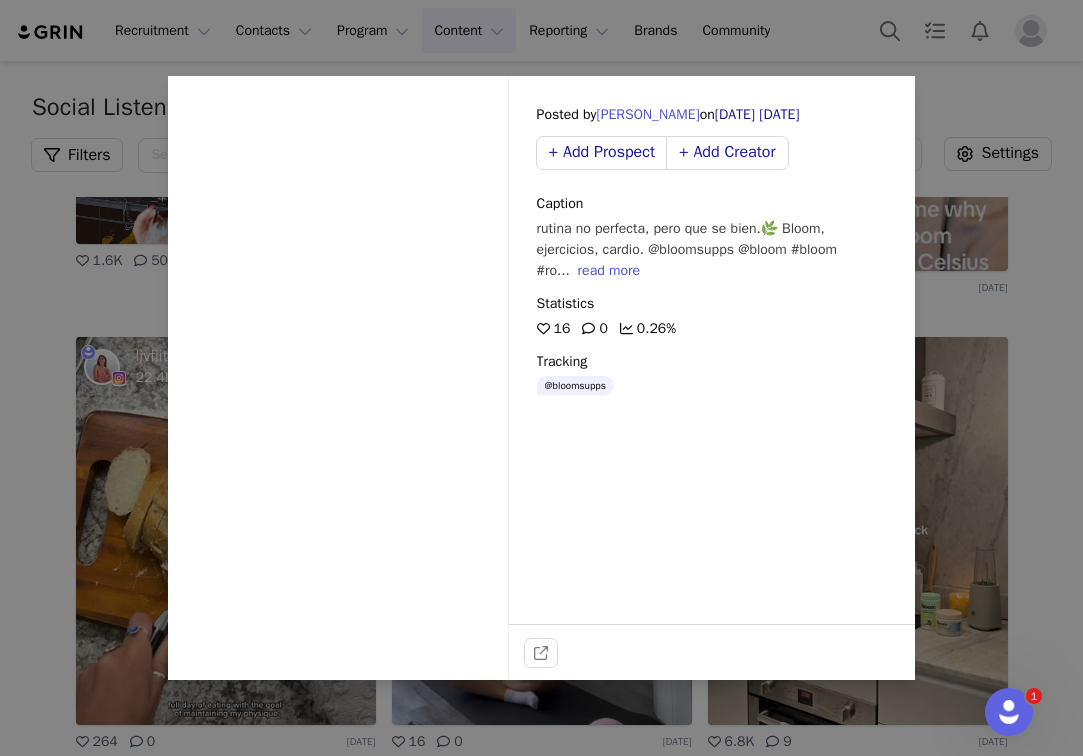 click on "Sorry, your browser does not support videos. Posted by  𝓘𝓿𝓮𝓽𝓽𝓮  on  Jul 03, 2025 + Add Prospect + Add Creator Caption rutina no perfecta, pero que se  bien.🌿 Bloom, ejercicios, cardio.  @bloomsupps @bloom
#bloom #ro... read more Statistics 16 0 0.26% Tracking @bloomsupps" at bounding box center [541, 378] 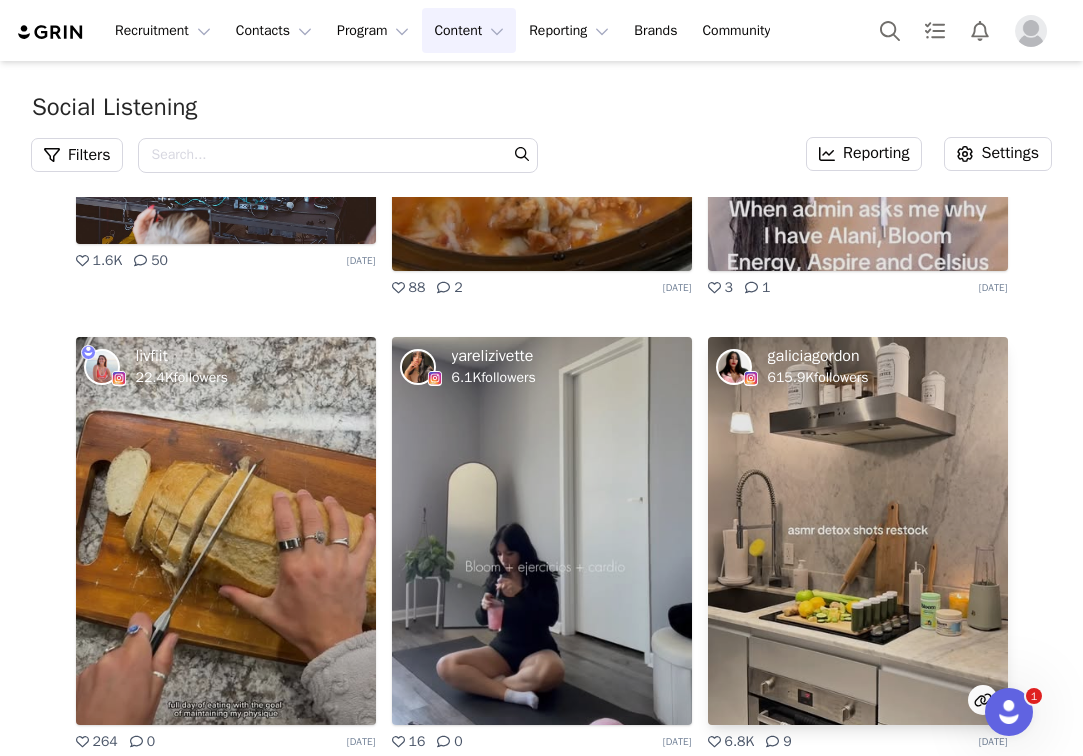 click on "galiciagordon 615.9K  followers" at bounding box center [858, 367] 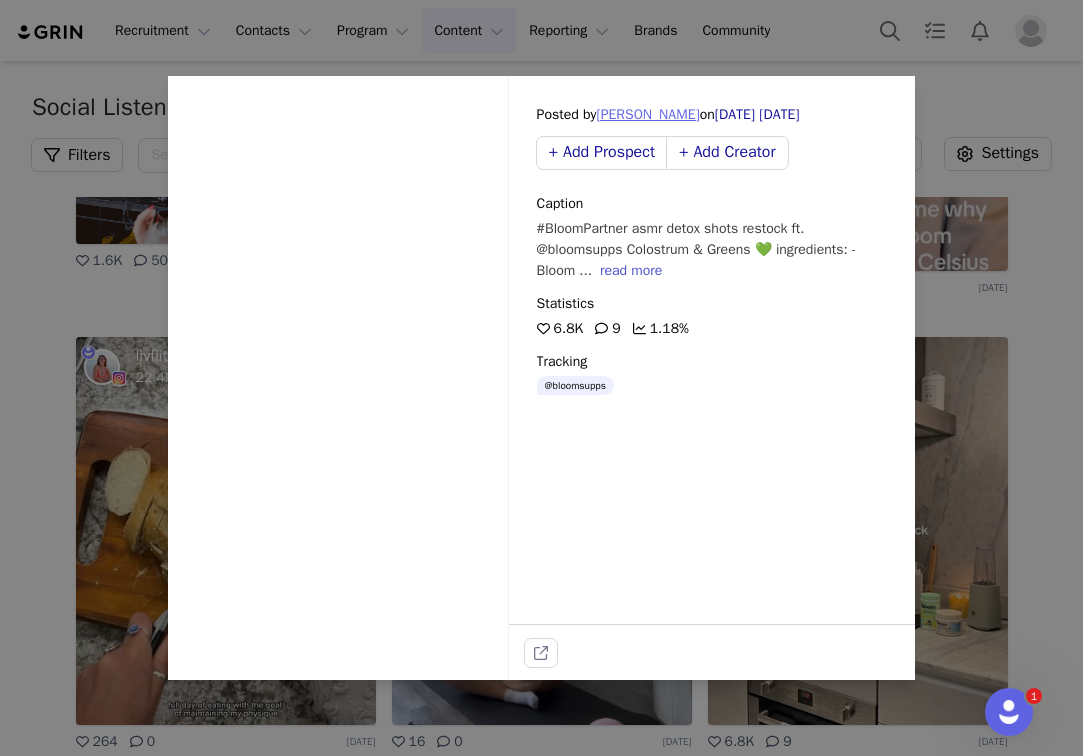click on "Galicia Gordon" at bounding box center [647, 114] 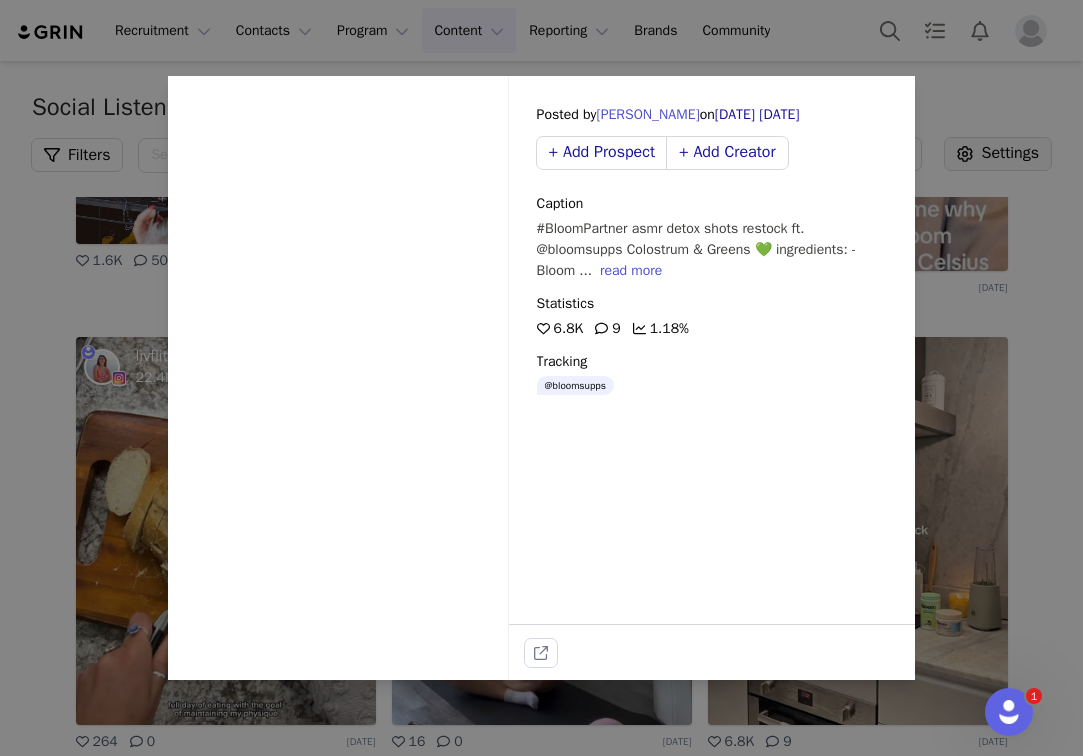 drag, startPoint x: 1017, startPoint y: 162, endPoint x: 1001, endPoint y: 147, distance: 21.931713 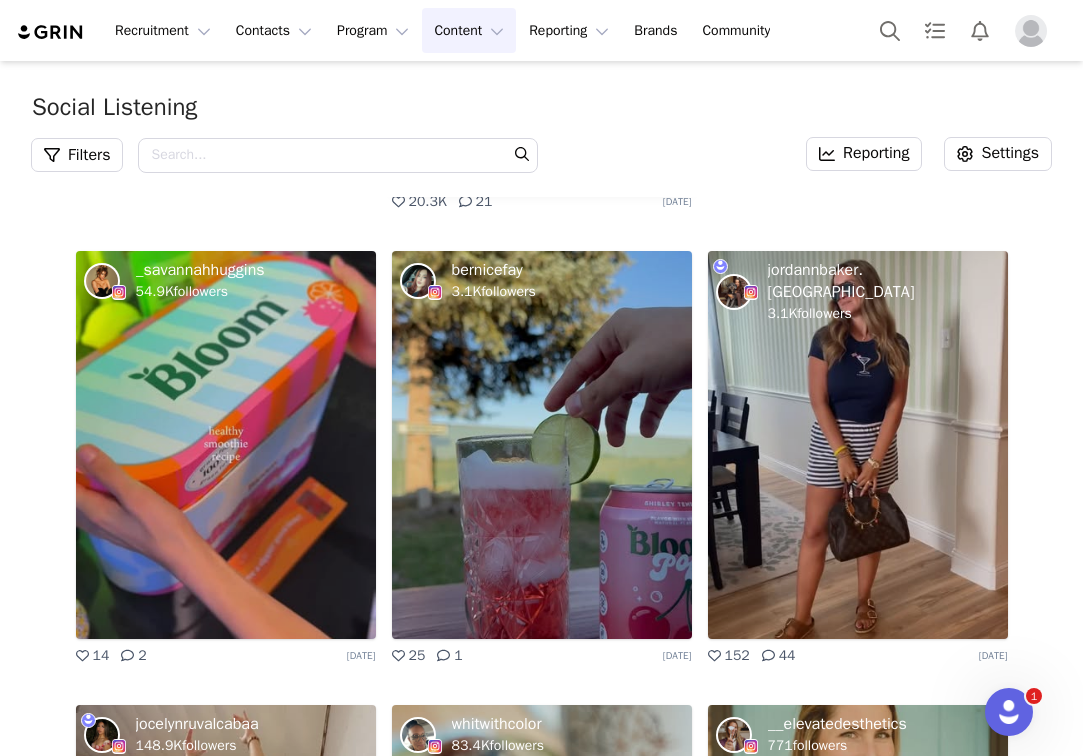 scroll, scrollTop: 29483, scrollLeft: 0, axis: vertical 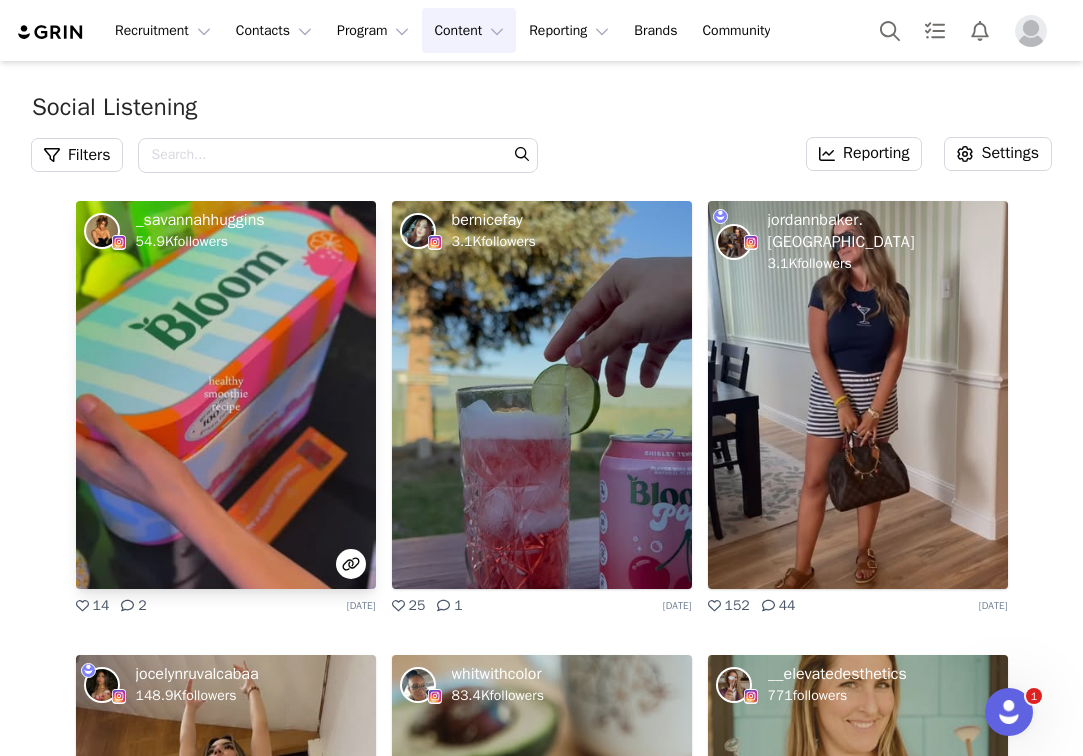 click at bounding box center [226, 395] 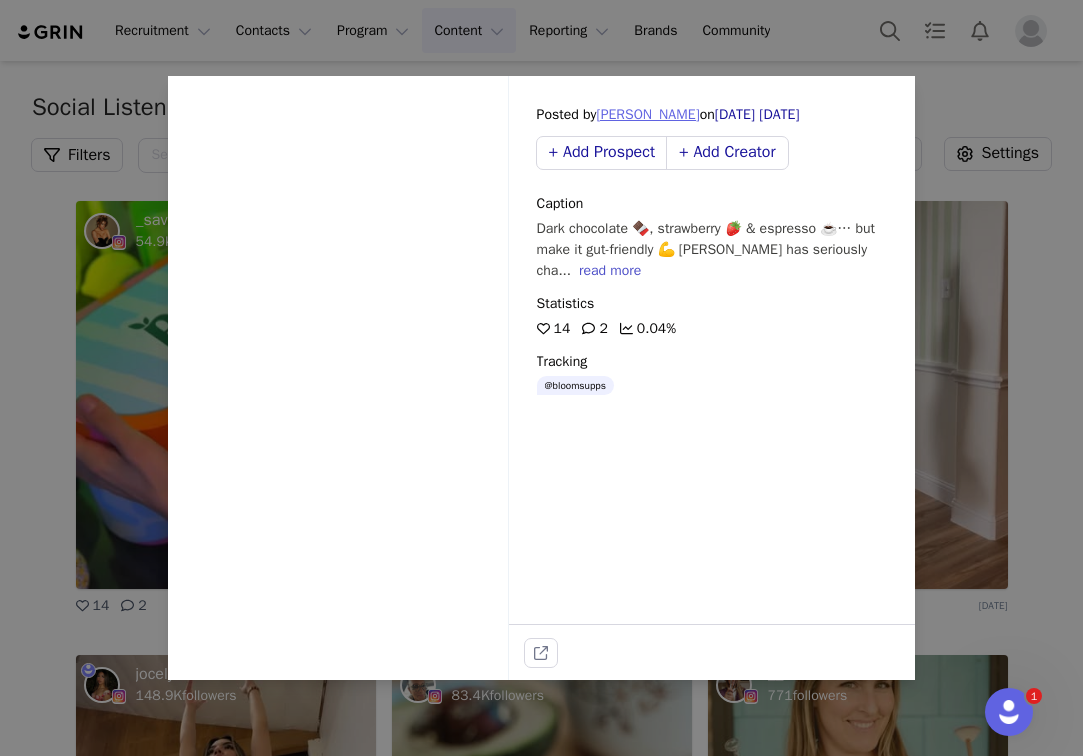 click on "Savannah Huggins" at bounding box center (647, 114) 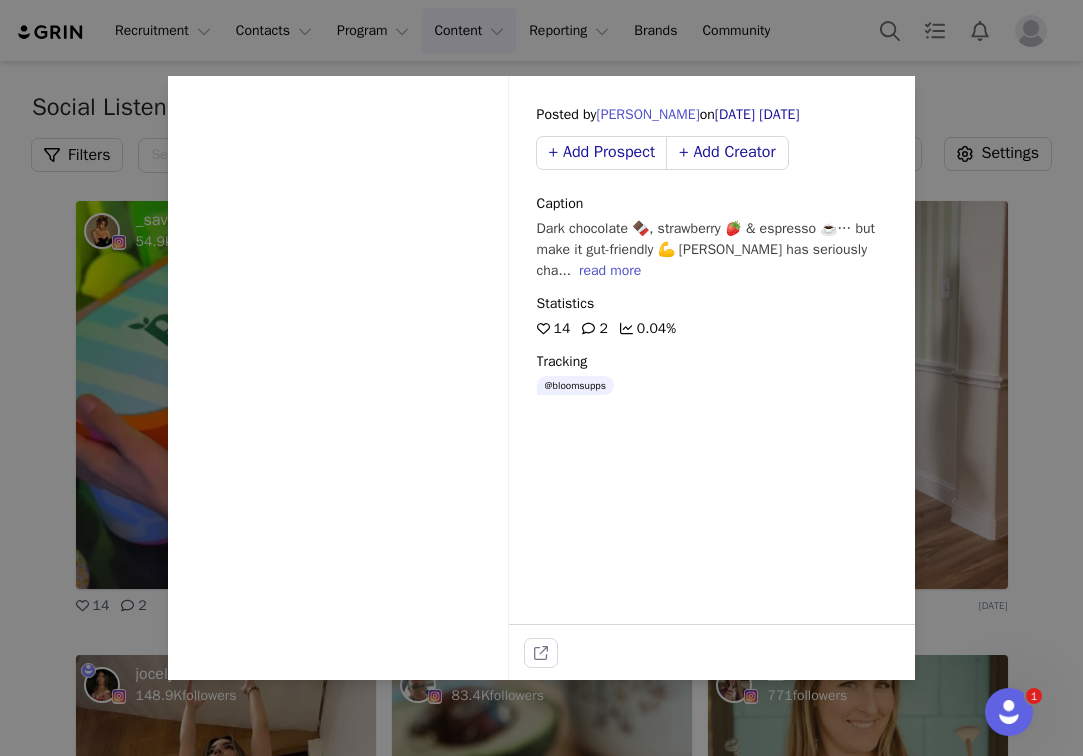click on "Sorry, your browser does not support videos. Posted by  Savannah Huggins  on  Jul 03, 2025 + Add Prospect + Add Creator Caption Dark chocolate 🍫, strawberry 🍓 & espresso ☕️… but make it gut-friendly 💪
Bloom has seriously cha... read more Statistics 14 2 0.04% Tracking @bloomsupps" at bounding box center [541, 378] 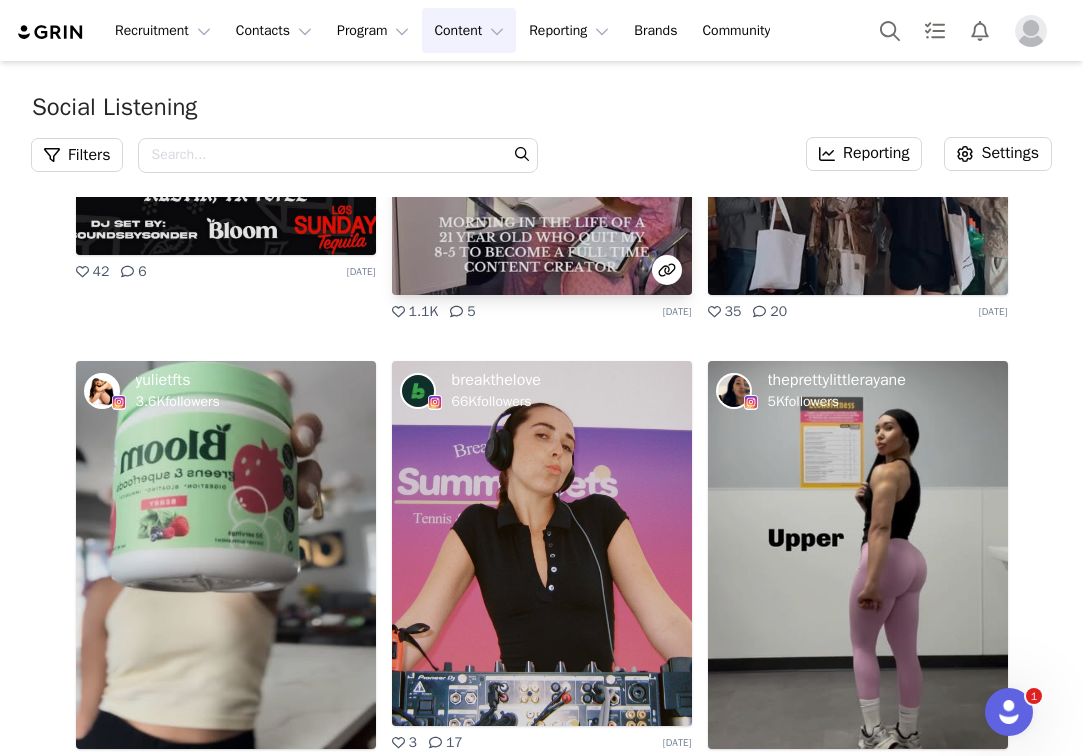 scroll, scrollTop: 30686, scrollLeft: 0, axis: vertical 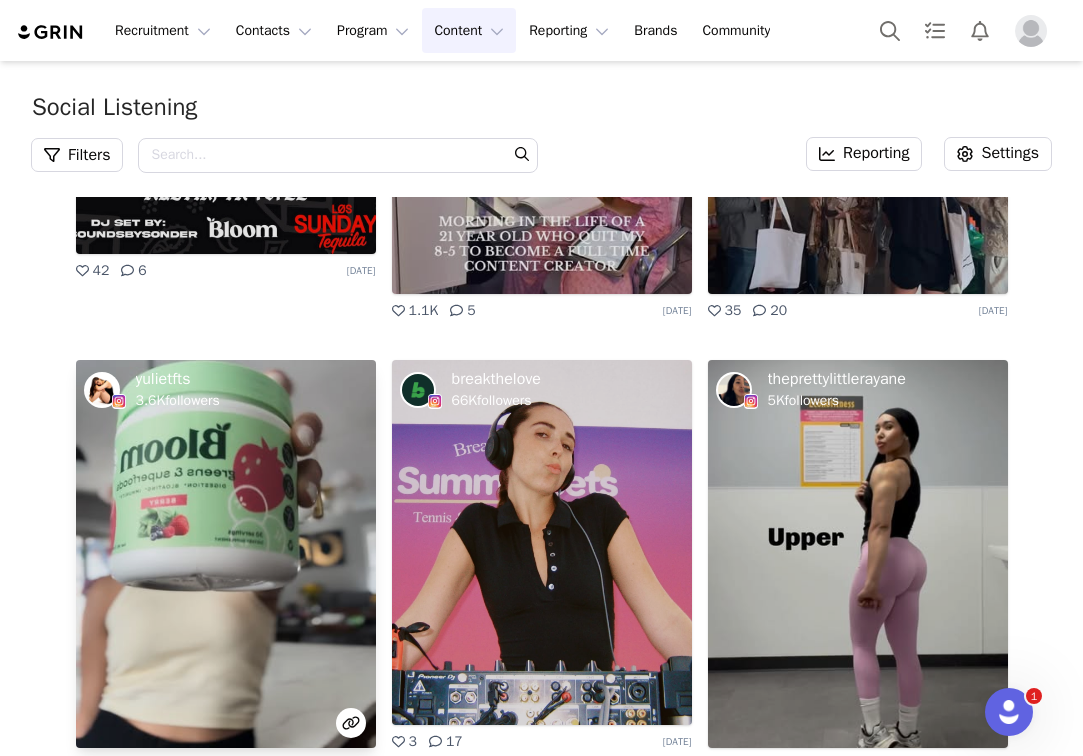 click at bounding box center (226, 554) 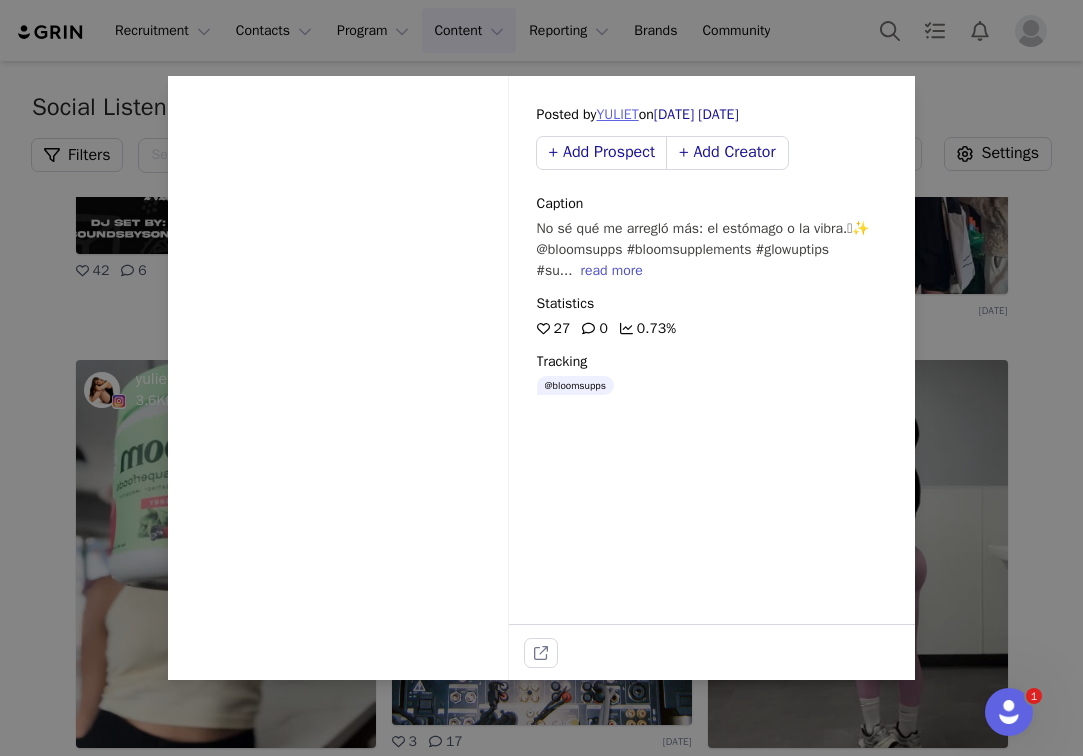 click on "YULIET" at bounding box center (617, 114) 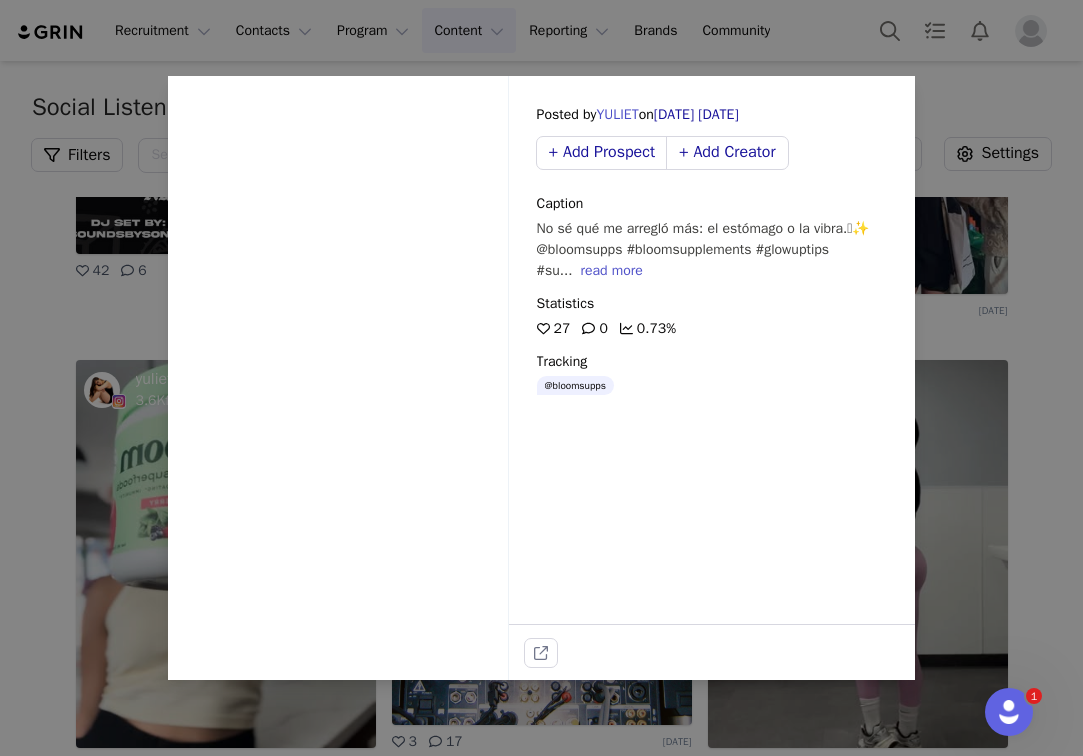 drag, startPoint x: 982, startPoint y: 333, endPoint x: 961, endPoint y: 333, distance: 21 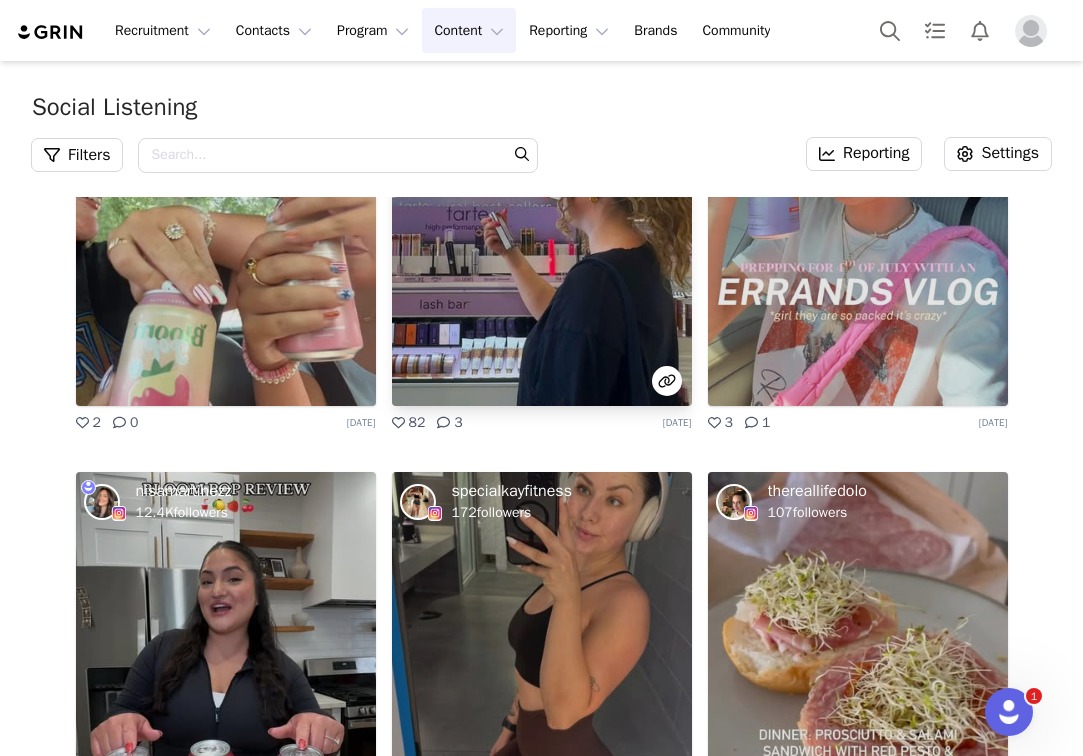 scroll, scrollTop: 31695, scrollLeft: 0, axis: vertical 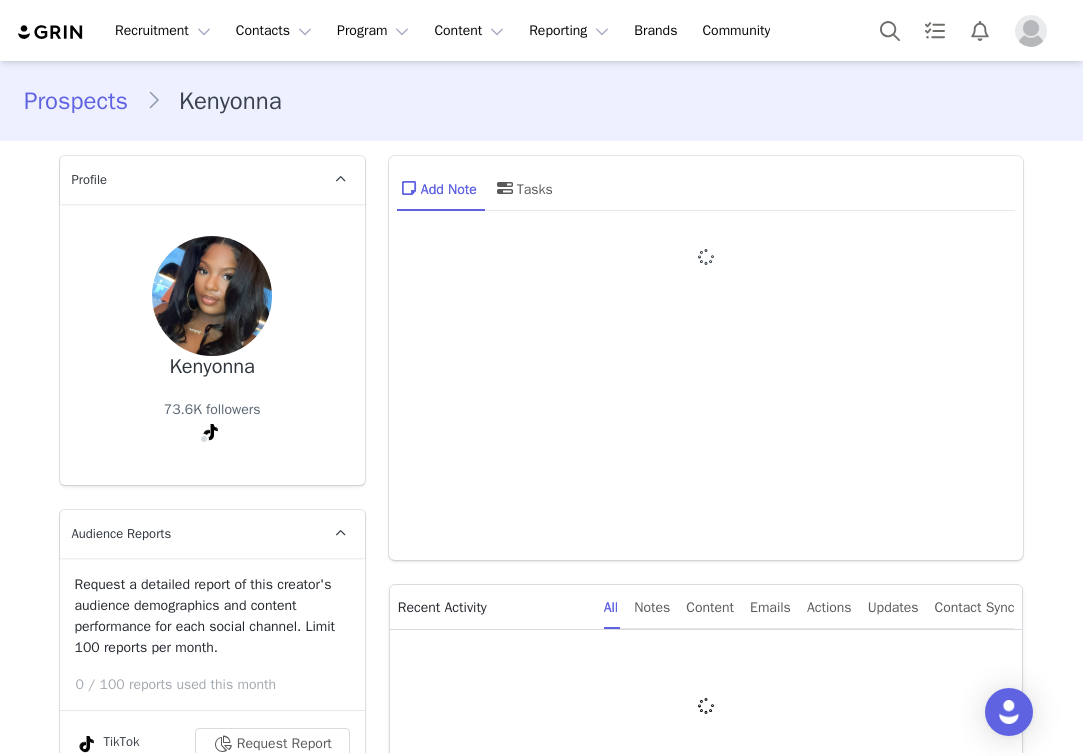 type on "+1 ([GEOGRAPHIC_DATA])" 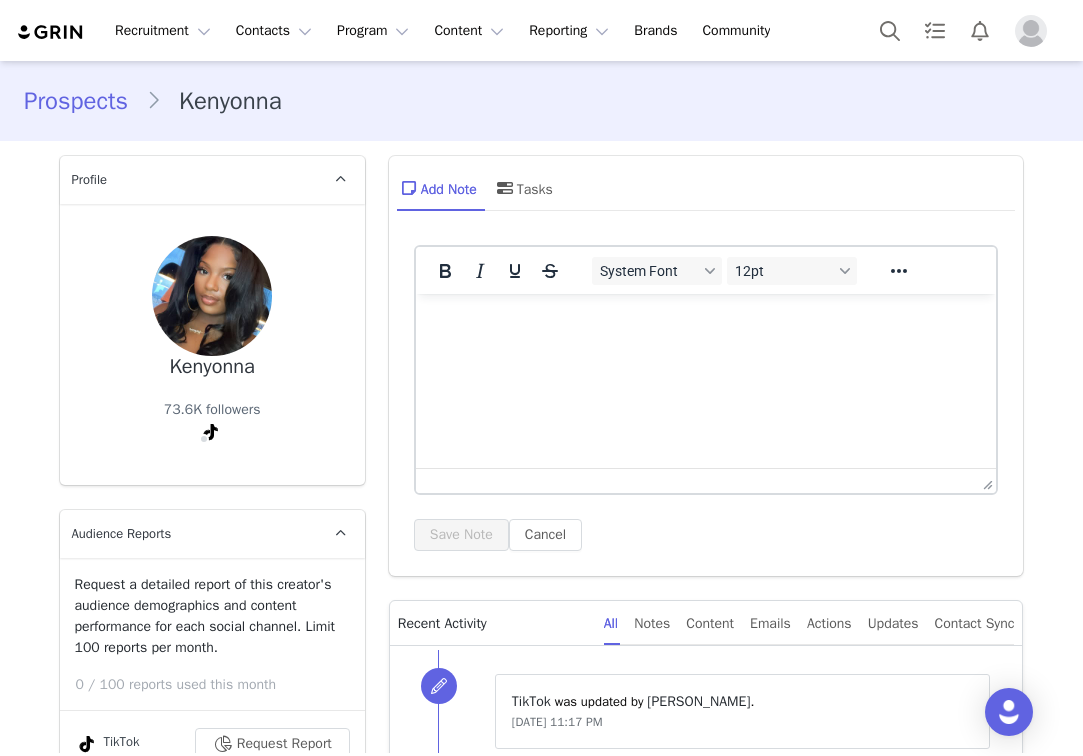 scroll, scrollTop: 0, scrollLeft: 0, axis: both 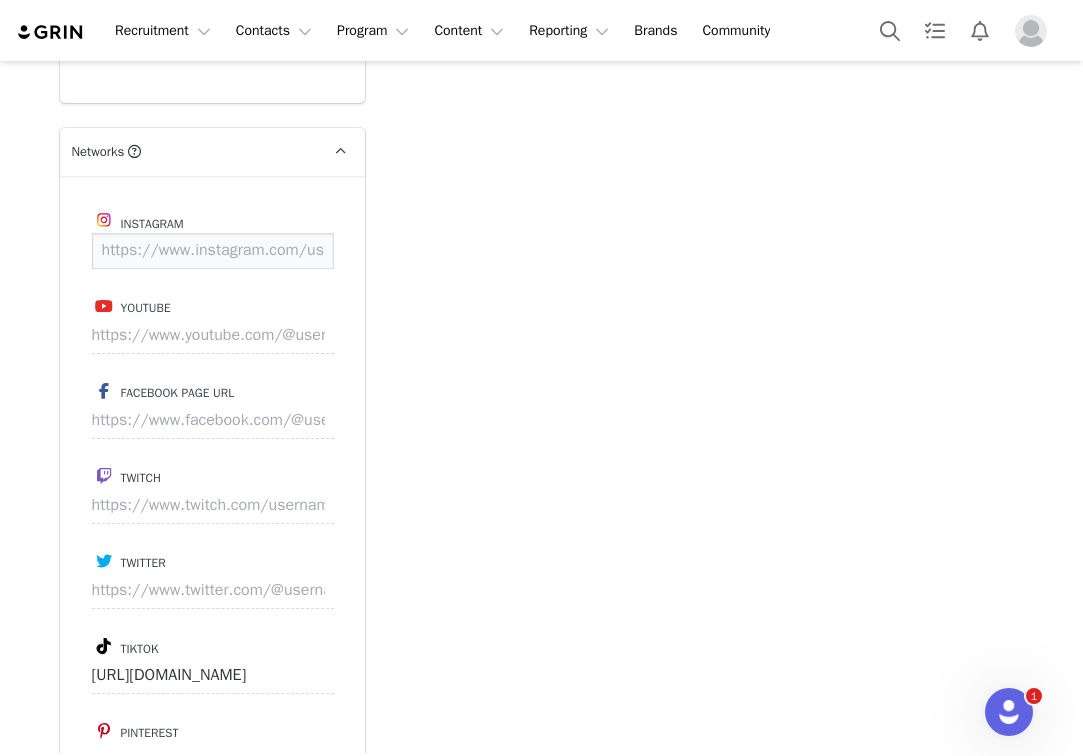 click at bounding box center [213, 251] 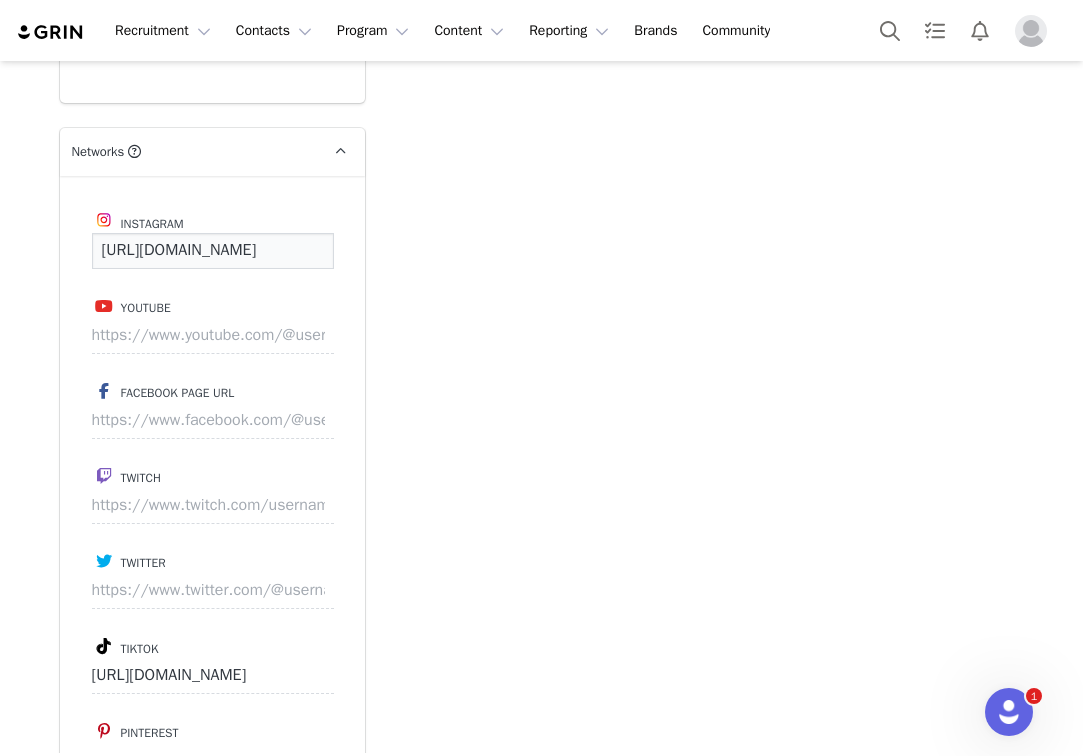 scroll, scrollTop: 0, scrollLeft: 137, axis: horizontal 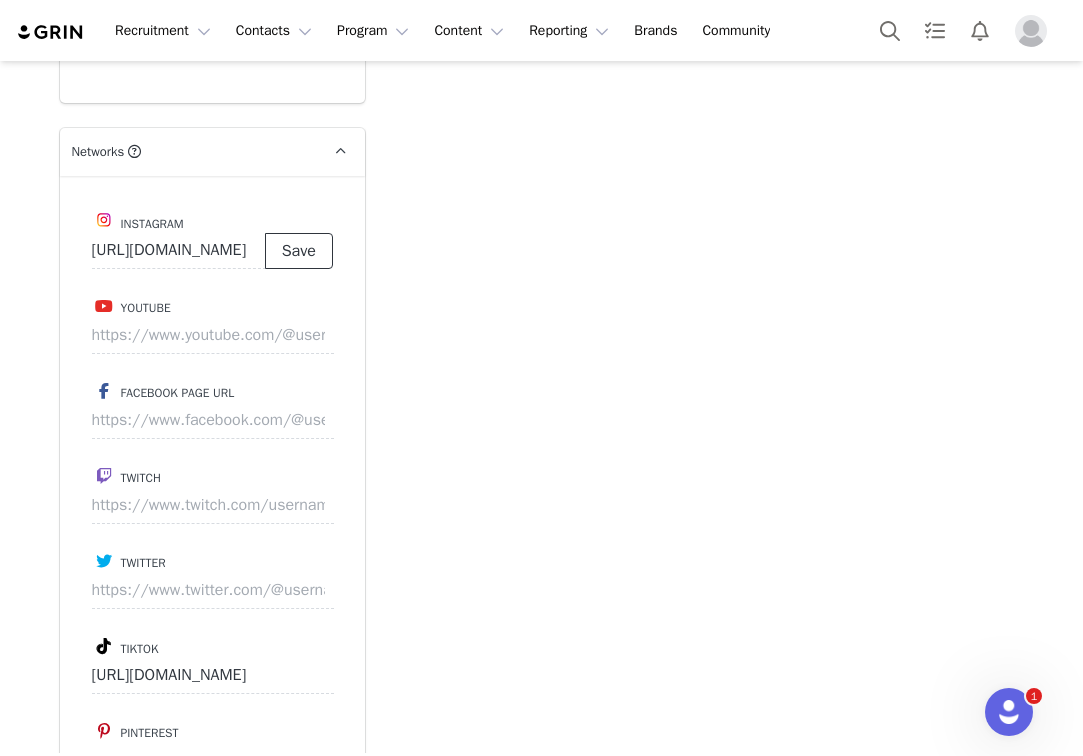 click on "Save" at bounding box center (299, 251) 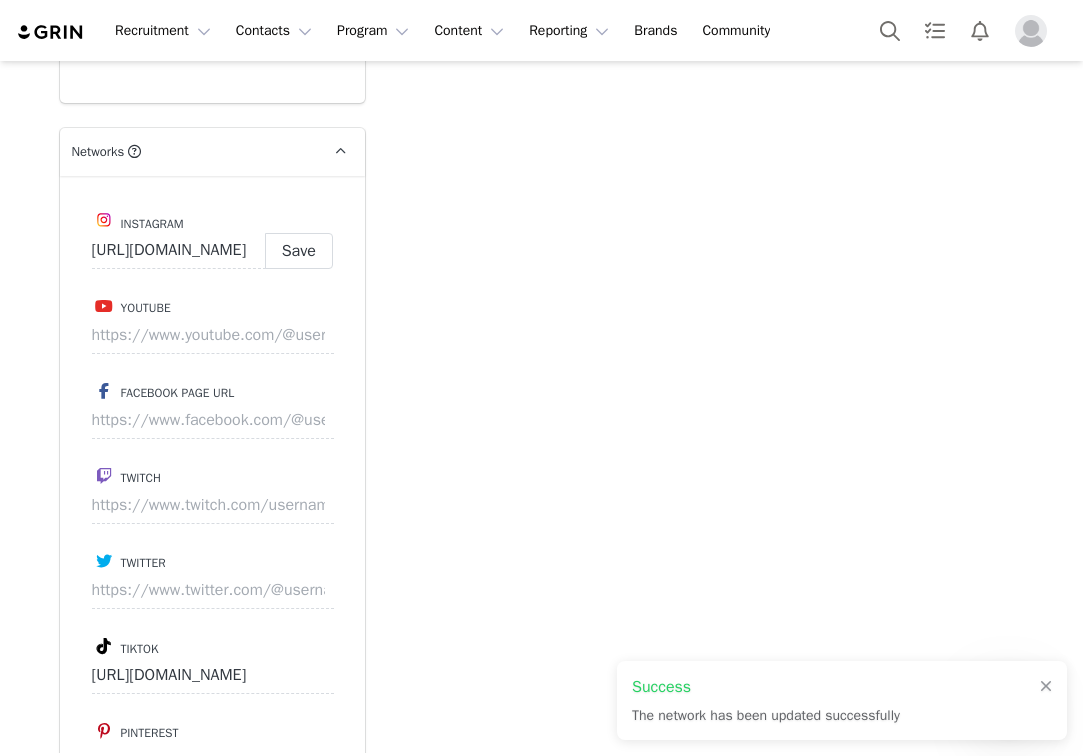 type on "https://www.instagram.com/misssprissy" 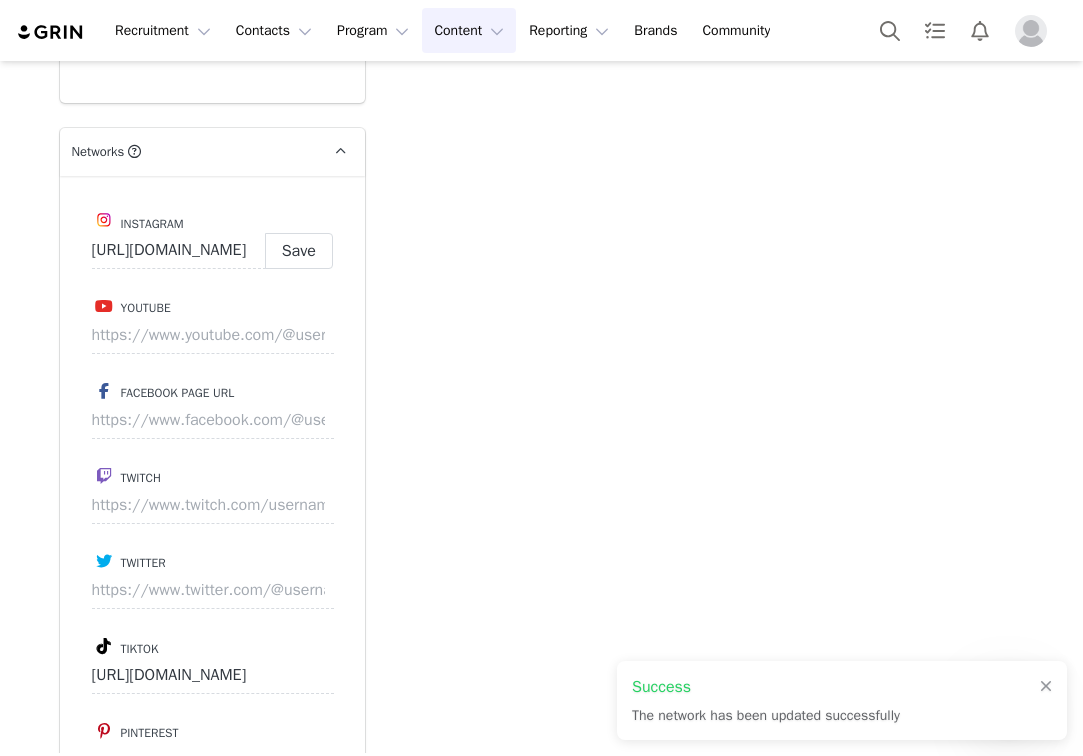scroll, scrollTop: 2888, scrollLeft: 0, axis: vertical 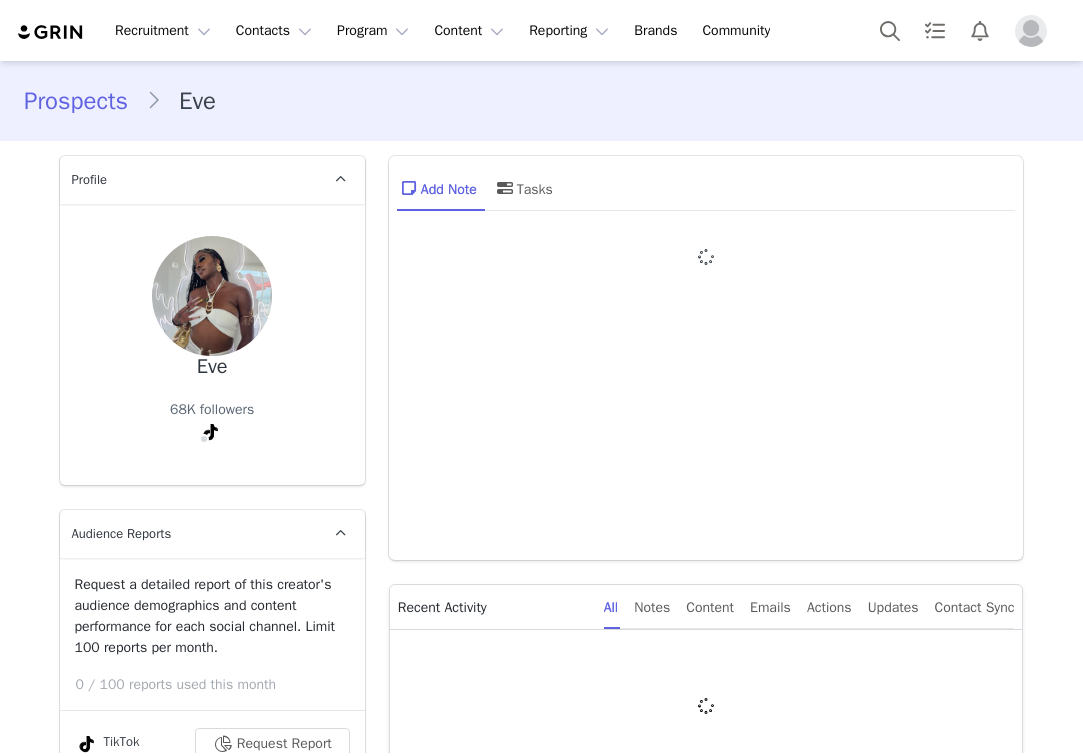 type on "+1 ([GEOGRAPHIC_DATA])" 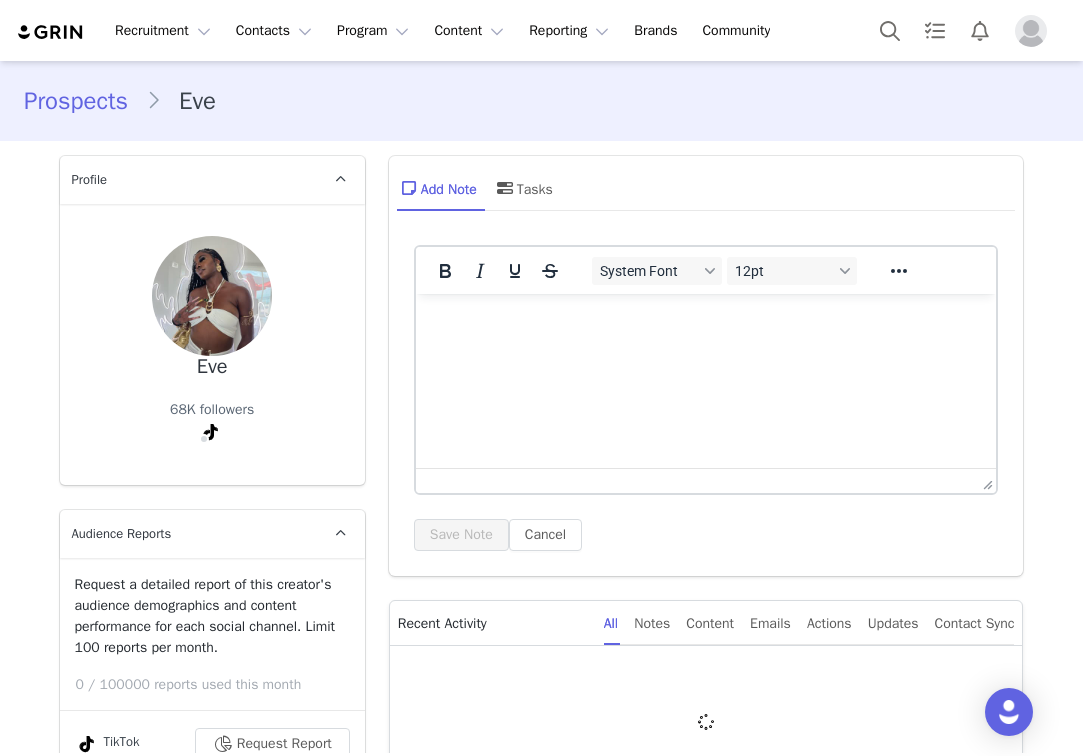 scroll, scrollTop: 0, scrollLeft: 0, axis: both 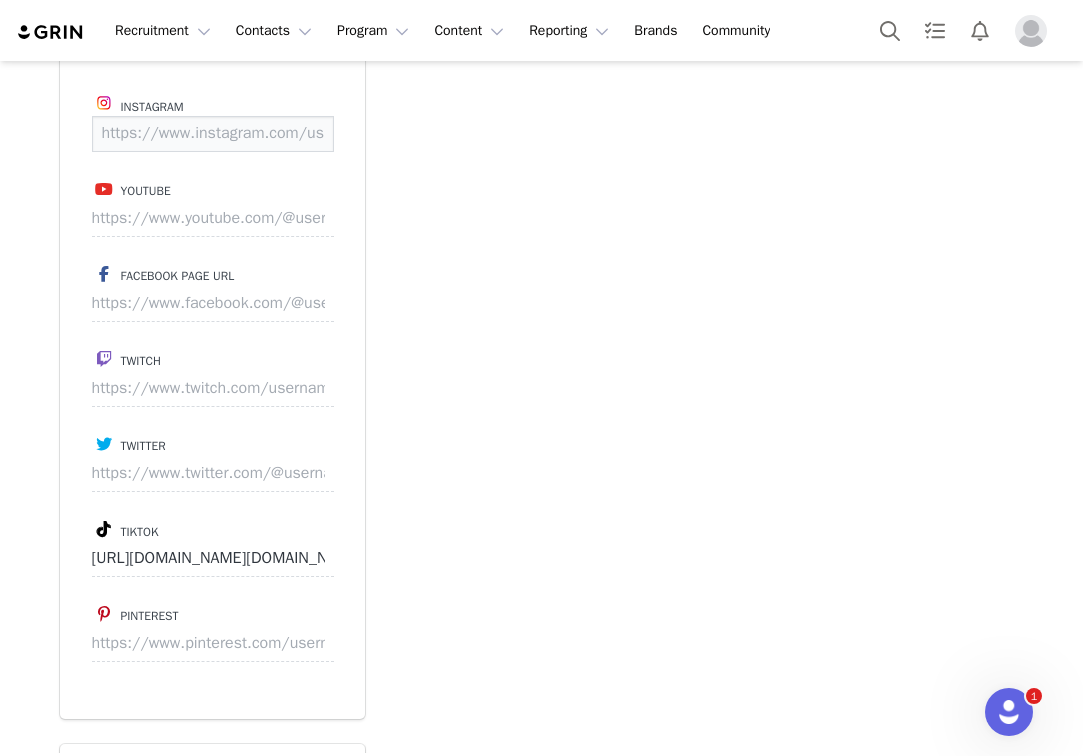 click at bounding box center [213, 134] 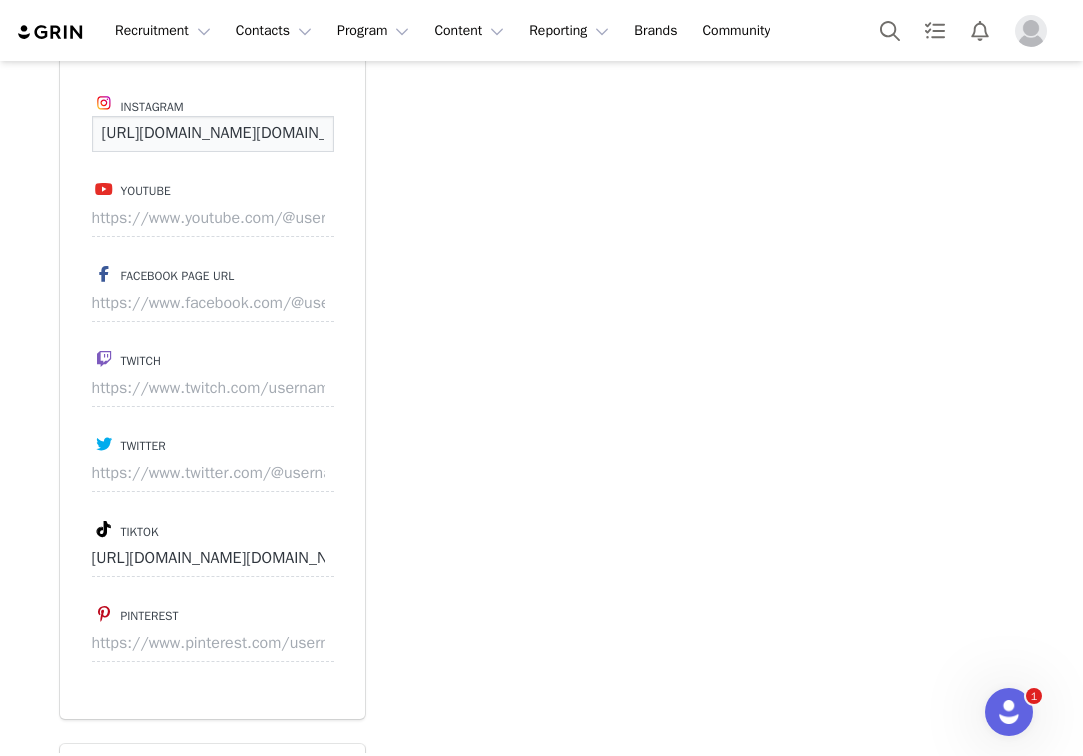 scroll, scrollTop: 0, scrollLeft: 153, axis: horizontal 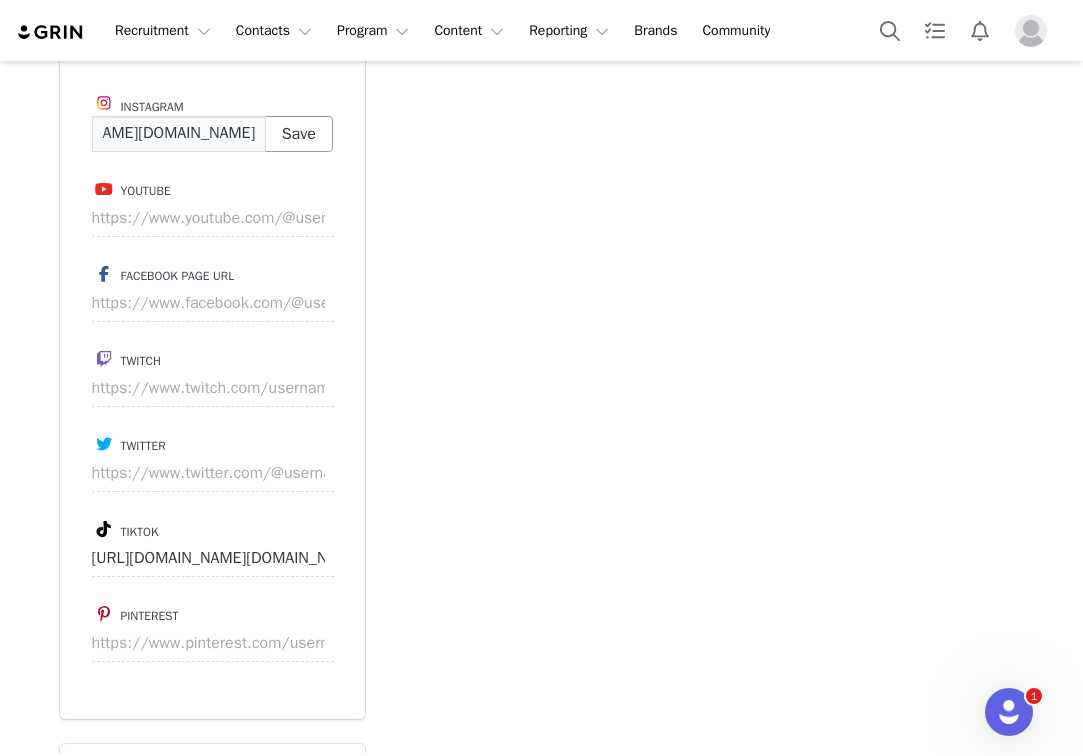 type on "https://www.instagram.com/yourbaes.wce/" 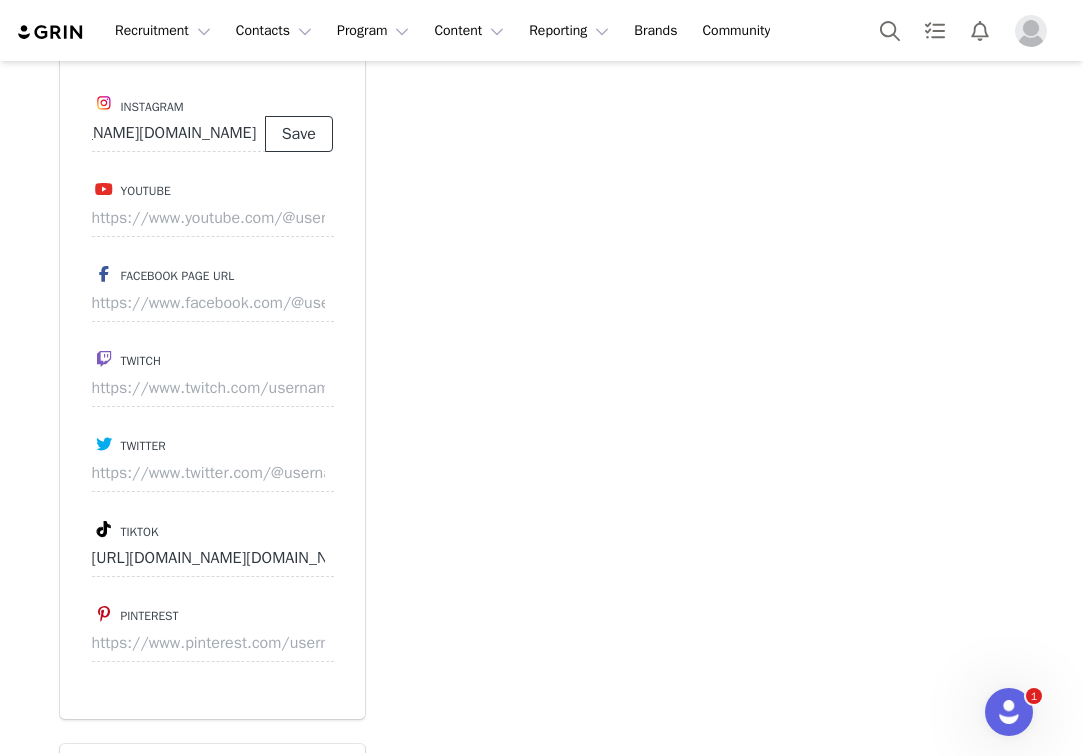 click on "Save" at bounding box center [299, 134] 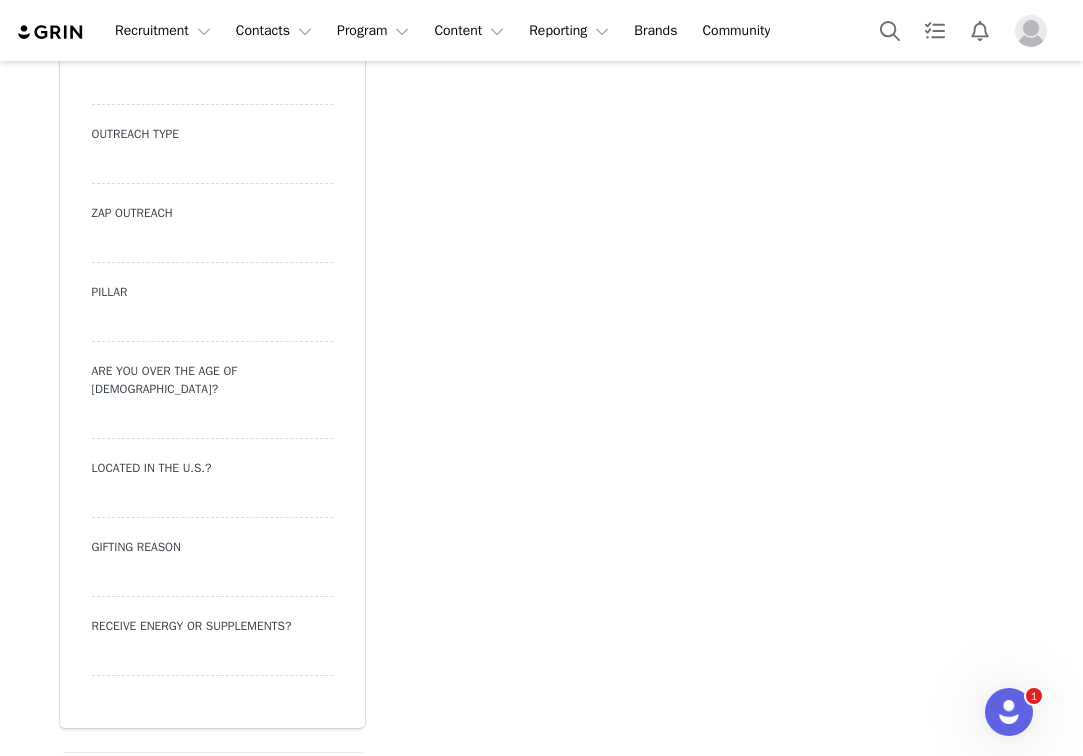 scroll, scrollTop: 2220, scrollLeft: 0, axis: vertical 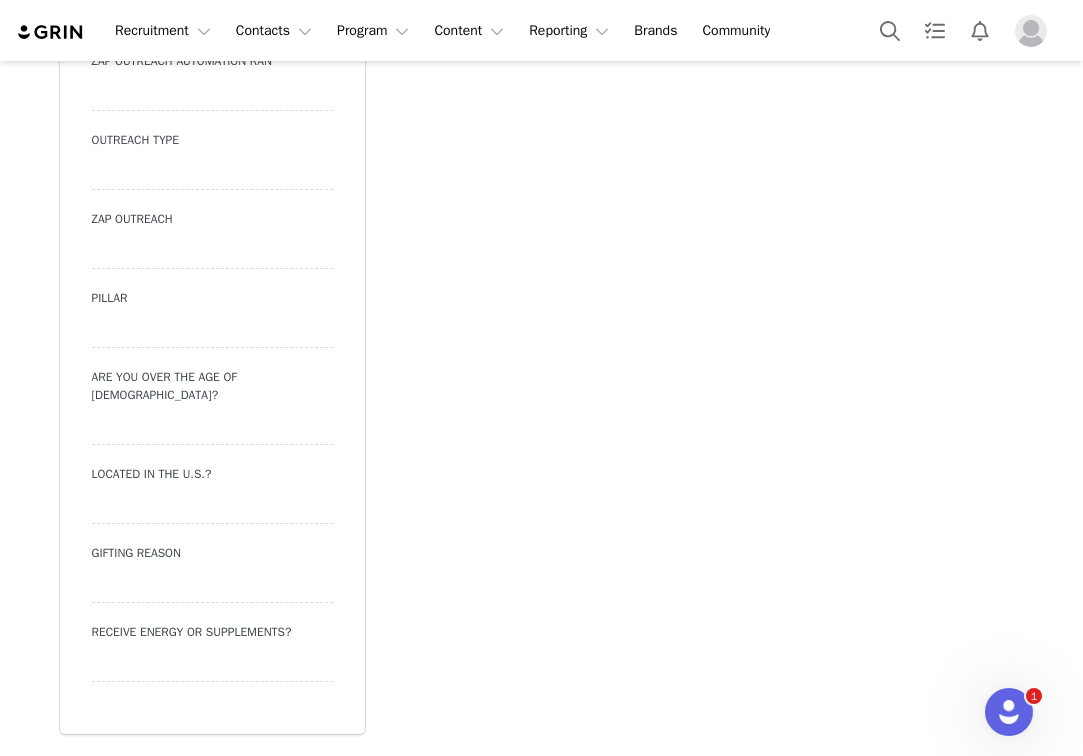 click at bounding box center (212, 172) 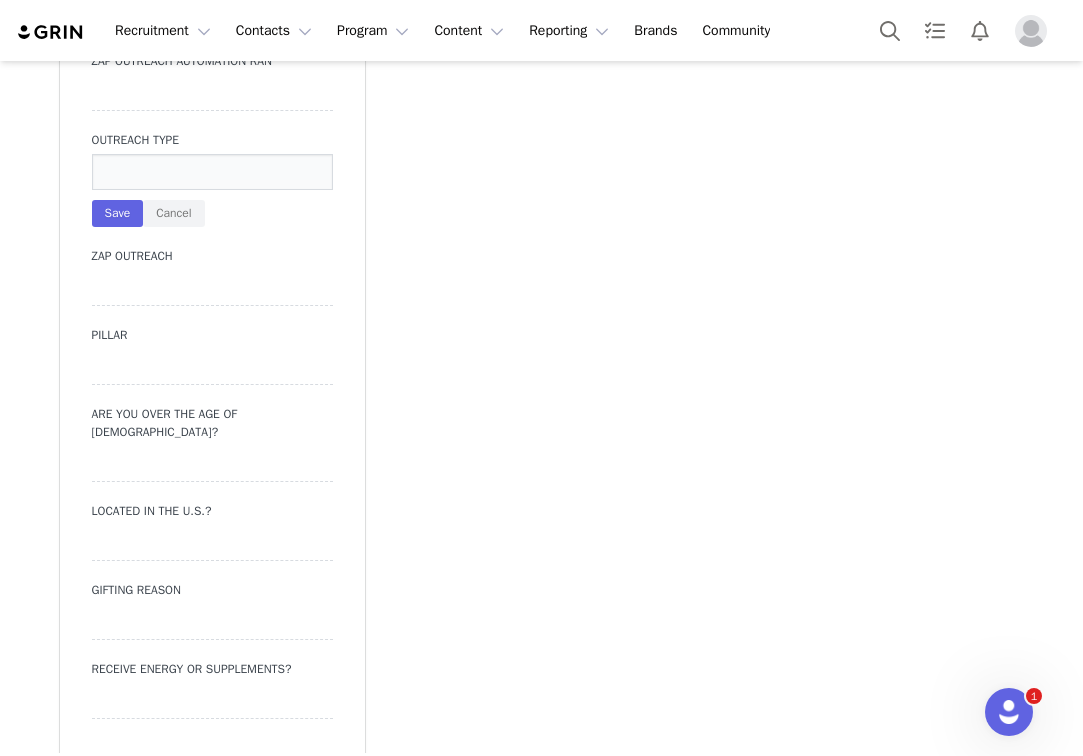 click at bounding box center (212, 172) 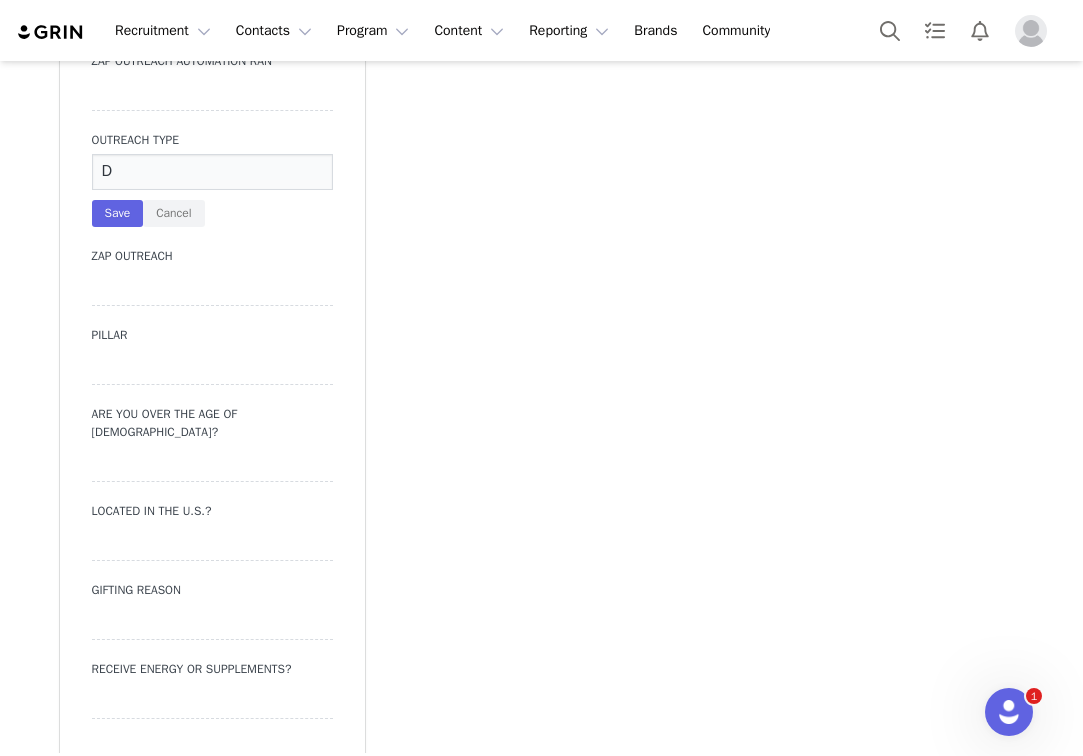 type on "DM" 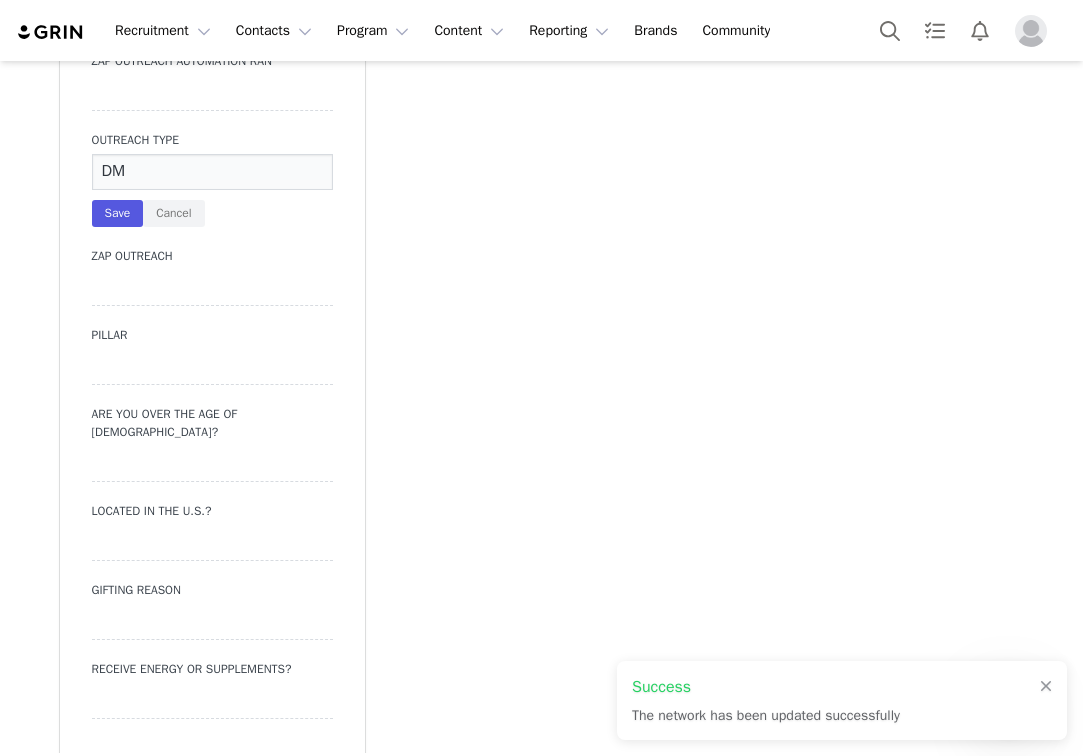 type on "https://www.instagram.com/yourbaes.wce" 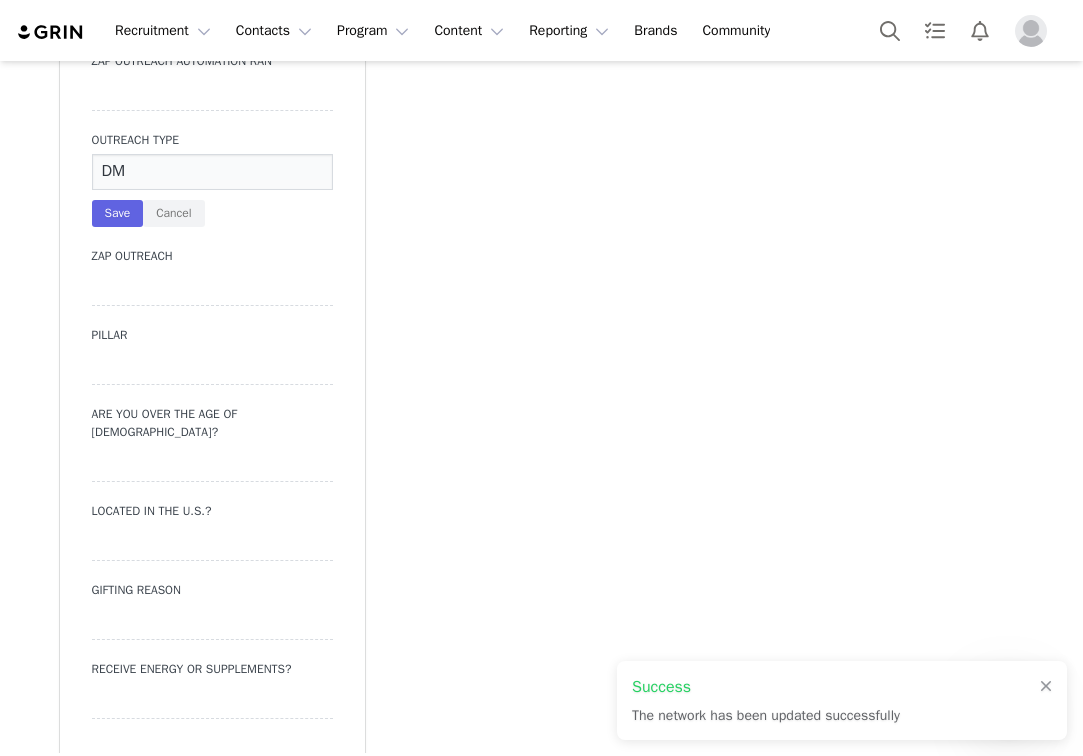 scroll, scrollTop: 2257, scrollLeft: 0, axis: vertical 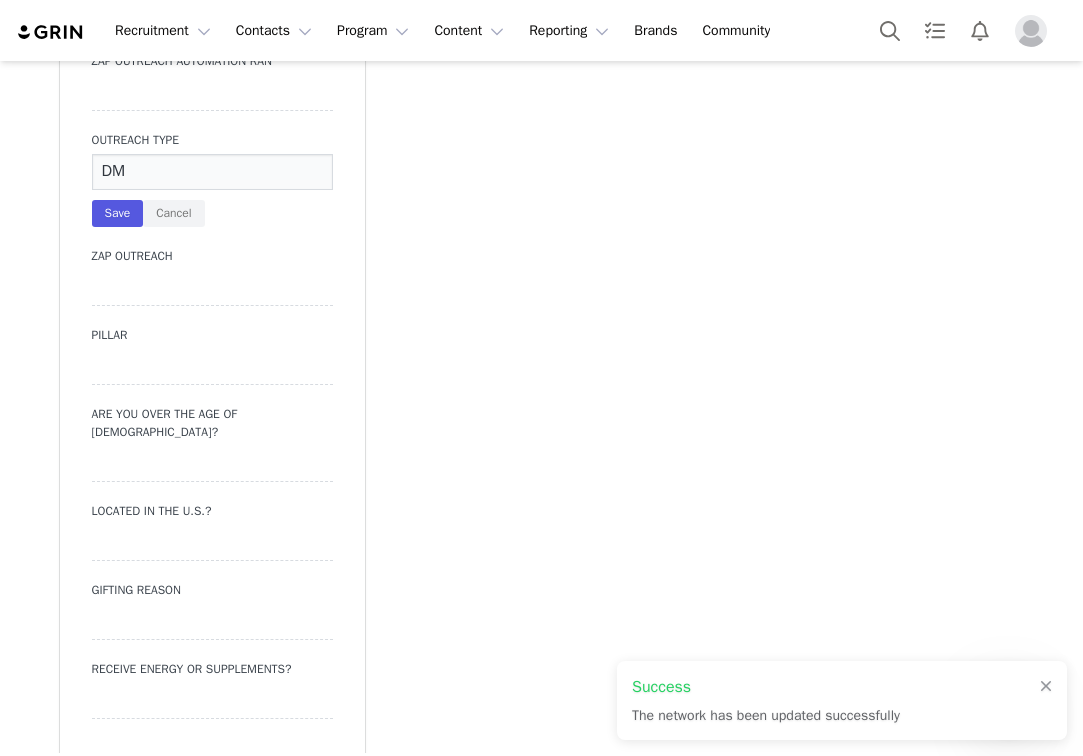 type on "DM" 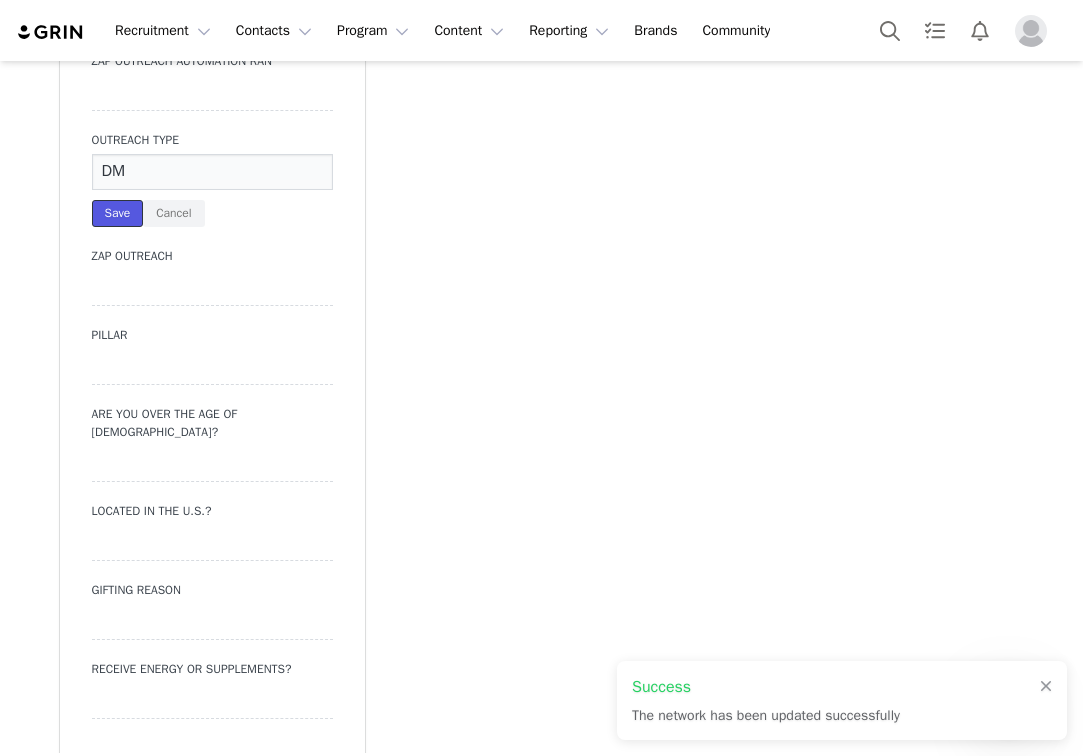 click on "Save" at bounding box center [118, 213] 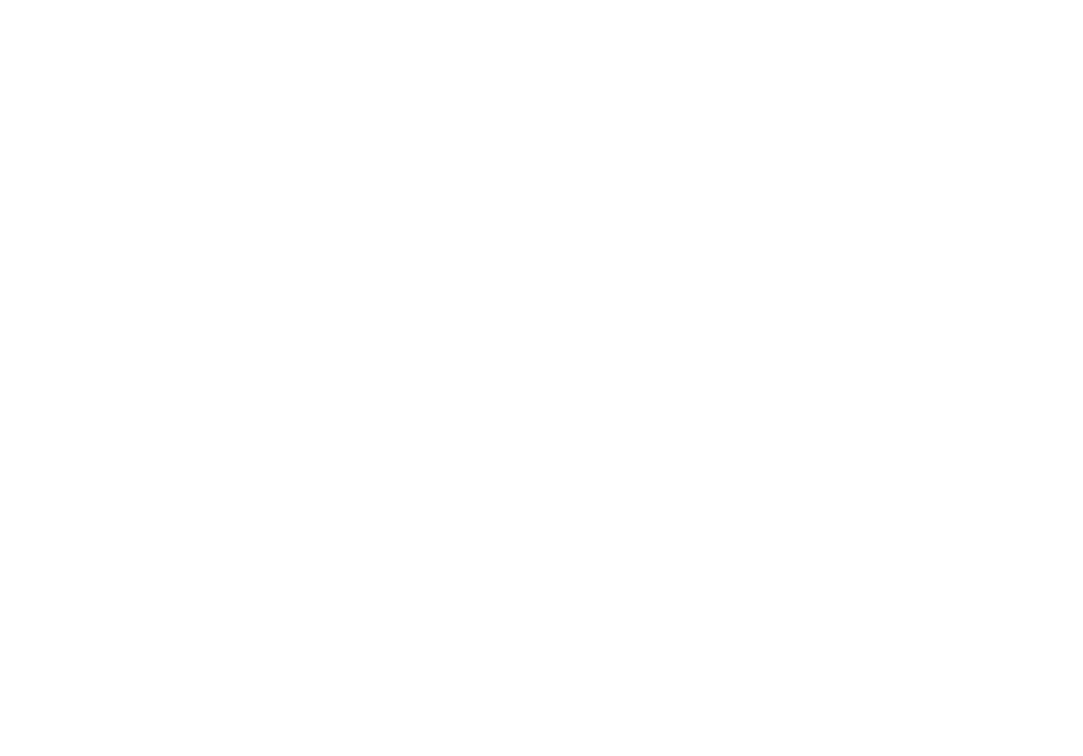 scroll, scrollTop: 0, scrollLeft: 0, axis: both 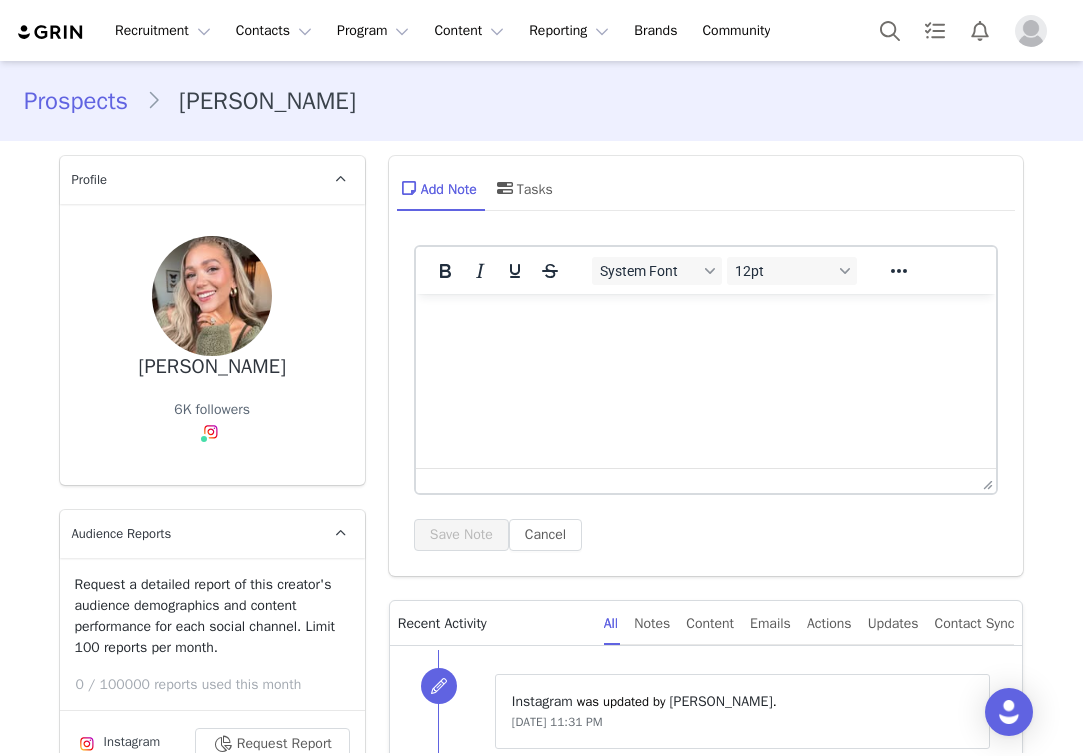 type on "+1 ([GEOGRAPHIC_DATA])" 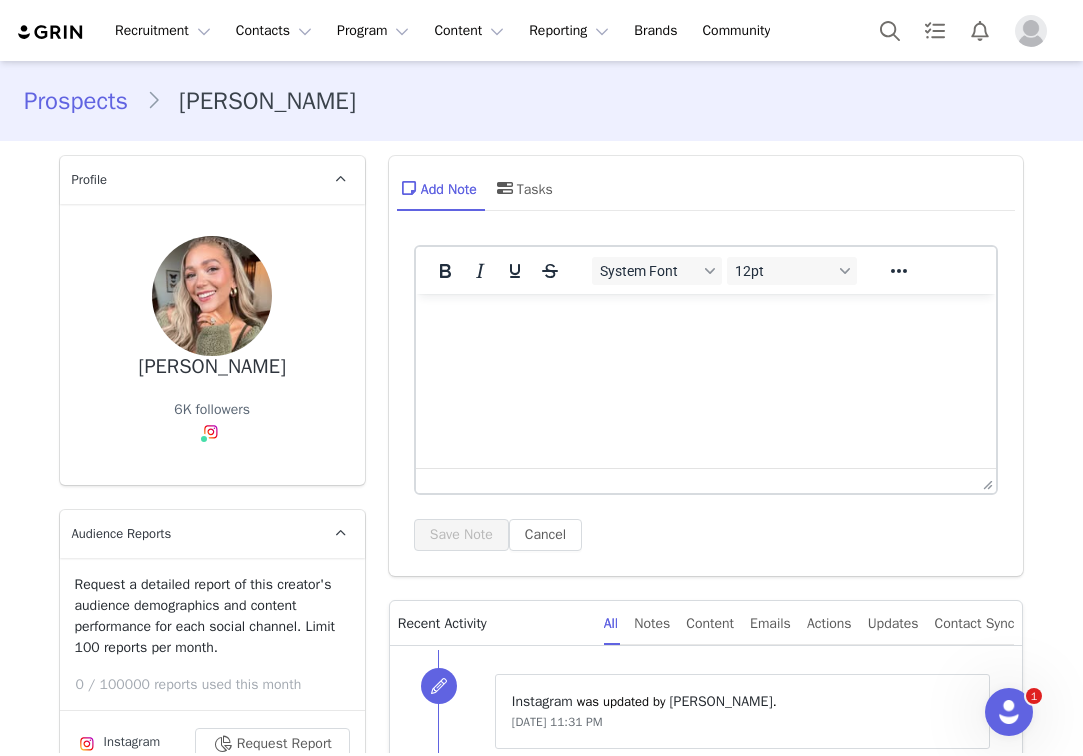 scroll, scrollTop: 0, scrollLeft: 0, axis: both 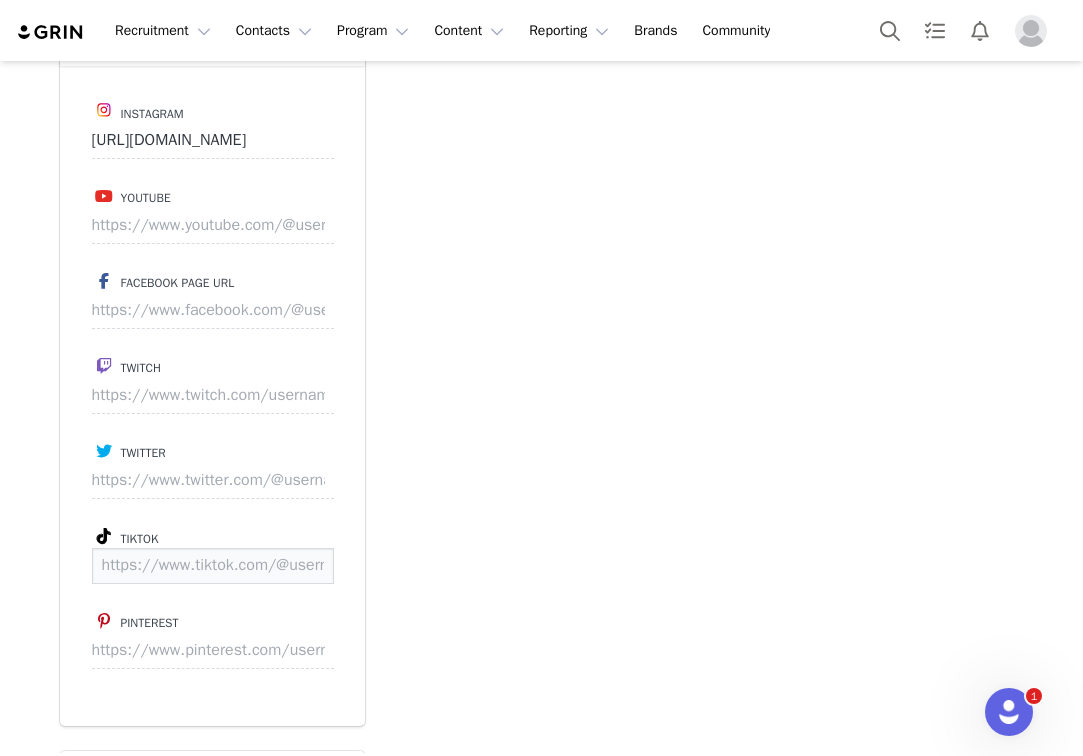 click at bounding box center (213, 566) 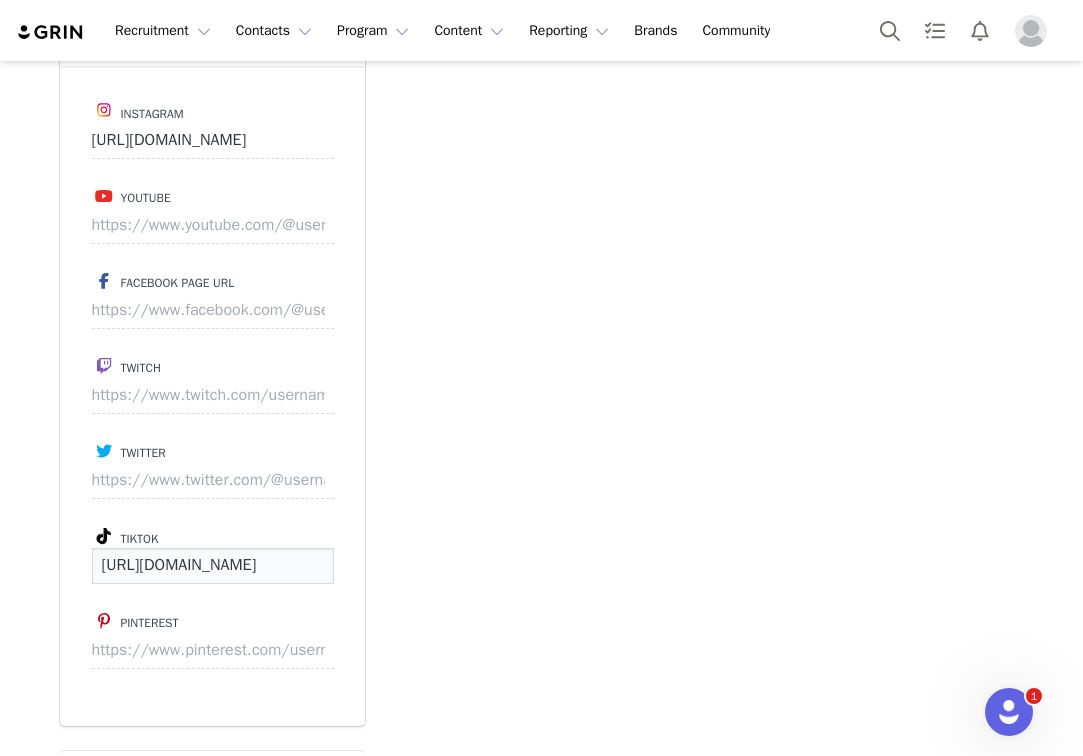 scroll, scrollTop: 0, scrollLeft: 116, axis: horizontal 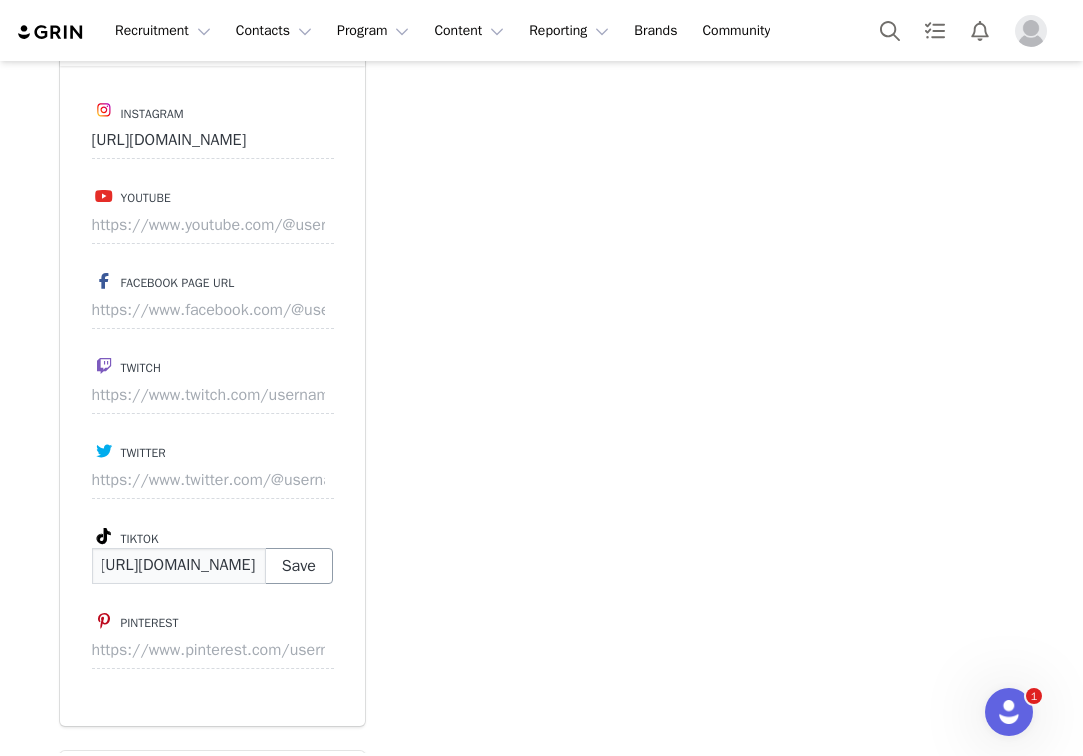 type on "[URL][DOMAIN_NAME]" 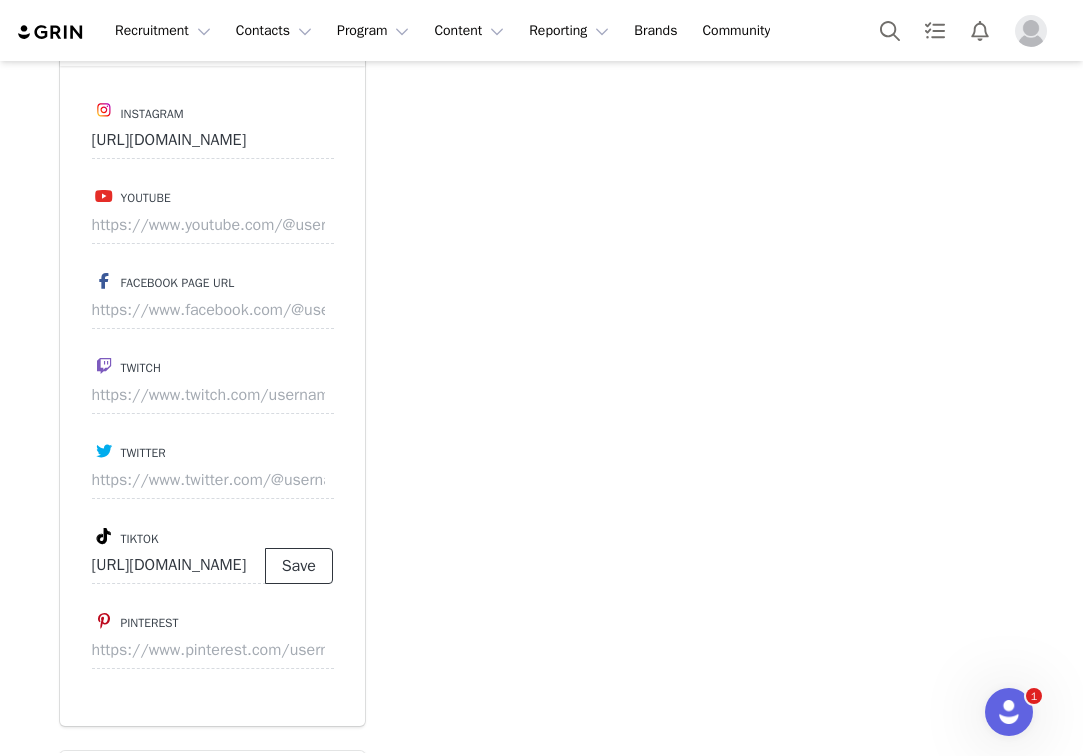 scroll, scrollTop: 0, scrollLeft: 0, axis: both 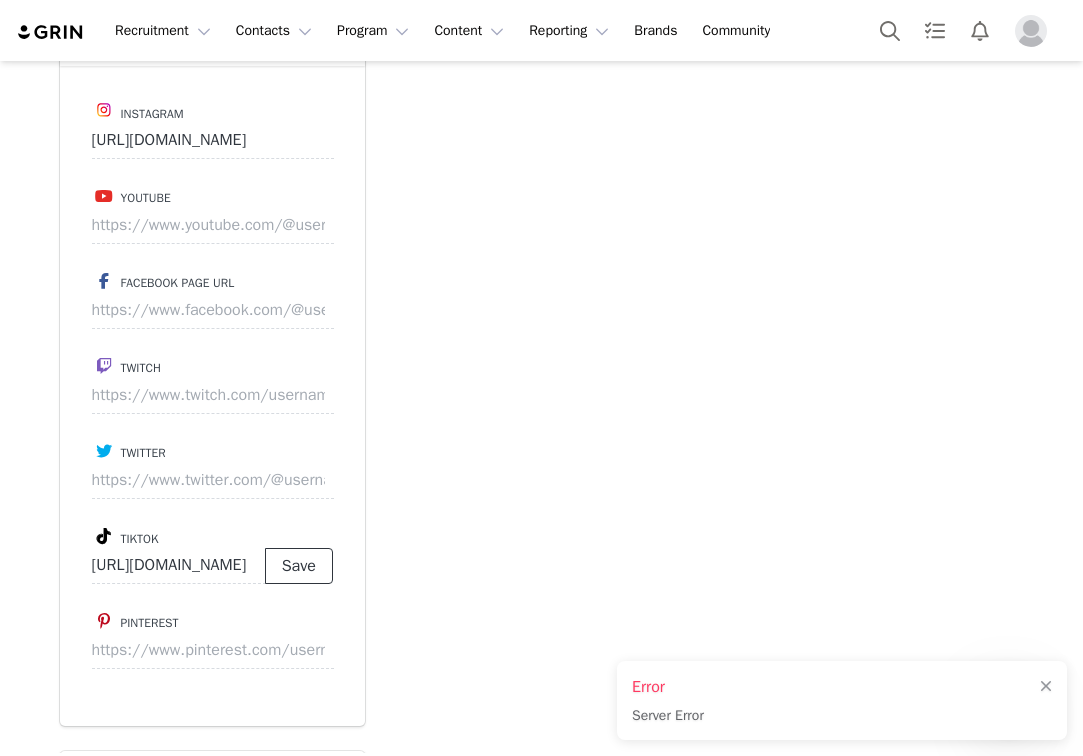 click on "Save" at bounding box center [299, 566] 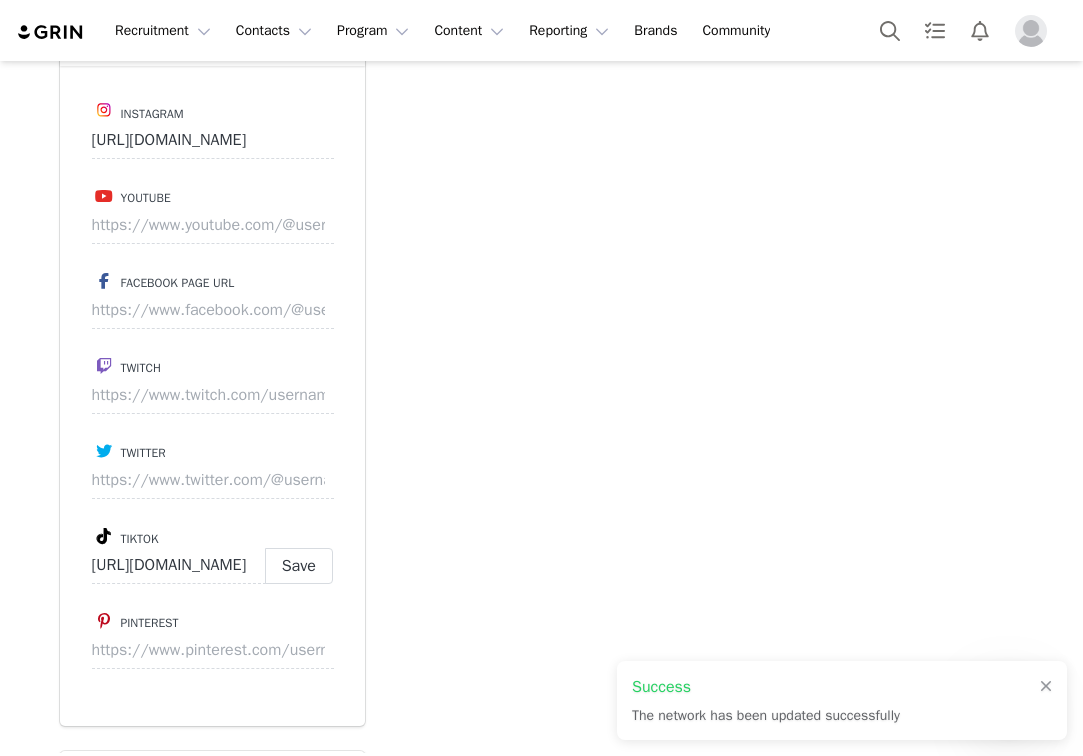 scroll, scrollTop: 2998, scrollLeft: 0, axis: vertical 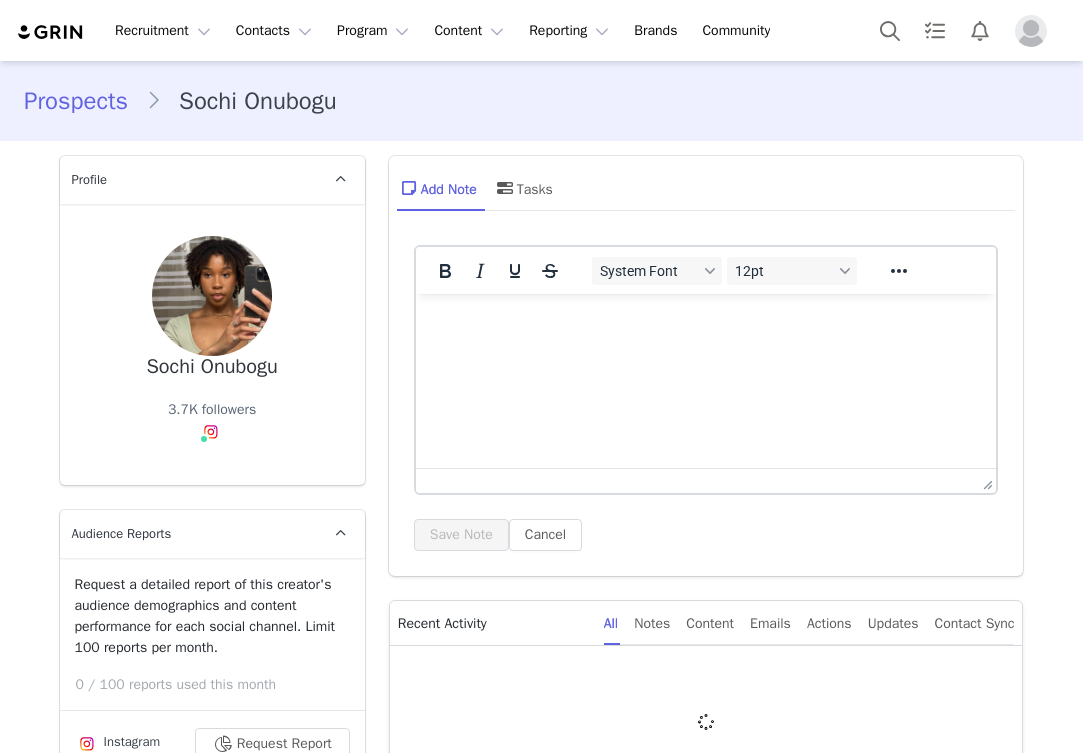 type on "+1 ([GEOGRAPHIC_DATA])" 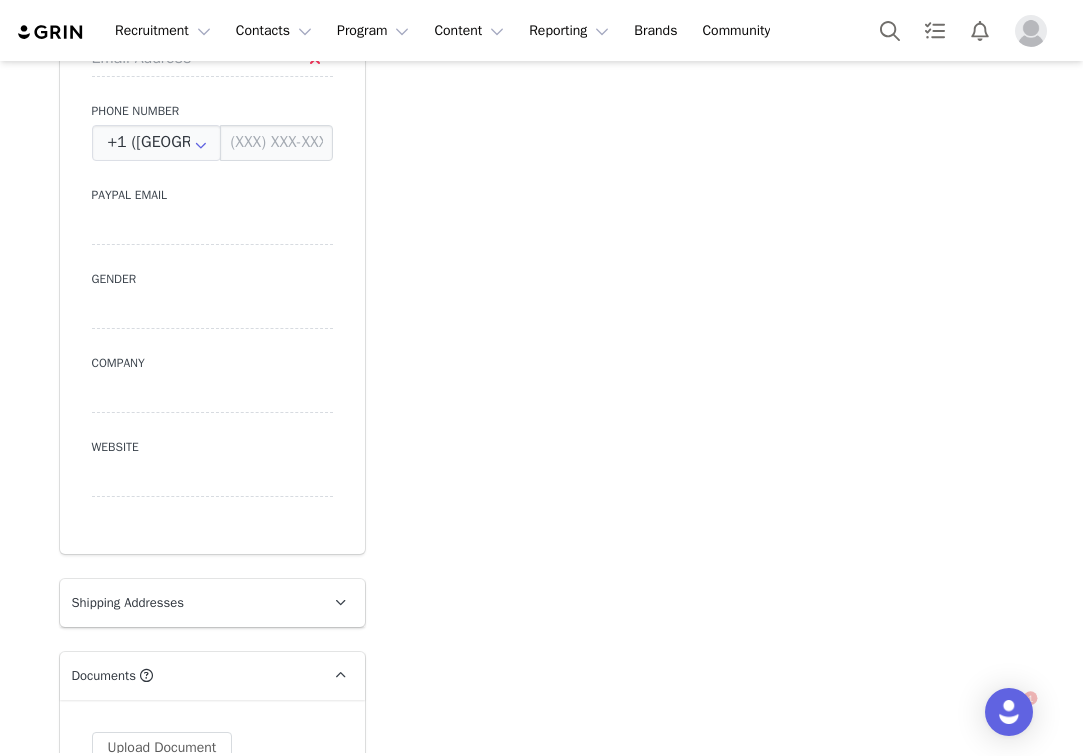scroll, scrollTop: 1528, scrollLeft: 0, axis: vertical 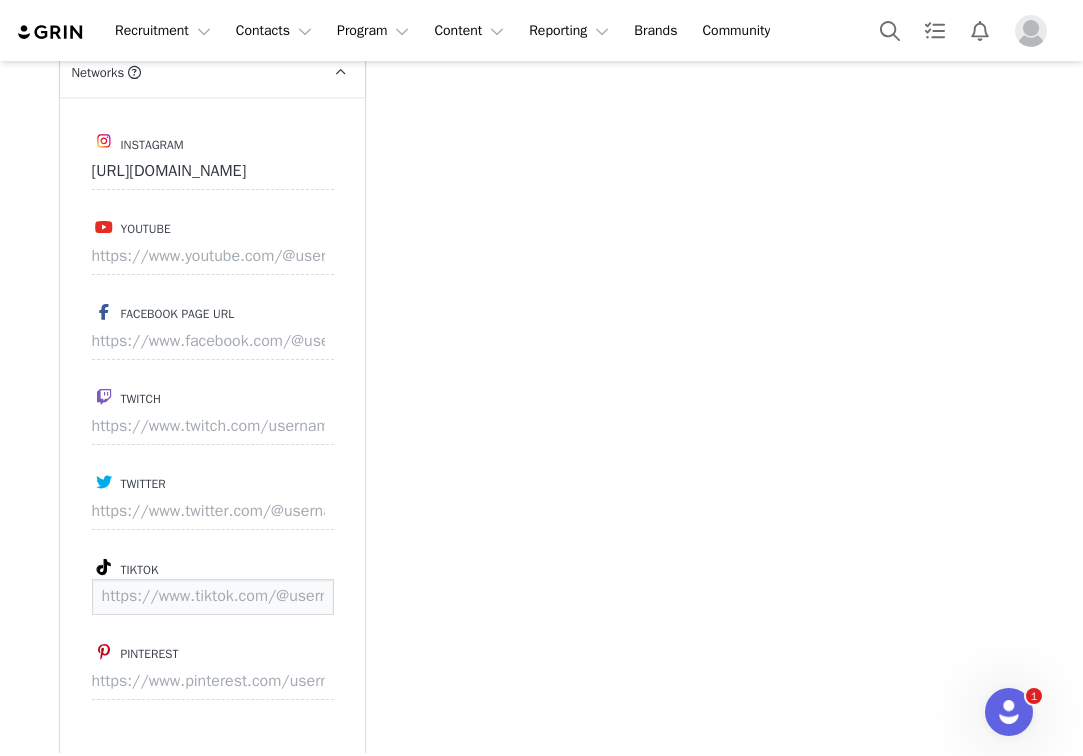 click at bounding box center [213, 597] 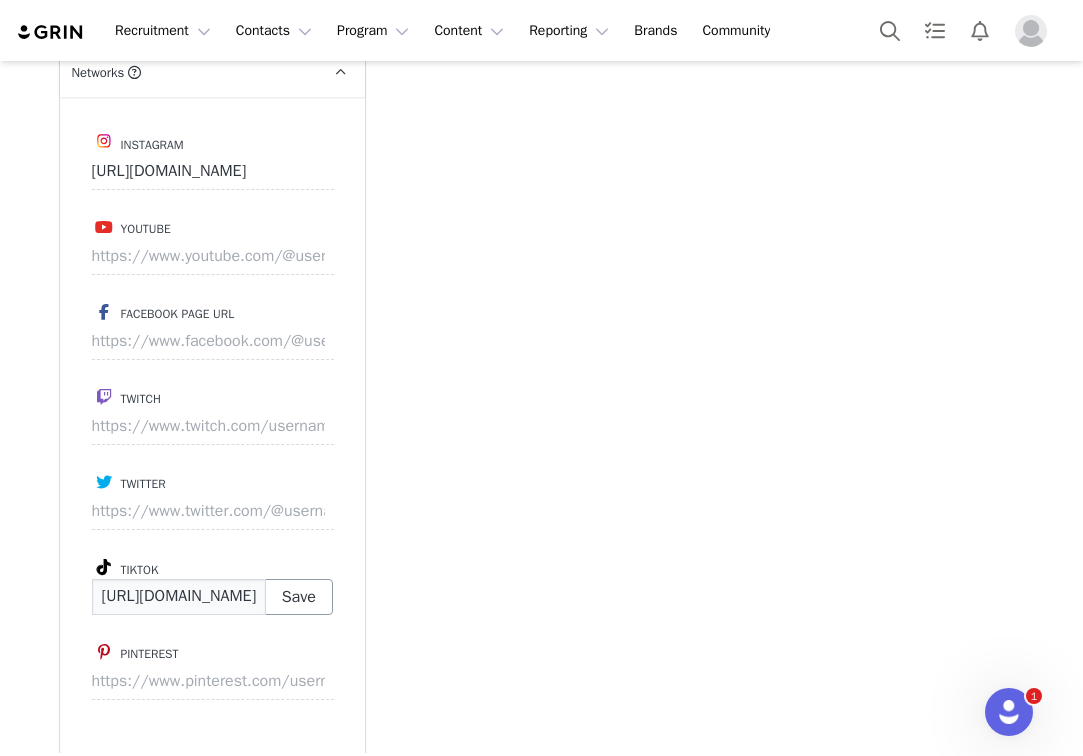 scroll, scrollTop: 0, scrollLeft: 97, axis: horizontal 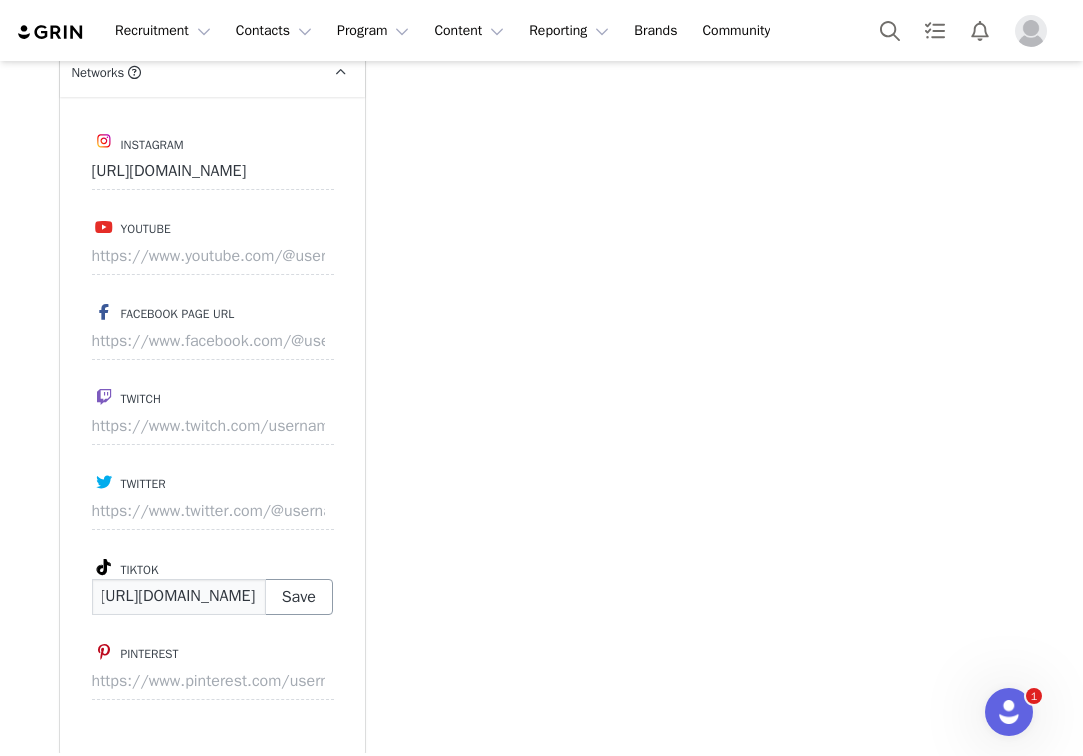 type on "[URL][DOMAIN_NAME]" 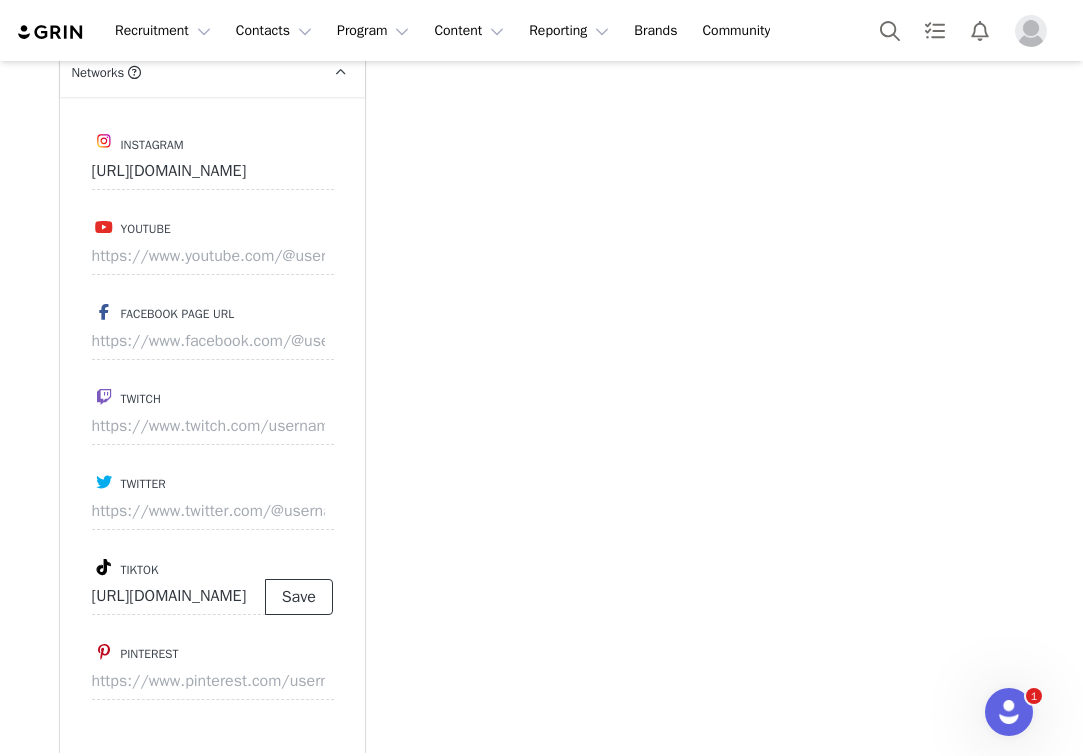 click on "Save" at bounding box center (299, 597) 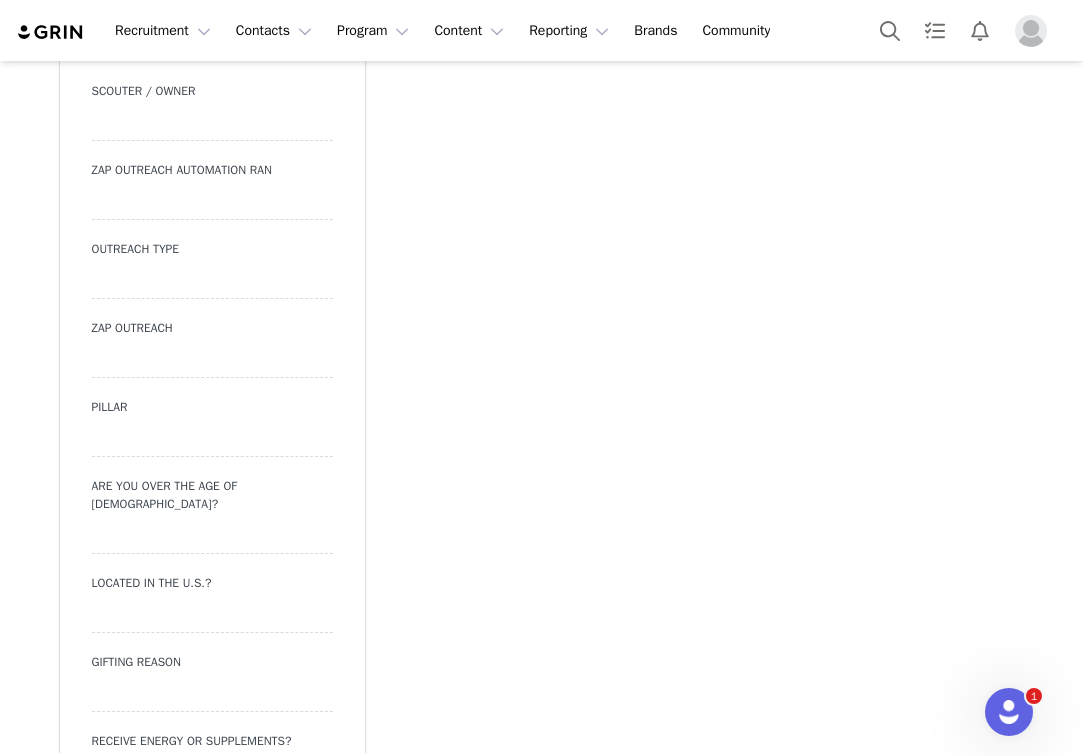 scroll, scrollTop: 2158, scrollLeft: 0, axis: vertical 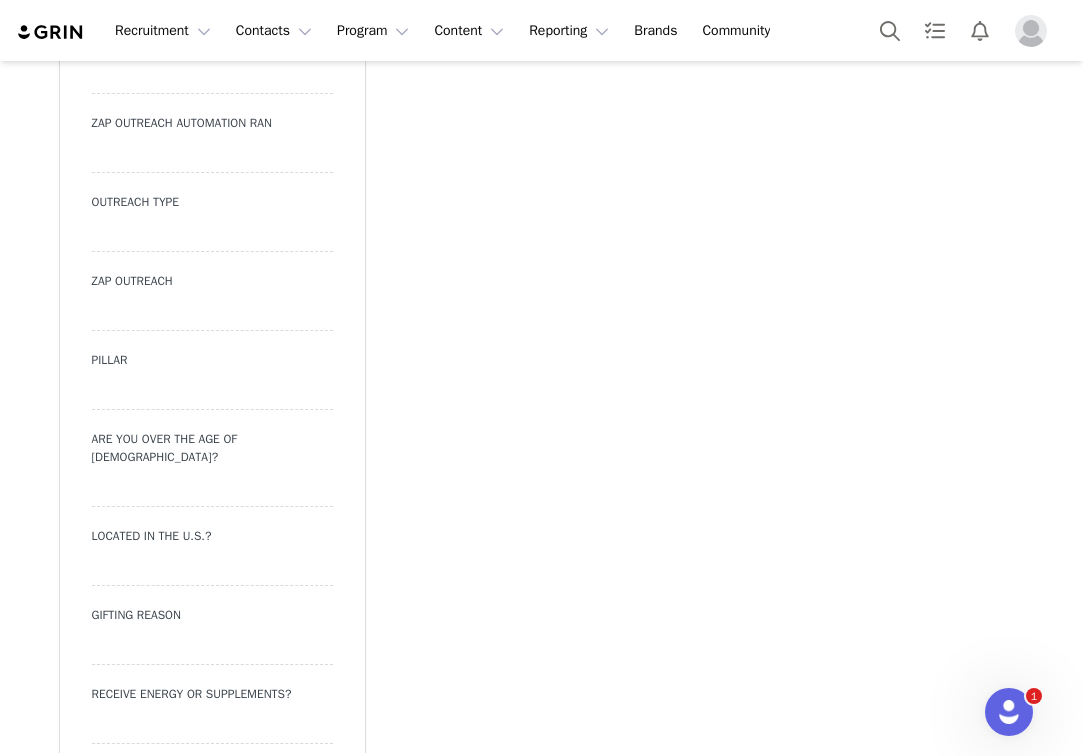 click at bounding box center [212, 234] 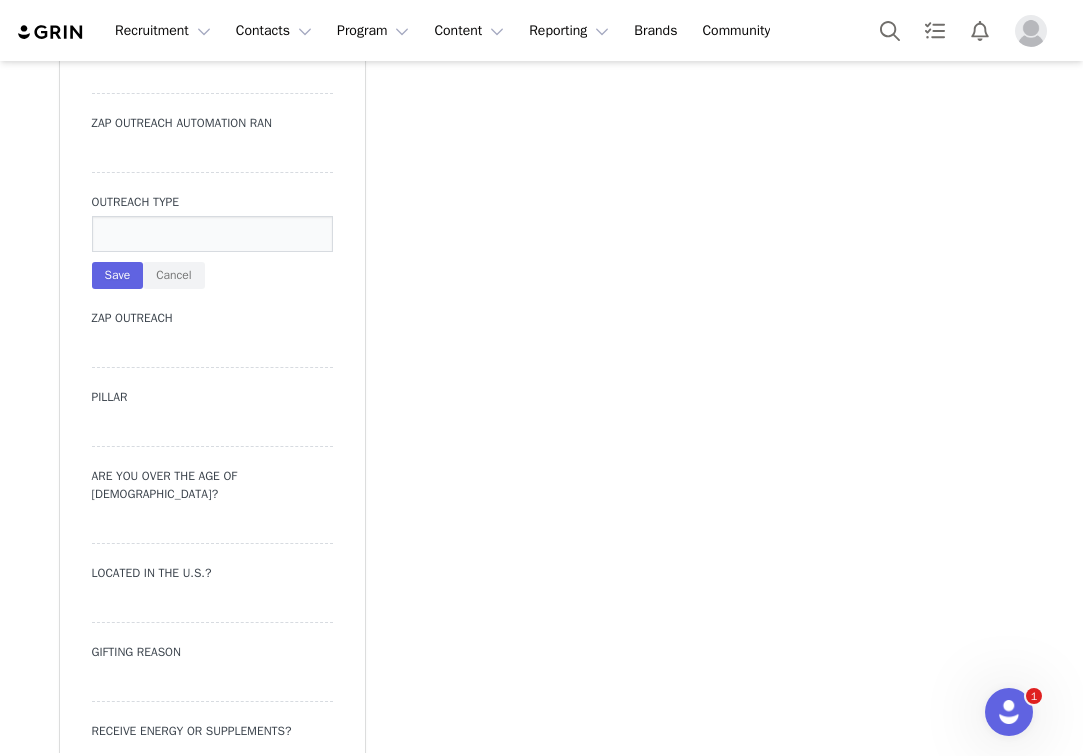 click at bounding box center [212, 234] 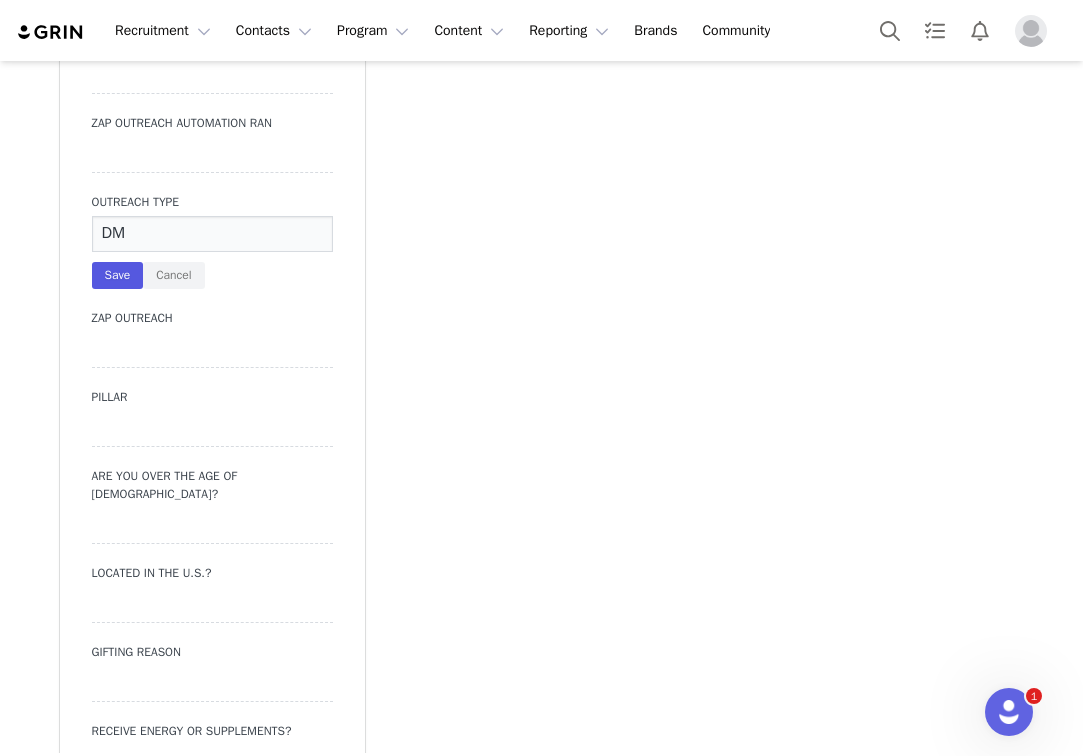 type on "DM" 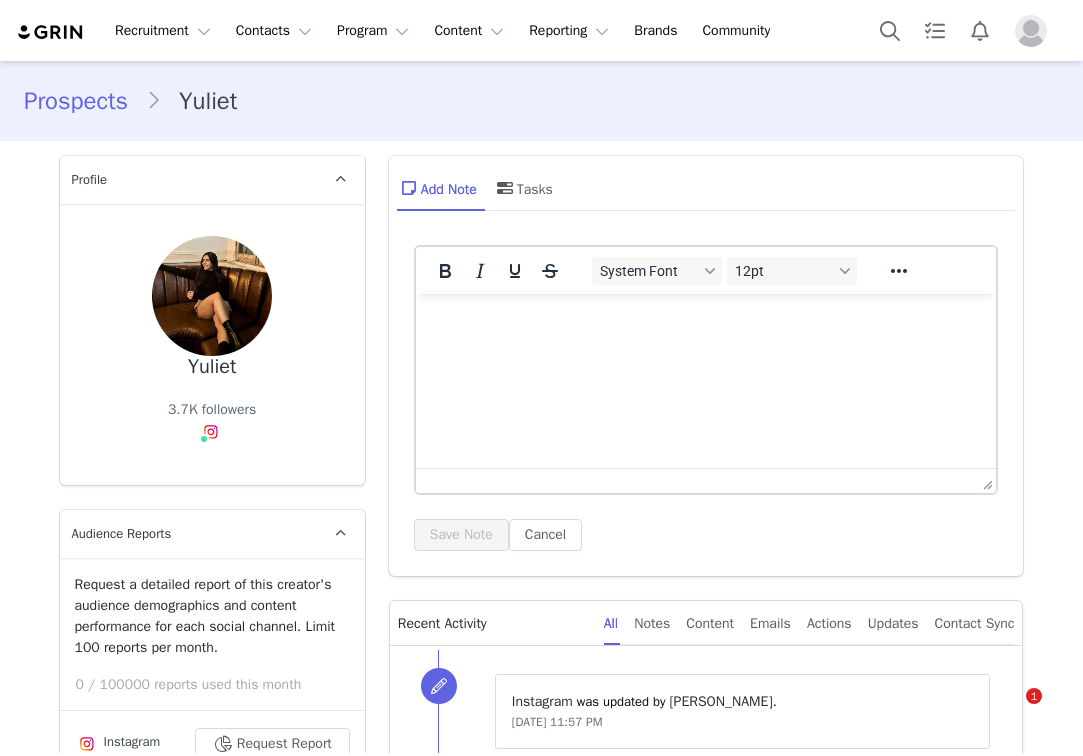 scroll, scrollTop: 0, scrollLeft: 0, axis: both 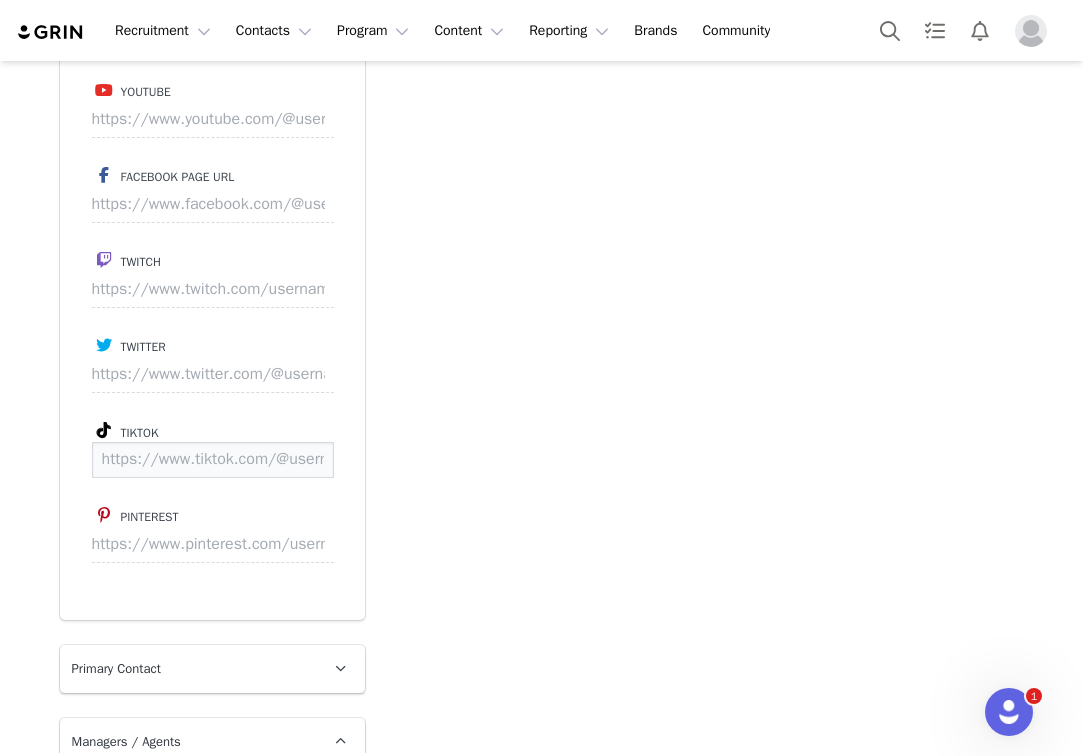 click at bounding box center [213, 460] 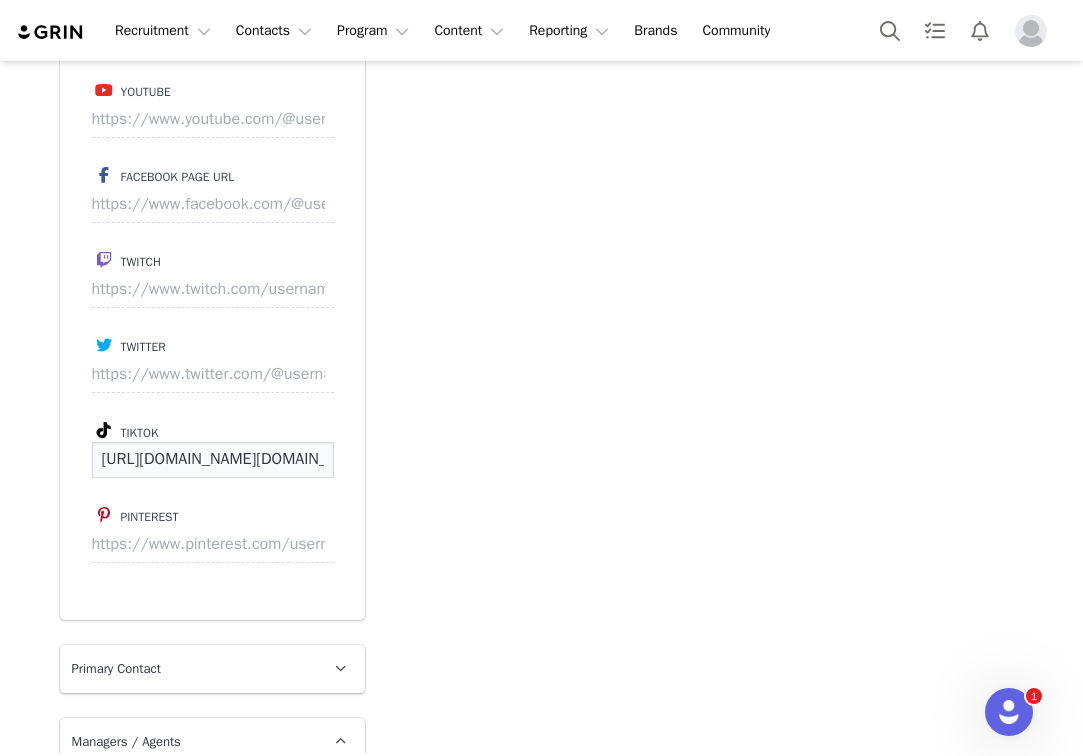scroll, scrollTop: 0, scrollLeft: 93, axis: horizontal 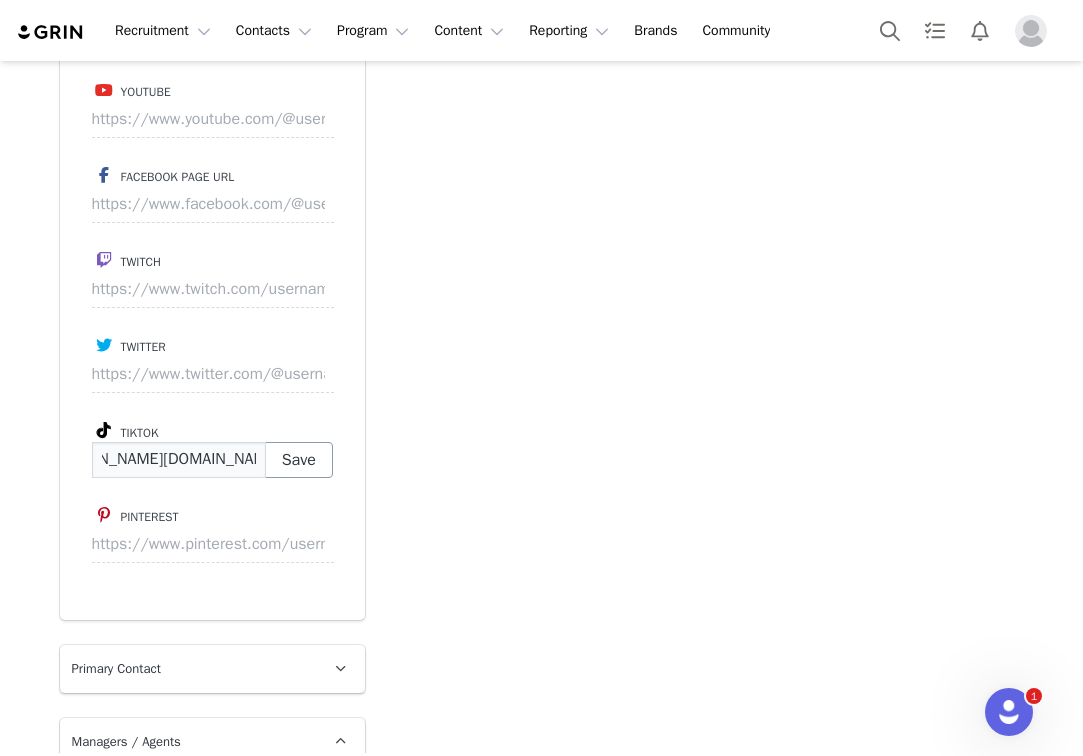 type on "https://www.tiktok.com/@yuliet.fts" 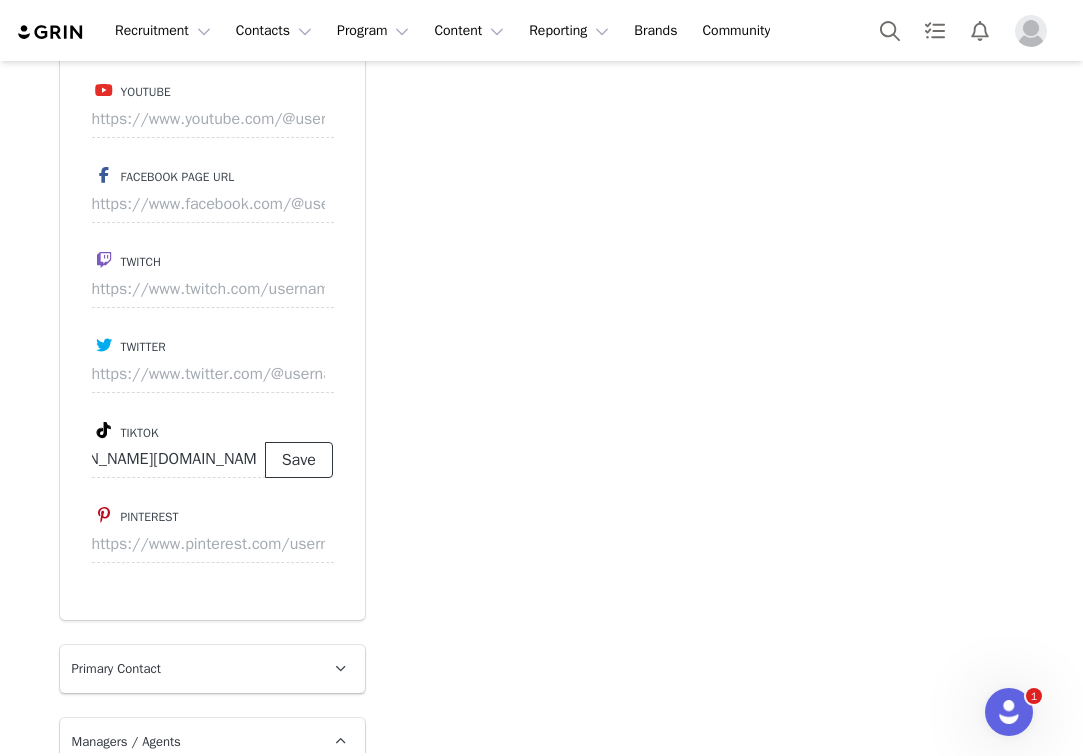 click on "Save" at bounding box center (299, 460) 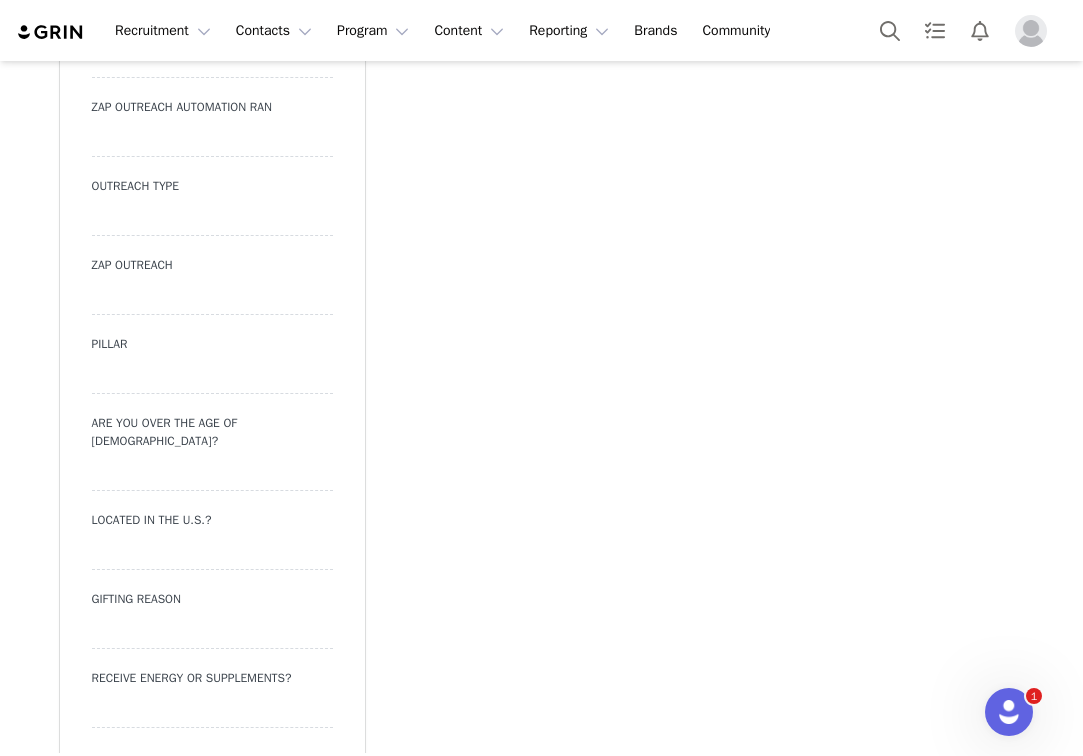 scroll, scrollTop: 2210, scrollLeft: 0, axis: vertical 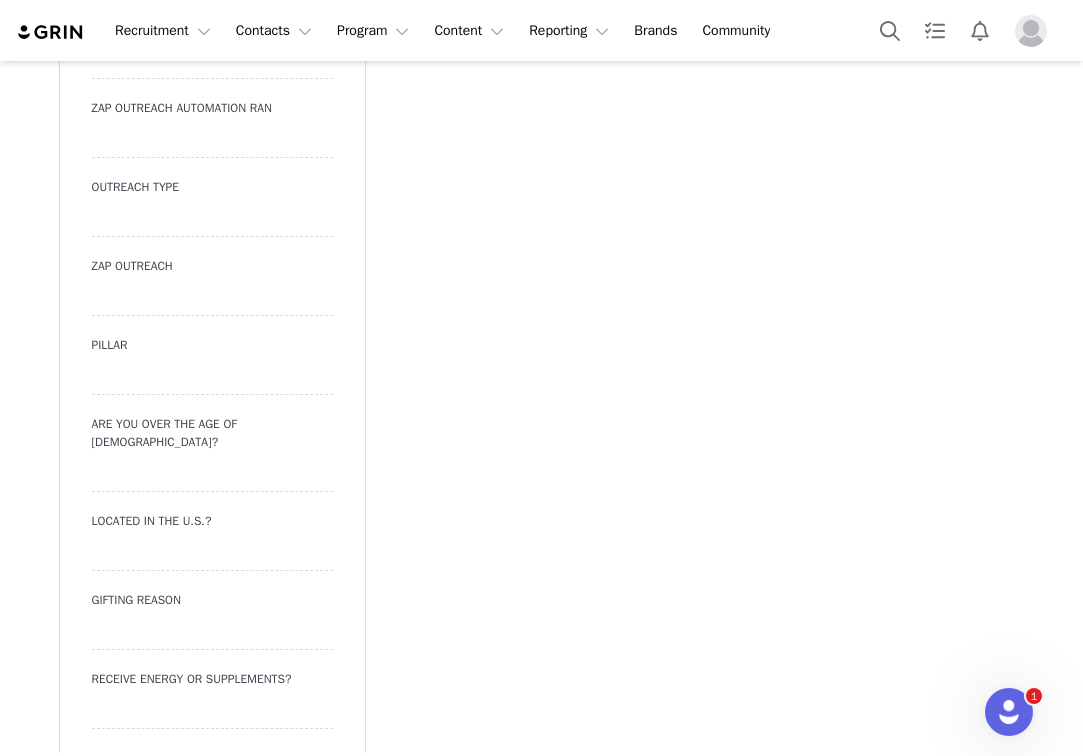 click at bounding box center (212, 219) 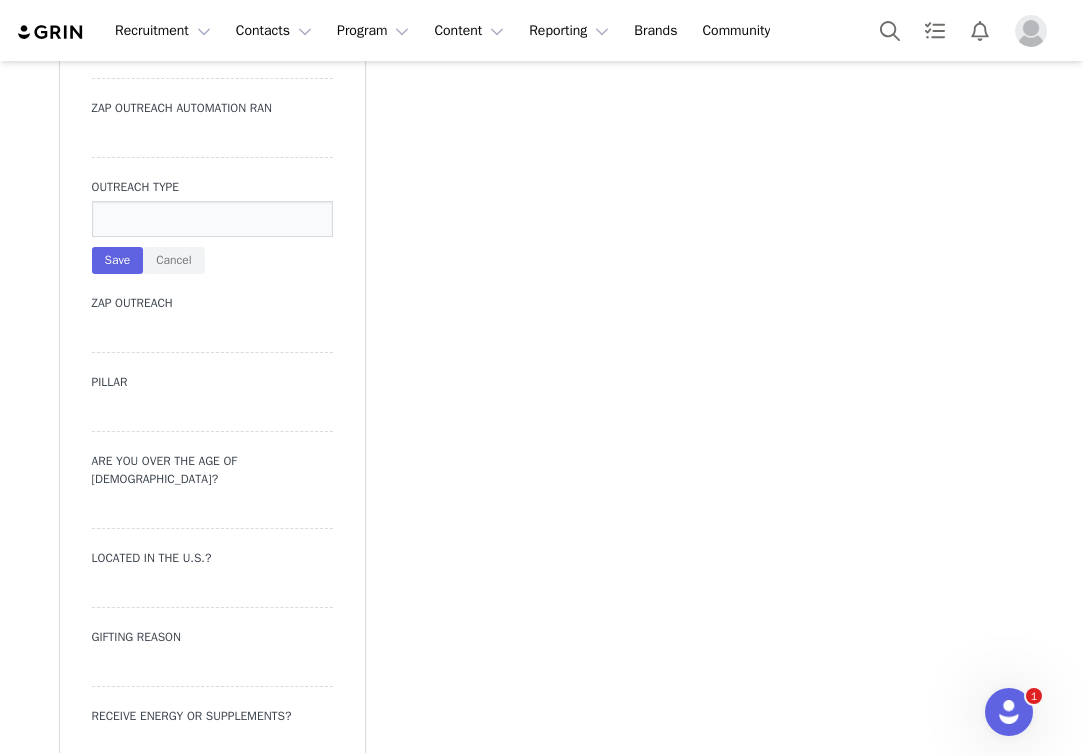 click at bounding box center (212, 219) 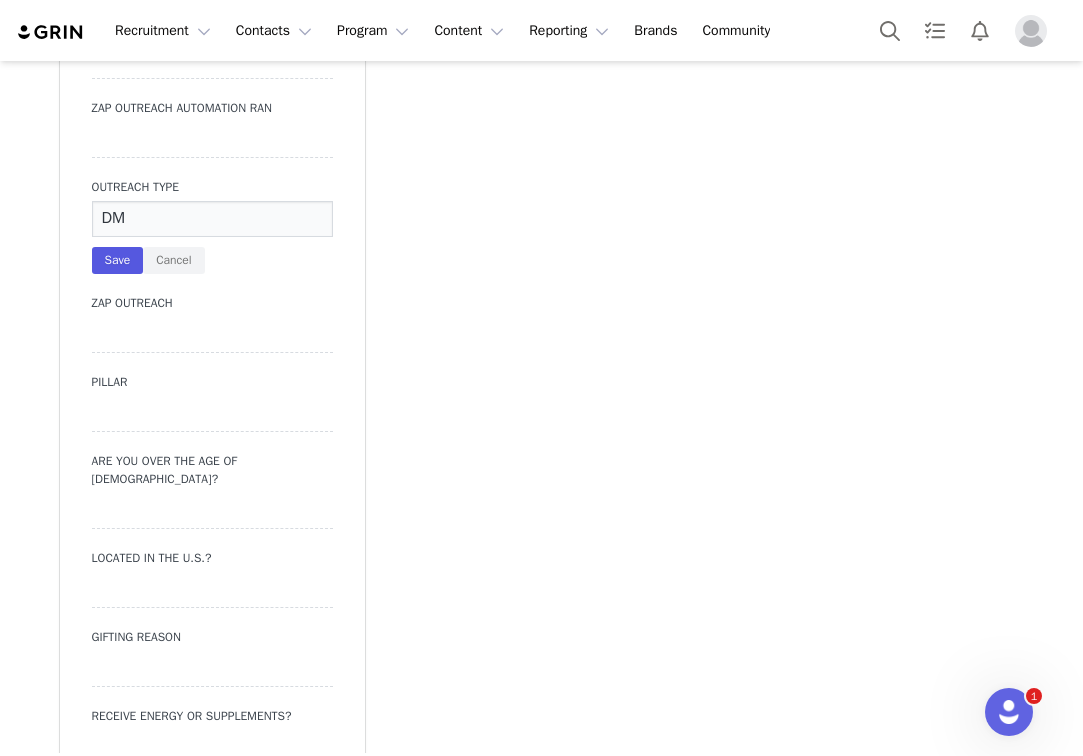 type on "DM" 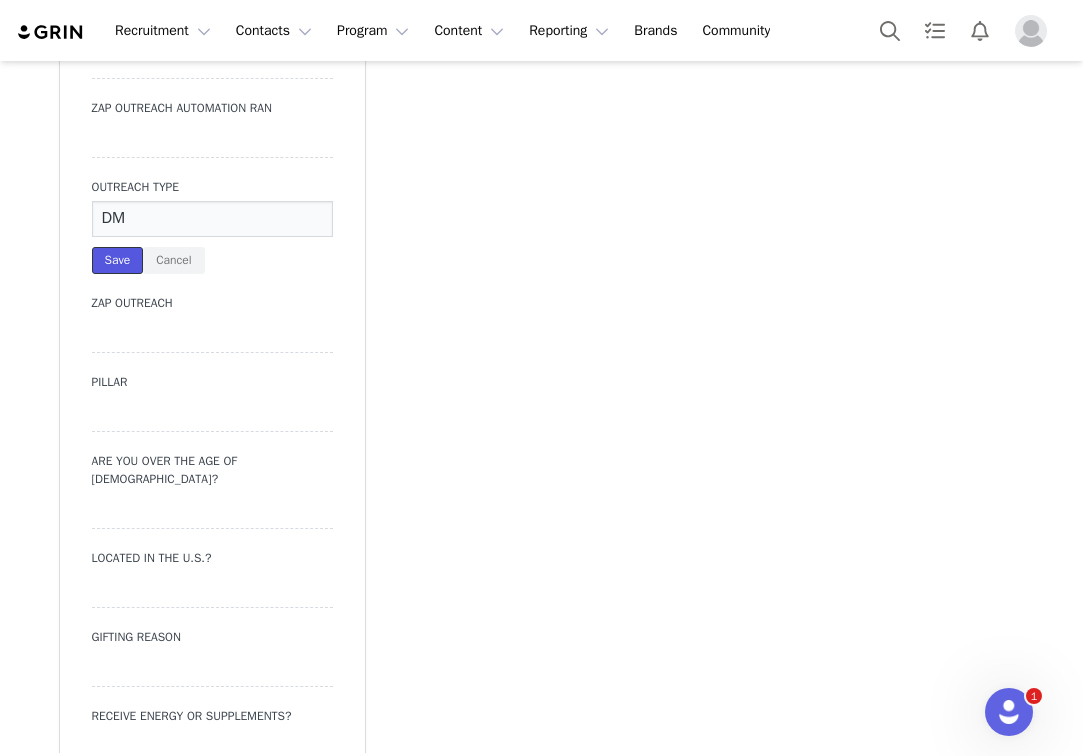 click on "Save" at bounding box center (118, 260) 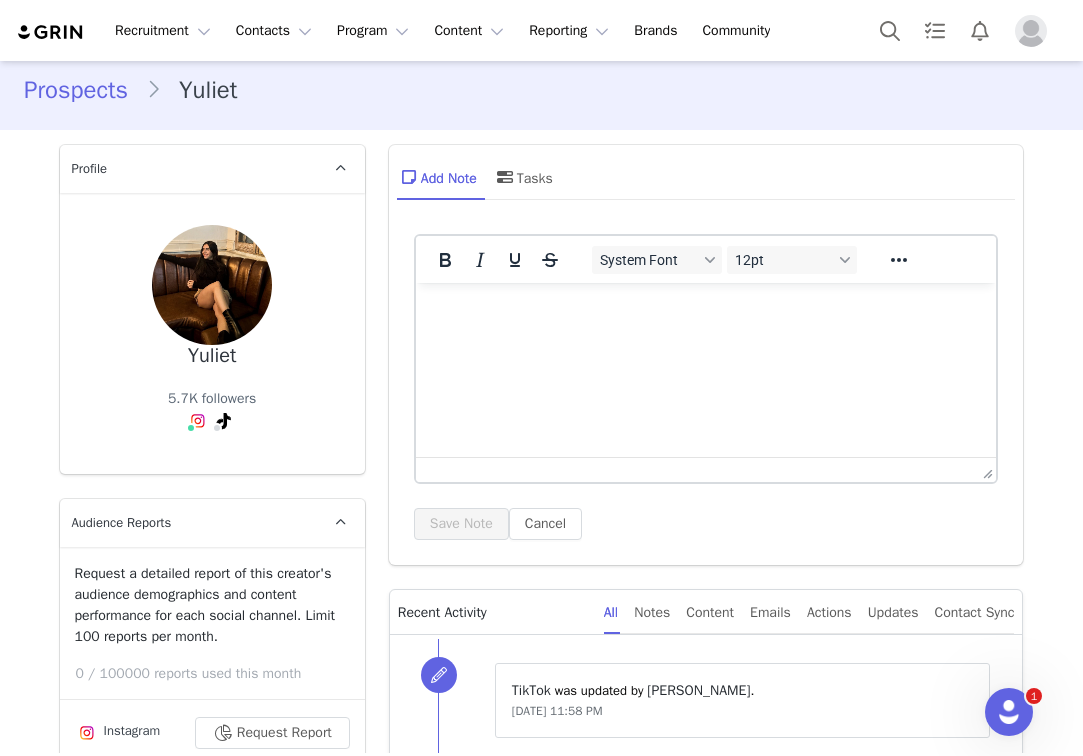 scroll, scrollTop: 0, scrollLeft: 0, axis: both 